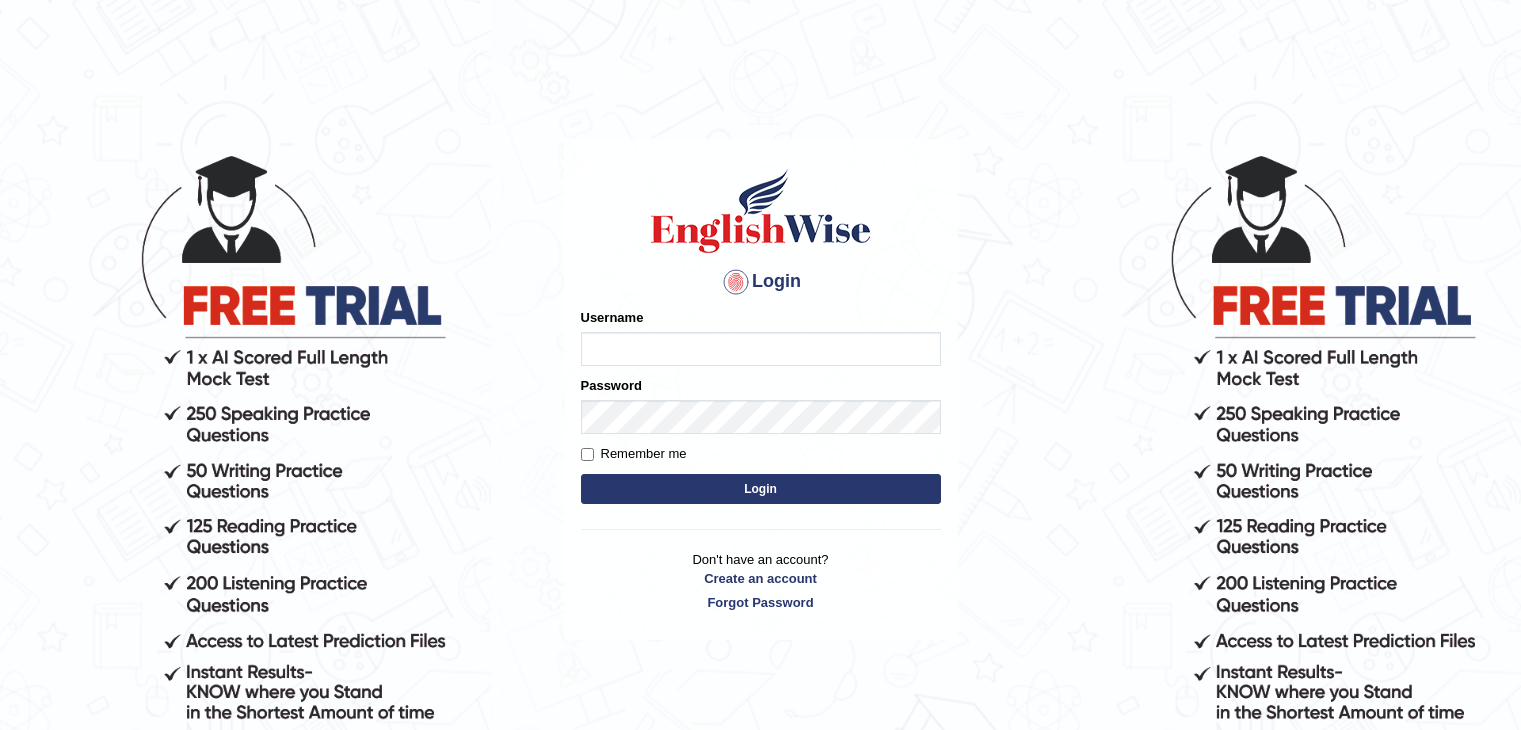 scroll, scrollTop: 0, scrollLeft: 0, axis: both 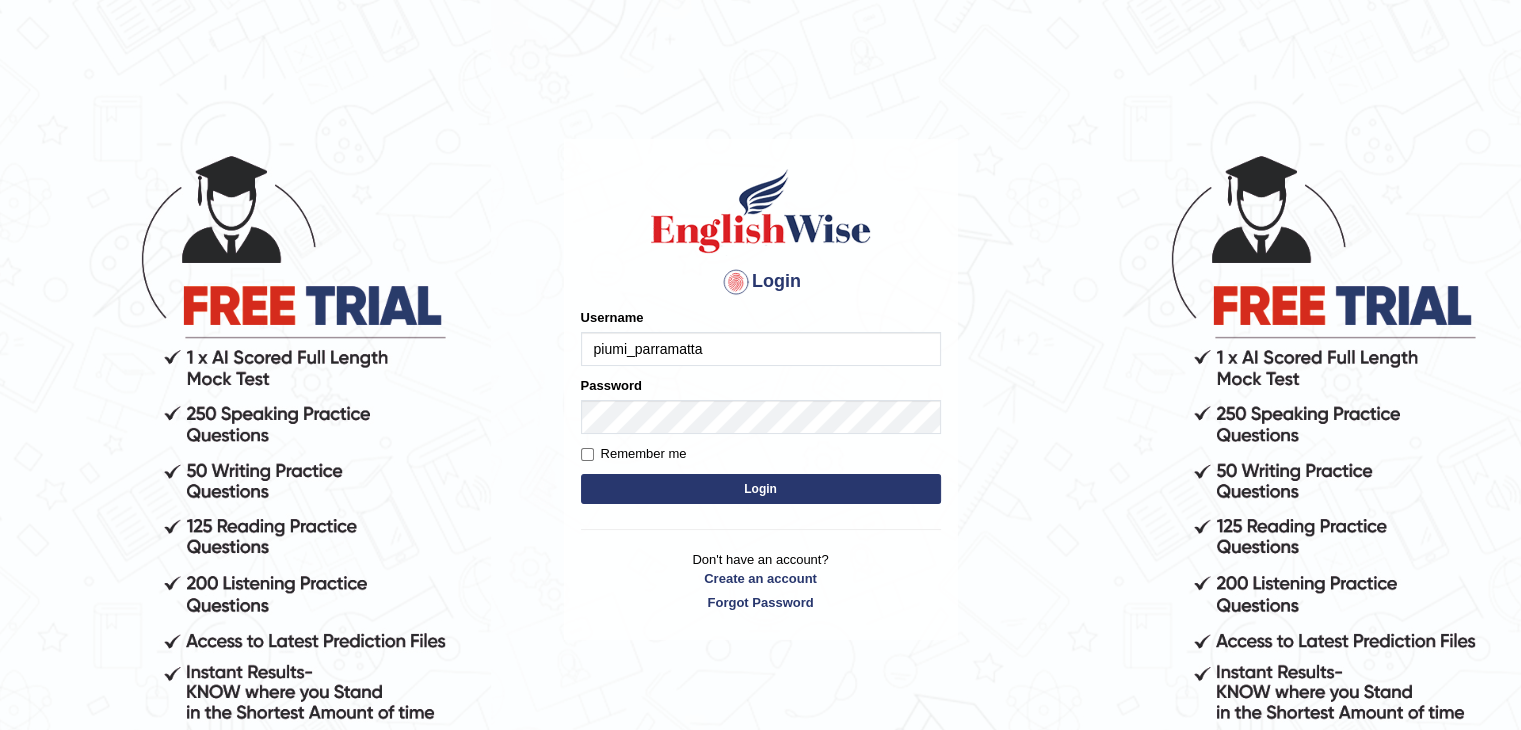 type on "piumi_parramatta" 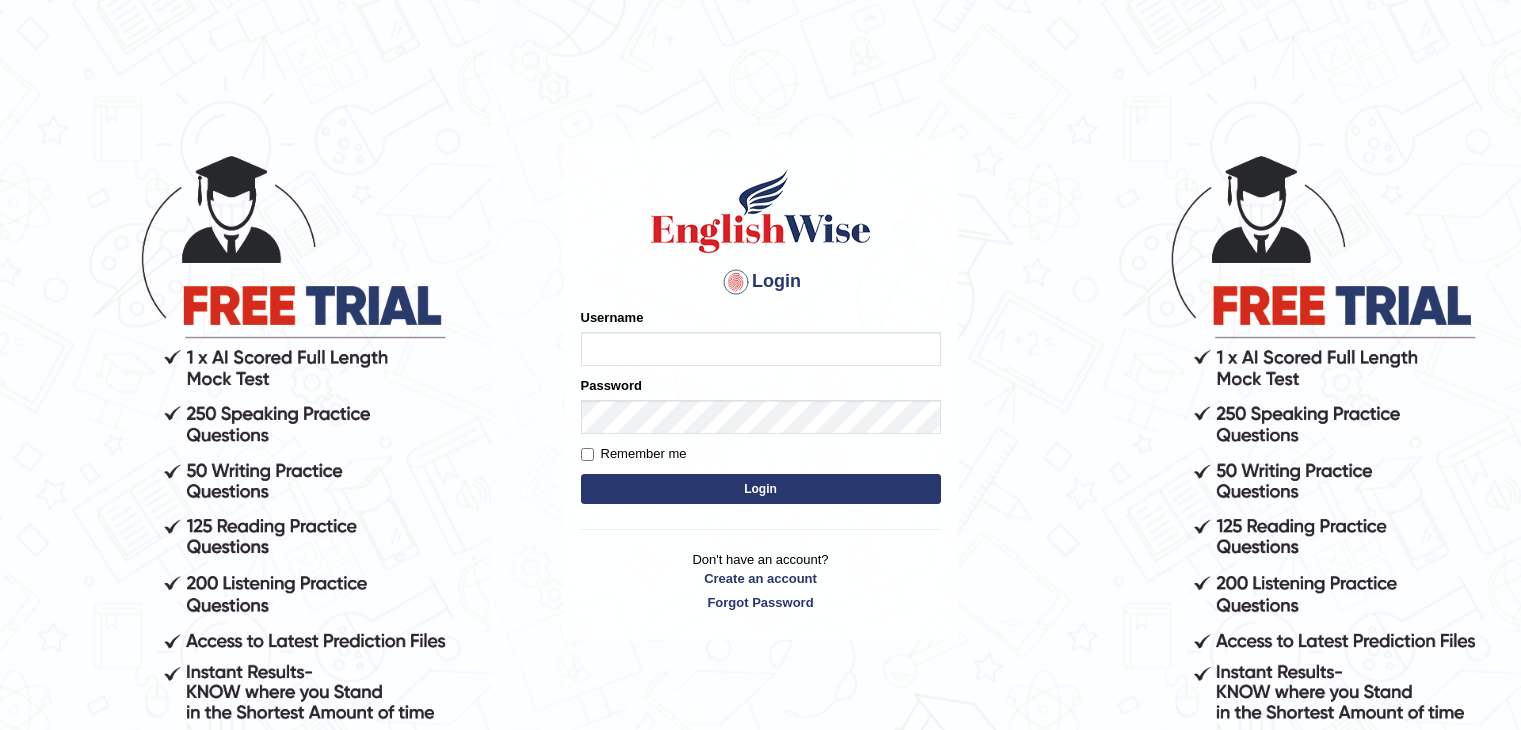 scroll, scrollTop: 0, scrollLeft: 0, axis: both 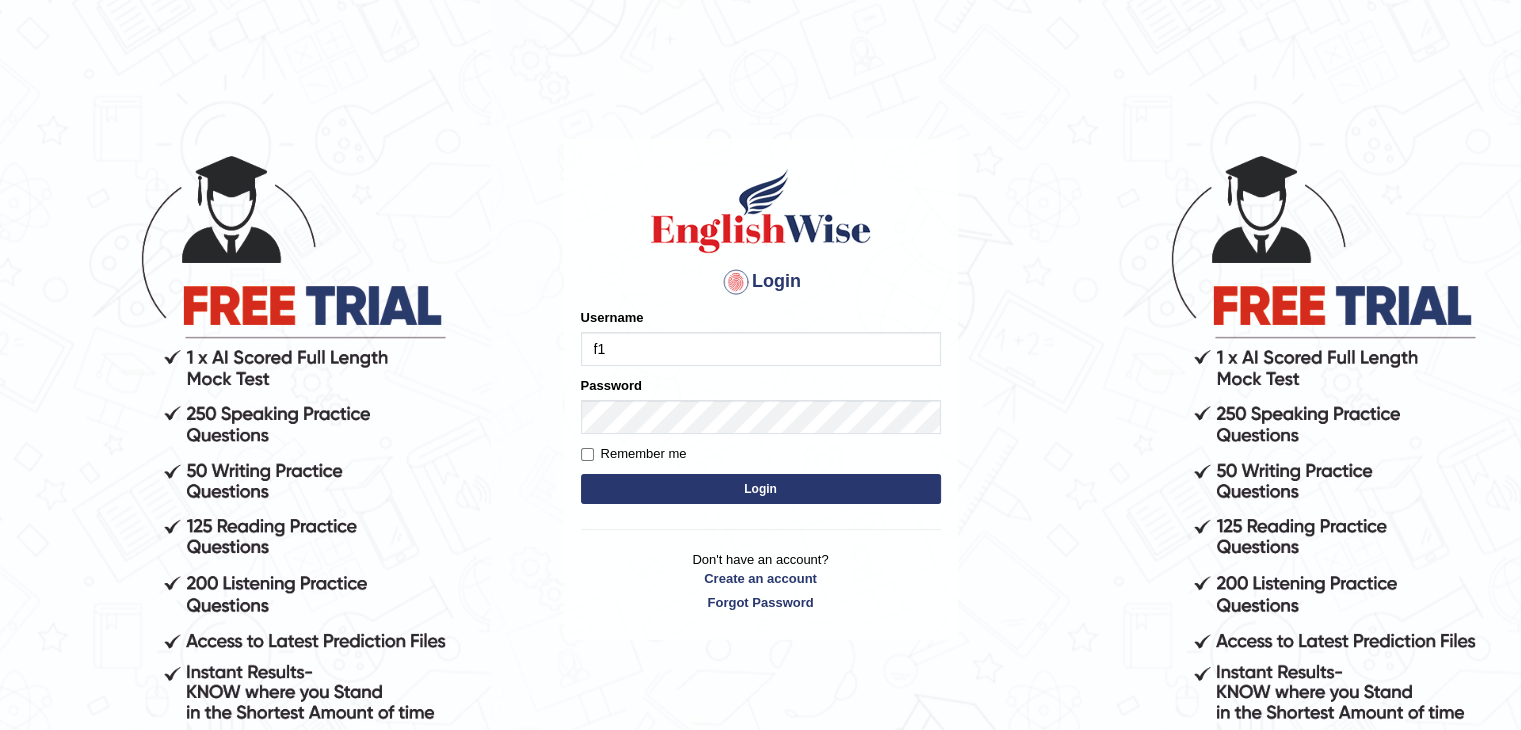 type on "f" 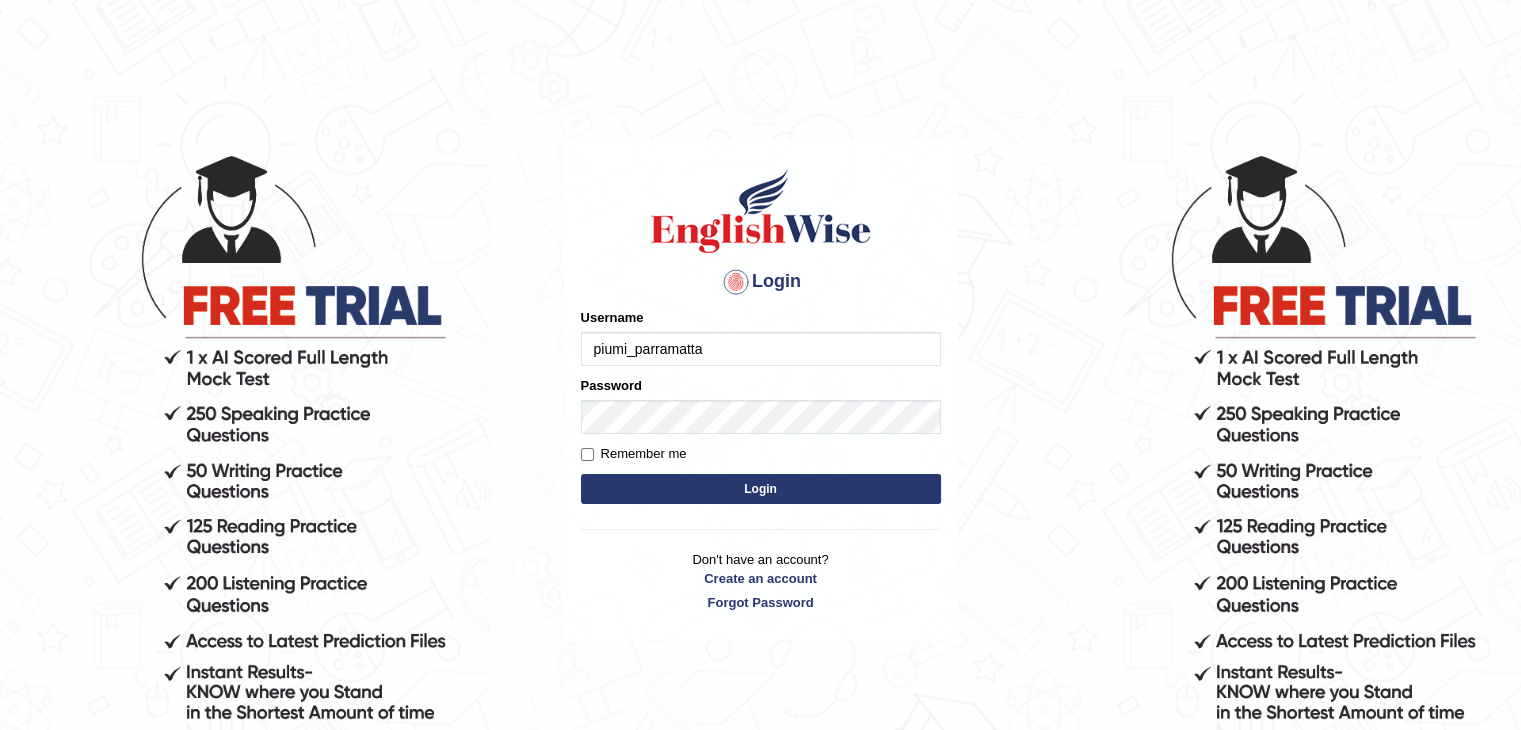 type on "piumi_parramatta" 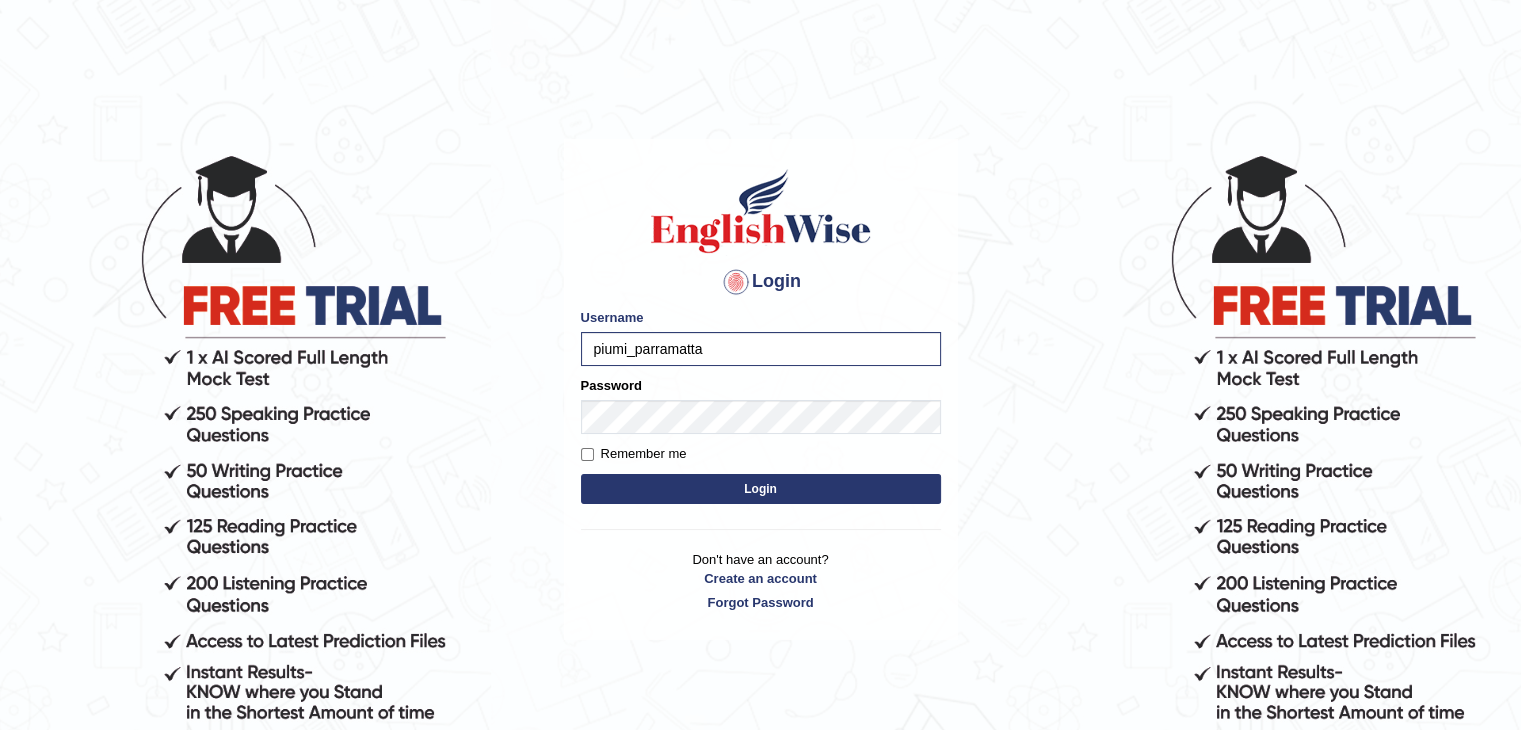 click on "Login" at bounding box center [761, 489] 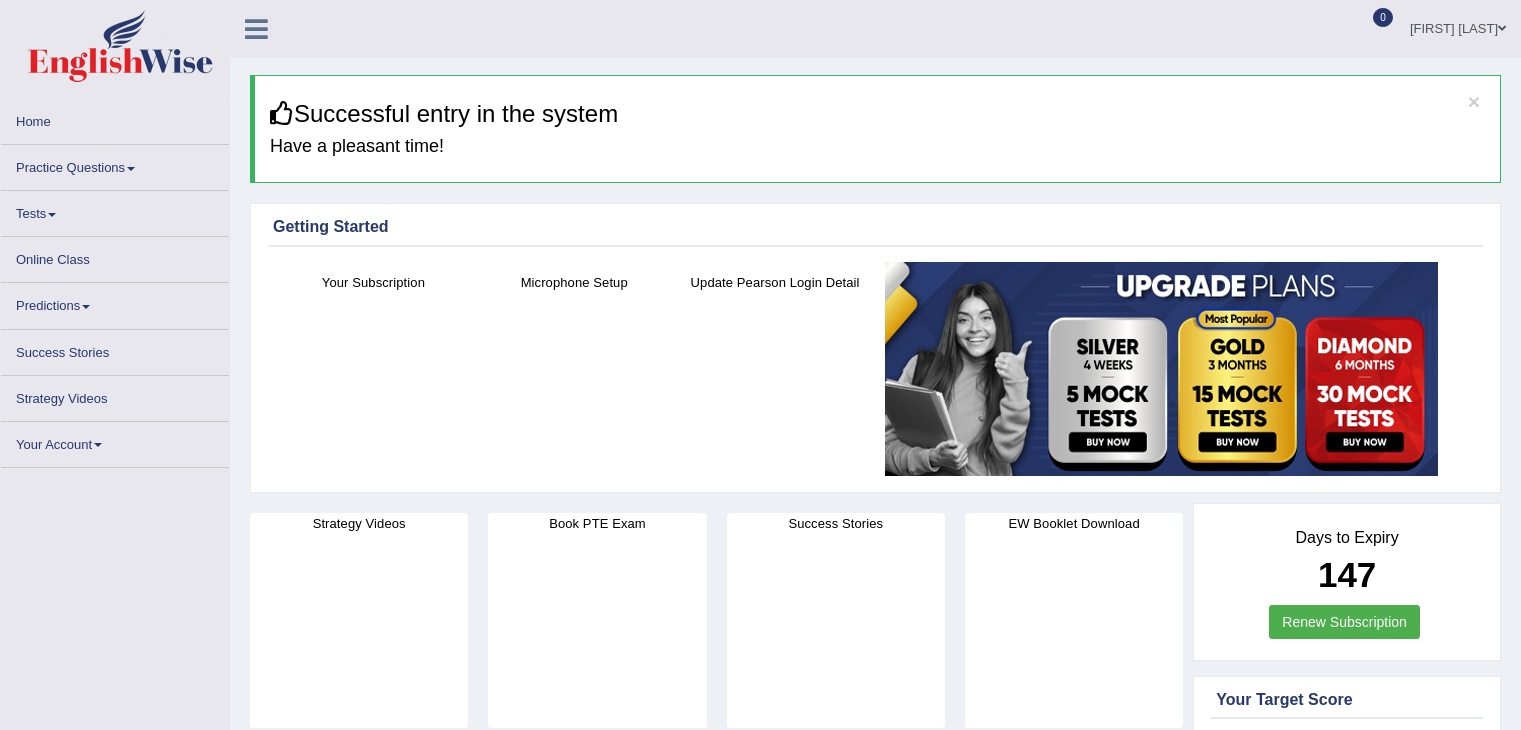 scroll, scrollTop: 0, scrollLeft: 0, axis: both 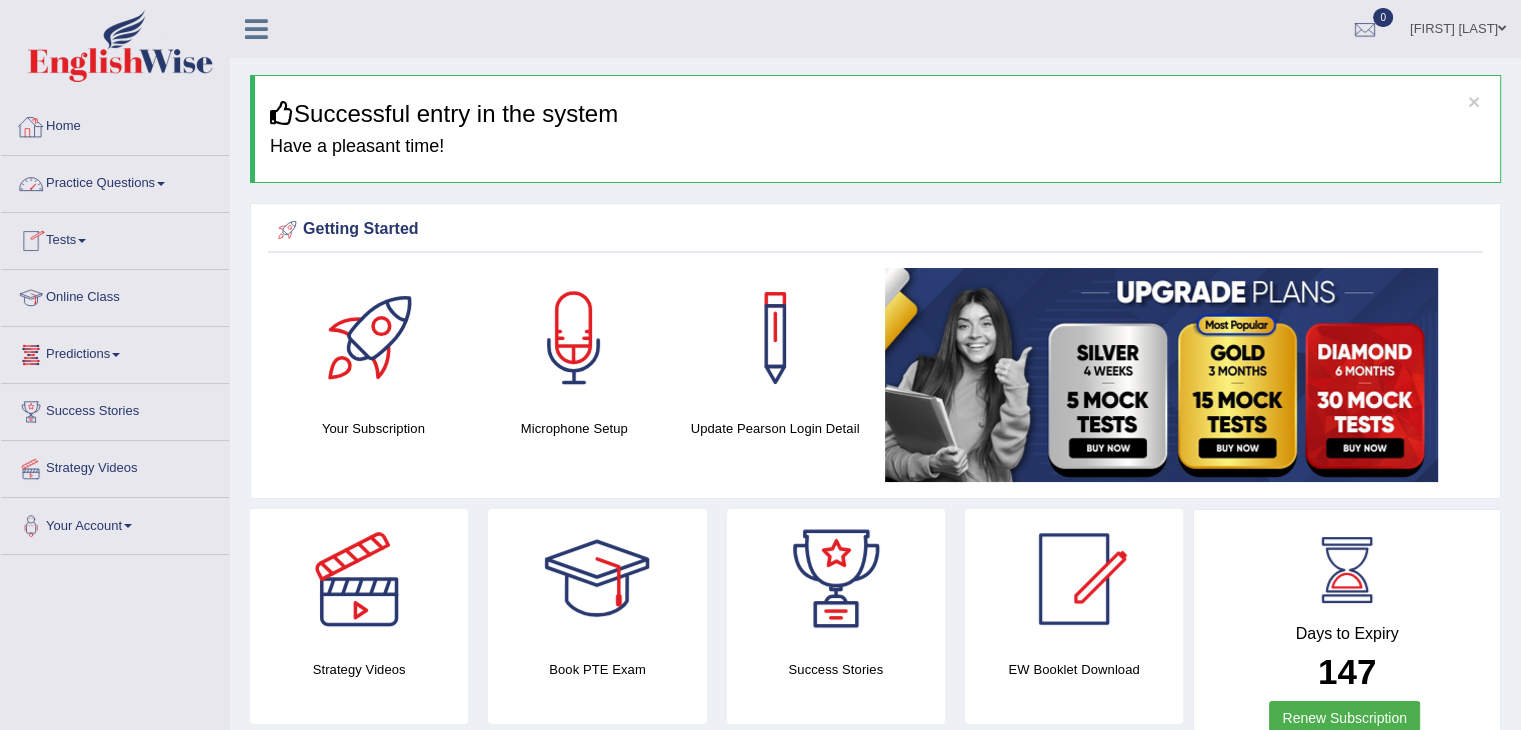 click on "Practice Questions" at bounding box center (115, 181) 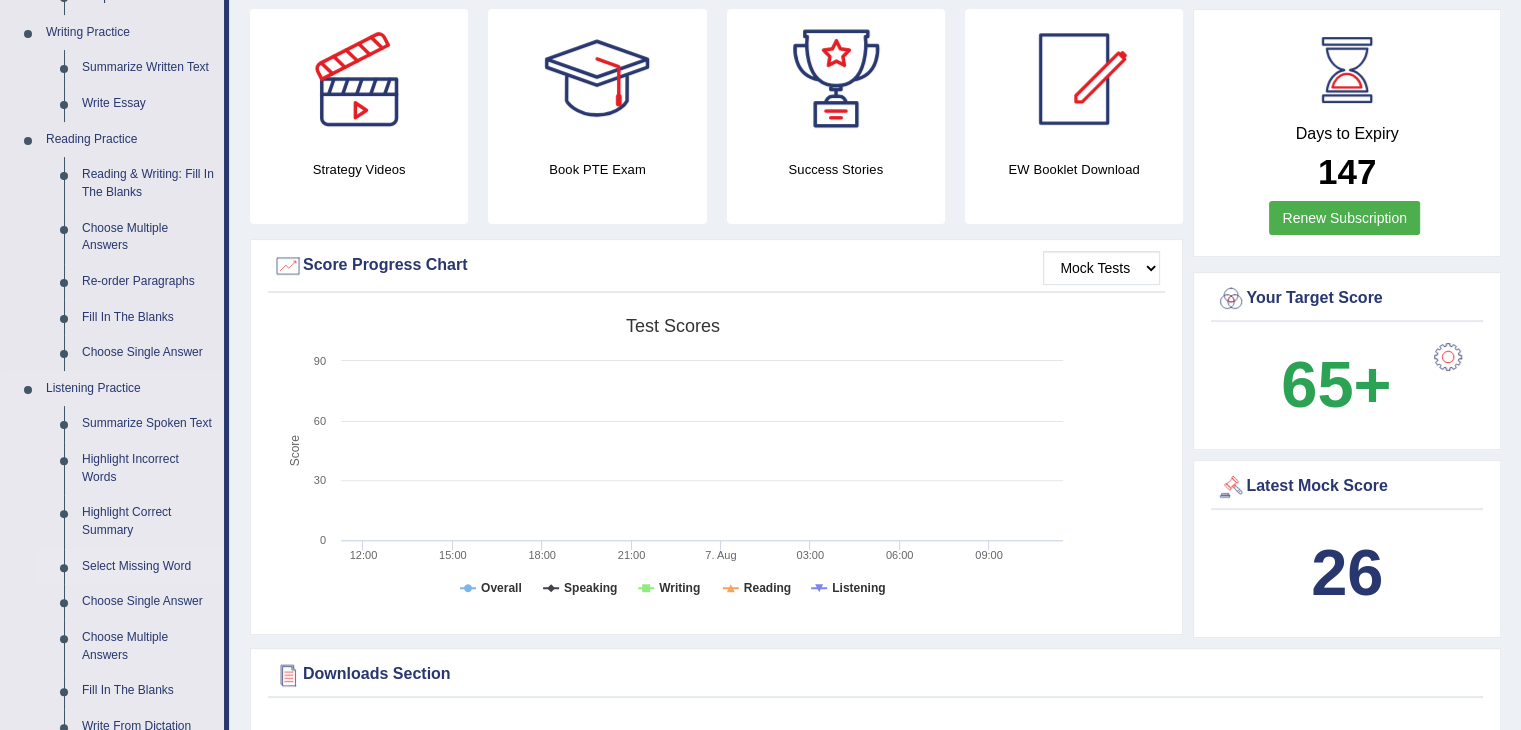 scroll, scrollTop: 600, scrollLeft: 0, axis: vertical 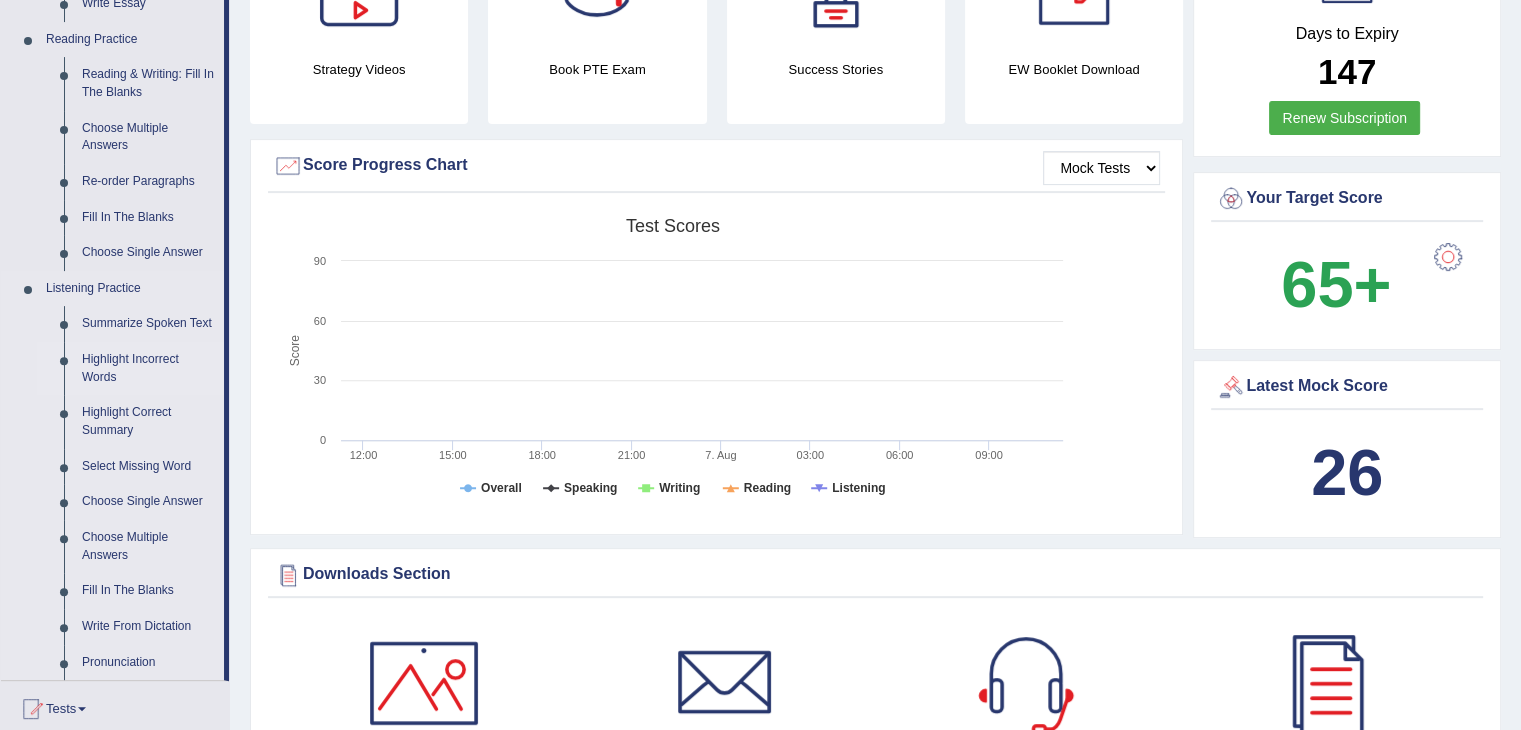 click on "Highlight Incorrect Words" at bounding box center [148, 368] 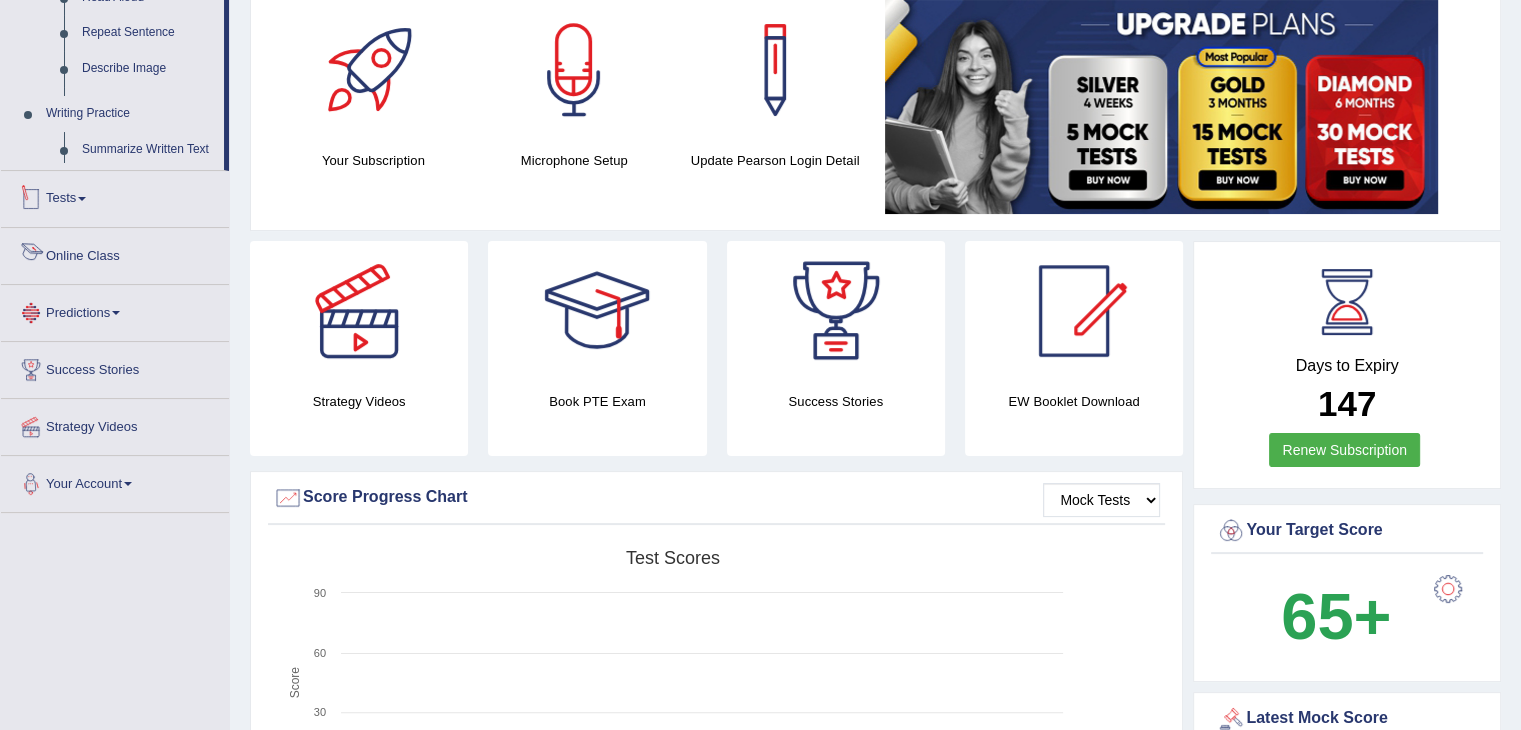 scroll, scrollTop: 473, scrollLeft: 0, axis: vertical 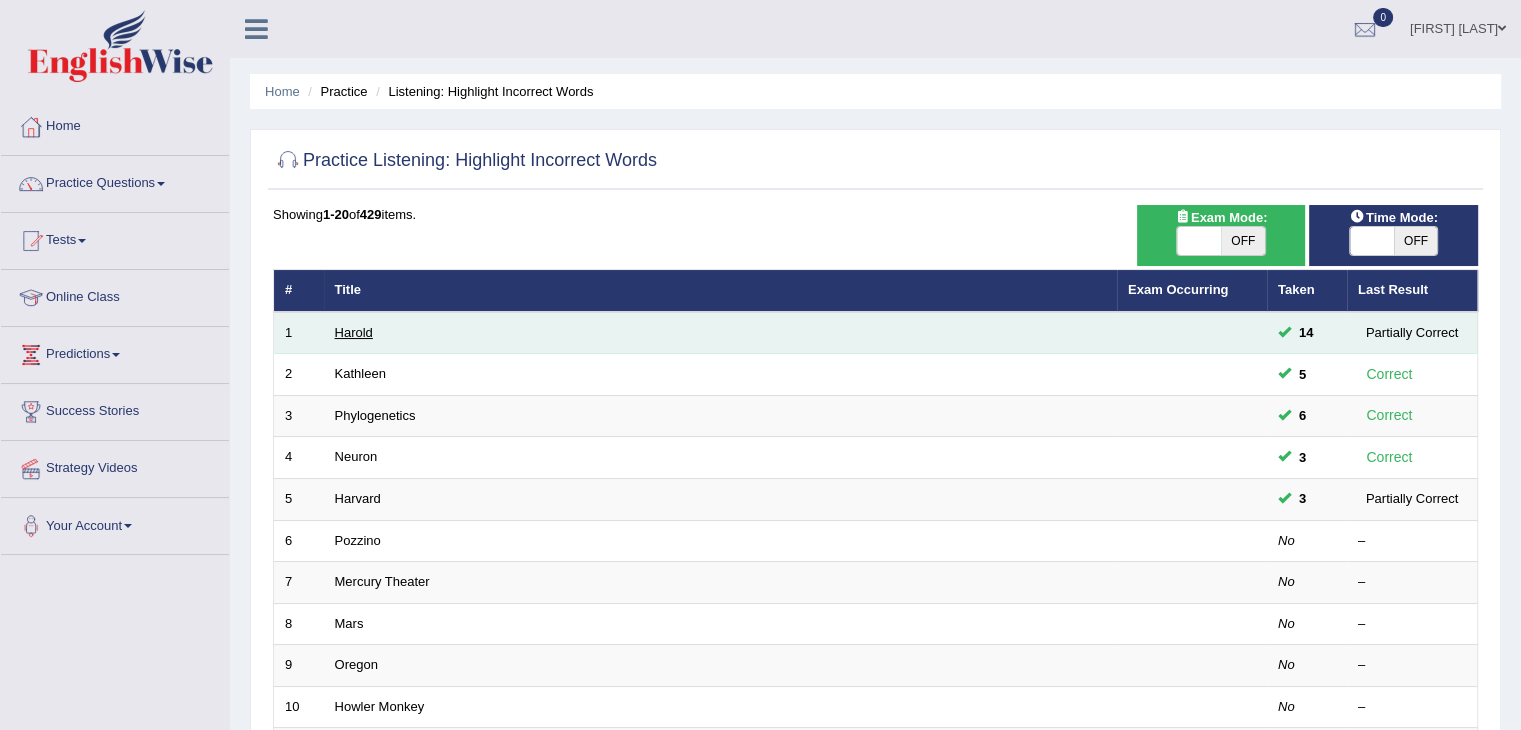 click on "Harold" at bounding box center (354, 332) 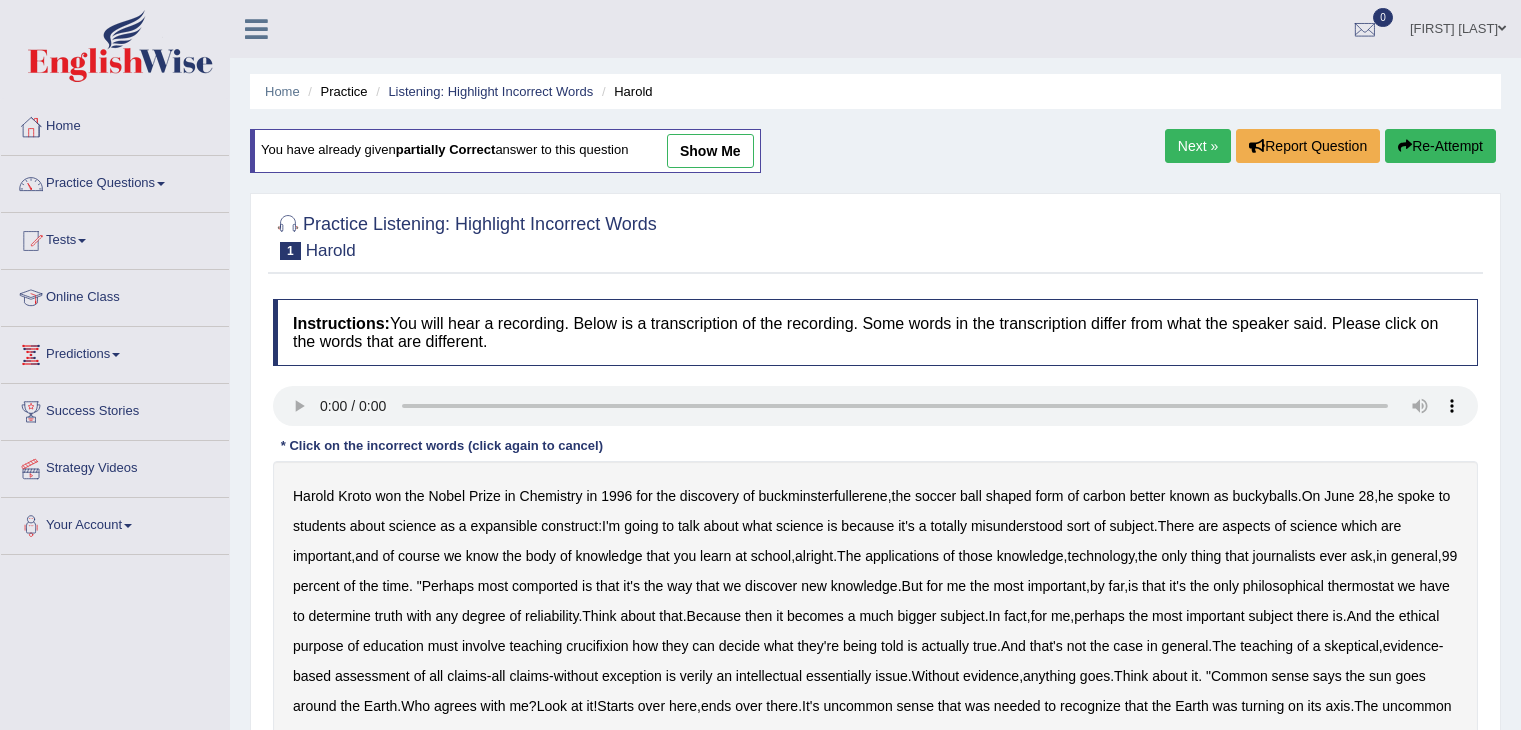 scroll, scrollTop: 0, scrollLeft: 0, axis: both 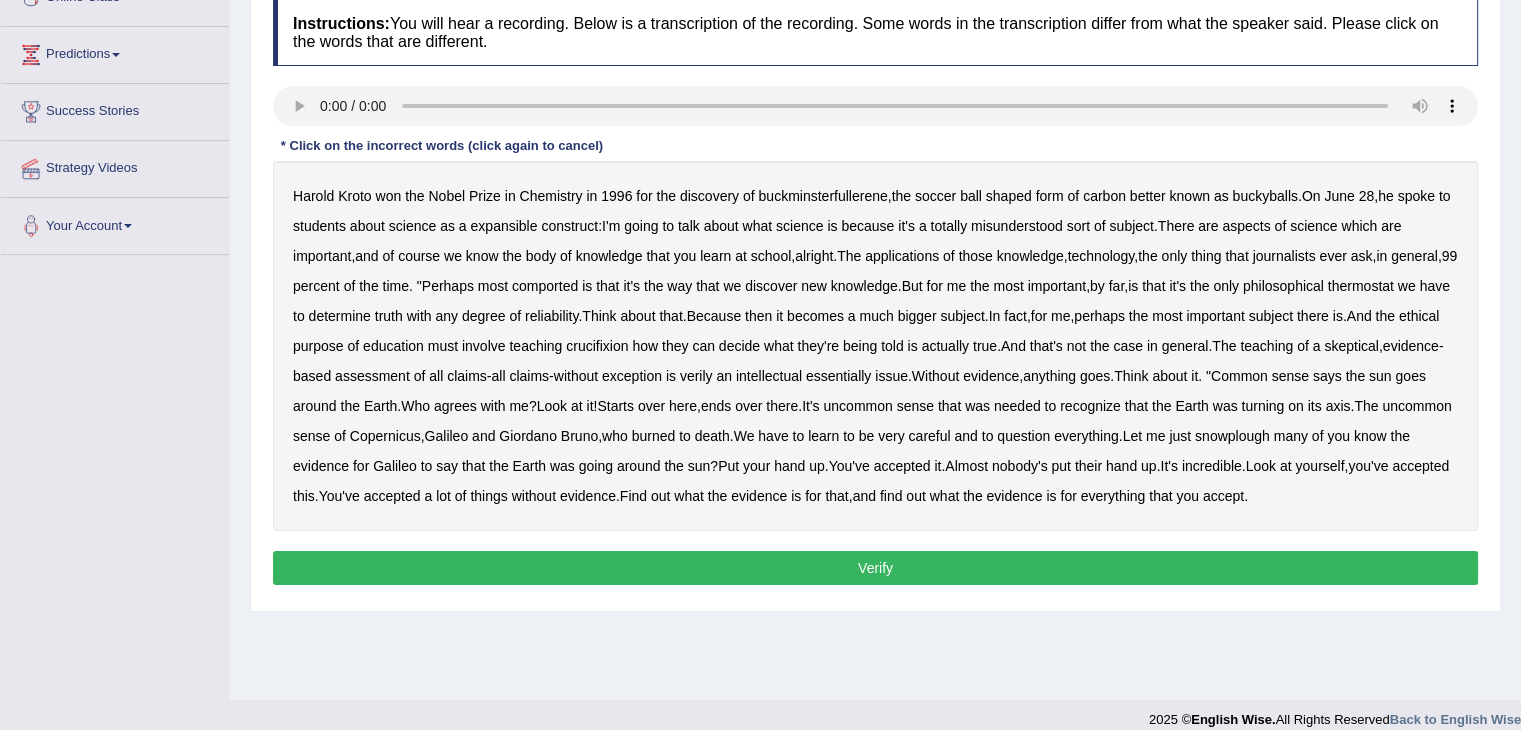 click on "Home
Practice
Listening: Highlight Incorrect Words
Harold
You have already given  partially correct  answer to this question
show me
Next »  Report Question  Re-Attempt
Practice Listening: Highlight Incorrect Words
1
Harold
Instructions:  You will hear a recording. Below is a transcription of the recording. Some words in the transcription differ from what the speaker said. Please click on the words that are different.
Transcript: * Click on the incorrect words (click again to cancel) Harold   Kroto   won   the   Nobel   Prize   in   Chemistry   in   1996   for   the   discovery   of   buckminsterfullerene ,  the   soccer   ball   shaped   form   of   carbon   better   known   as   buckyballs .  On   June   28 ,  he   spoke   to   students   about   science   as   a   expansible   :" at bounding box center [875, 200] 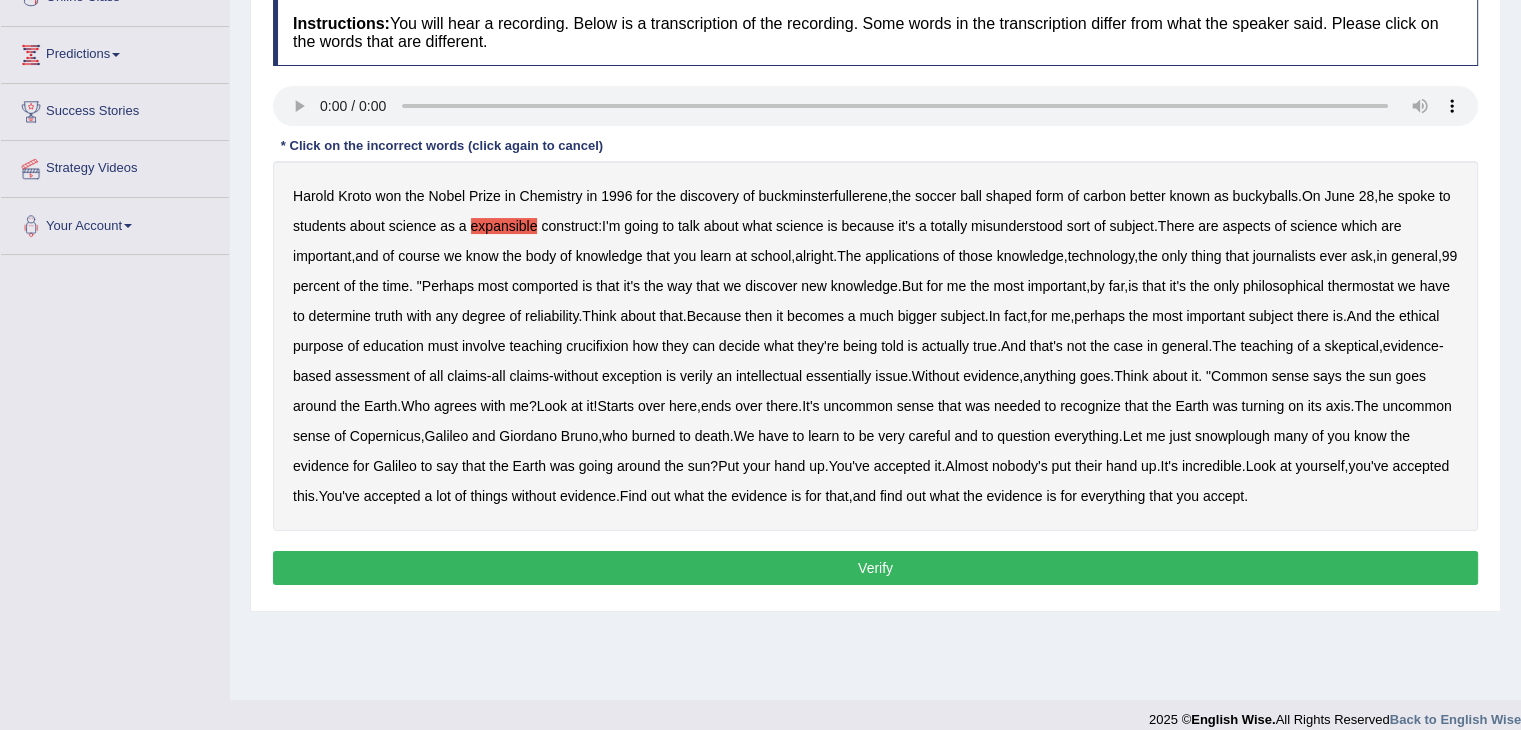 click on "comported" at bounding box center [545, 286] 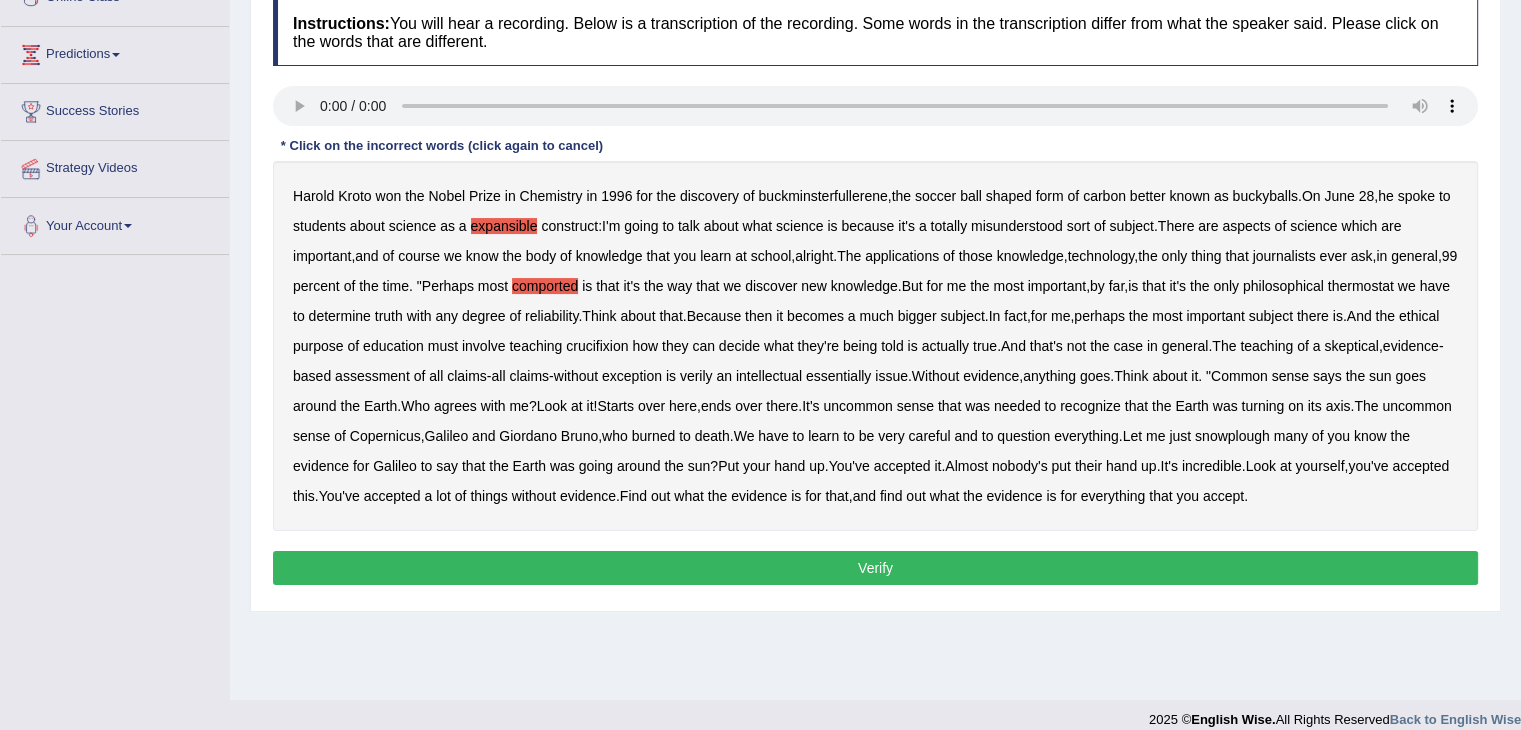drag, startPoint x: 627, startPoint y: 196, endPoint x: 753, endPoint y: 205, distance: 126.32102 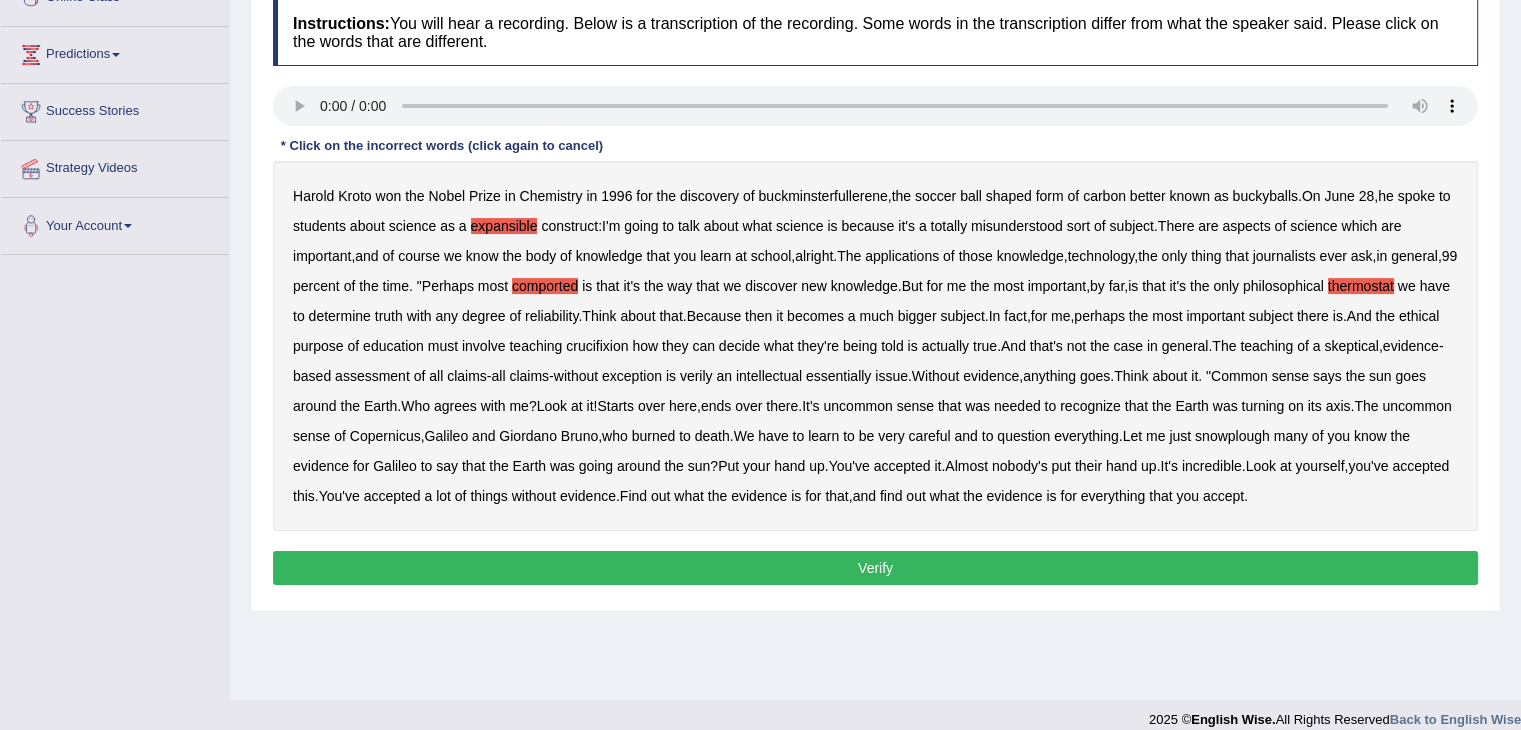 click on "crucifixion" at bounding box center [597, 346] 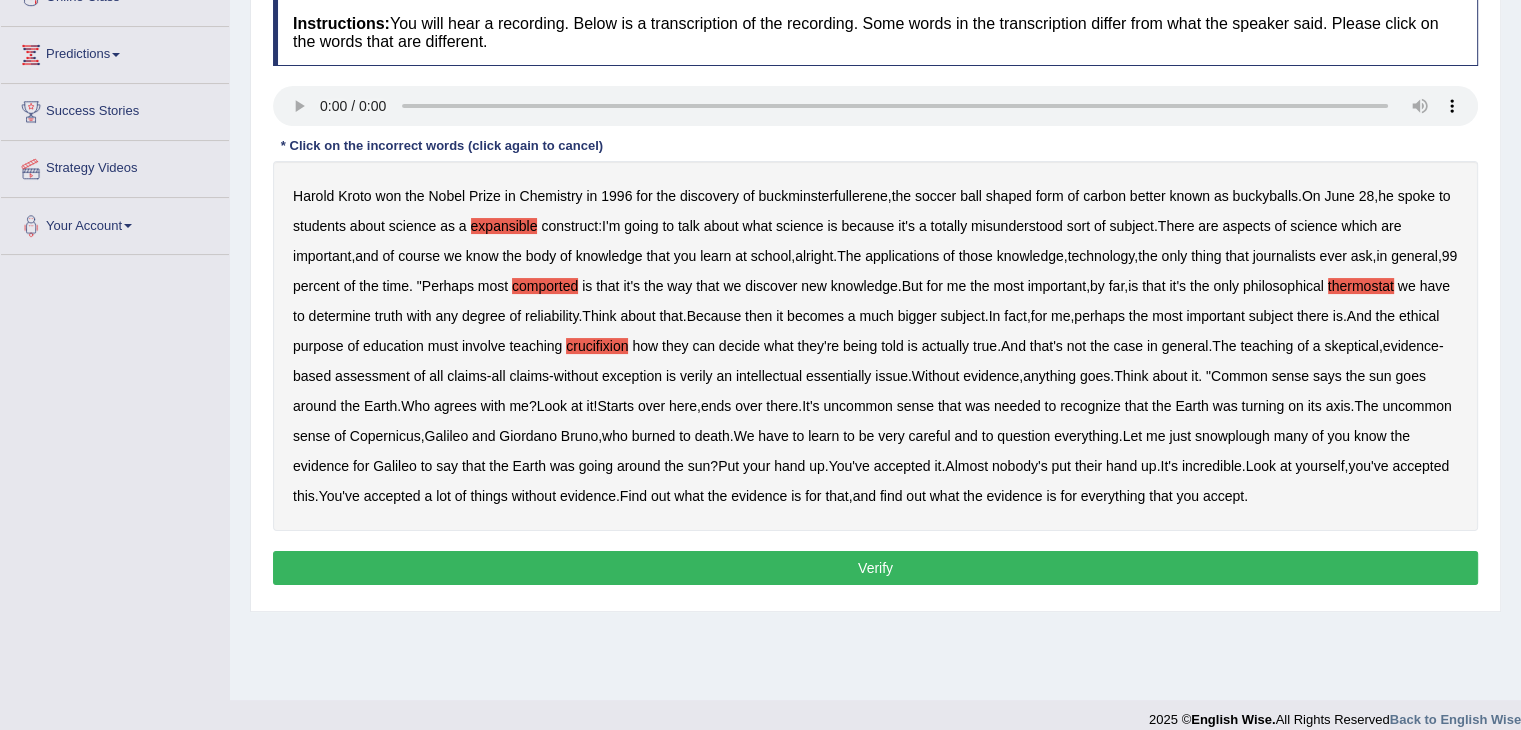 click on "verily" at bounding box center (696, 376) 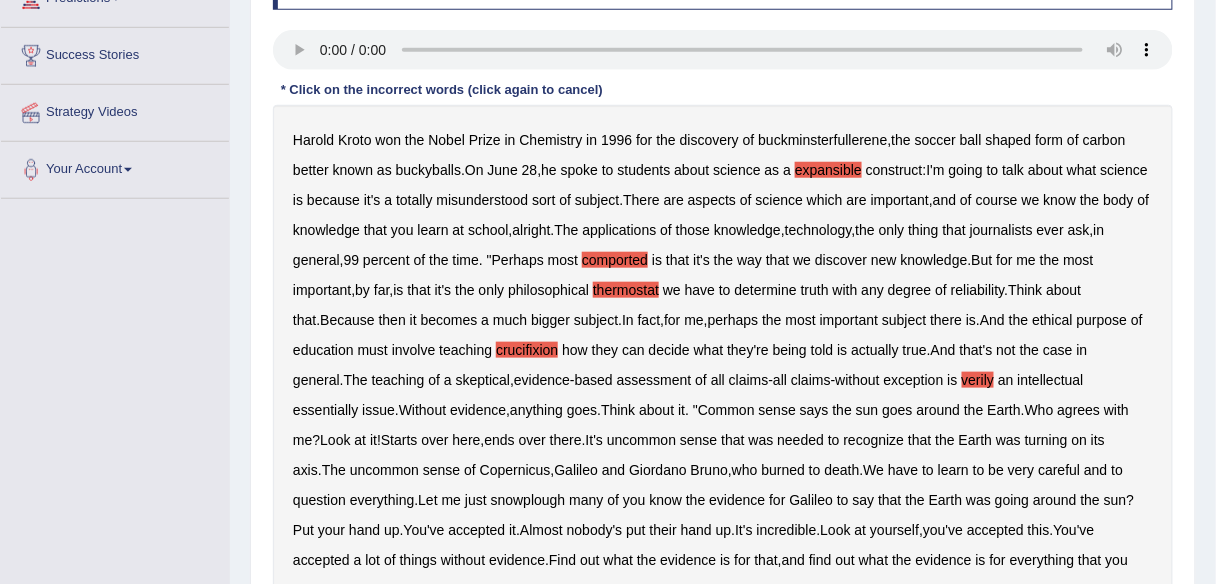 scroll, scrollTop: 360, scrollLeft: 0, axis: vertical 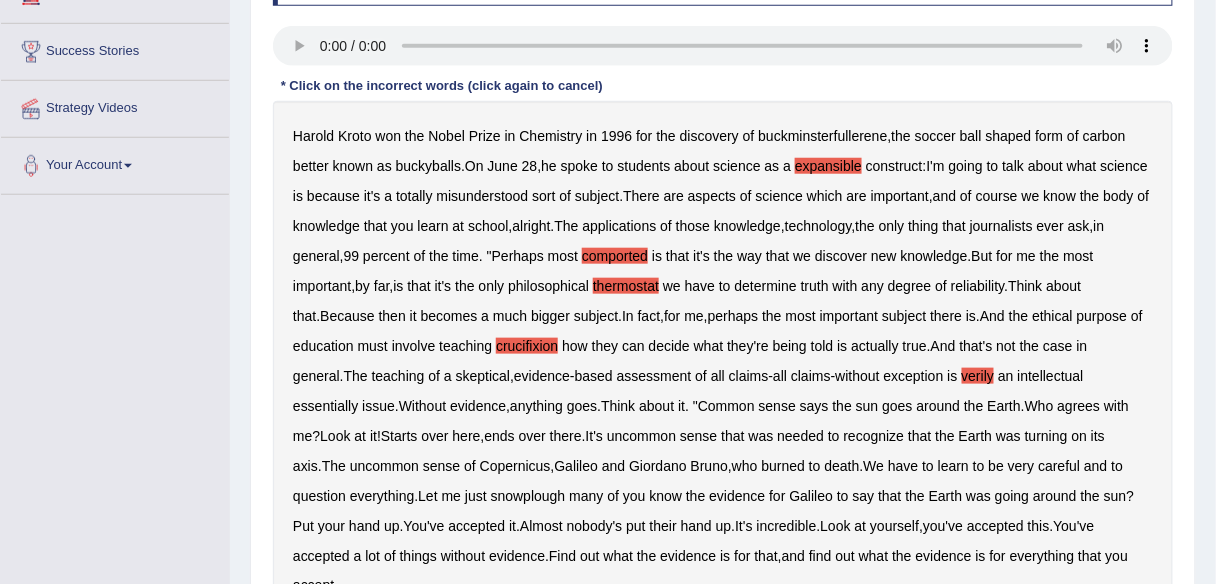 click on "Practice Listening: Highlight Incorrect Words
1
Harold
Instructions:  You will hear a recording. Below is a transcription of the recording. Some words in the transcription differ from what the speaker said. Please click on the words that are different.
Transcript: * Click on the incorrect words (click again to cancel) Harold   Kroto   won   the   Nobel   Prize   in   Chemistry   in   1996   for   the   discovery   of   buckminsterfullerene ,  the   soccer   ball   shaped   form   of   carbon   better   known   as   buckyballs .  On   June   28 ,  he   spoke   to   students   about   science   as   a   expansible   construct :  I'm   going   to   talk   about   what   science   is   because   it's   a   totally   misunderstood   sort   of   subject .  There   are   aspects   of   science   which   are   important ,  and   of   course   we   know   the   body   of   knowledge   that   you   learn   at   school ,  alright .  The" at bounding box center (723, 267) 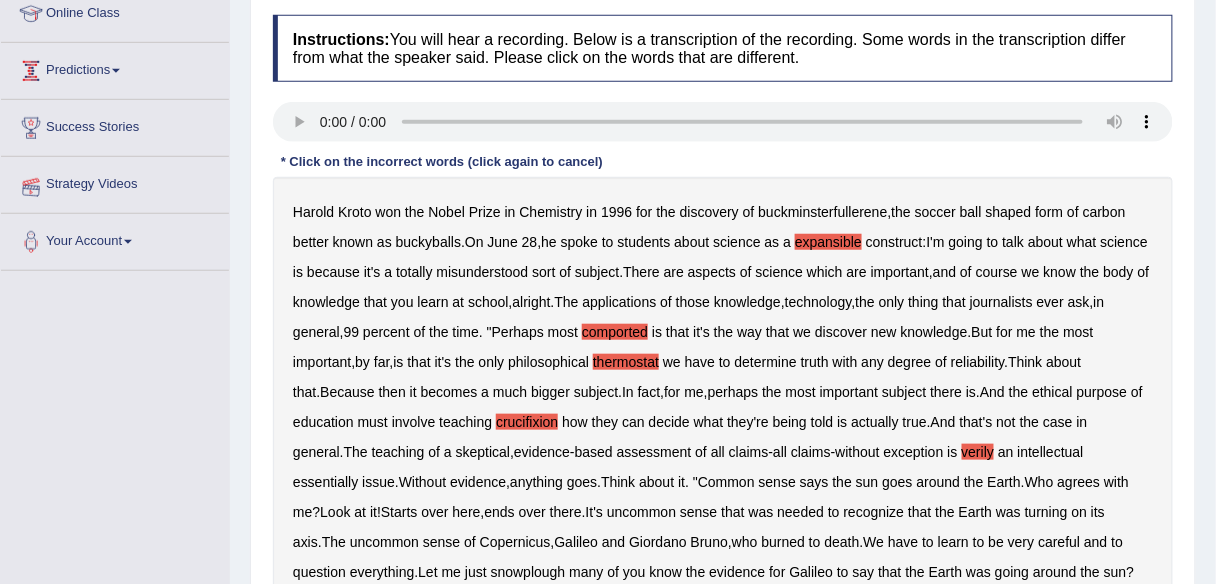 scroll, scrollTop: 280, scrollLeft: 0, axis: vertical 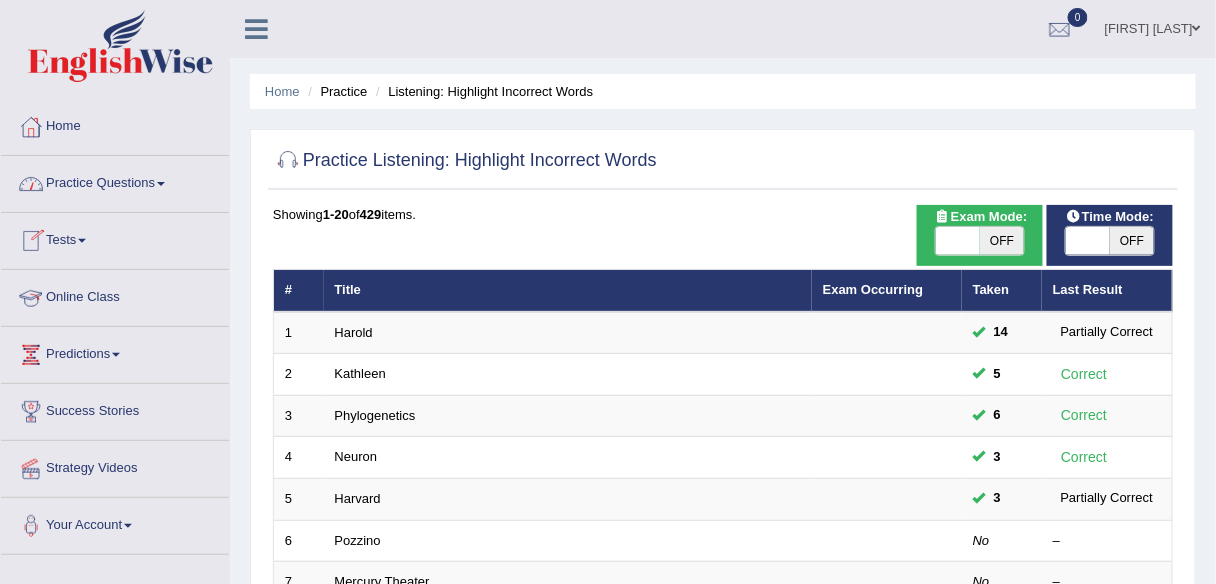 click on "Practice Questions" at bounding box center [115, 181] 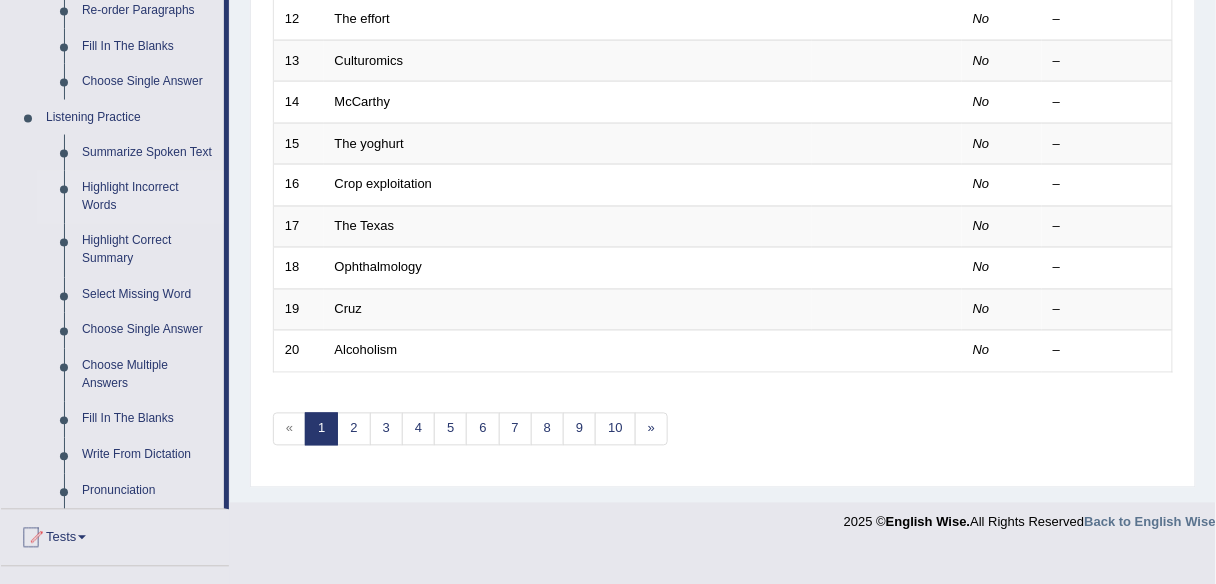 scroll, scrollTop: 800, scrollLeft: 0, axis: vertical 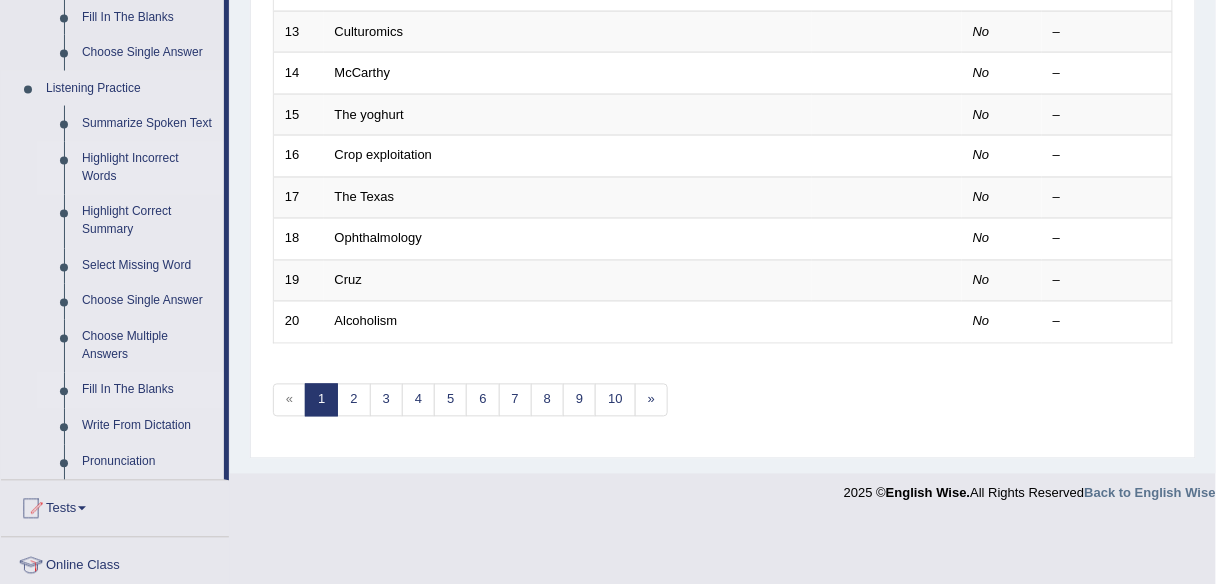 click on "Fill In The Blanks" at bounding box center (148, 391) 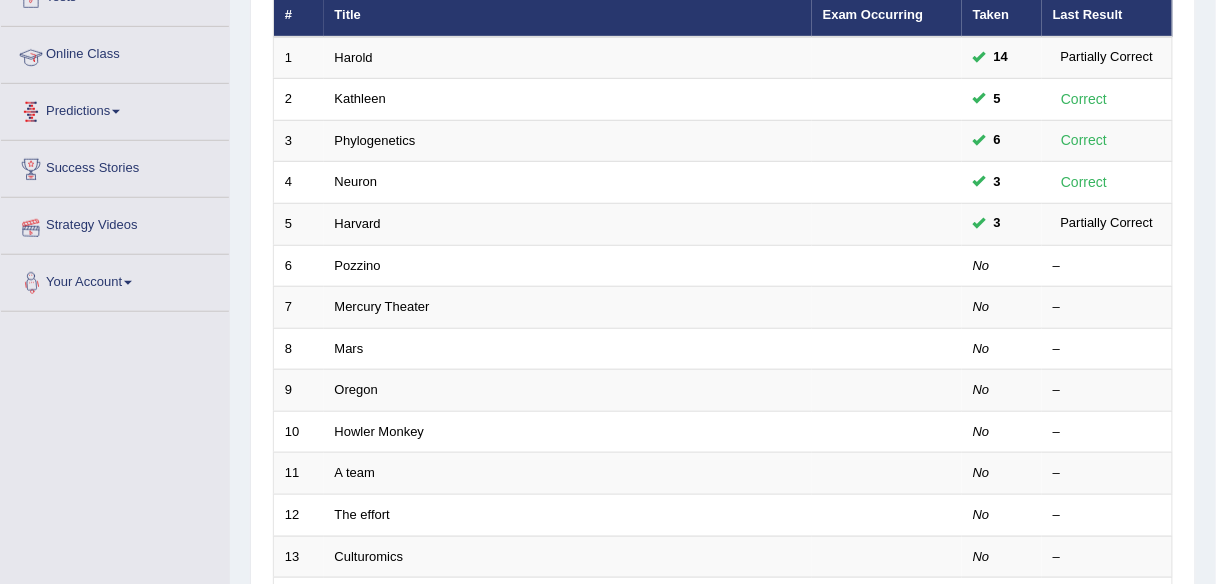 scroll, scrollTop: 480, scrollLeft: 0, axis: vertical 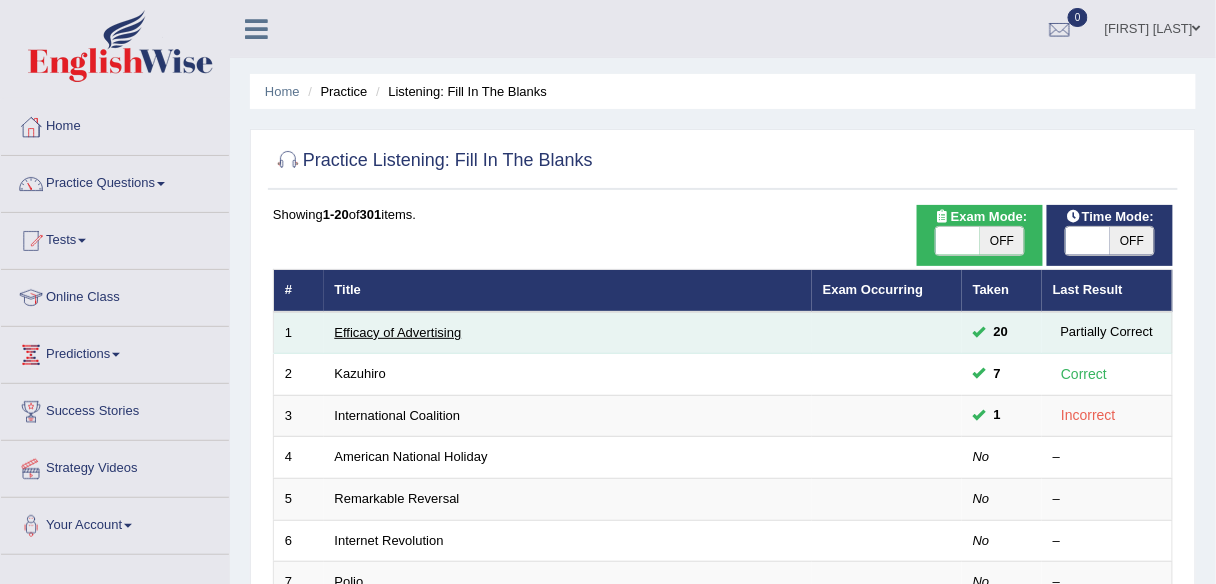 click on "Efficacy of Advertising" at bounding box center (398, 332) 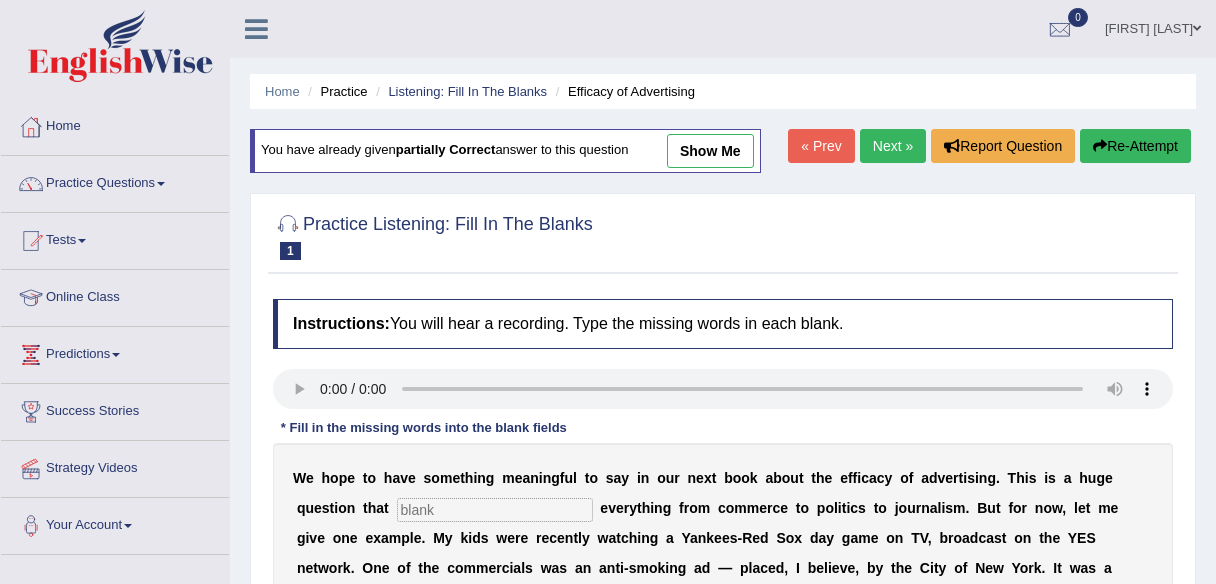 scroll, scrollTop: 0, scrollLeft: 0, axis: both 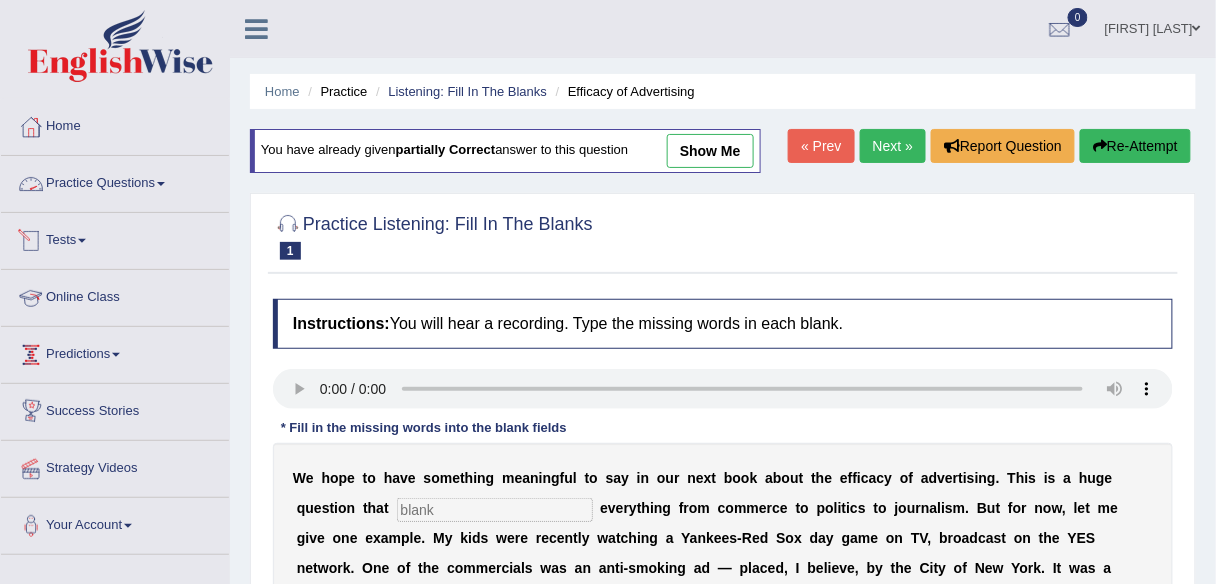 click on "Practice Questions" at bounding box center [115, 181] 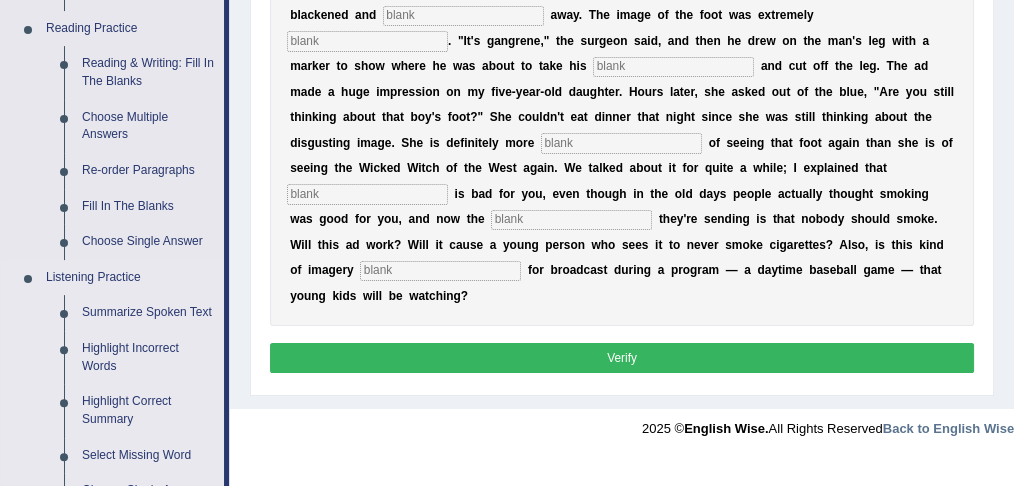 scroll, scrollTop: 653, scrollLeft: 0, axis: vertical 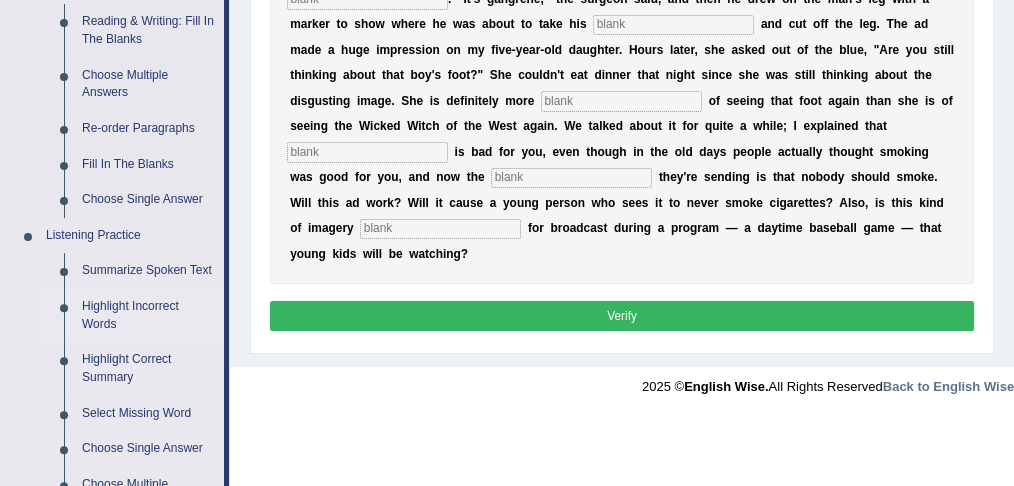 click on "Highlight Incorrect Words" at bounding box center (148, 315) 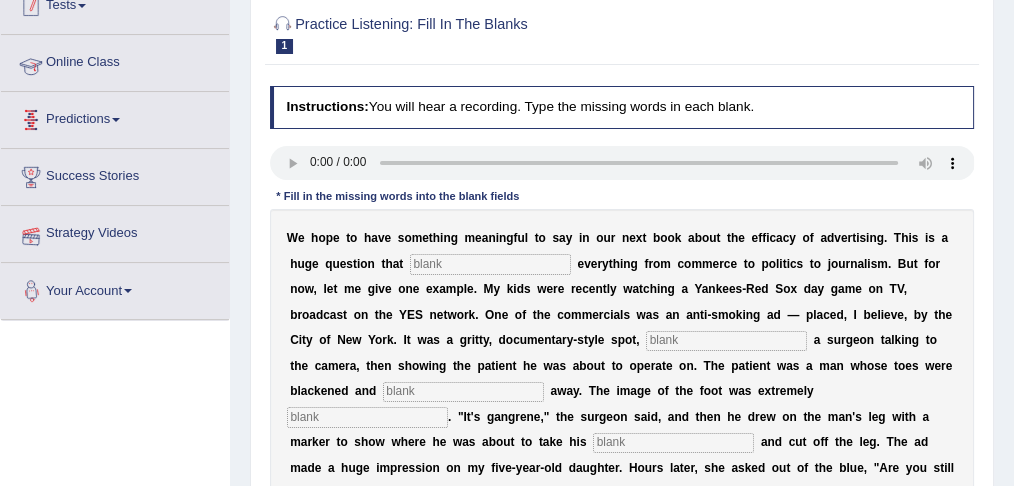 scroll, scrollTop: 361, scrollLeft: 0, axis: vertical 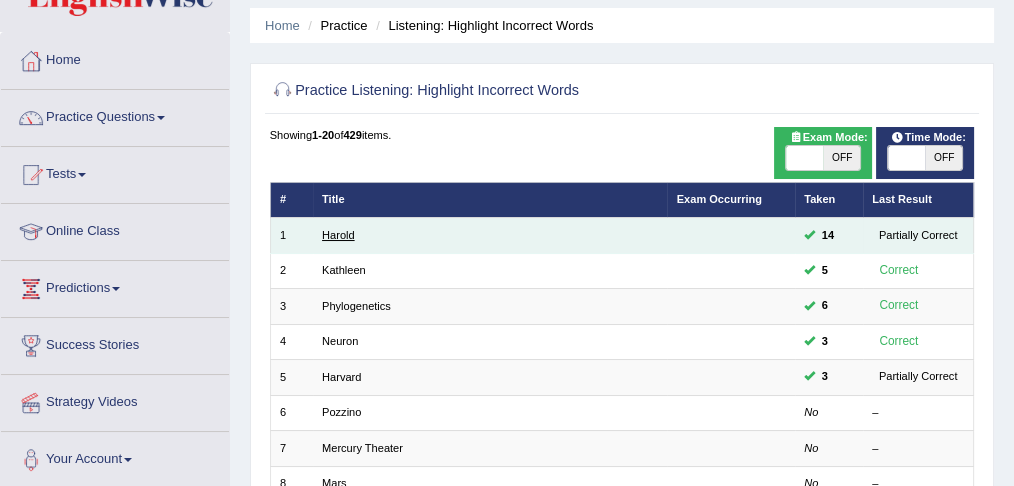 click on "Harold" 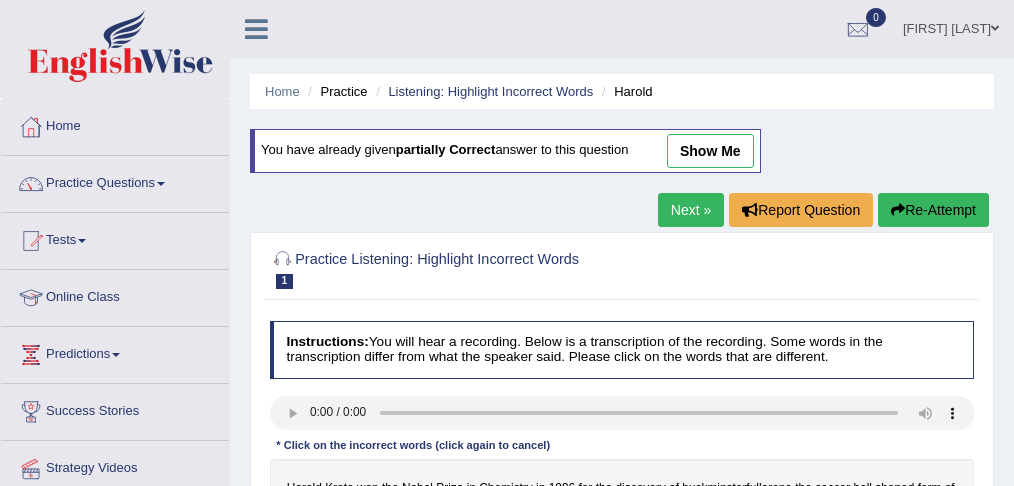 scroll, scrollTop: 0, scrollLeft: 0, axis: both 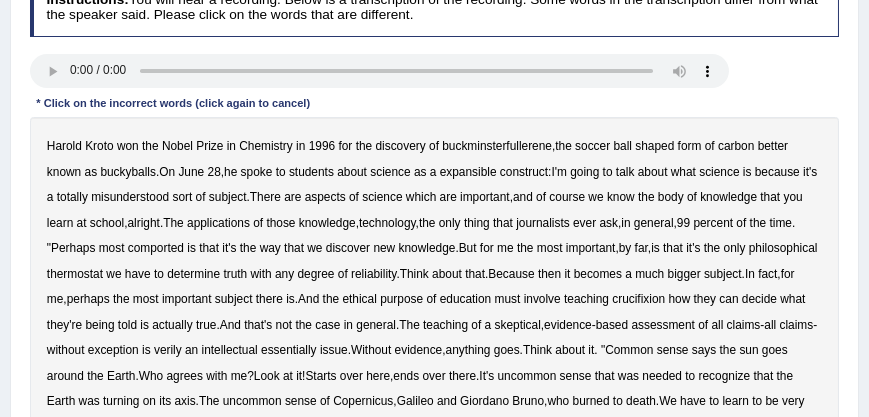type 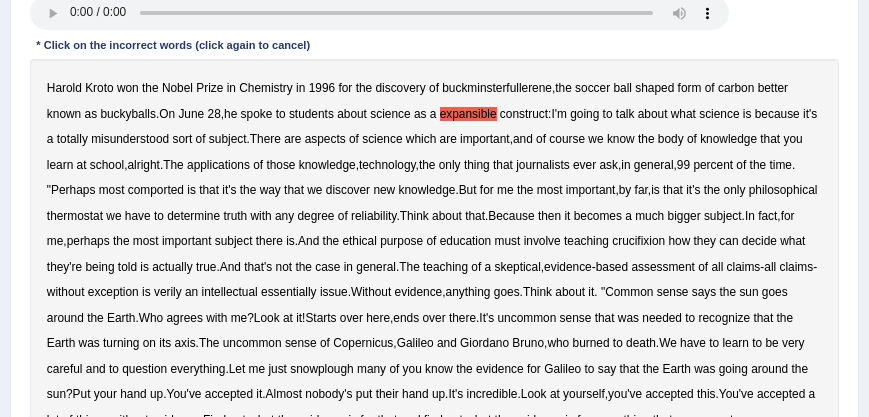 scroll, scrollTop: 342, scrollLeft: 0, axis: vertical 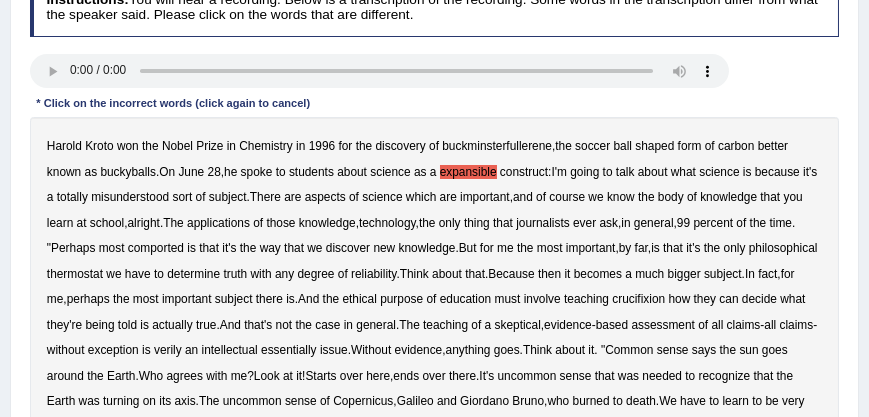 drag, startPoint x: 683, startPoint y: 22, endPoint x: 3, endPoint y: 287, distance: 729.81165 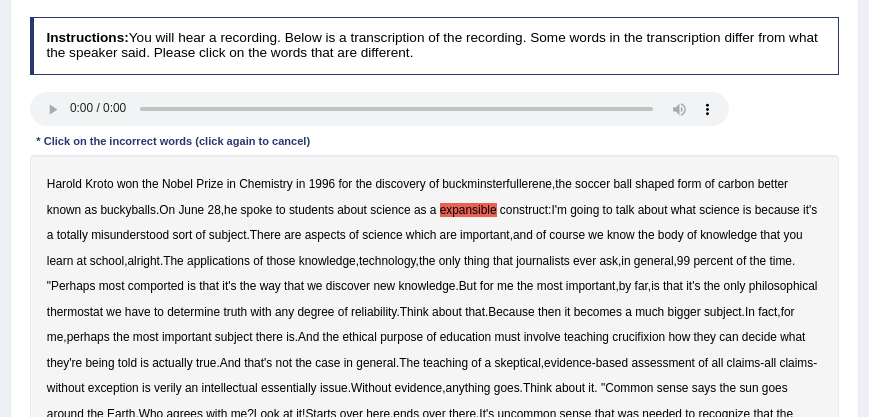 scroll, scrollTop: 285, scrollLeft: 0, axis: vertical 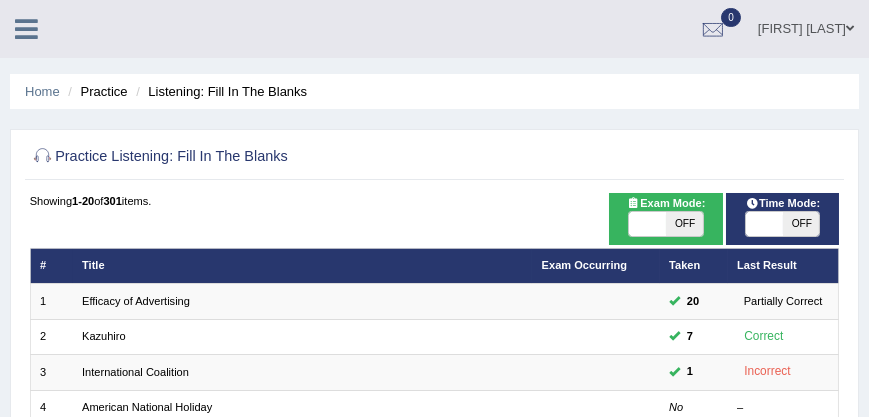 click at bounding box center [26, 29] 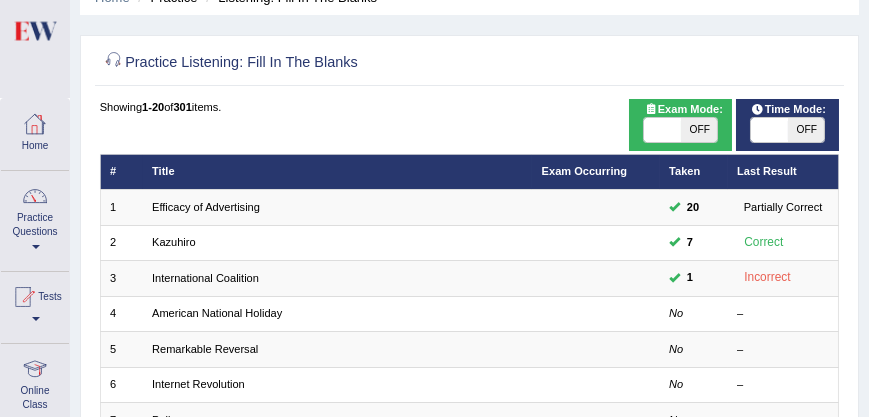 scroll, scrollTop: 114, scrollLeft: 0, axis: vertical 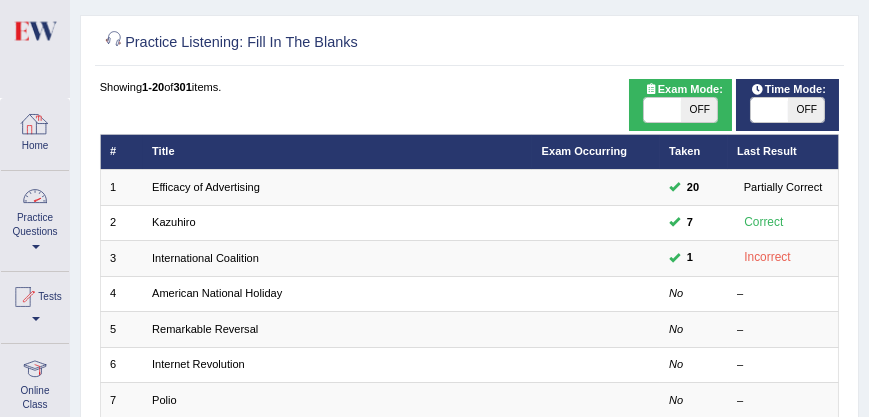 click at bounding box center [35, 196] 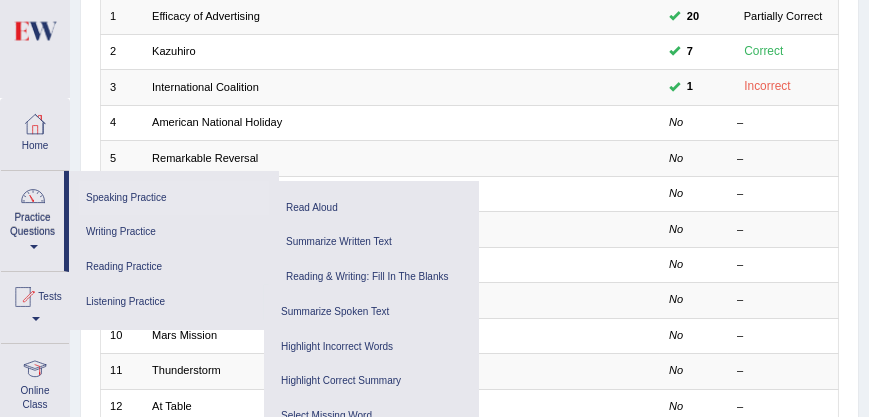 scroll, scrollTop: 285, scrollLeft: 0, axis: vertical 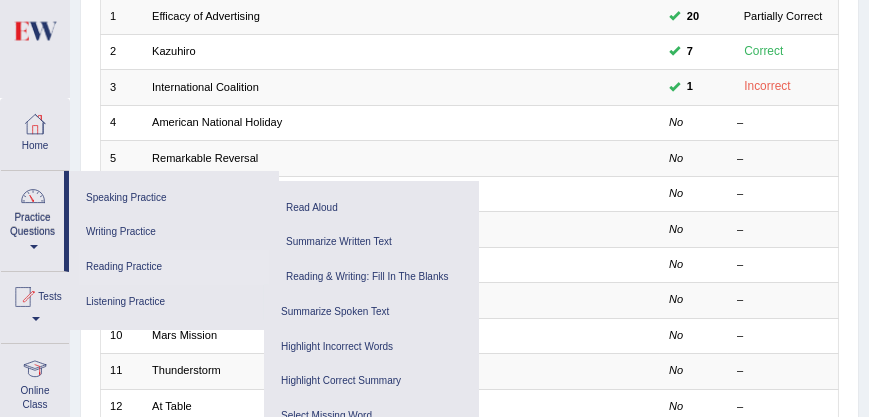 click on "Reading Practice" at bounding box center [174, 267] 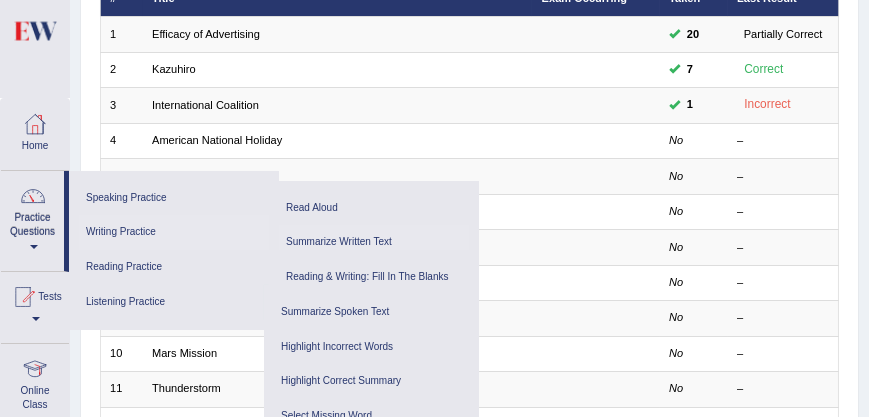 scroll, scrollTop: 285, scrollLeft: 0, axis: vertical 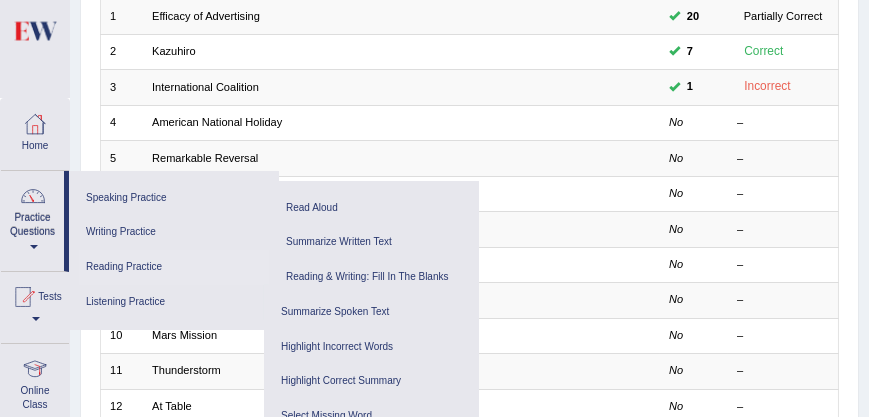 click on "Reading Practice" at bounding box center [174, 267] 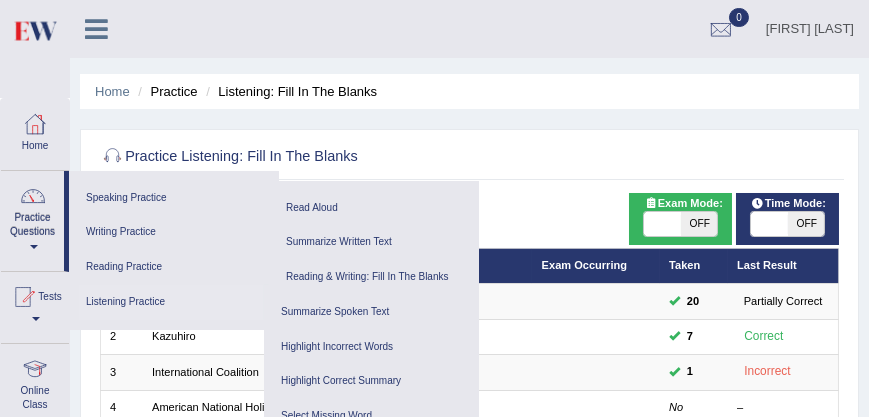 click on "Listening Practice" at bounding box center [171, 302] 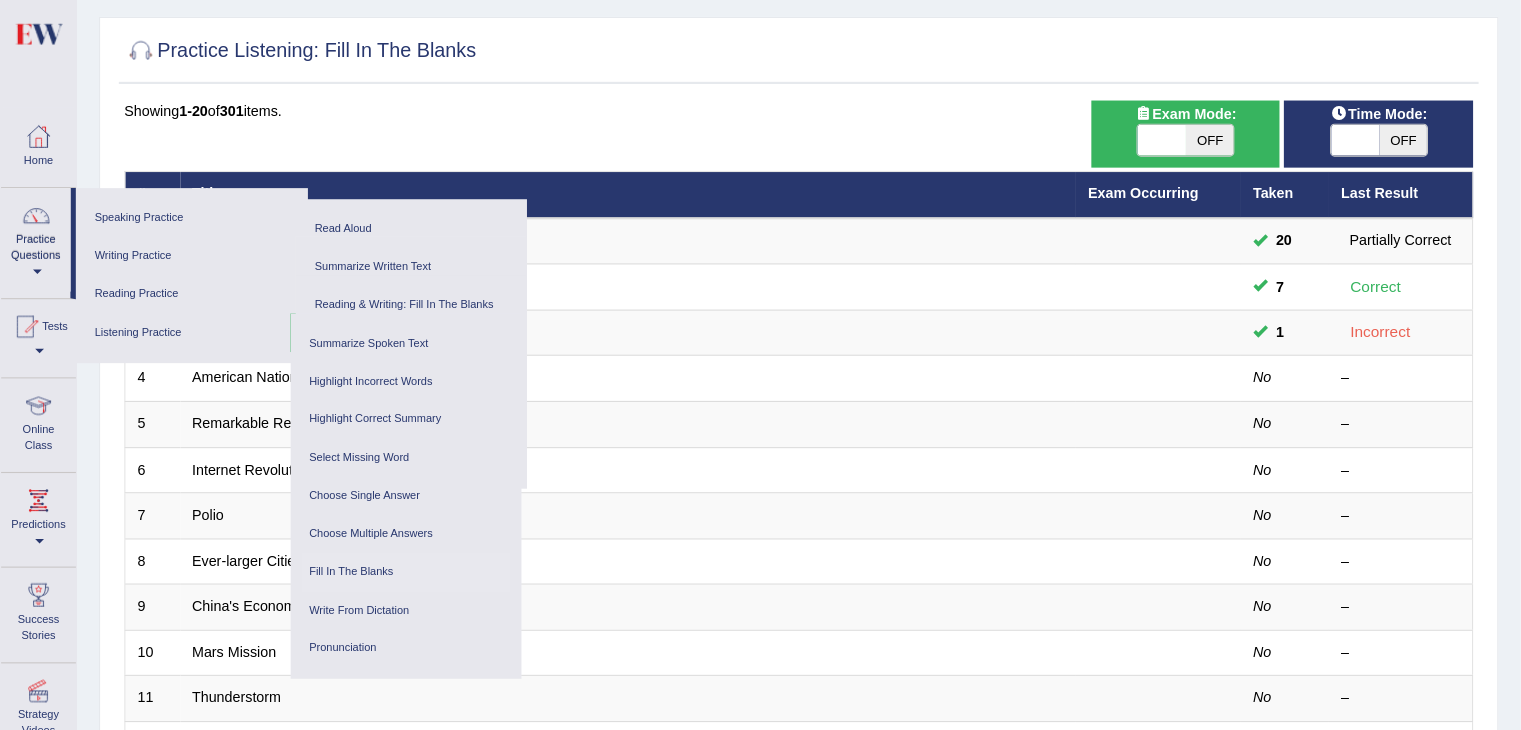 scroll, scrollTop: 114, scrollLeft: 0, axis: vertical 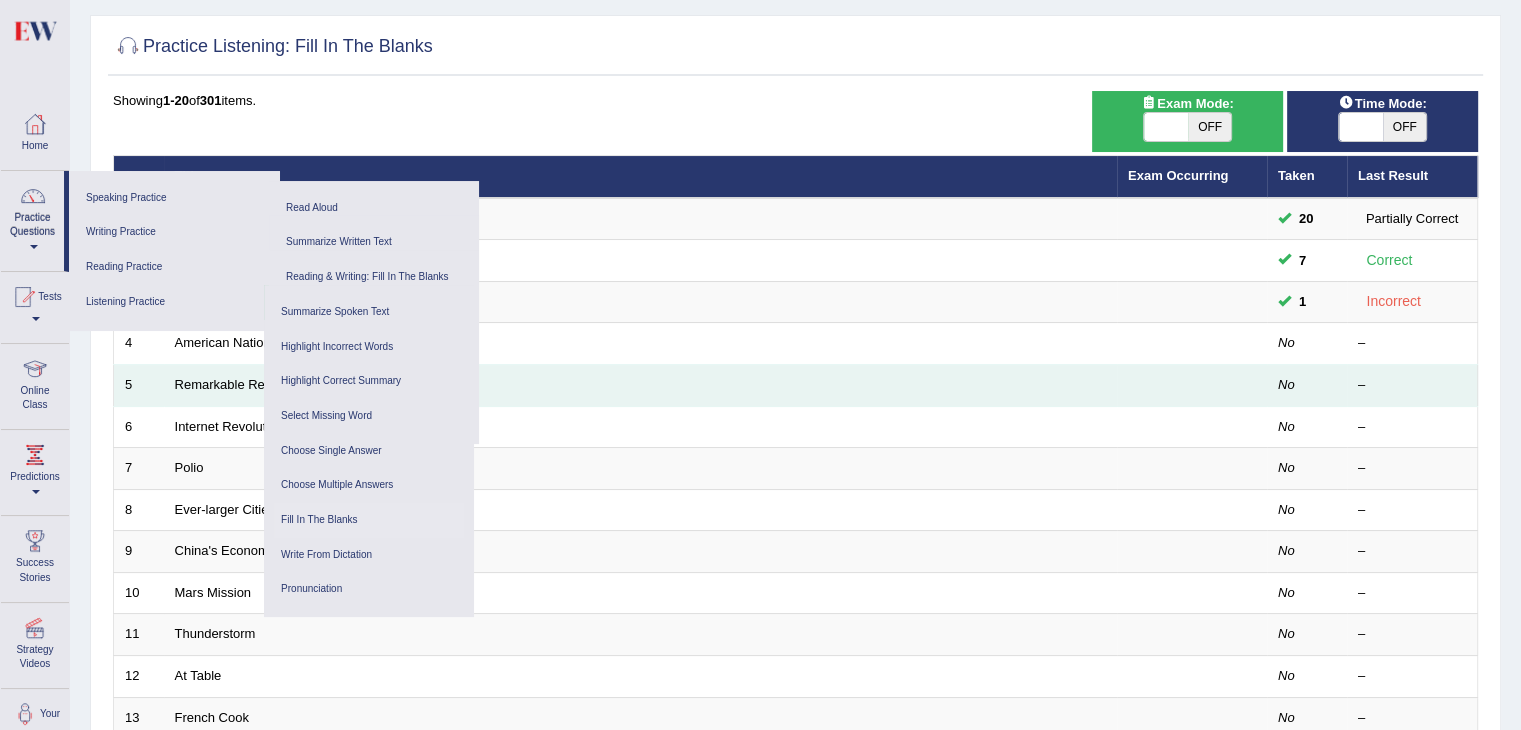 drag, startPoint x: 877, startPoint y: 1, endPoint x: 1096, endPoint y: 395, distance: 450.77377 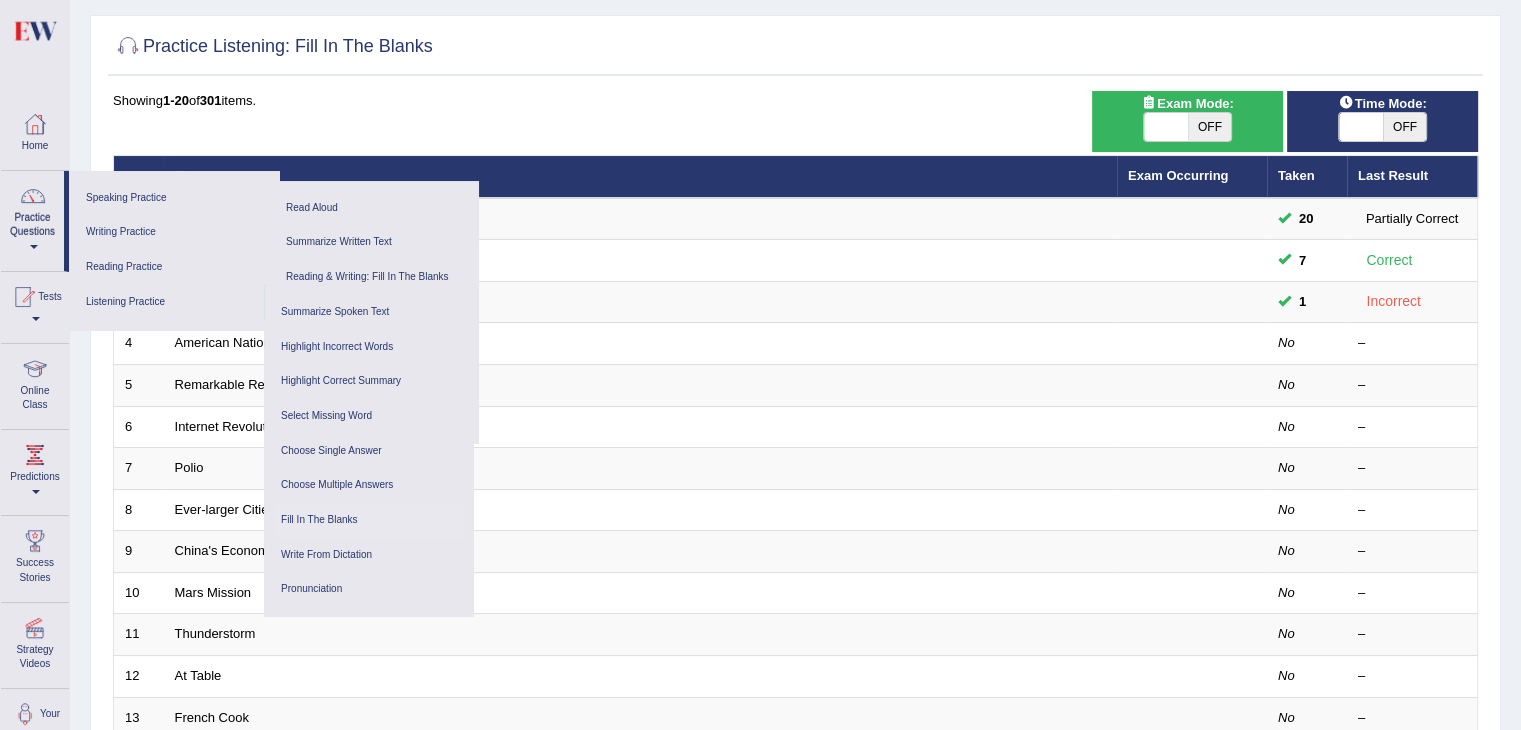 click at bounding box center (795, 47) 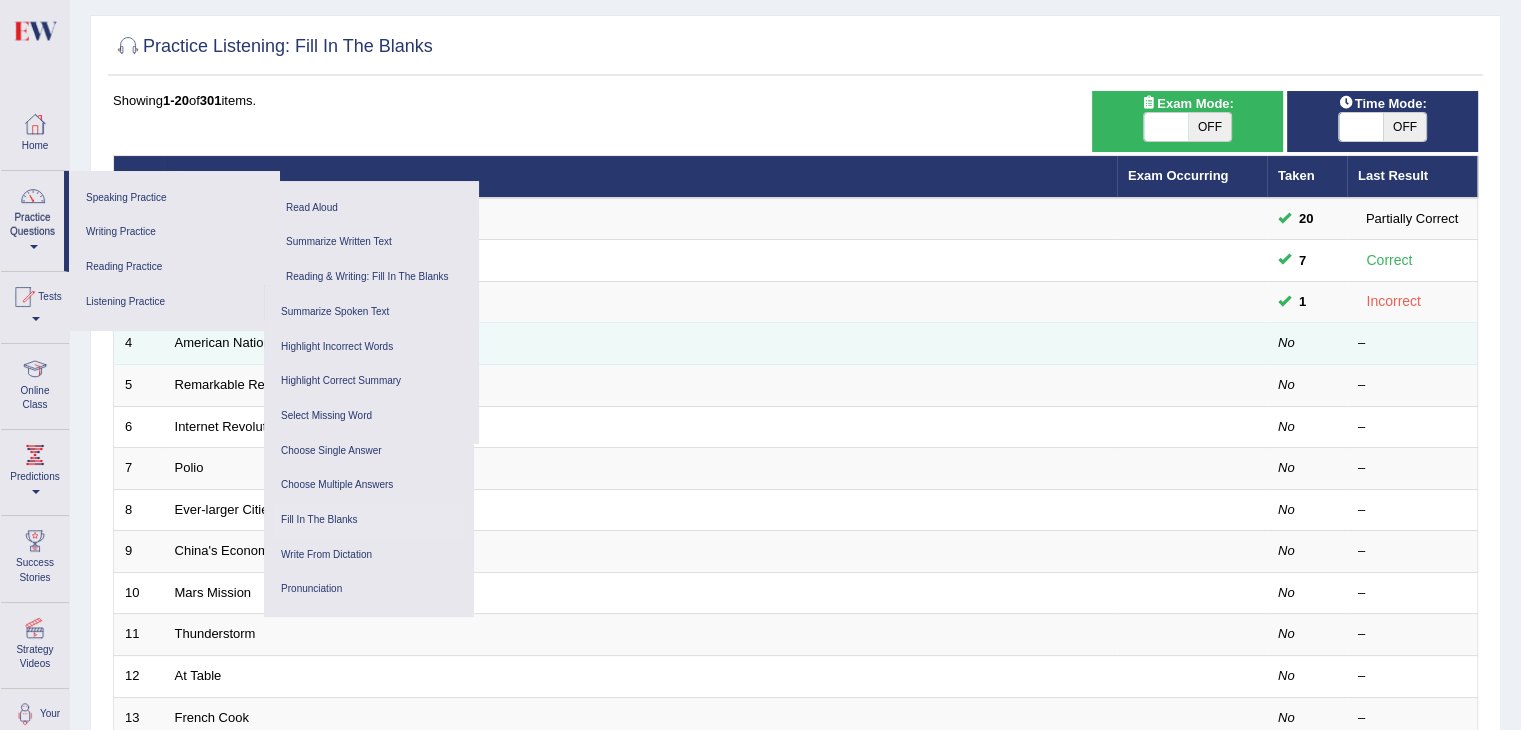 drag, startPoint x: 578, startPoint y: 350, endPoint x: 562, endPoint y: 329, distance: 26.400757 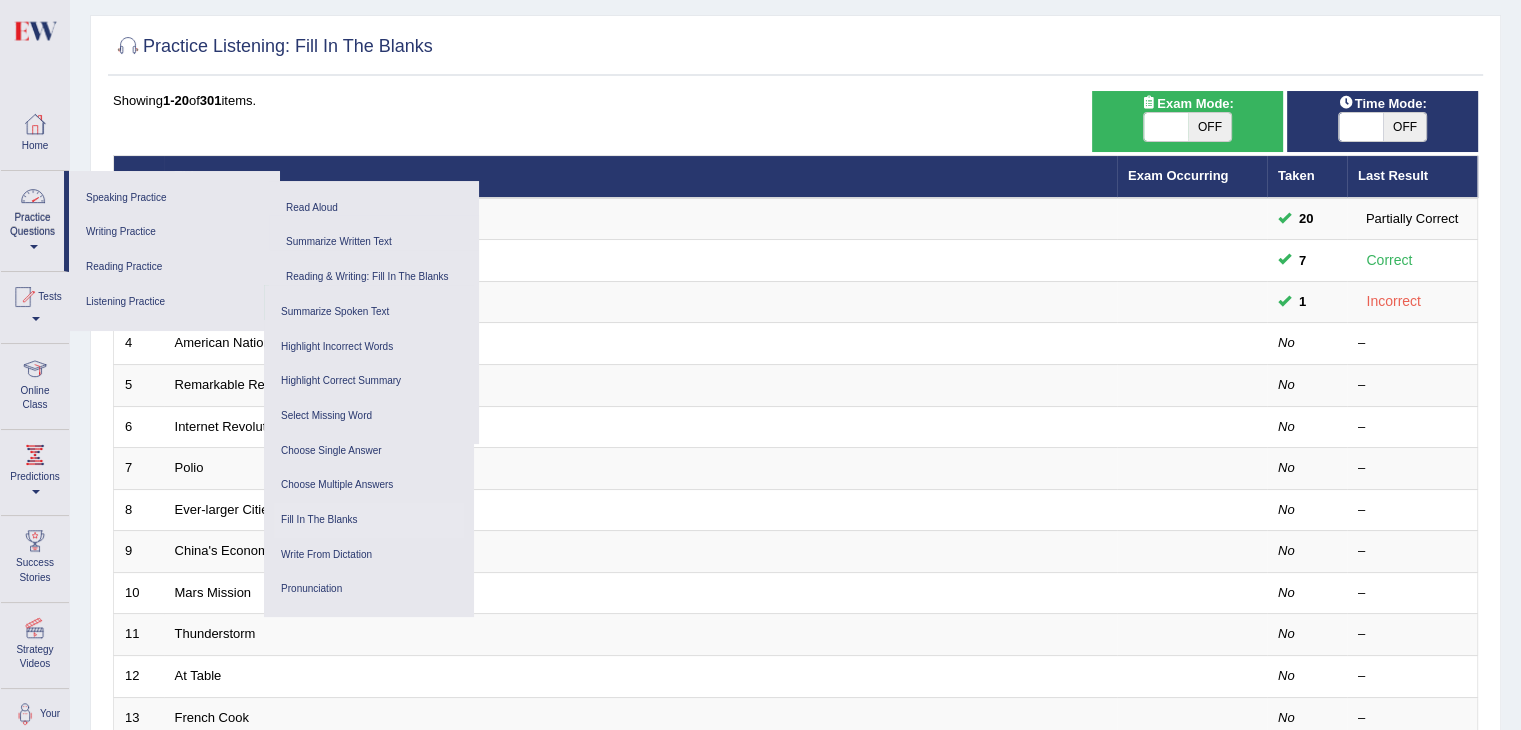 scroll, scrollTop: 500, scrollLeft: 0, axis: vertical 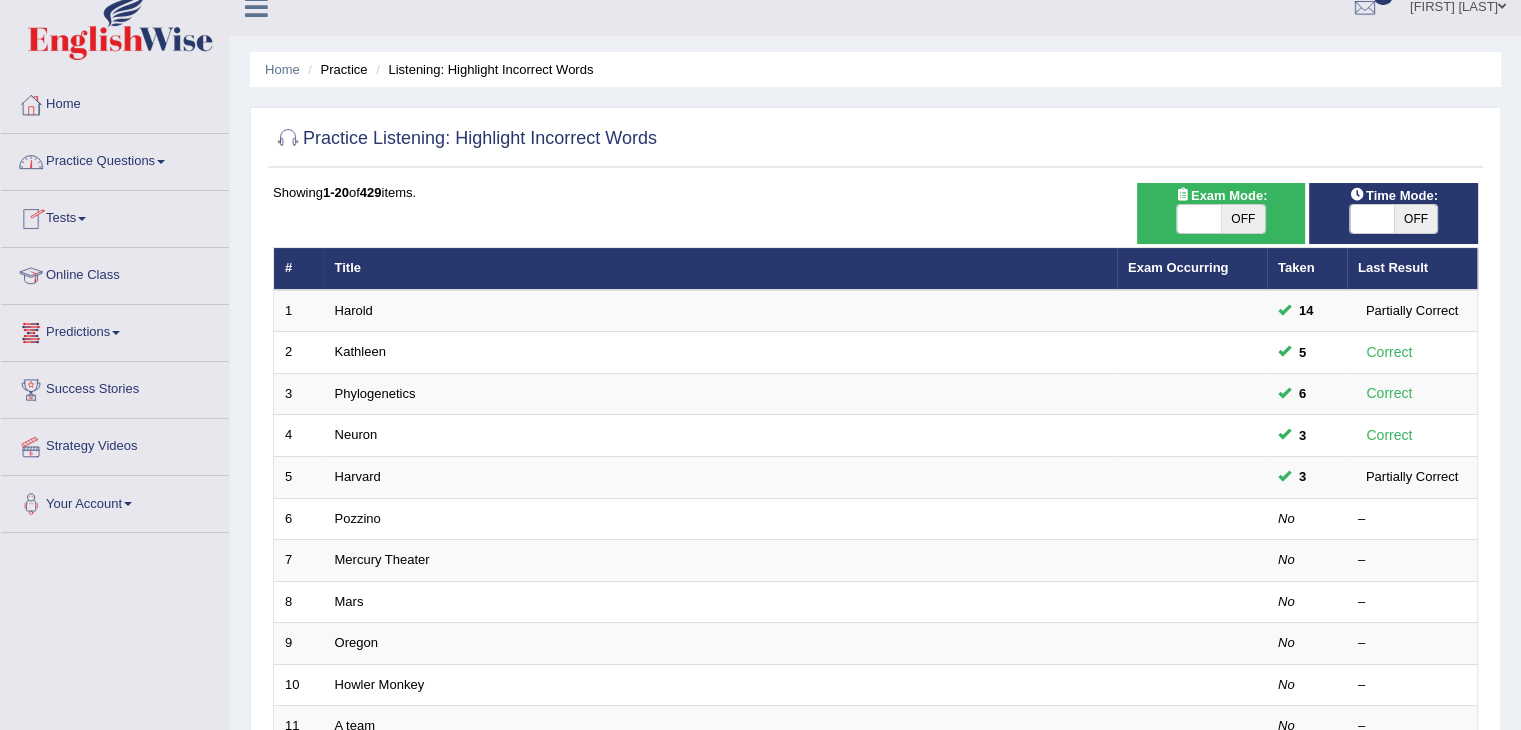 click on "Practice Questions" at bounding box center [115, 159] 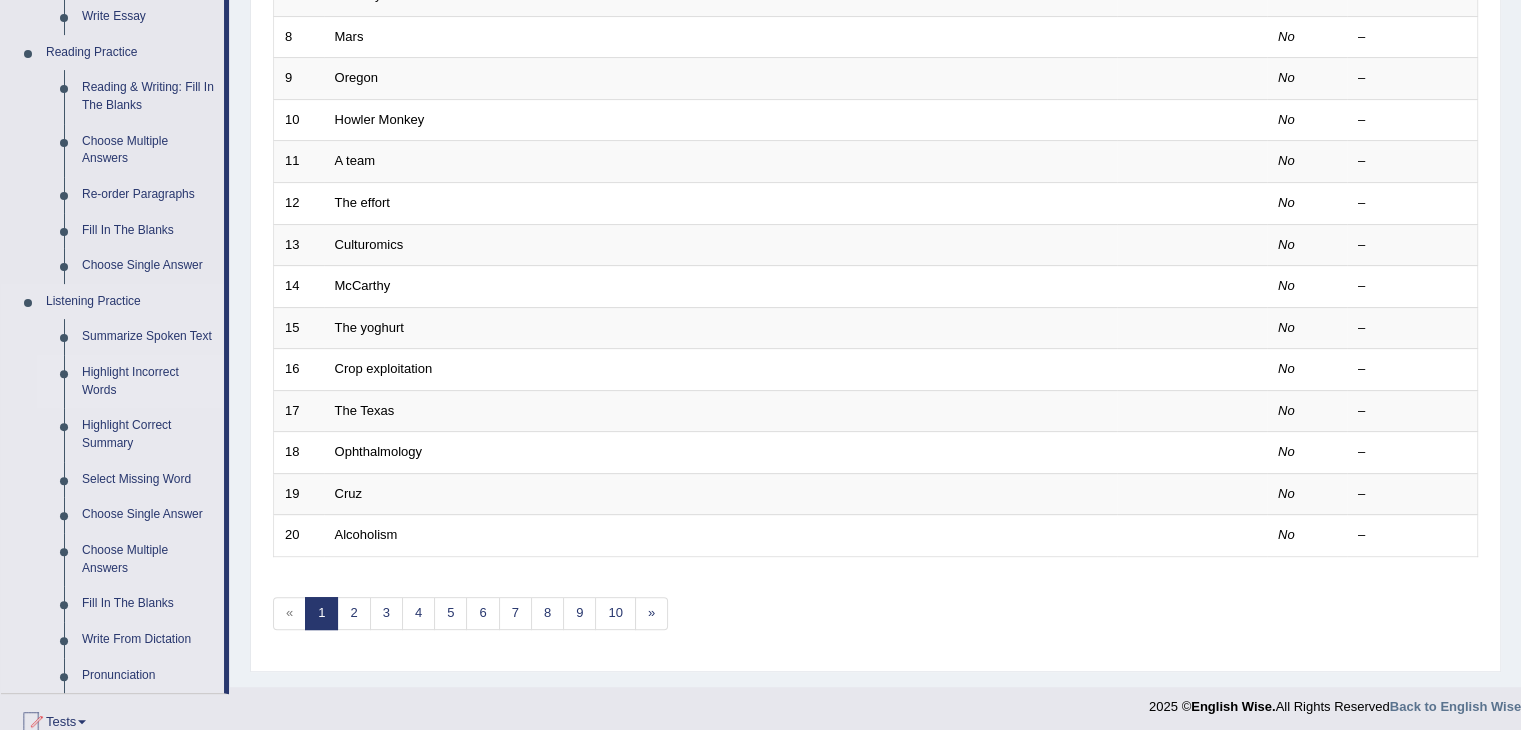scroll, scrollTop: 622, scrollLeft: 0, axis: vertical 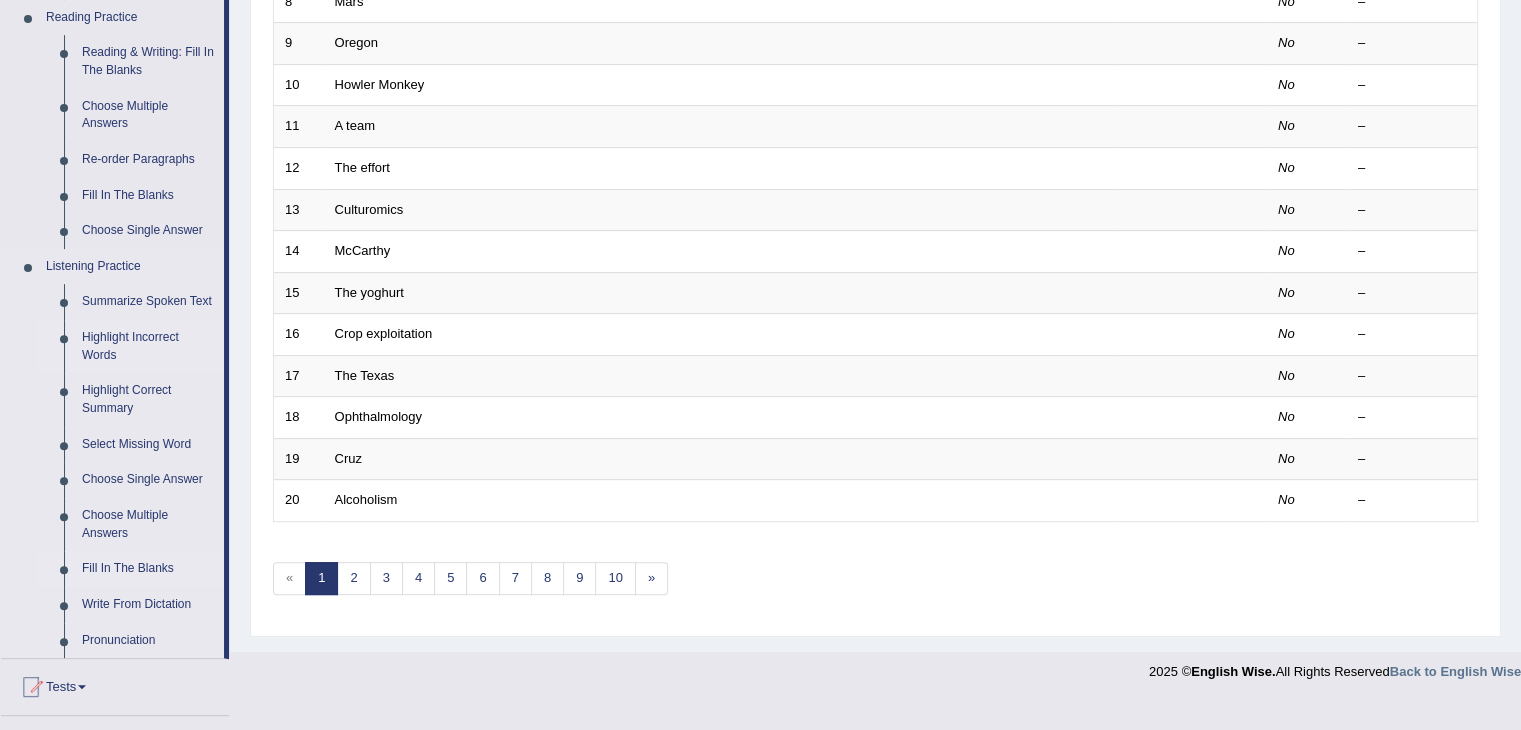 click on "Fill In The Blanks" at bounding box center (148, 569) 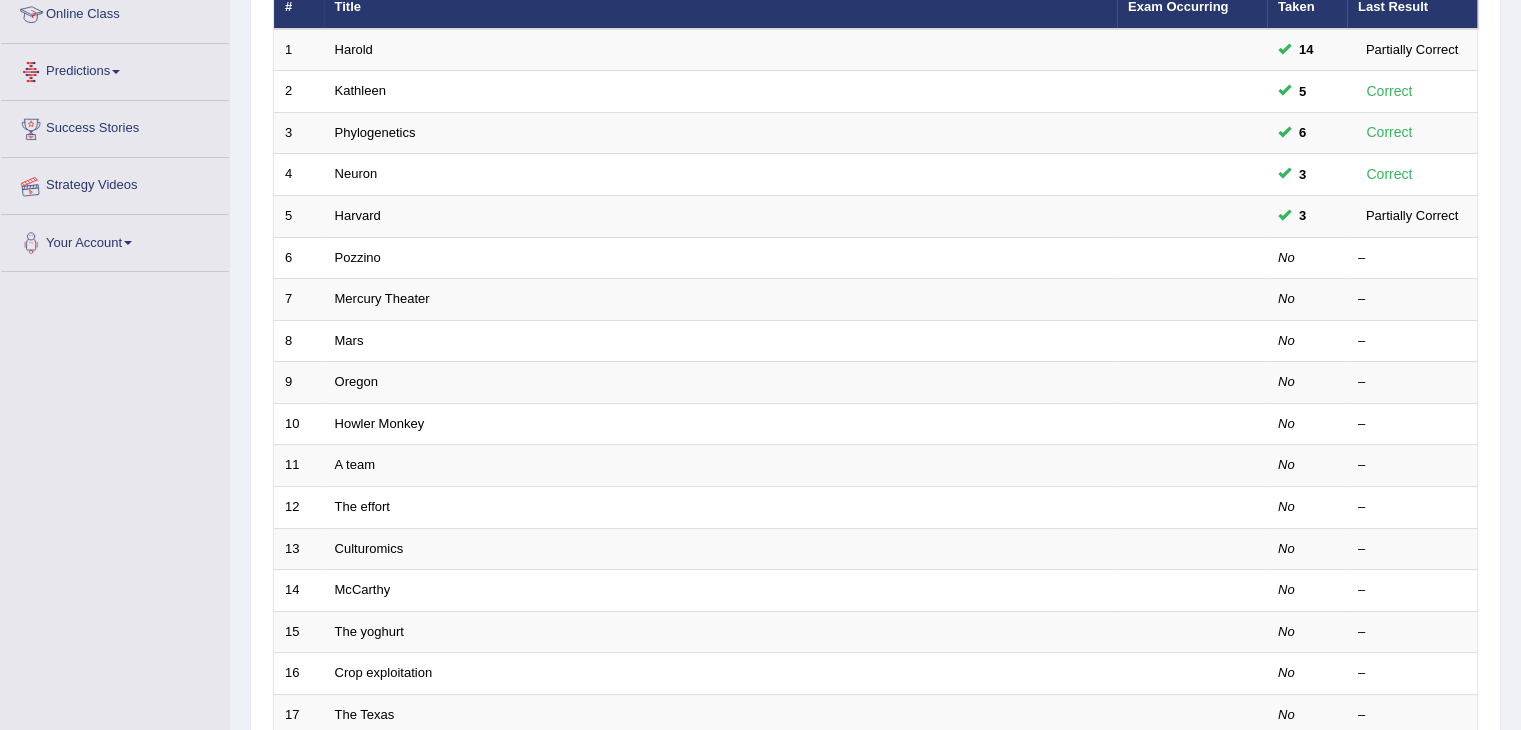 scroll, scrollTop: 456, scrollLeft: 0, axis: vertical 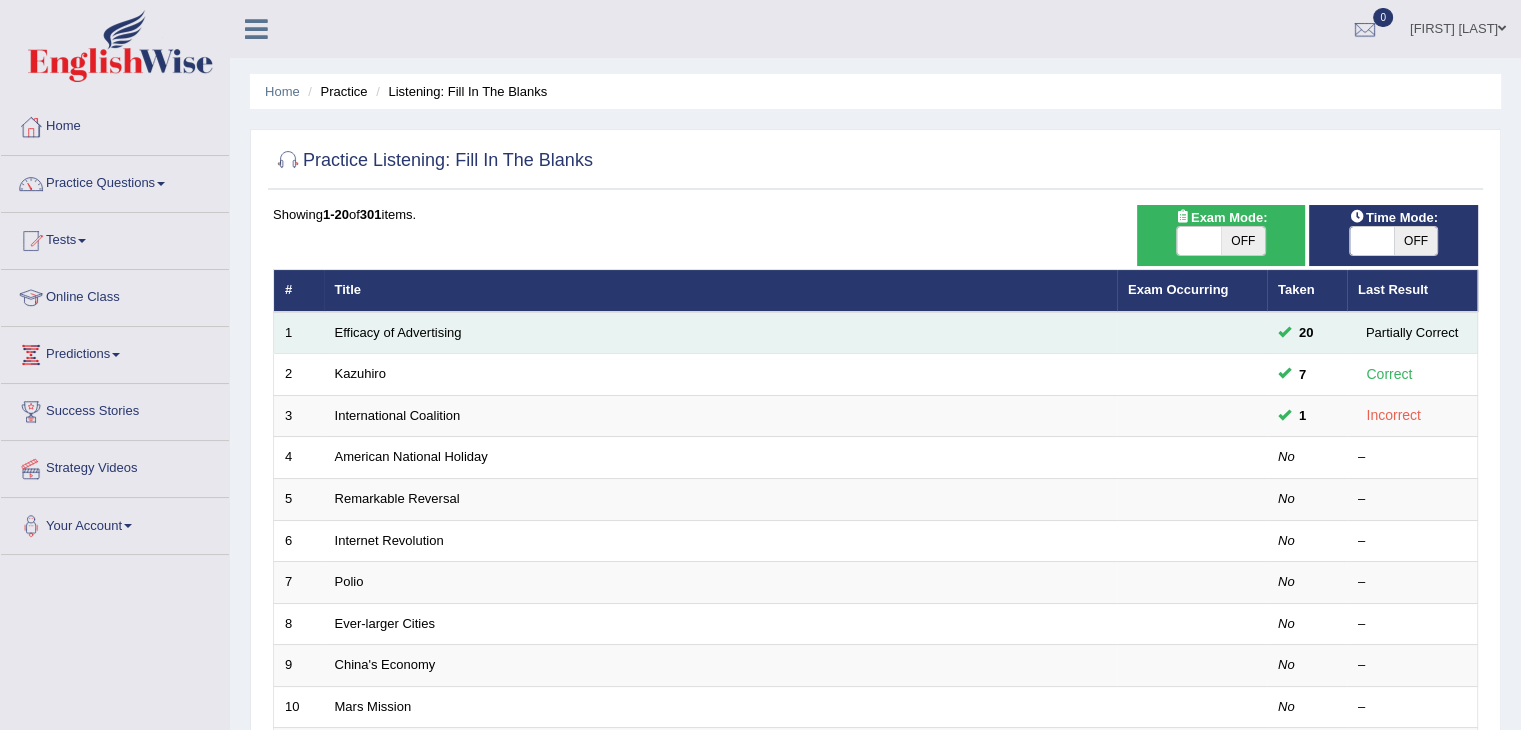 click on "Efficacy of Advertising" at bounding box center (720, 333) 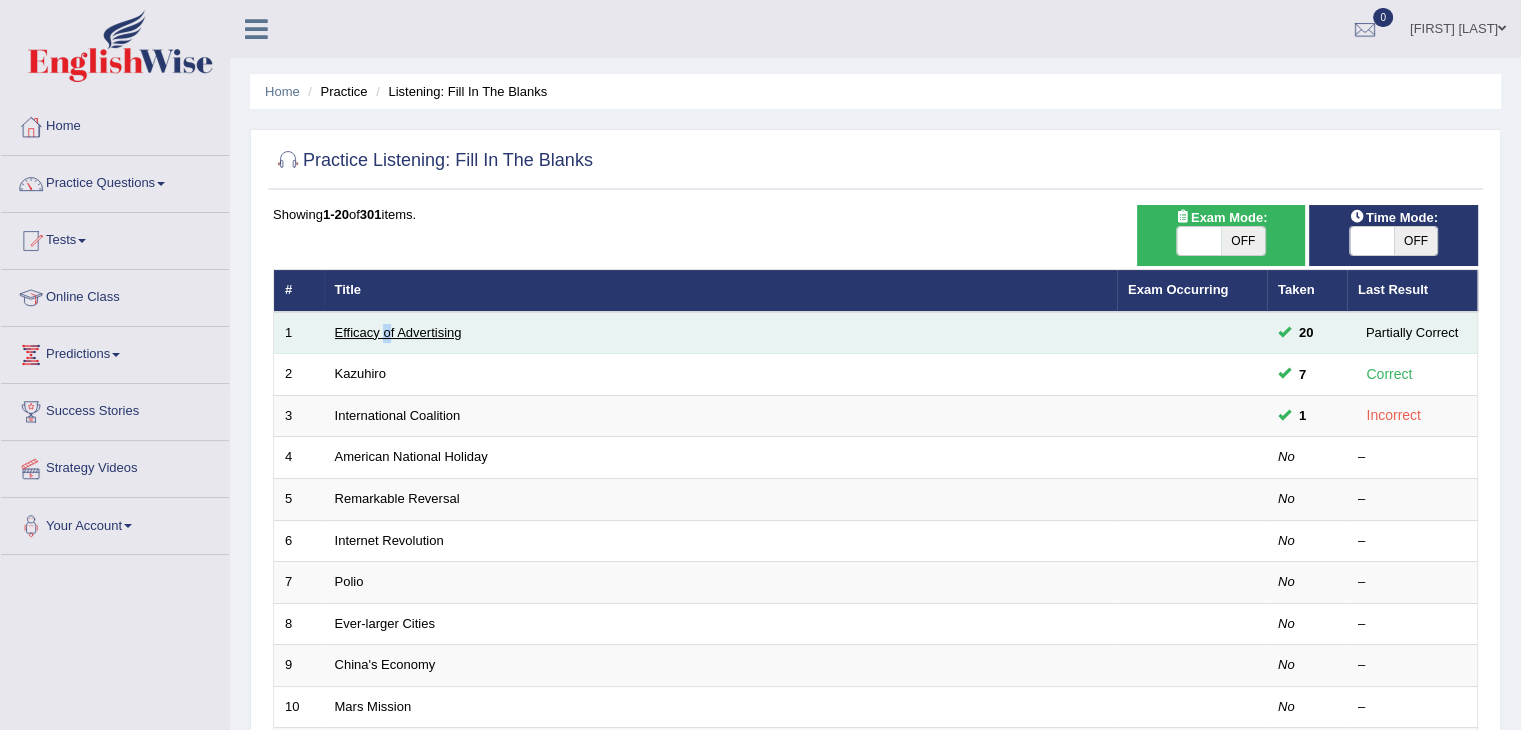 click on "Efficacy of Advertising" at bounding box center [398, 332] 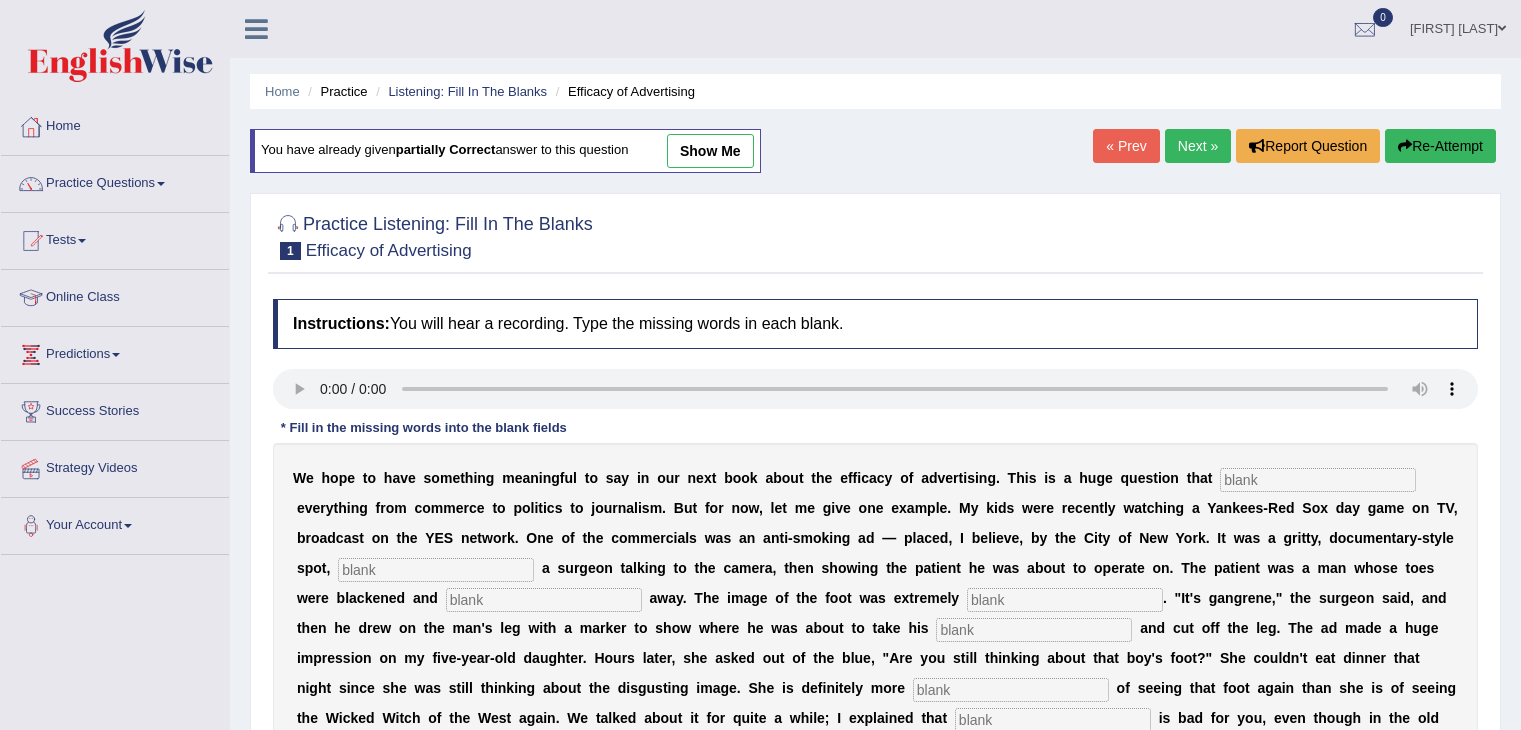 scroll, scrollTop: 0, scrollLeft: 0, axis: both 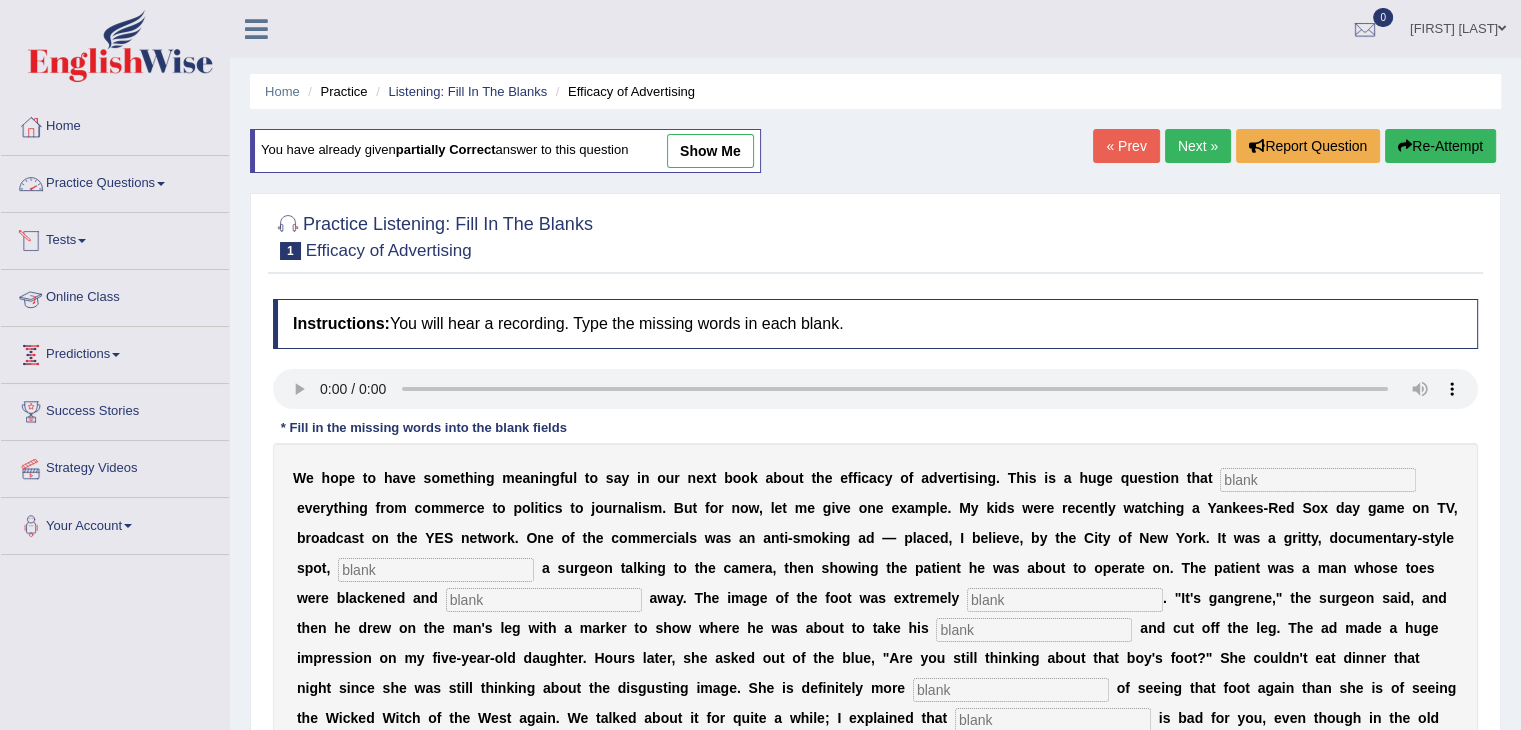 click on "Practice Questions" at bounding box center [115, 181] 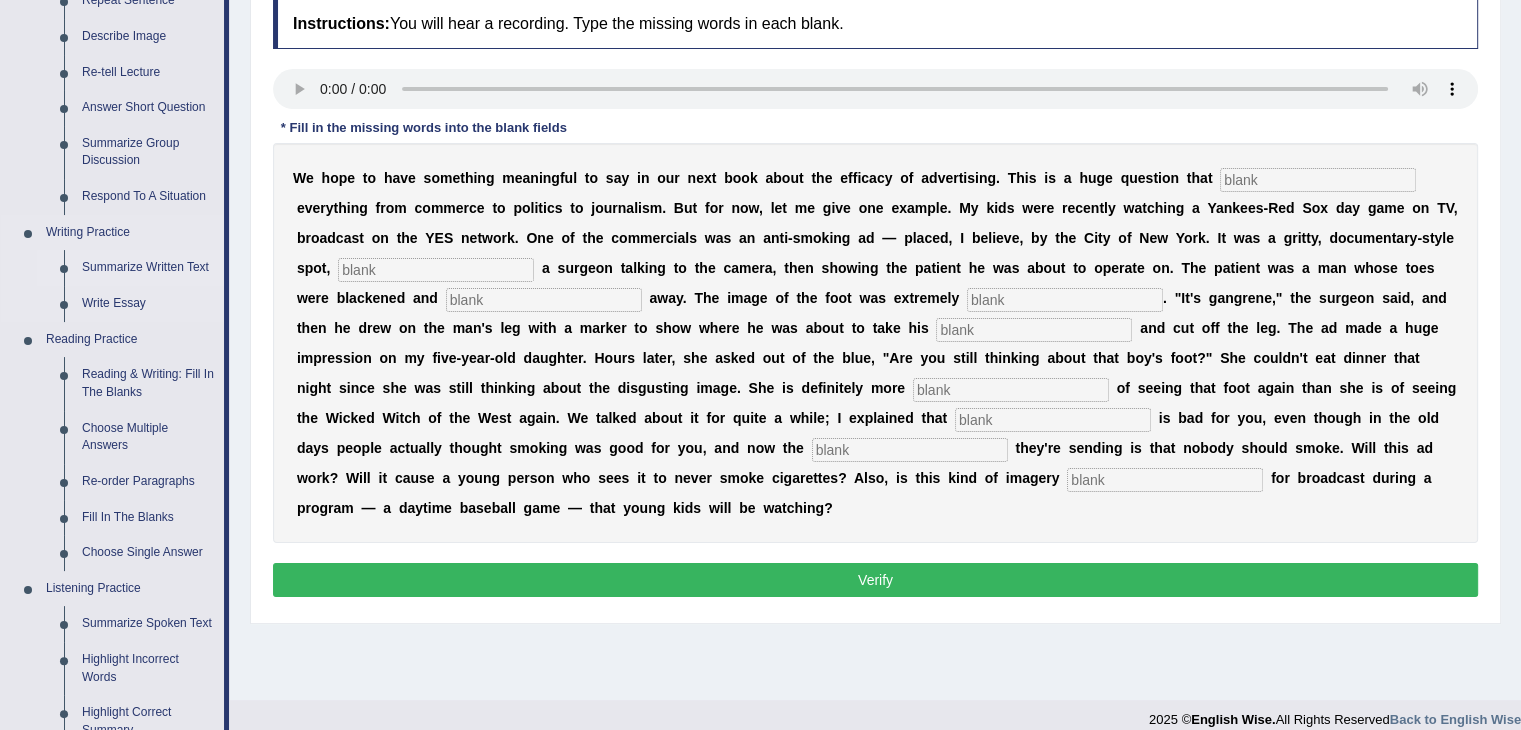 scroll, scrollTop: 400, scrollLeft: 0, axis: vertical 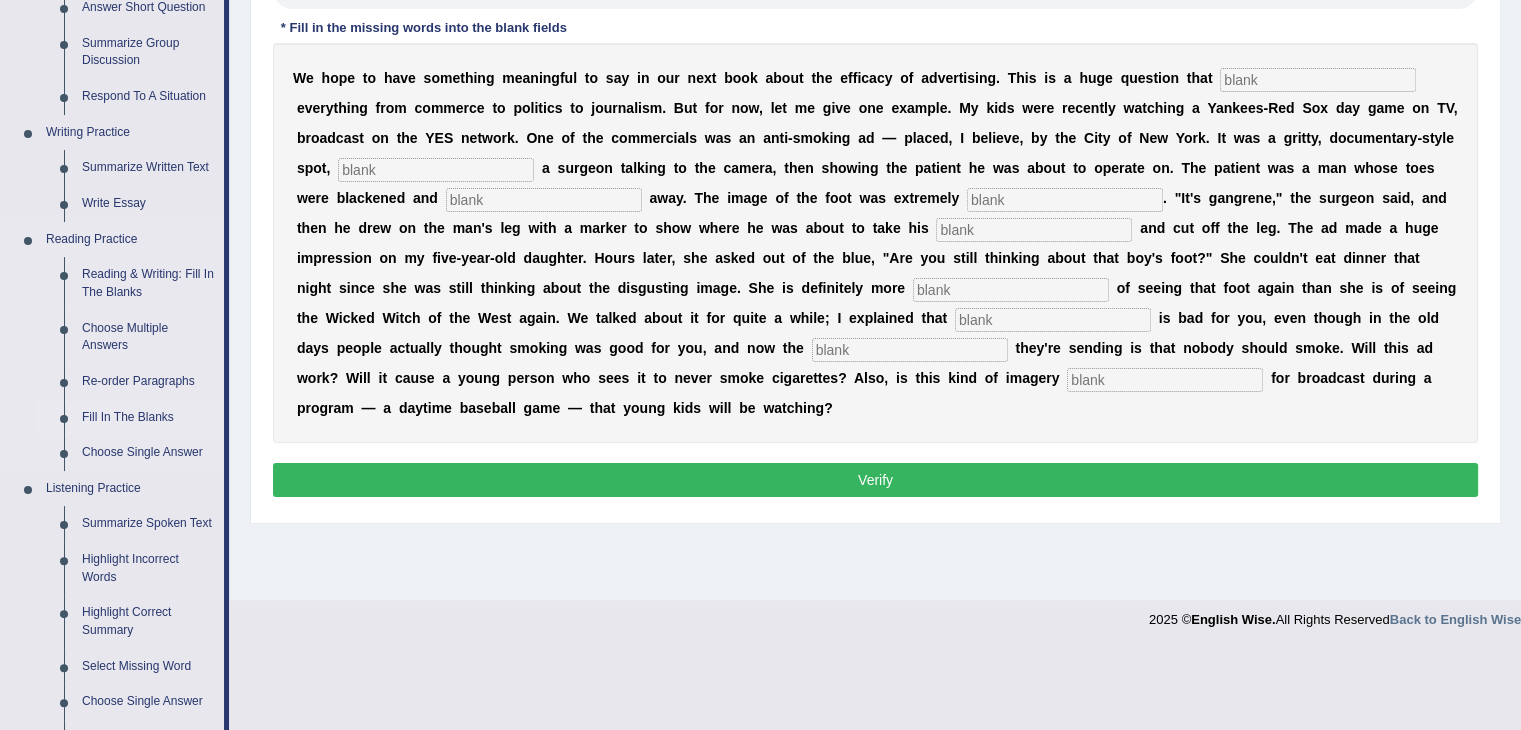 click on "Fill In The Blanks" at bounding box center (148, 418) 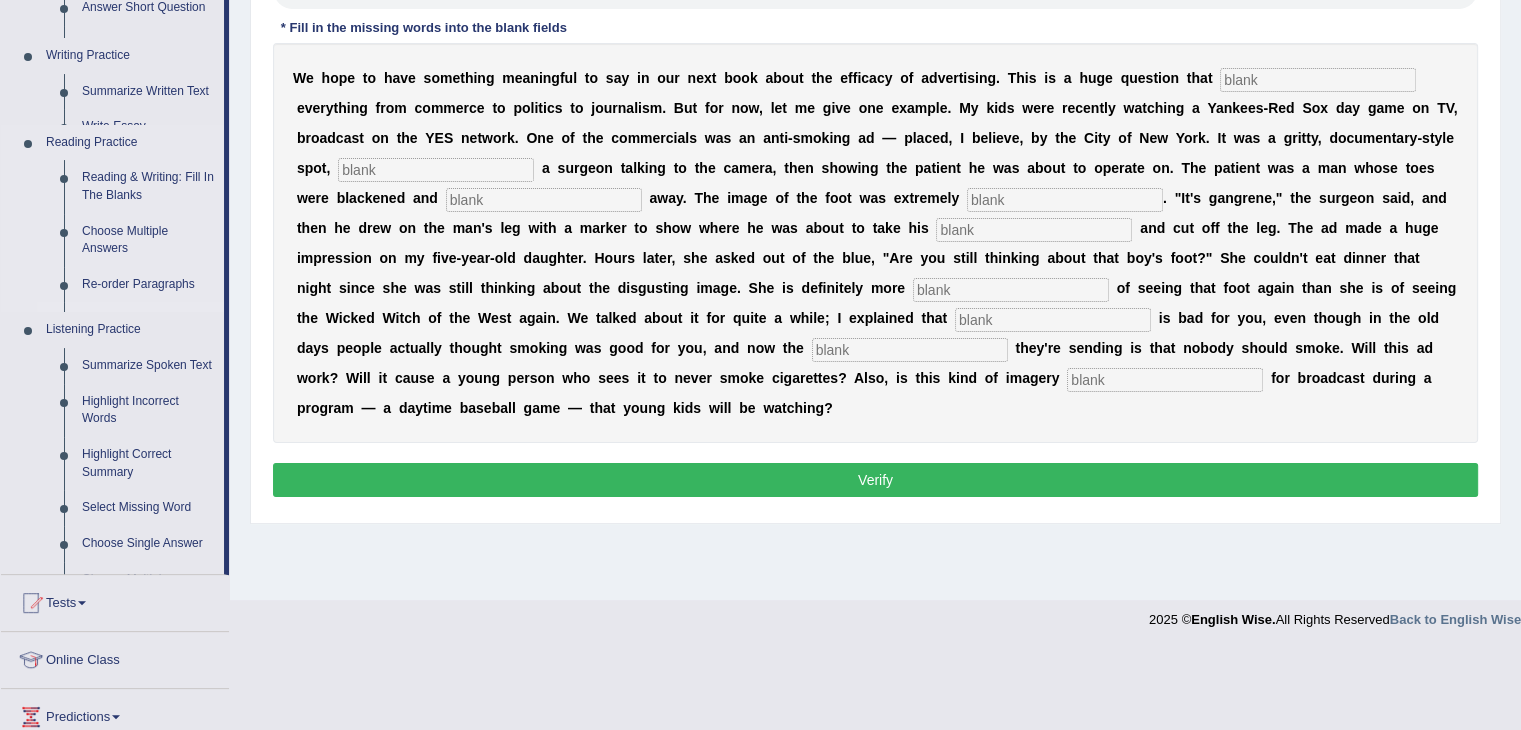 scroll, scrollTop: 320, scrollLeft: 0, axis: vertical 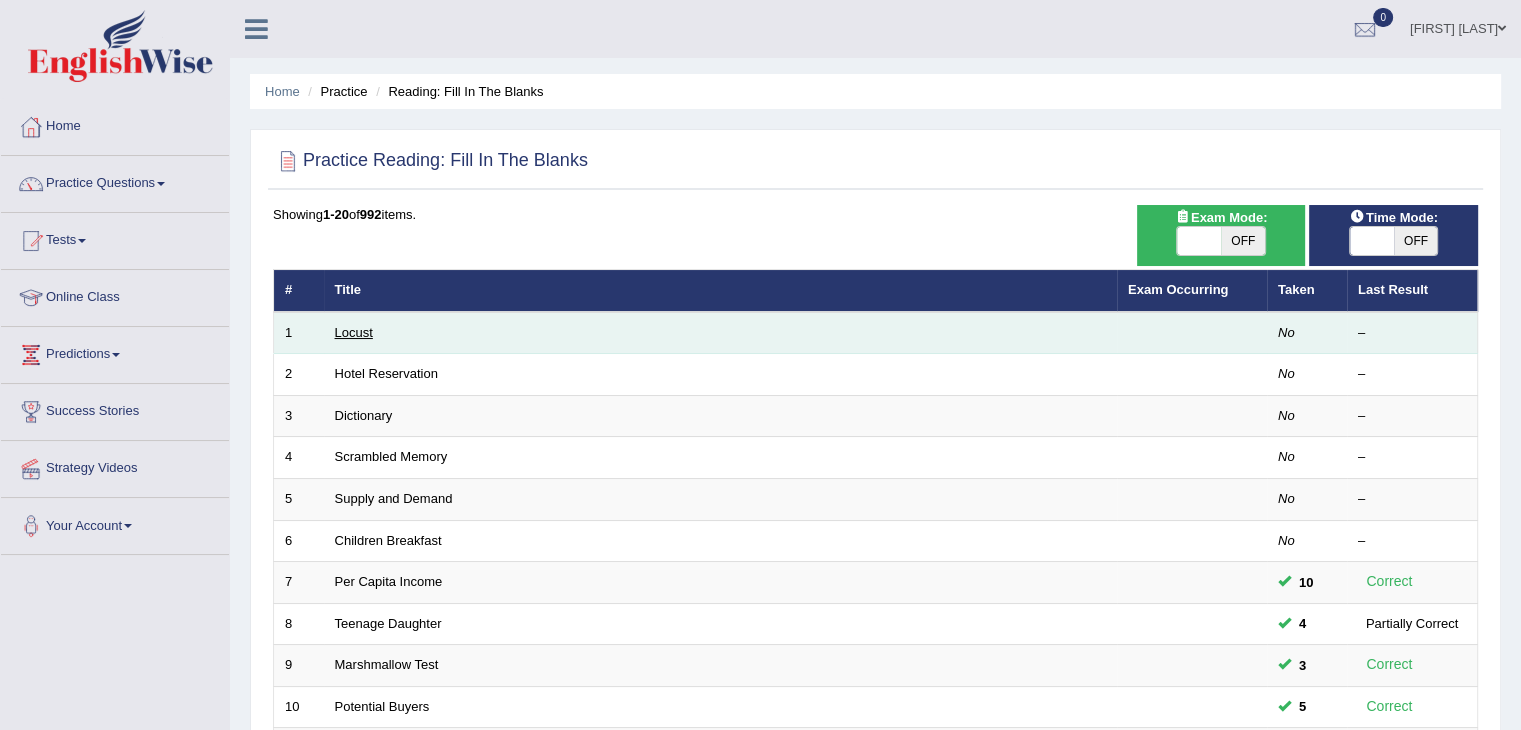 click on "Locust" at bounding box center [354, 332] 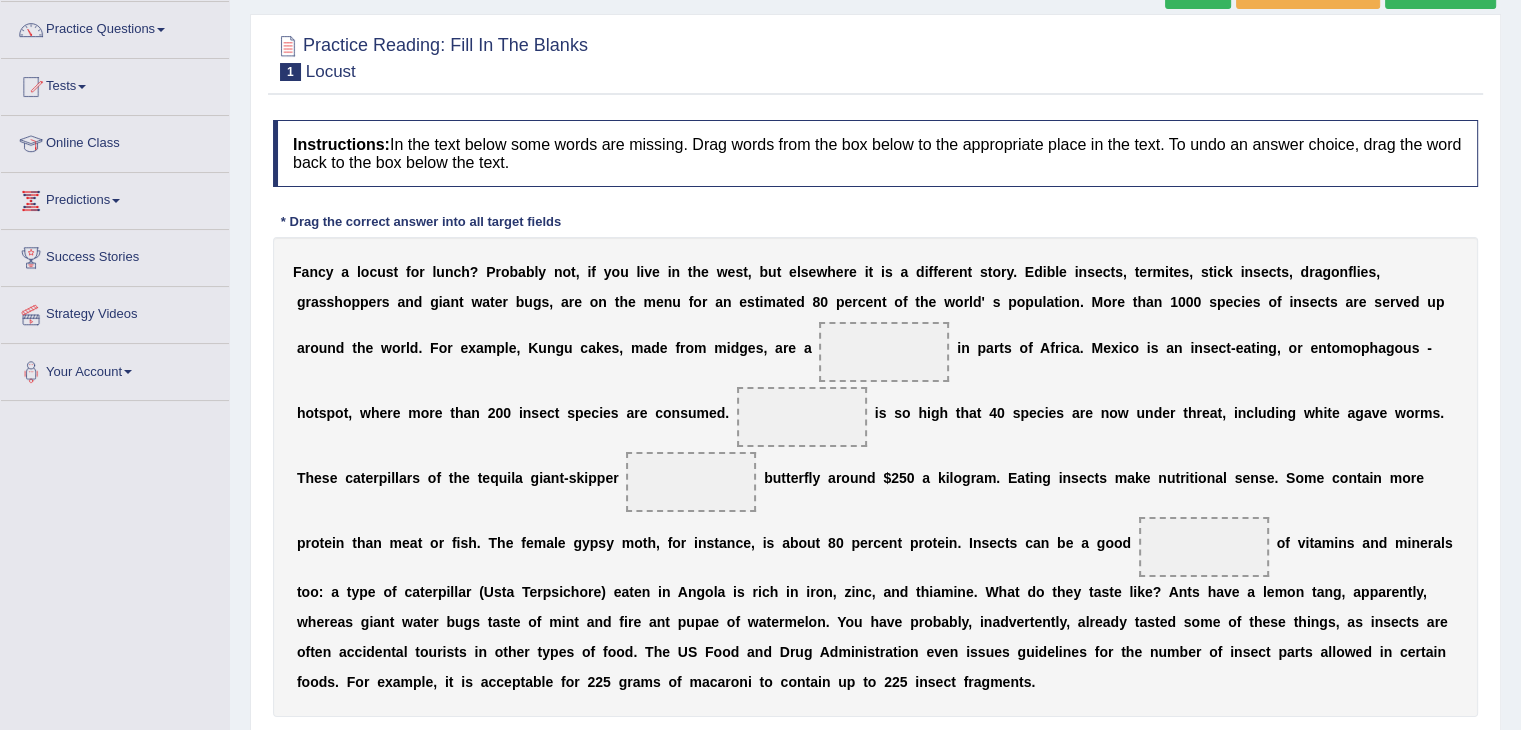 scroll, scrollTop: 0, scrollLeft: 0, axis: both 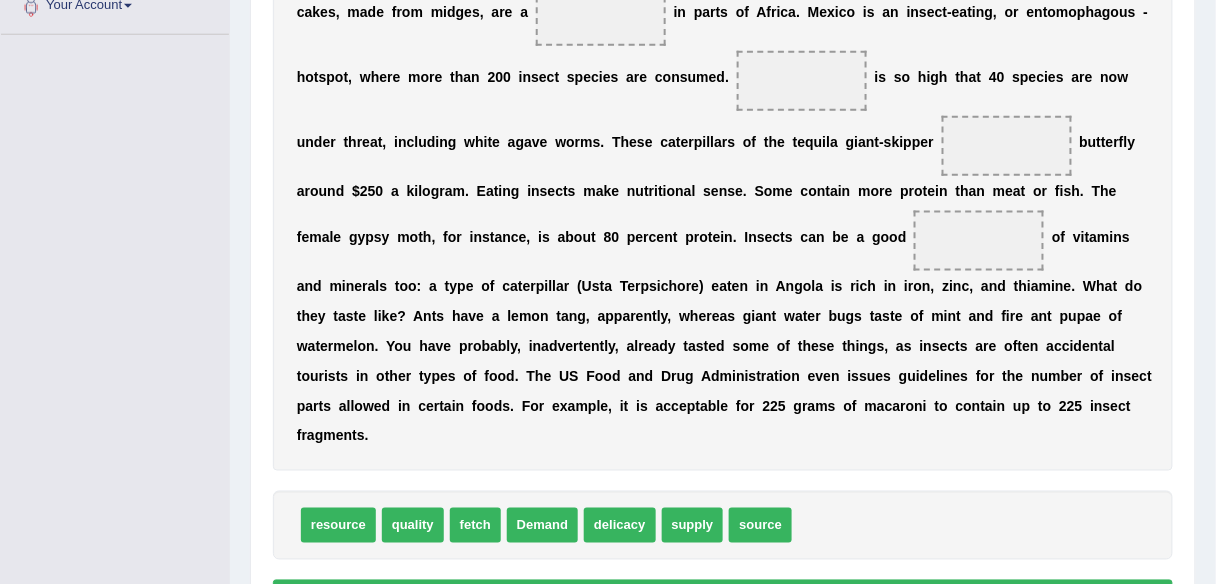 click on "Demand" at bounding box center [542, 525] 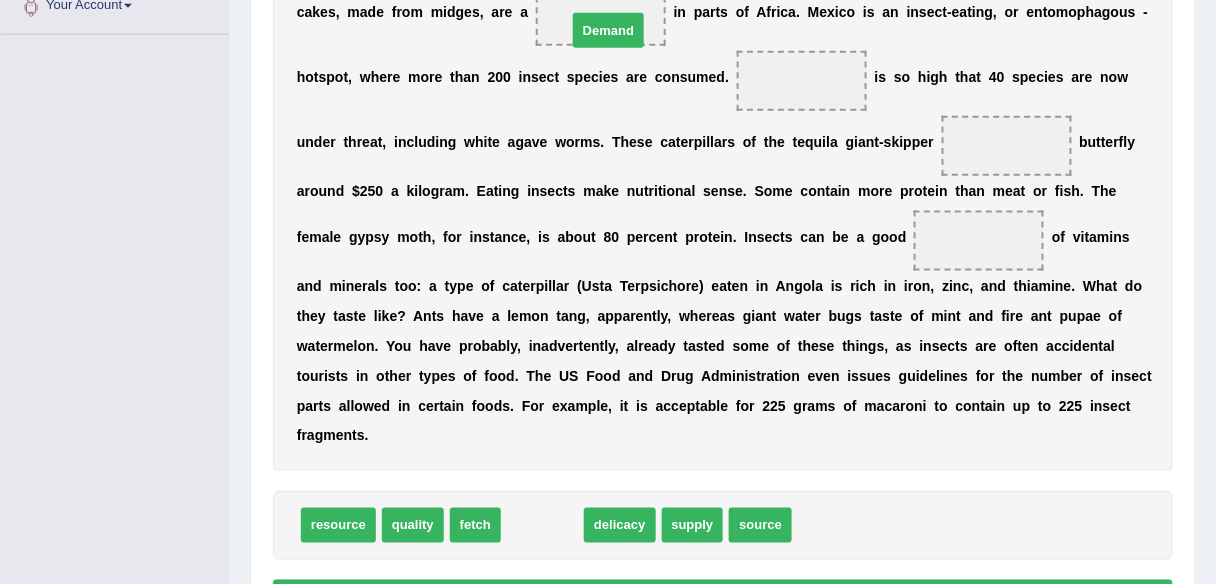 drag, startPoint x: 528, startPoint y: 532, endPoint x: 594, endPoint y: 37, distance: 499.3806 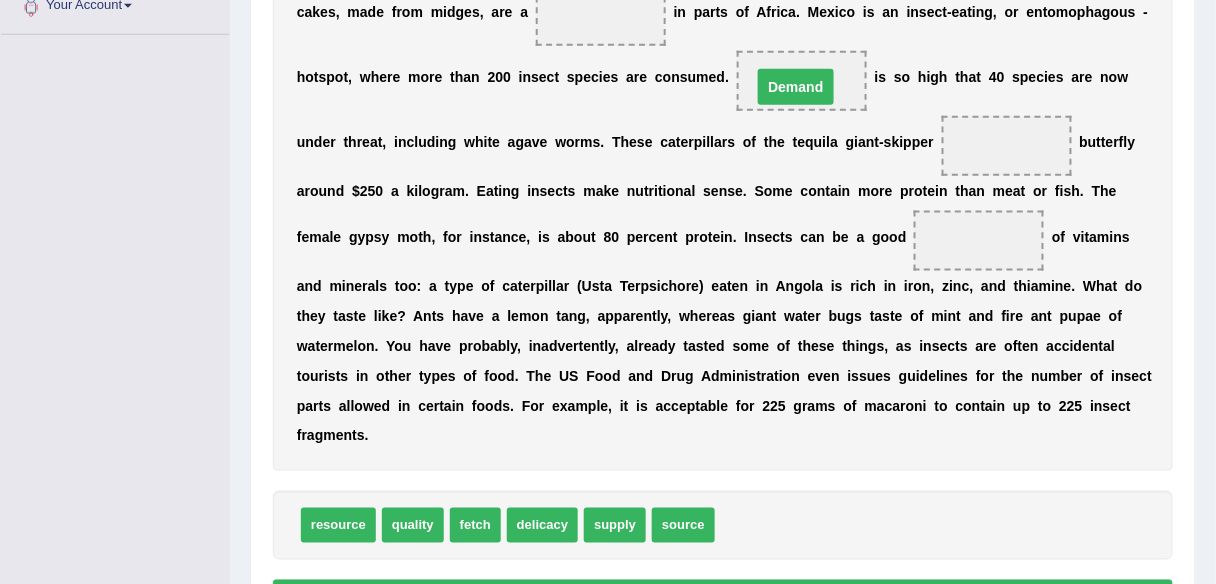 drag, startPoint x: 615, startPoint y: 17, endPoint x: 812, endPoint y: 87, distance: 209.06697 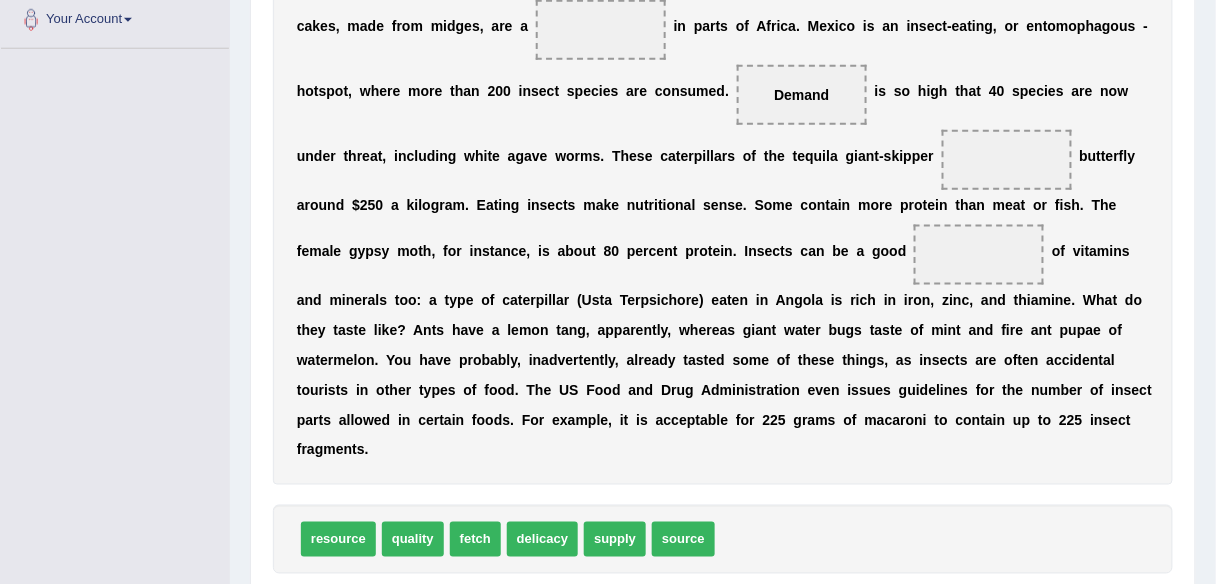 scroll, scrollTop: 600, scrollLeft: 0, axis: vertical 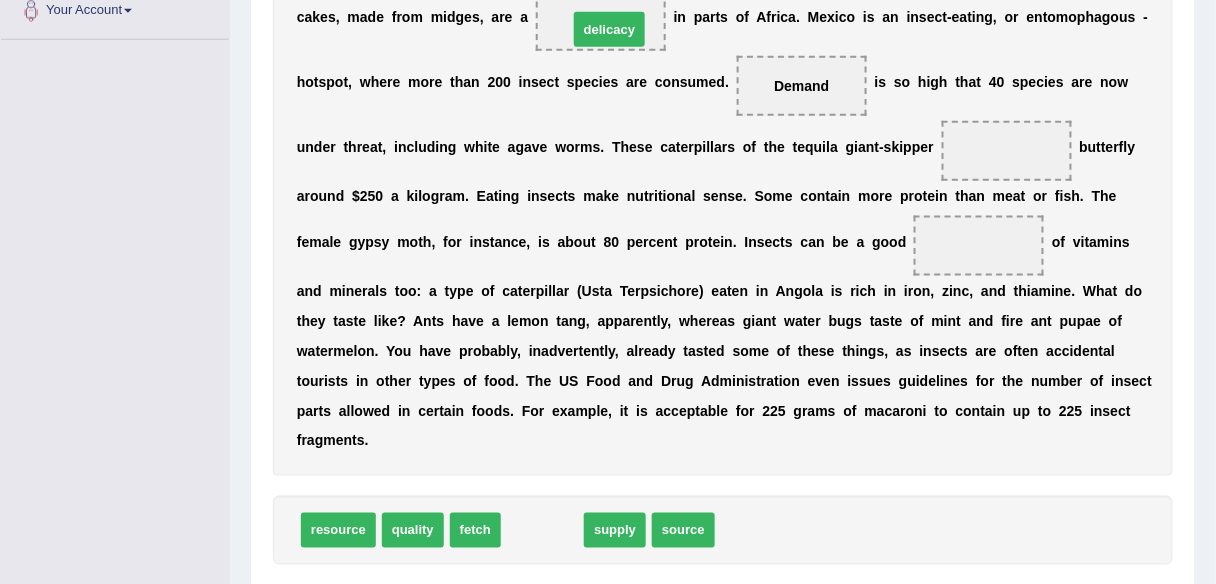 drag, startPoint x: 636, startPoint y: 57, endPoint x: 599, endPoint y: 28, distance: 47.010635 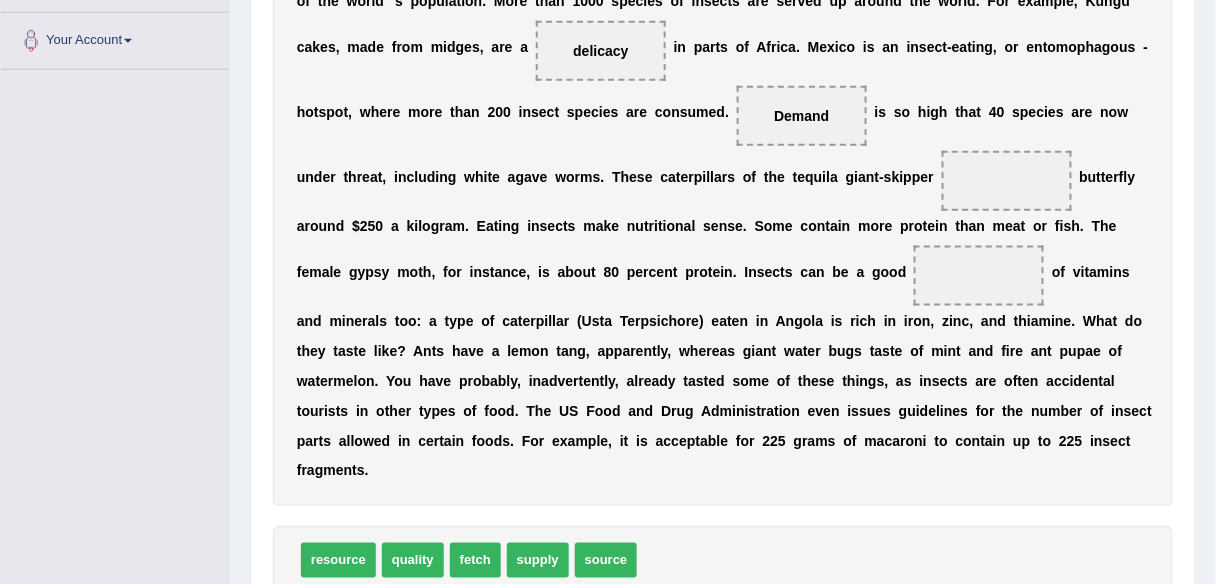 scroll, scrollTop: 513, scrollLeft: 0, axis: vertical 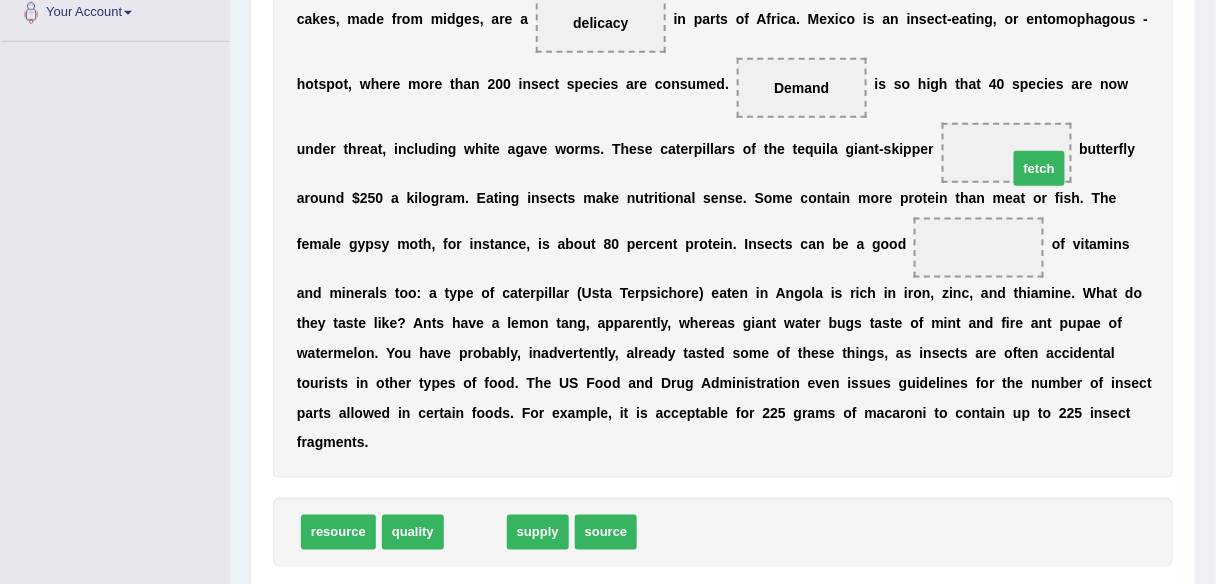 drag, startPoint x: 479, startPoint y: 532, endPoint x: 1043, endPoint y: 165, distance: 672.893 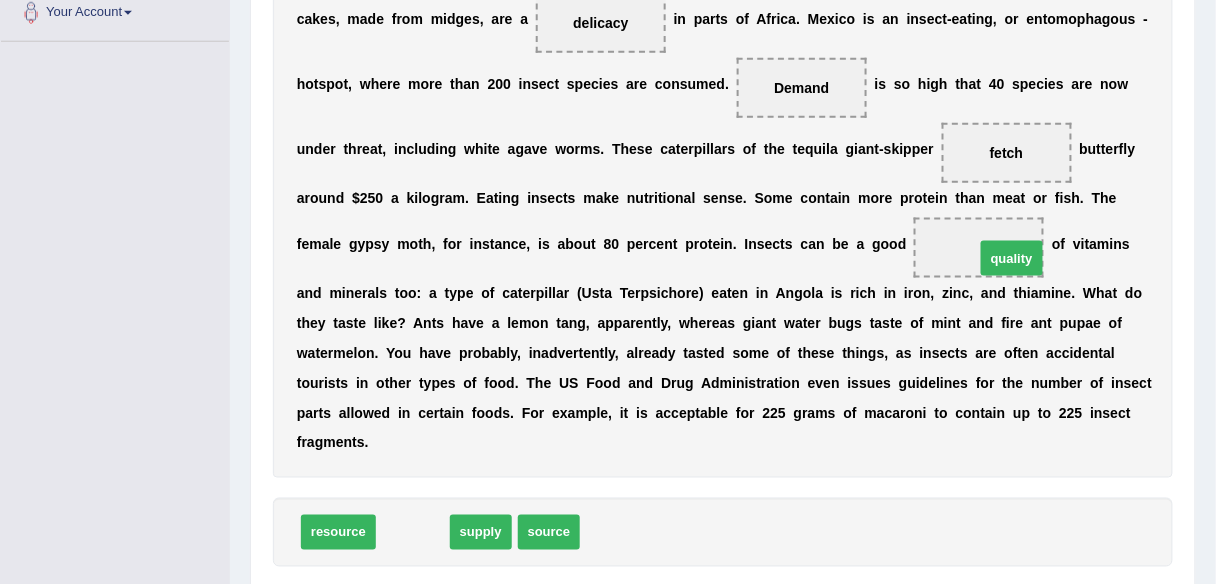 drag, startPoint x: 428, startPoint y: 528, endPoint x: 1027, endPoint y: 254, distance: 658.6934 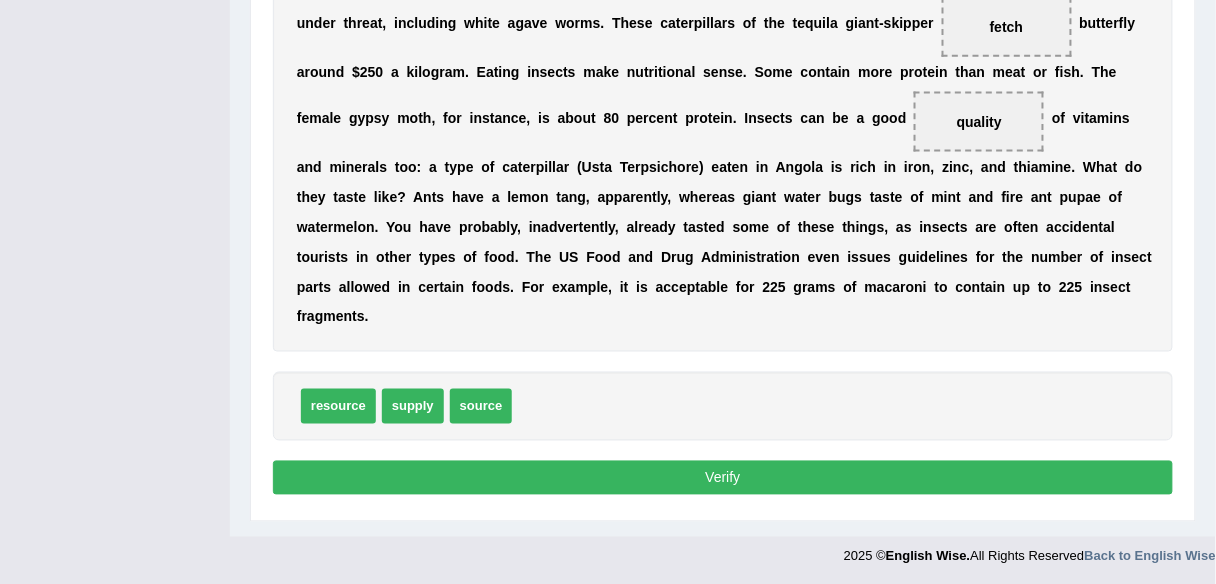 click on "Verify" at bounding box center (723, 478) 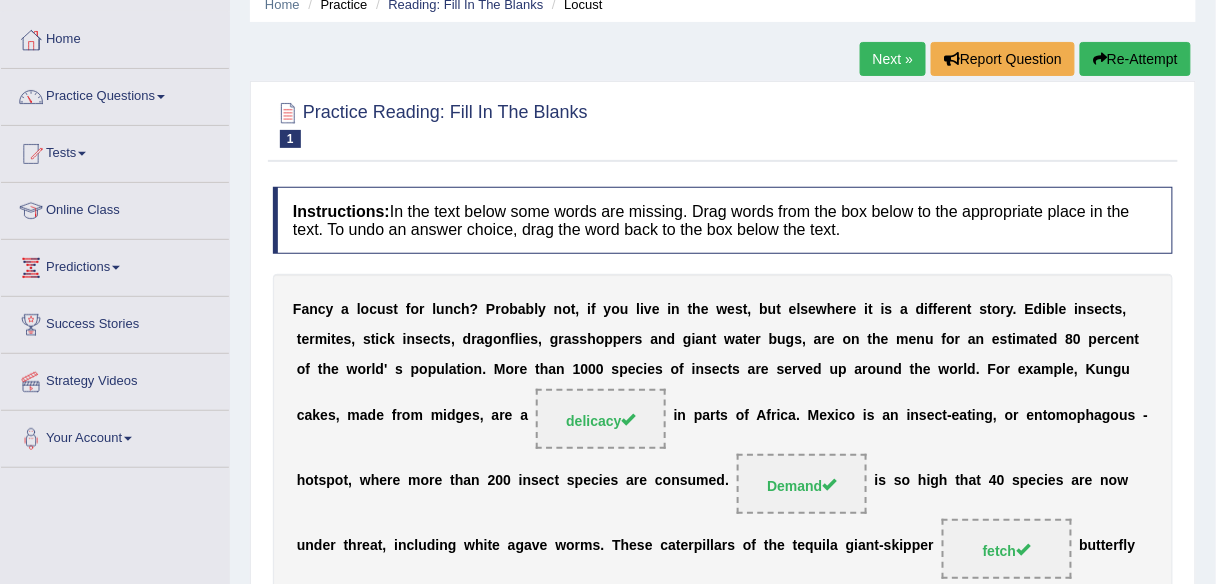 scroll, scrollTop: 12, scrollLeft: 0, axis: vertical 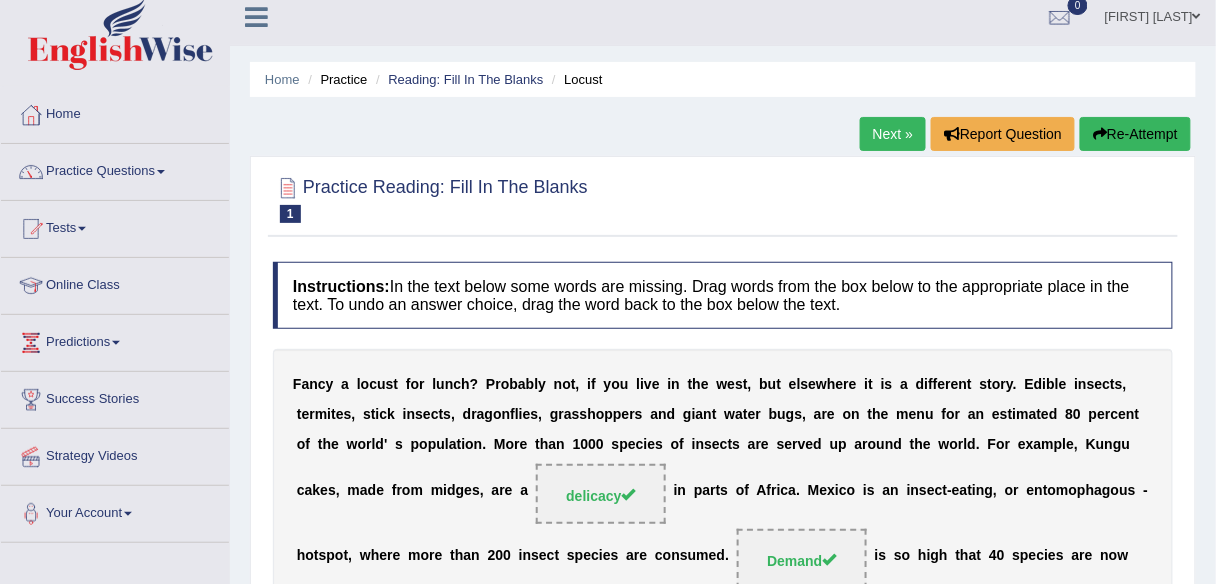click on "Re-Attempt" at bounding box center [1135, 134] 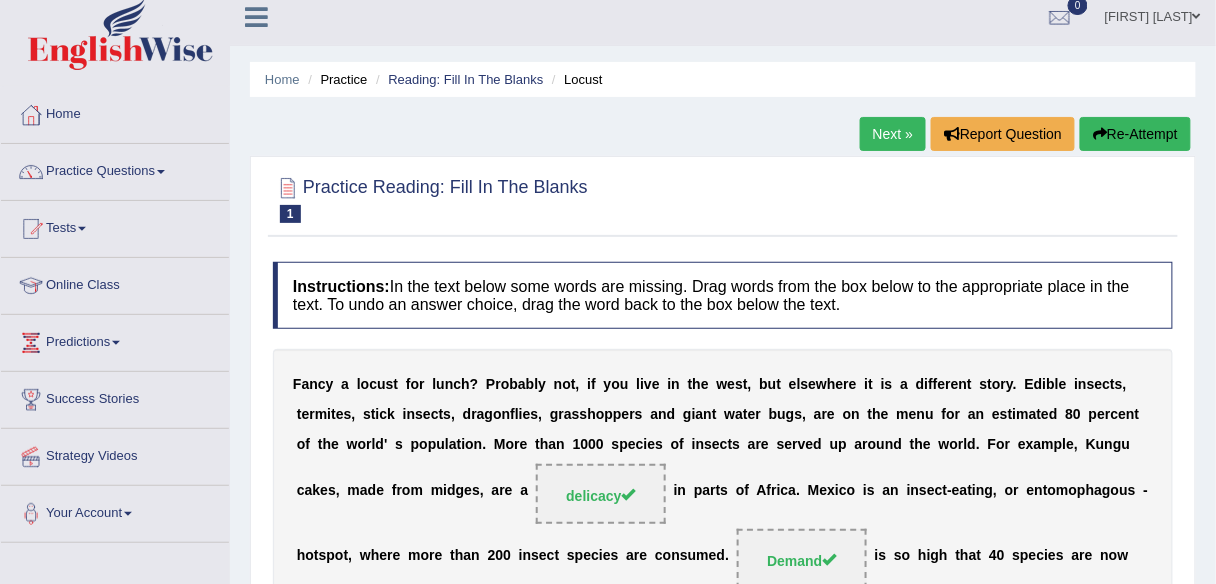 scroll, scrollTop: 64, scrollLeft: 0, axis: vertical 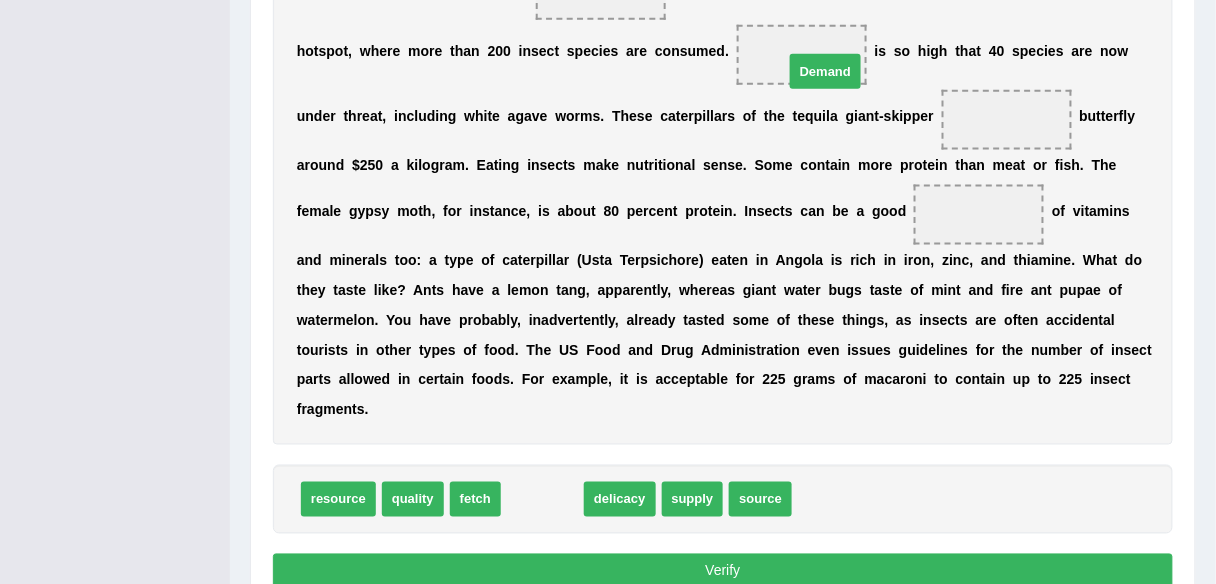 drag, startPoint x: 524, startPoint y: 494, endPoint x: 808, endPoint y: 66, distance: 513.65356 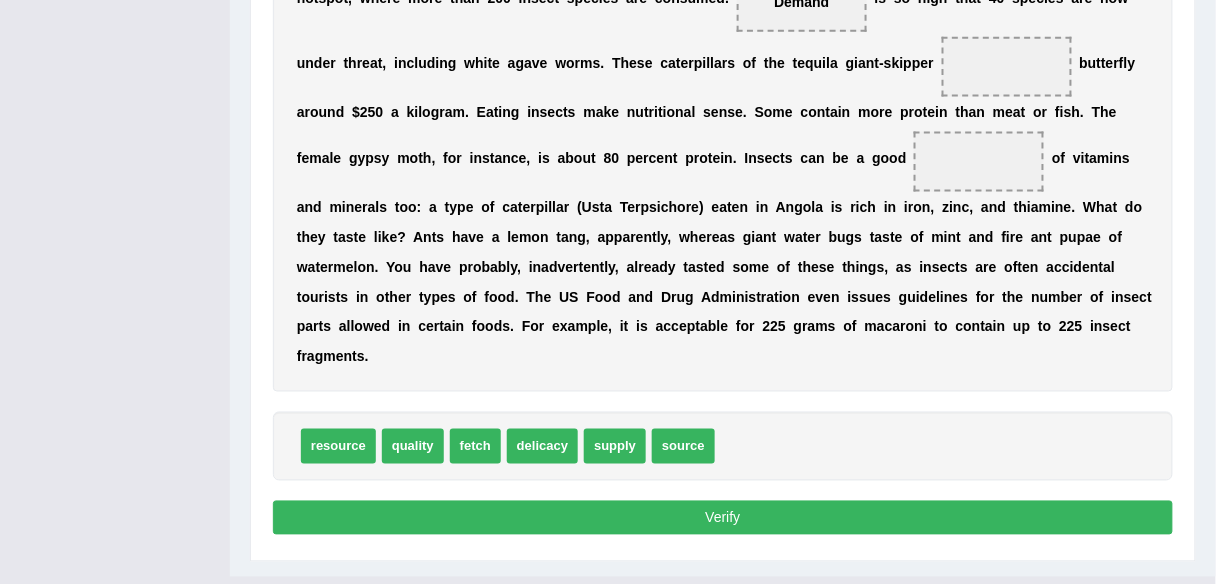 scroll, scrollTop: 651, scrollLeft: 0, axis: vertical 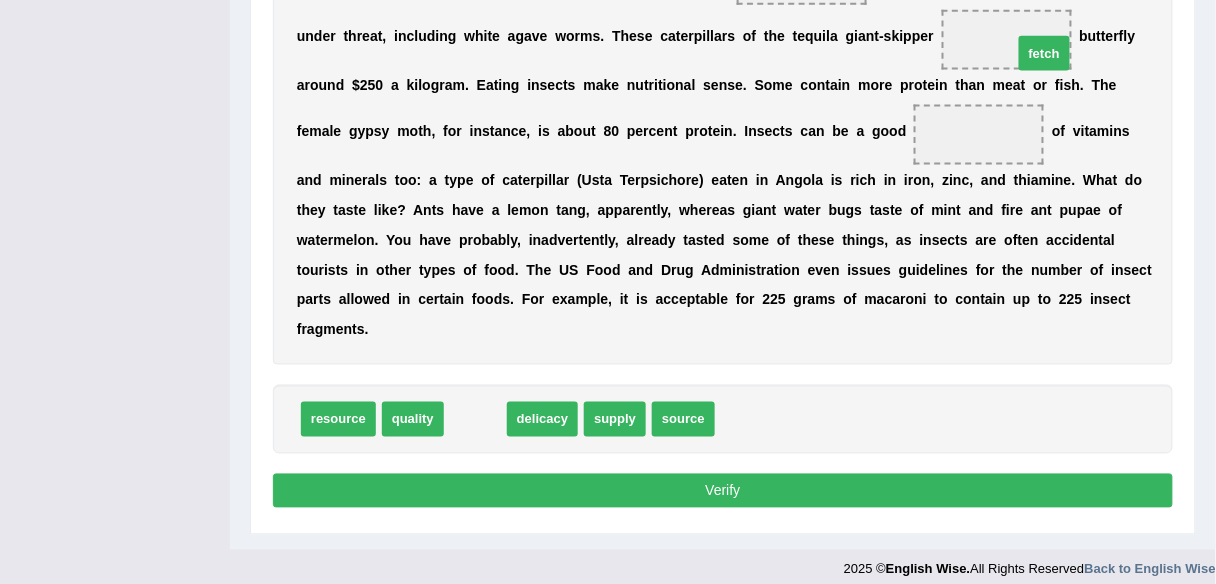 drag, startPoint x: 479, startPoint y: 407, endPoint x: 1046, endPoint y: 39, distance: 675.9534 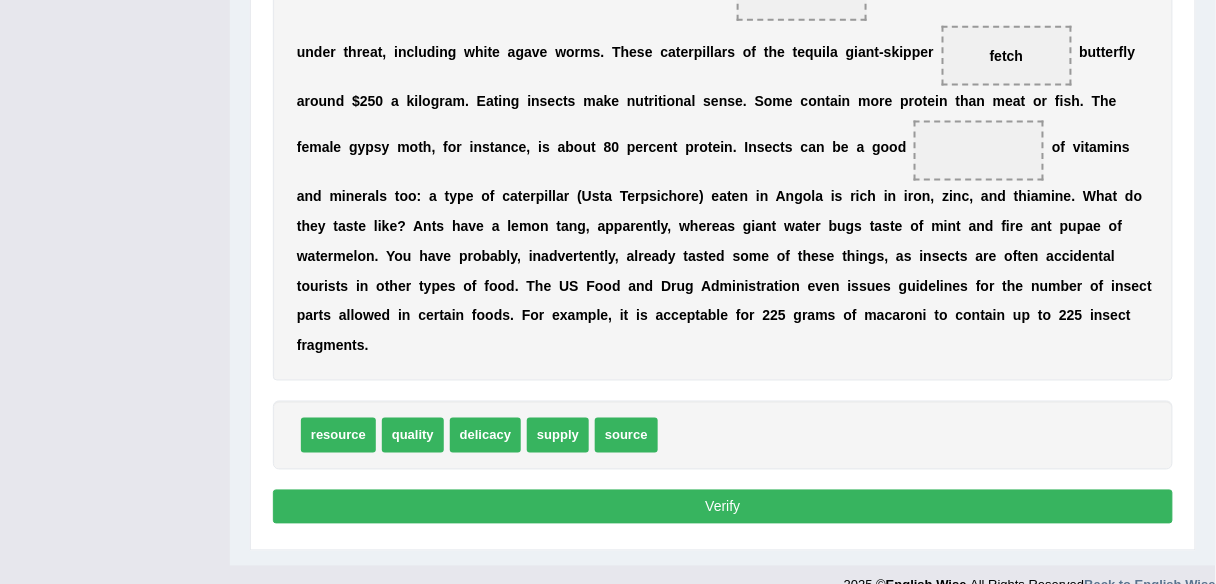 scroll, scrollTop: 651, scrollLeft: 0, axis: vertical 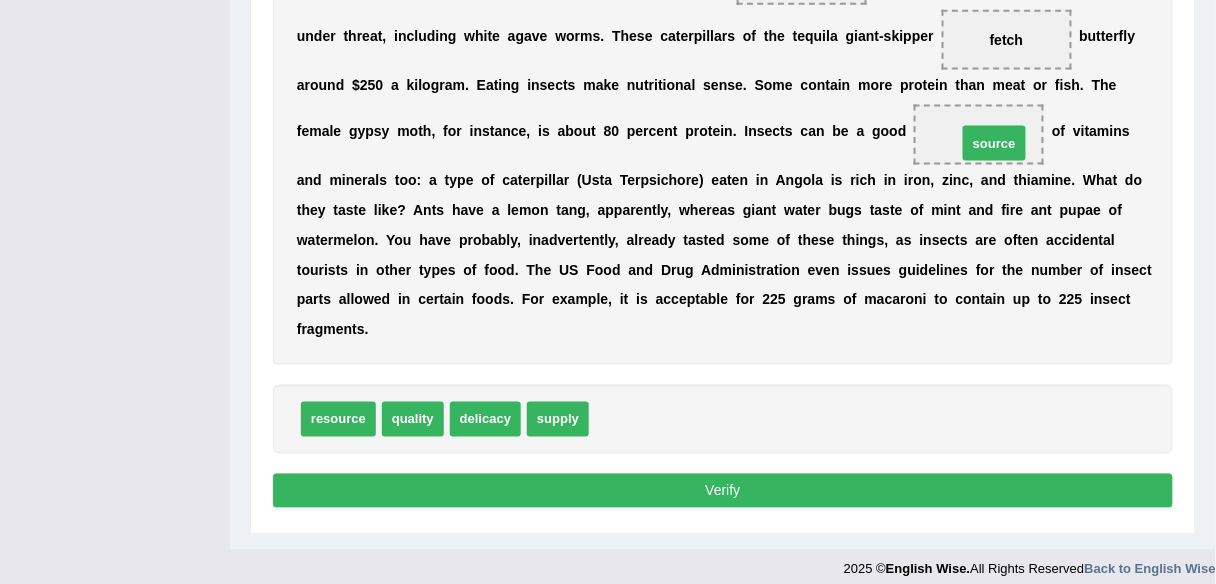 drag, startPoint x: 613, startPoint y: 414, endPoint x: 981, endPoint y: 127, distance: 466.68298 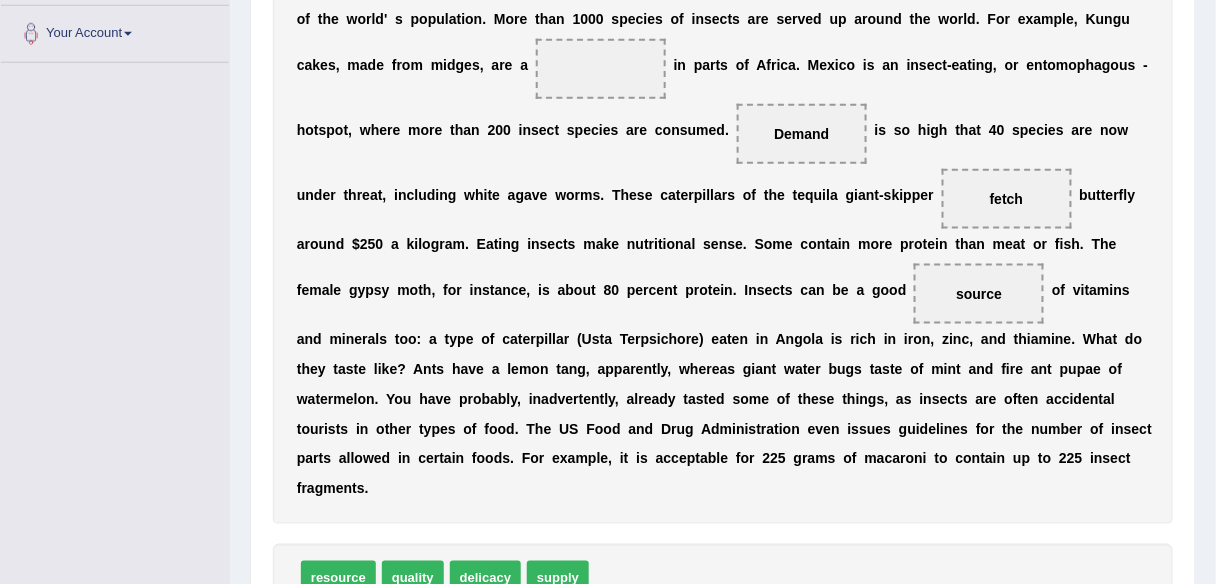 scroll, scrollTop: 571, scrollLeft: 0, axis: vertical 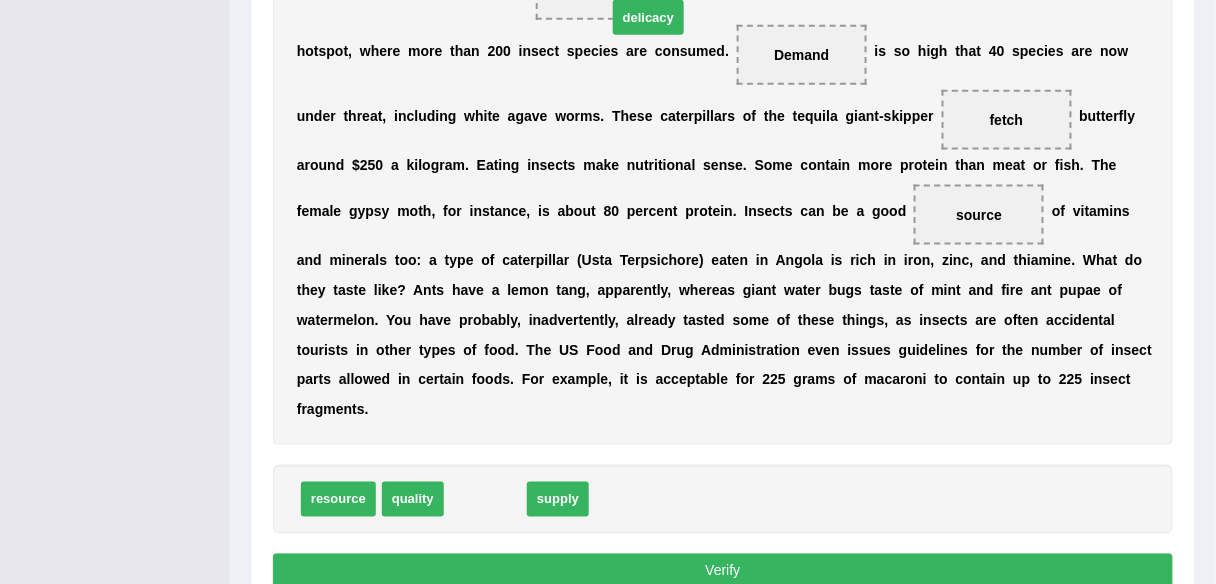 drag, startPoint x: 503, startPoint y: 486, endPoint x: 664, endPoint y: 3, distance: 509.1267 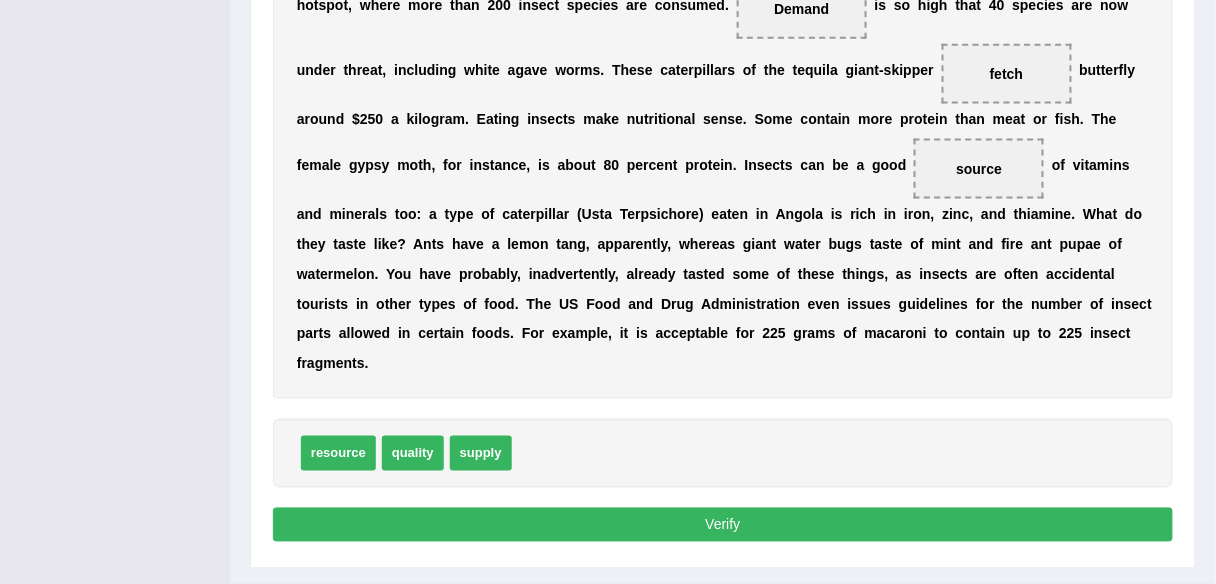 scroll, scrollTop: 663, scrollLeft: 0, axis: vertical 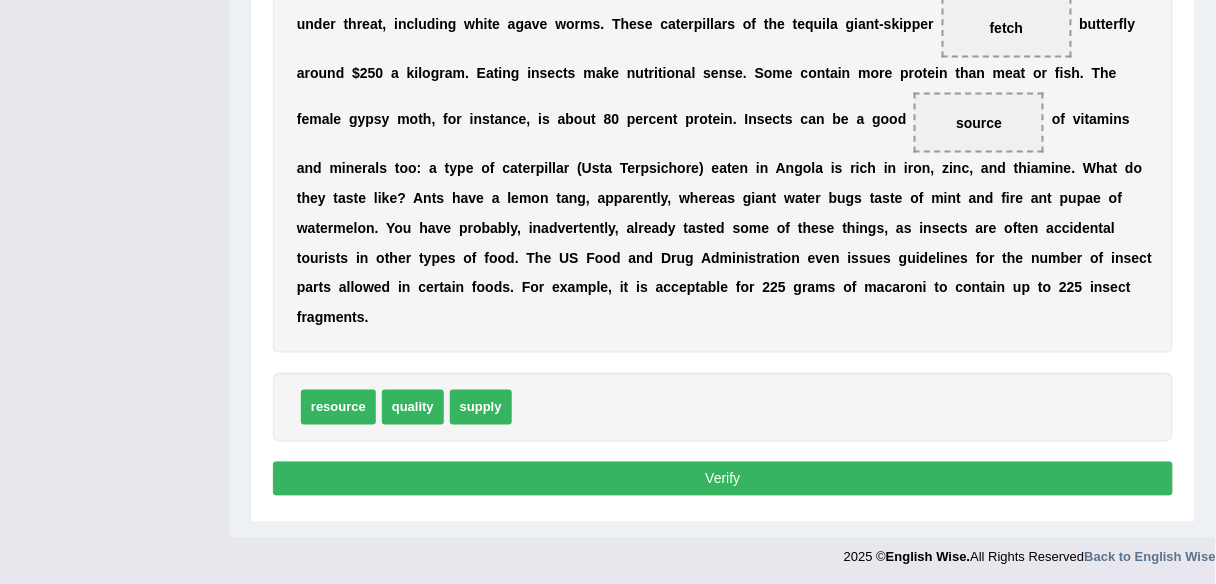 click on "Verify" at bounding box center (723, 479) 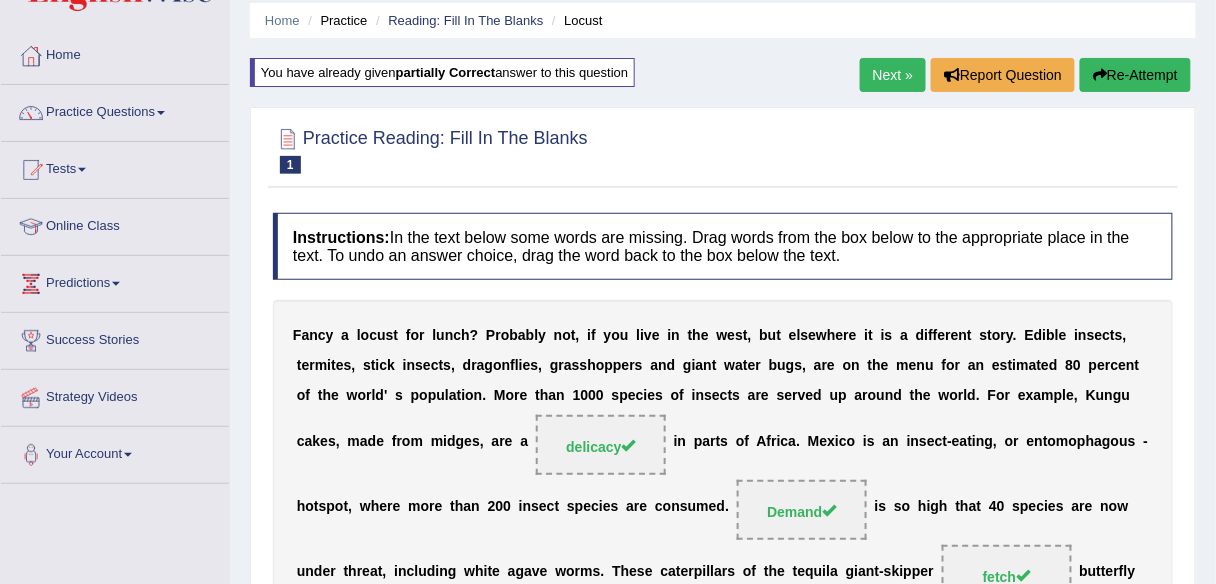 scroll, scrollTop: 26, scrollLeft: 0, axis: vertical 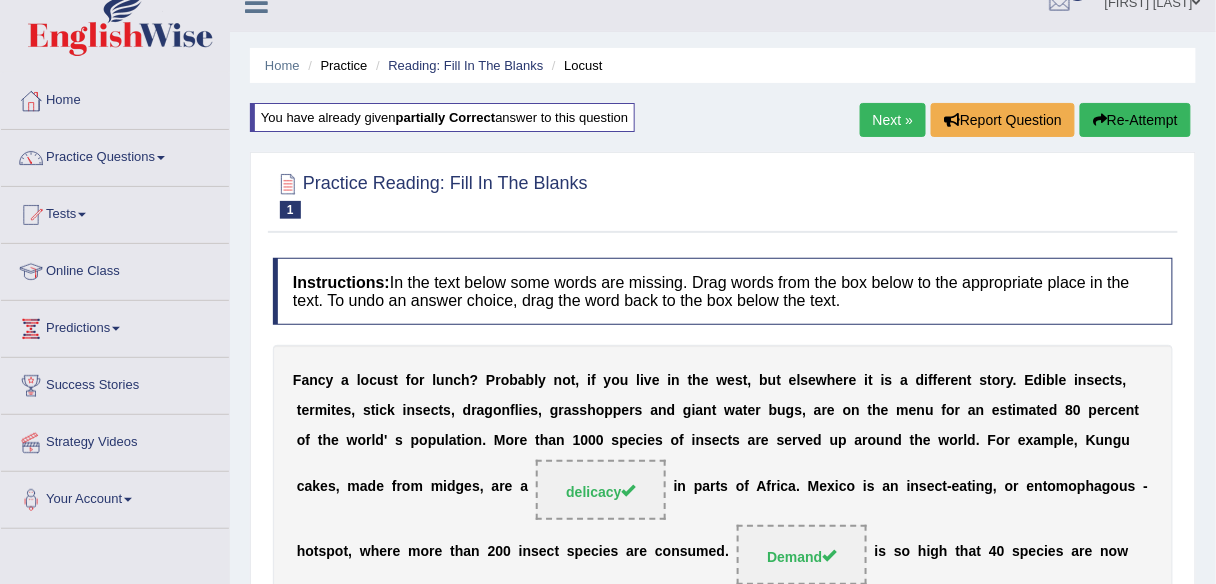 click on "Next »" at bounding box center [893, 120] 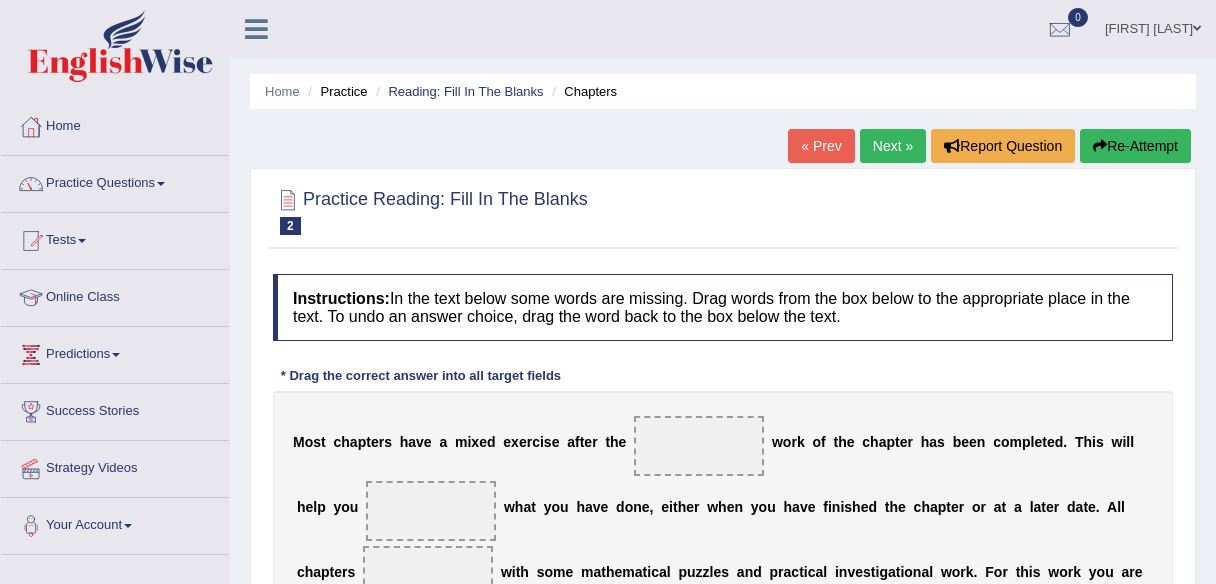 scroll, scrollTop: 0, scrollLeft: 0, axis: both 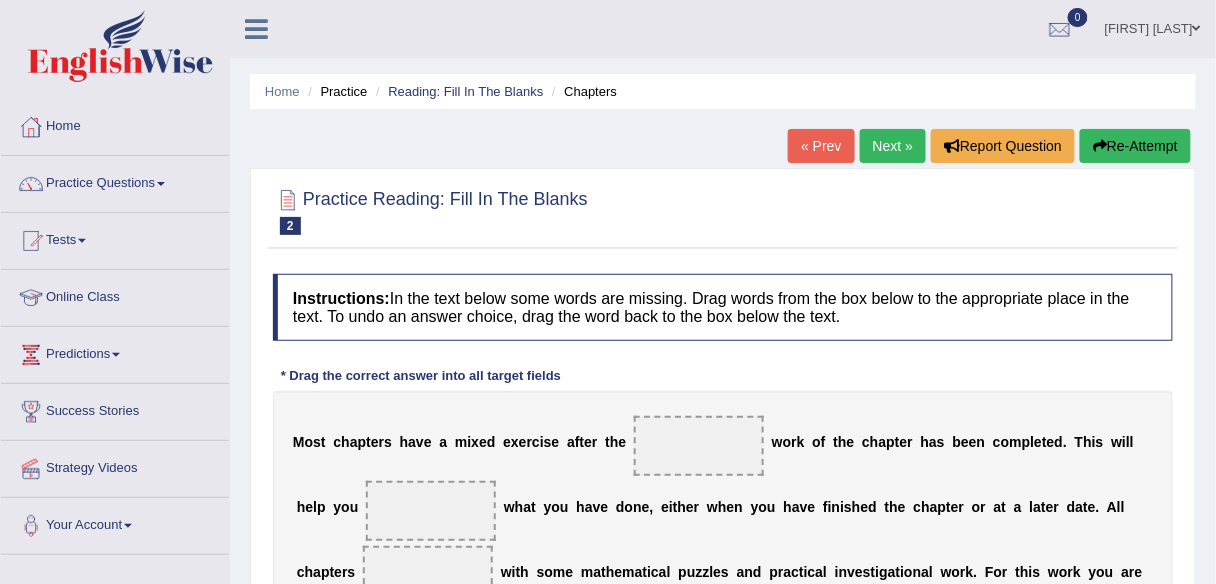 click on "« Prev" at bounding box center (821, 146) 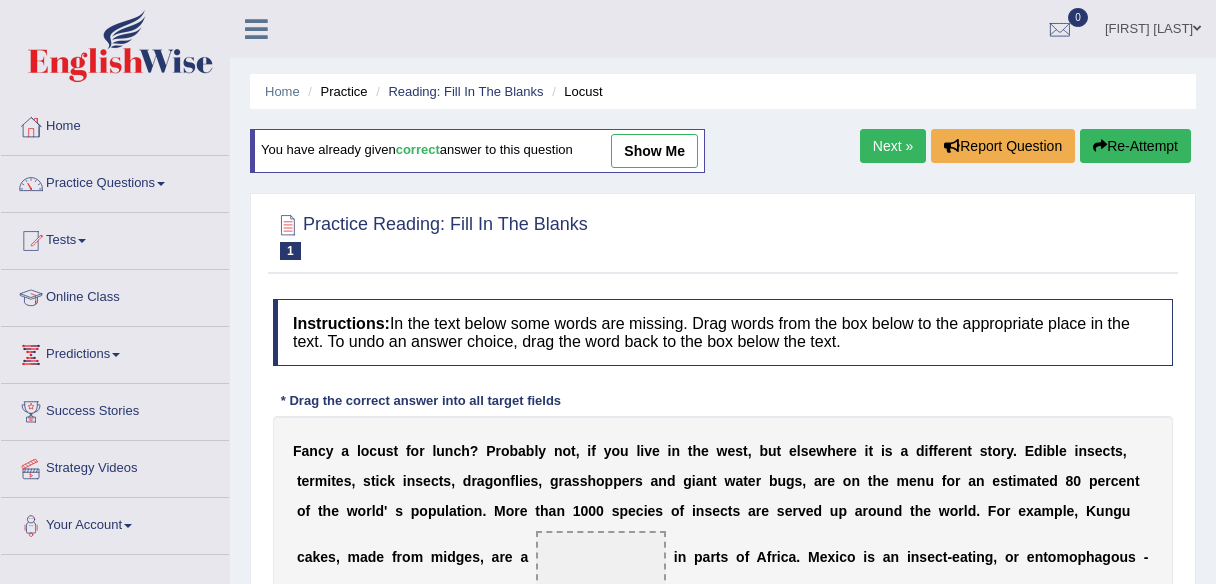 scroll, scrollTop: 0, scrollLeft: 0, axis: both 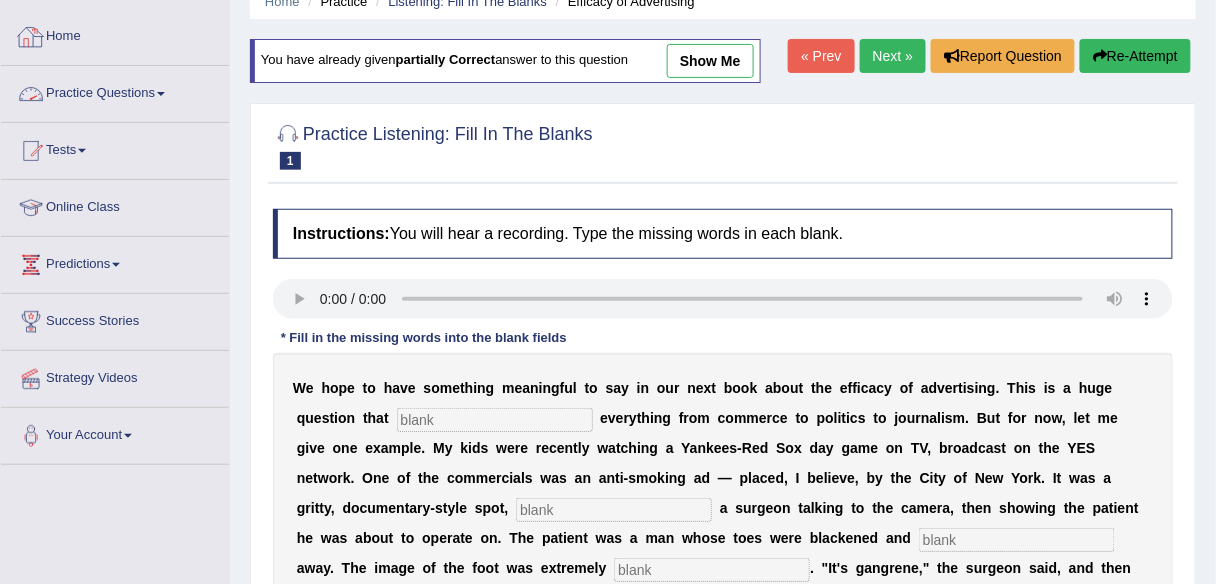 click on "Practice Questions" at bounding box center [115, 91] 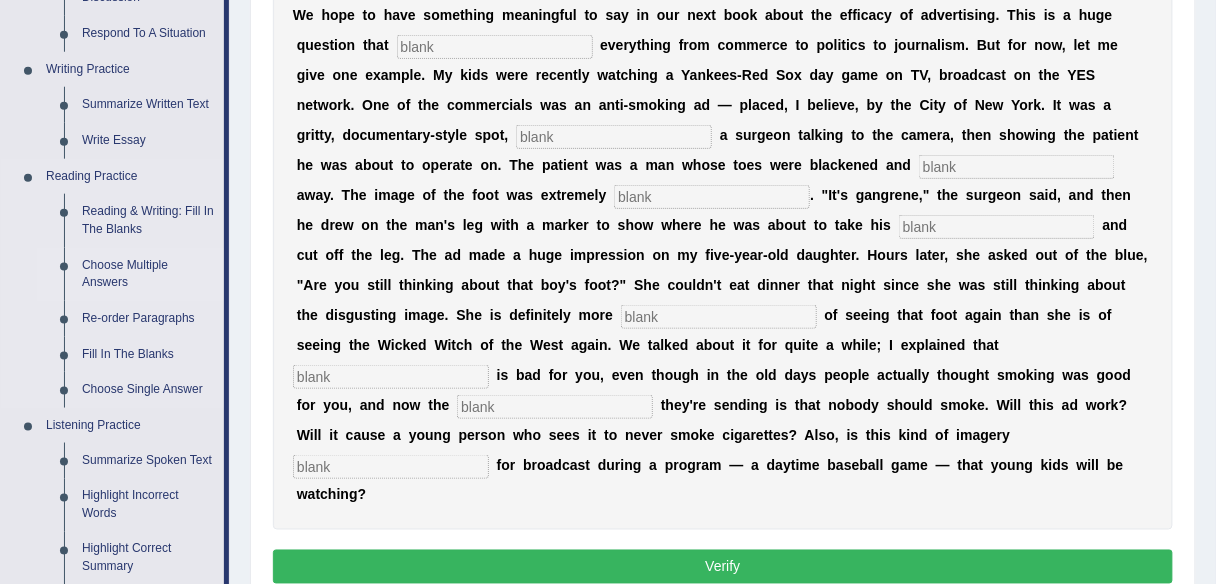 scroll, scrollTop: 570, scrollLeft: 0, axis: vertical 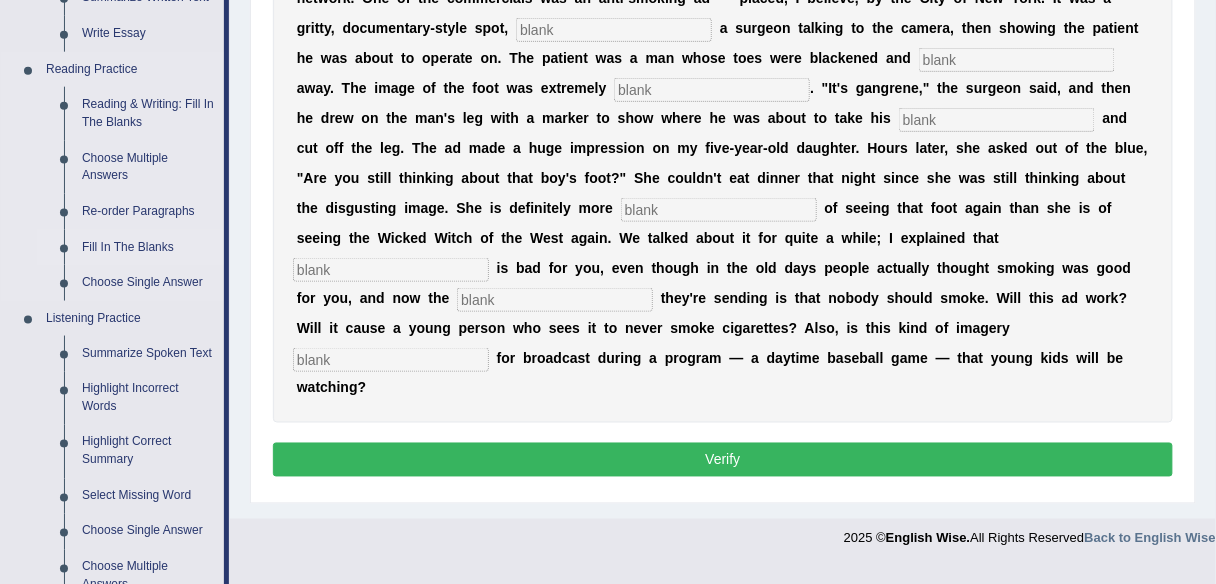 click on "Fill In The Blanks" at bounding box center [148, 248] 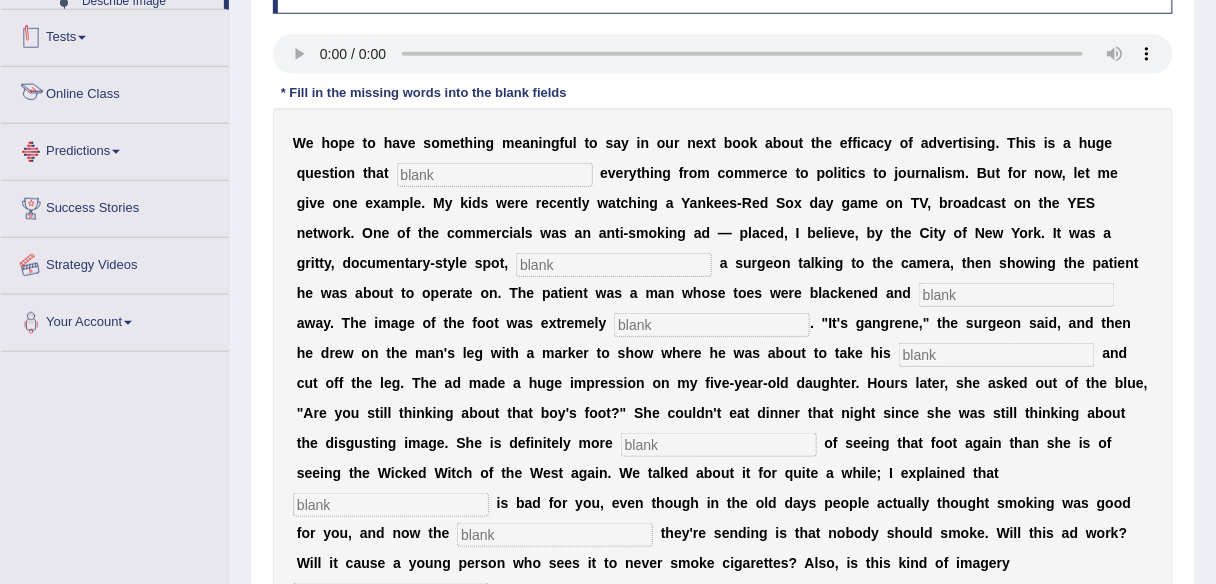 scroll, scrollTop: 448, scrollLeft: 0, axis: vertical 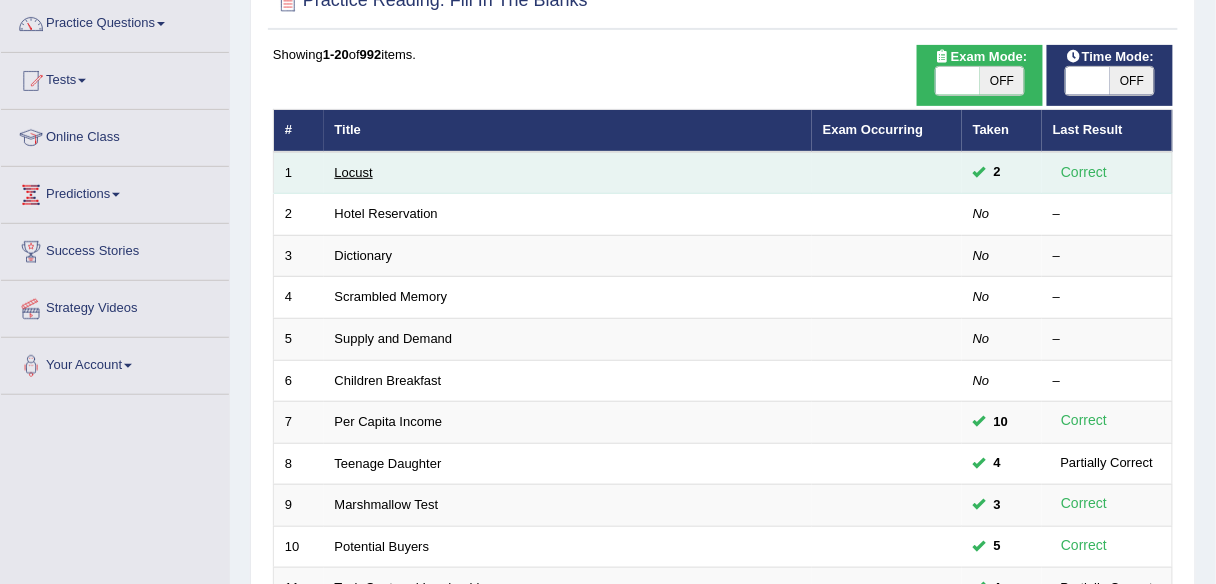 click on "Locust" at bounding box center (354, 172) 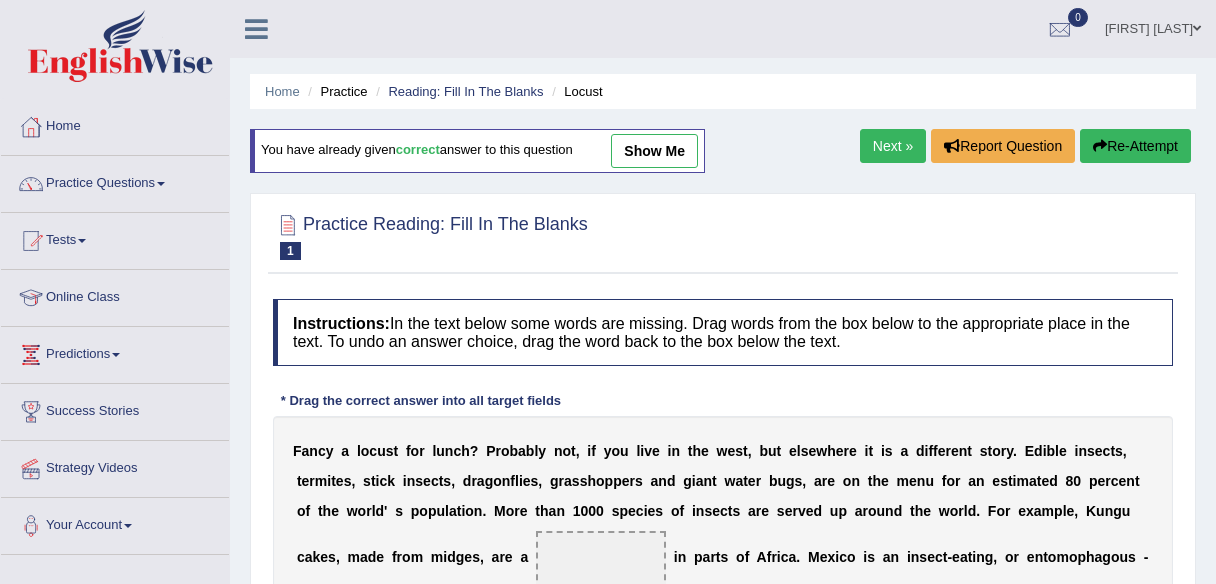 scroll, scrollTop: 160, scrollLeft: 0, axis: vertical 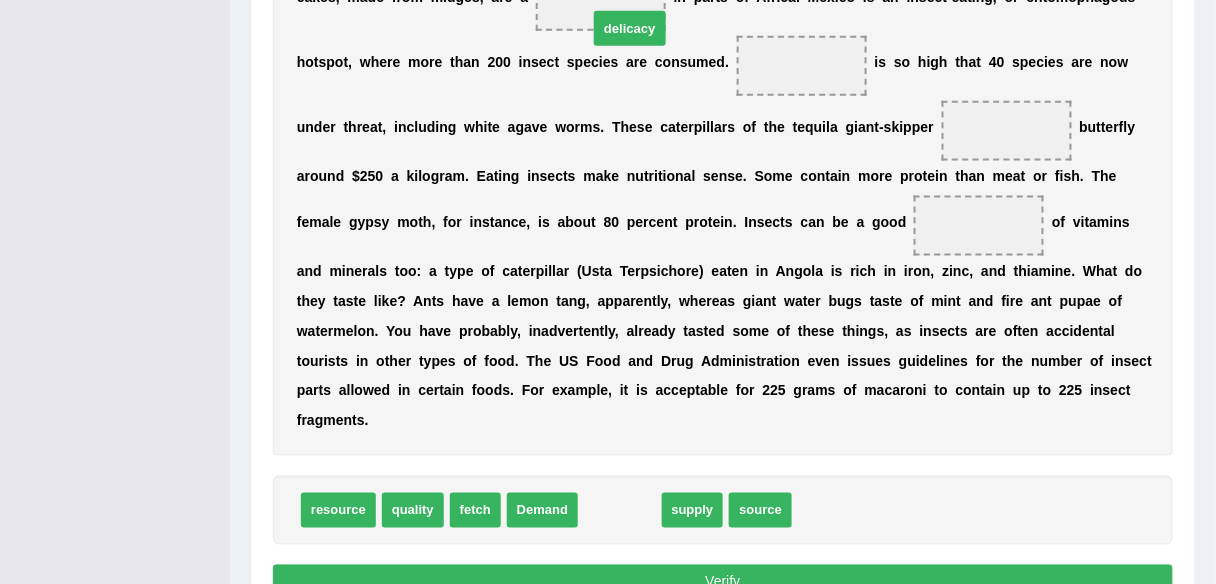 drag, startPoint x: 625, startPoint y: 521, endPoint x: 635, endPoint y: 39, distance: 482.10373 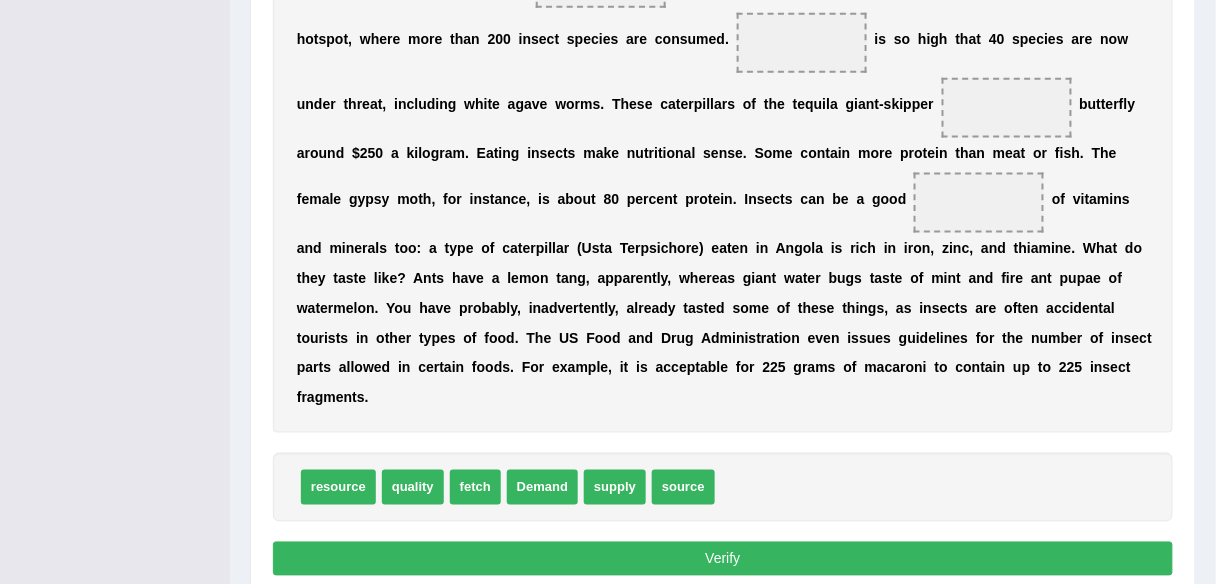 scroll, scrollTop: 583, scrollLeft: 0, axis: vertical 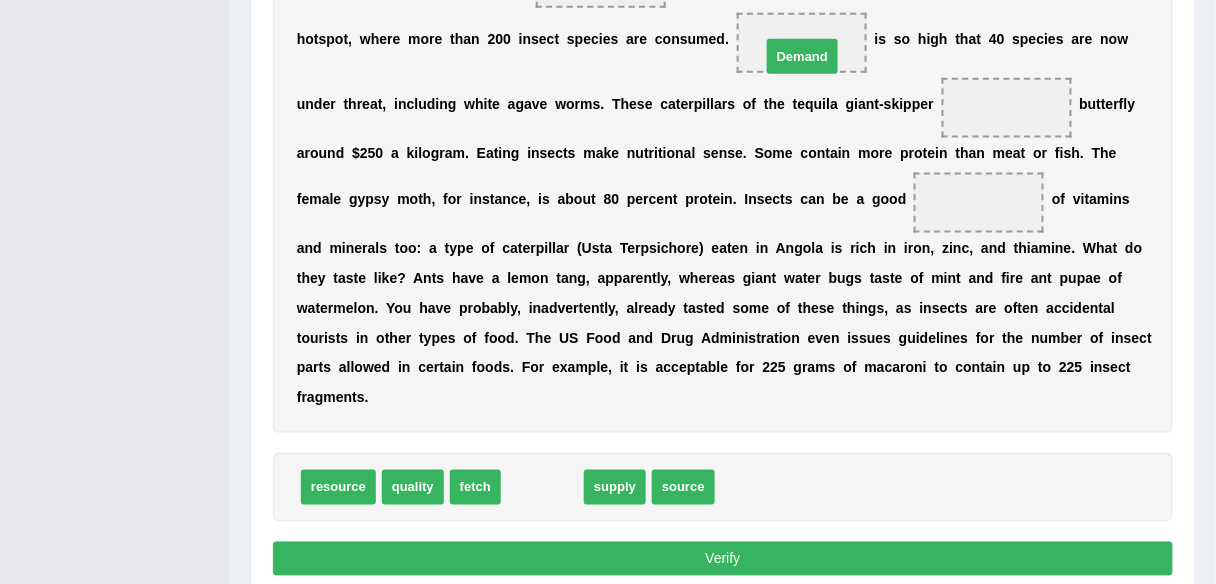 drag, startPoint x: 550, startPoint y: 489, endPoint x: 810, endPoint y: 58, distance: 503.3498 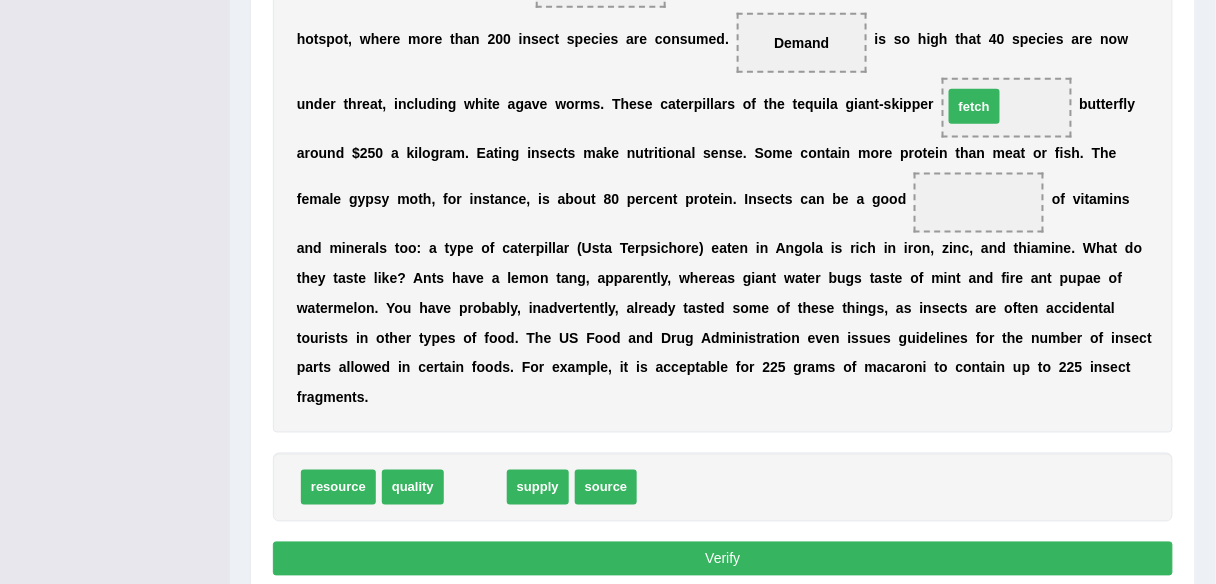 drag, startPoint x: 474, startPoint y: 486, endPoint x: 974, endPoint y: 105, distance: 628.61835 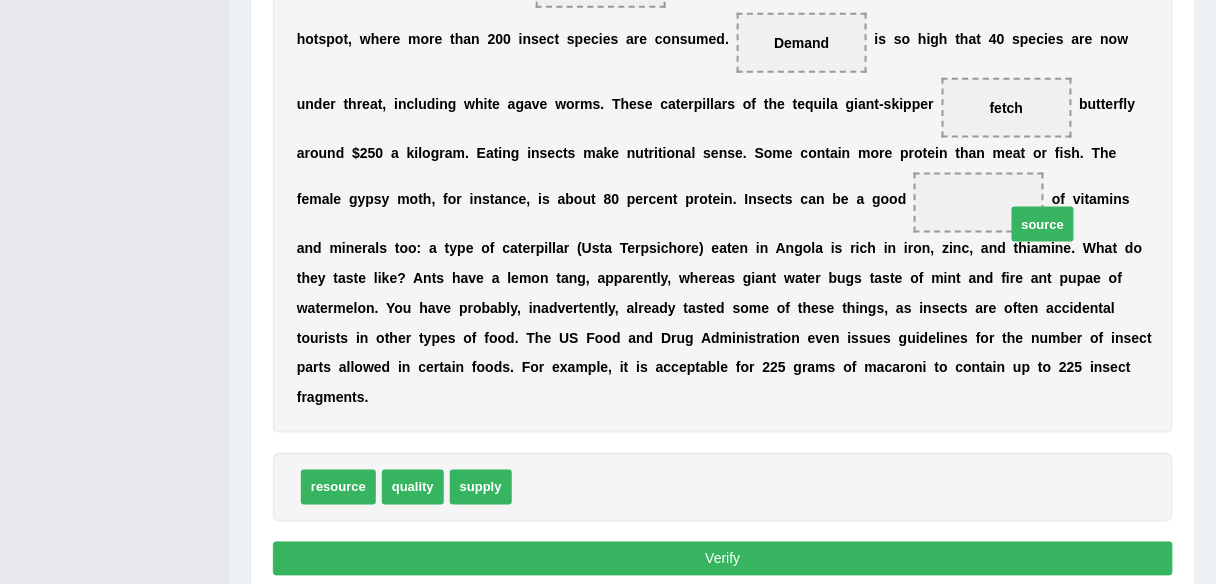 drag, startPoint x: 533, startPoint y: 478, endPoint x: 1019, endPoint y: 209, distance: 555.47906 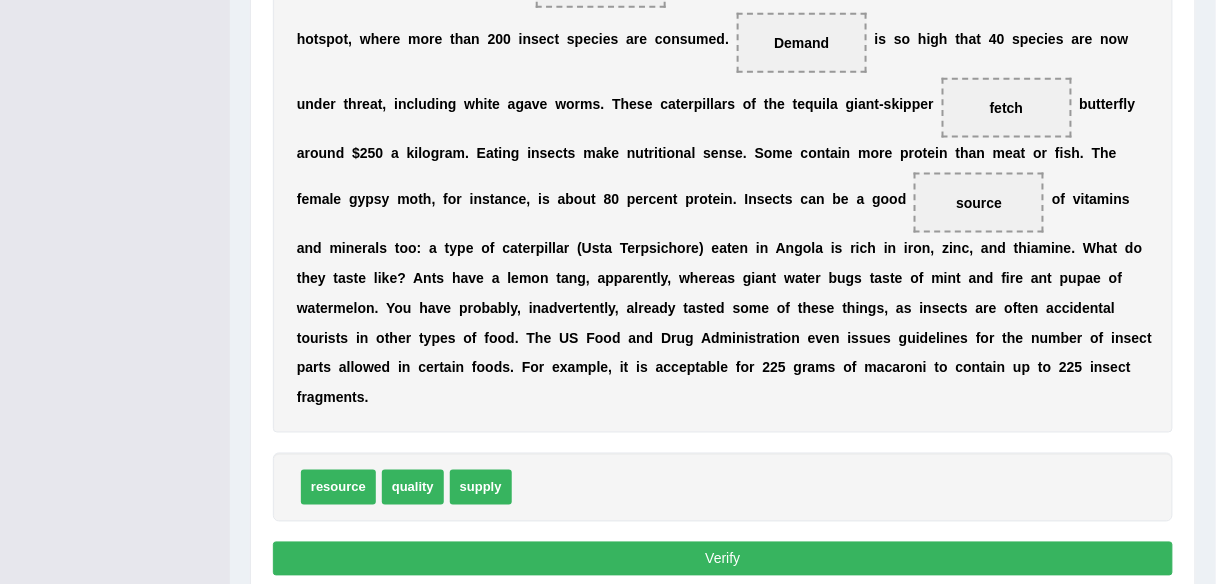 click on "Verify" at bounding box center [723, 559] 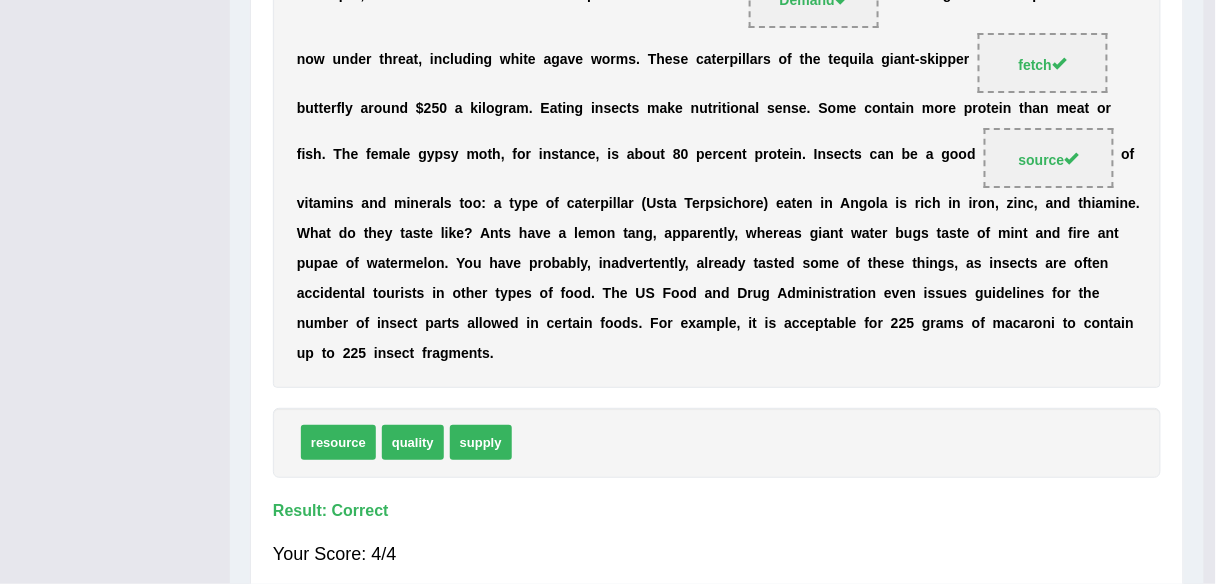 scroll, scrollTop: 540, scrollLeft: 0, axis: vertical 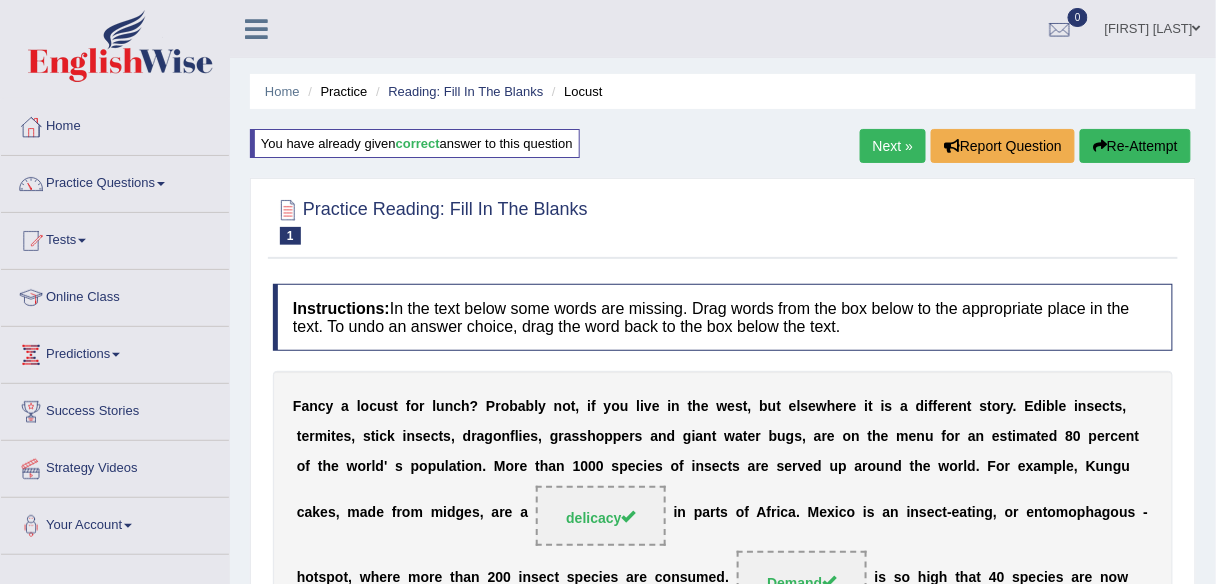 click on "Next »" at bounding box center [893, 146] 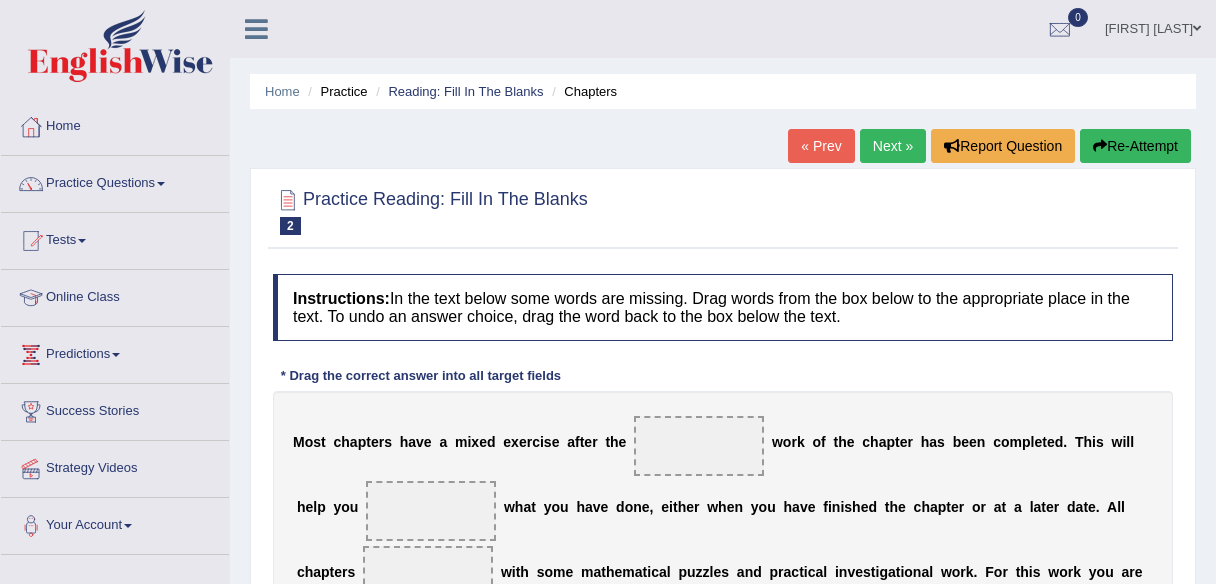 scroll, scrollTop: 240, scrollLeft: 0, axis: vertical 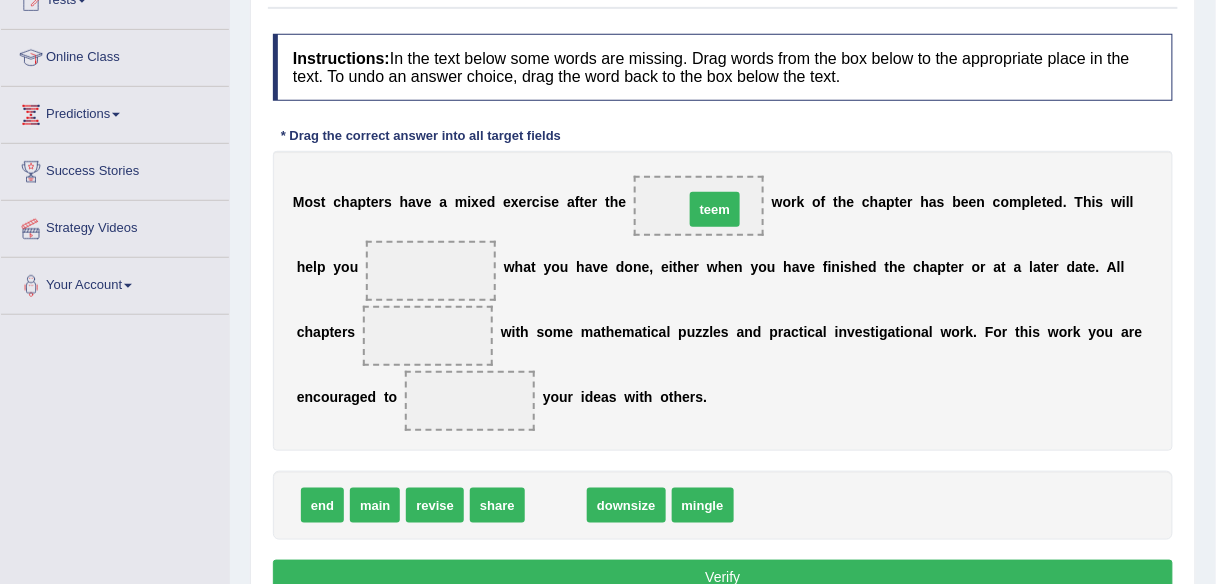 drag, startPoint x: 537, startPoint y: 497, endPoint x: 696, endPoint y: 195, distance: 341.29898 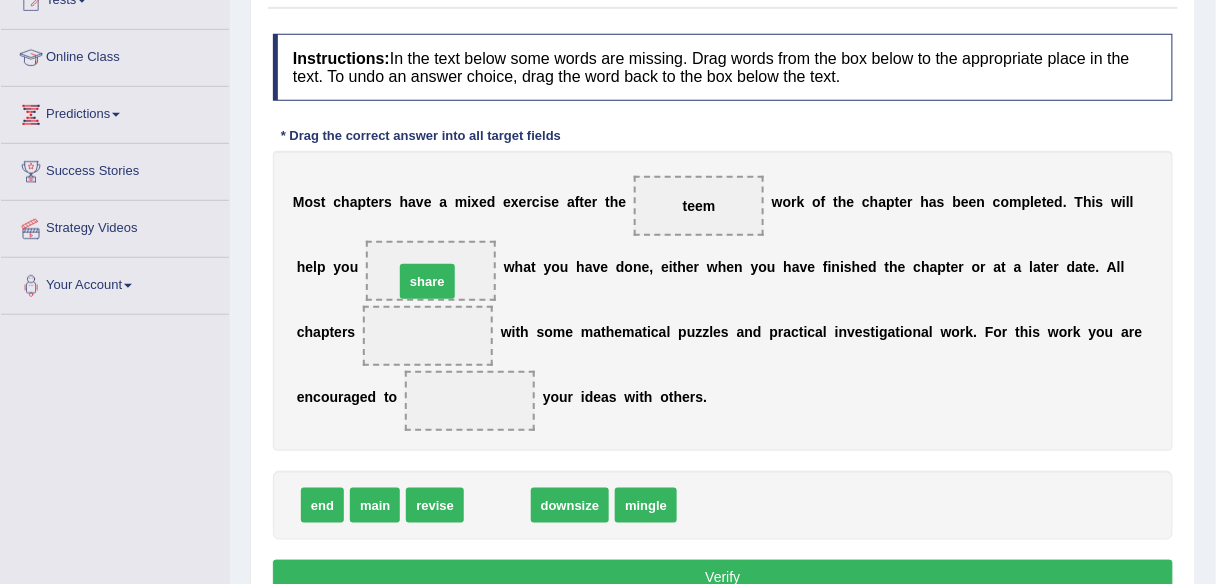 drag, startPoint x: 497, startPoint y: 489, endPoint x: 422, endPoint y: 257, distance: 243.82166 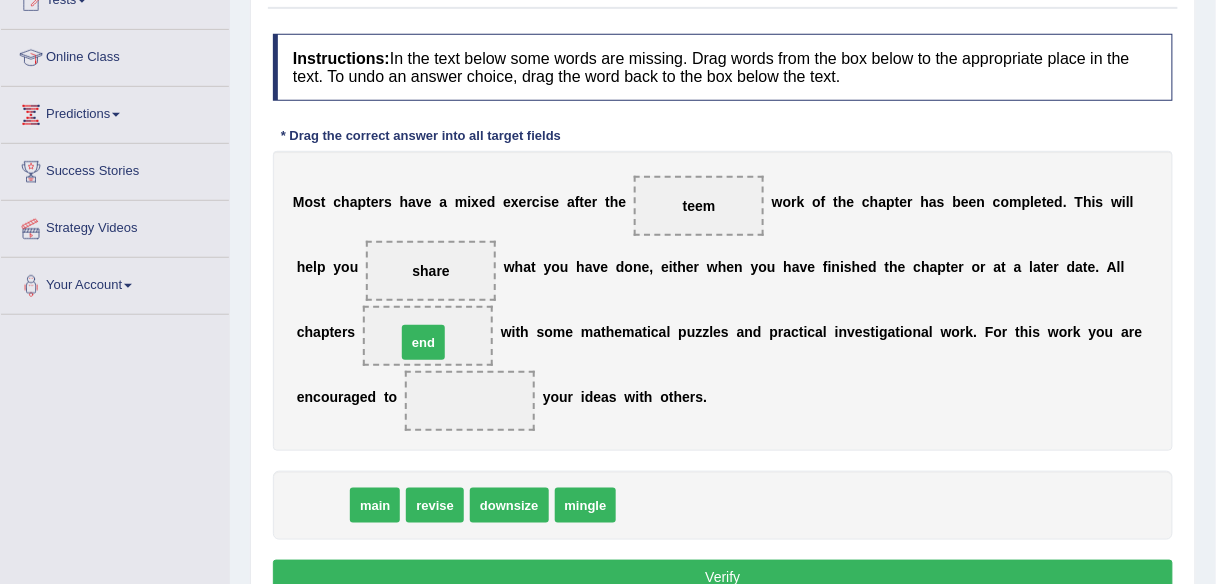drag, startPoint x: 323, startPoint y: 500, endPoint x: 428, endPoint y: 334, distance: 196.42047 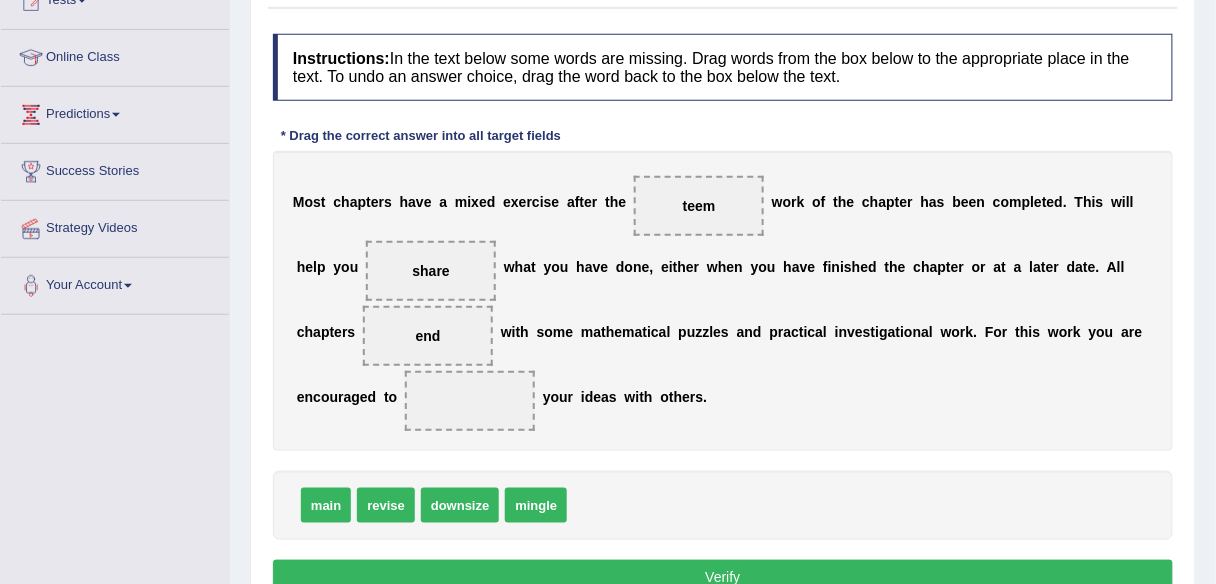 drag, startPoint x: 467, startPoint y: 257, endPoint x: 501, endPoint y: 309, distance: 62.1289 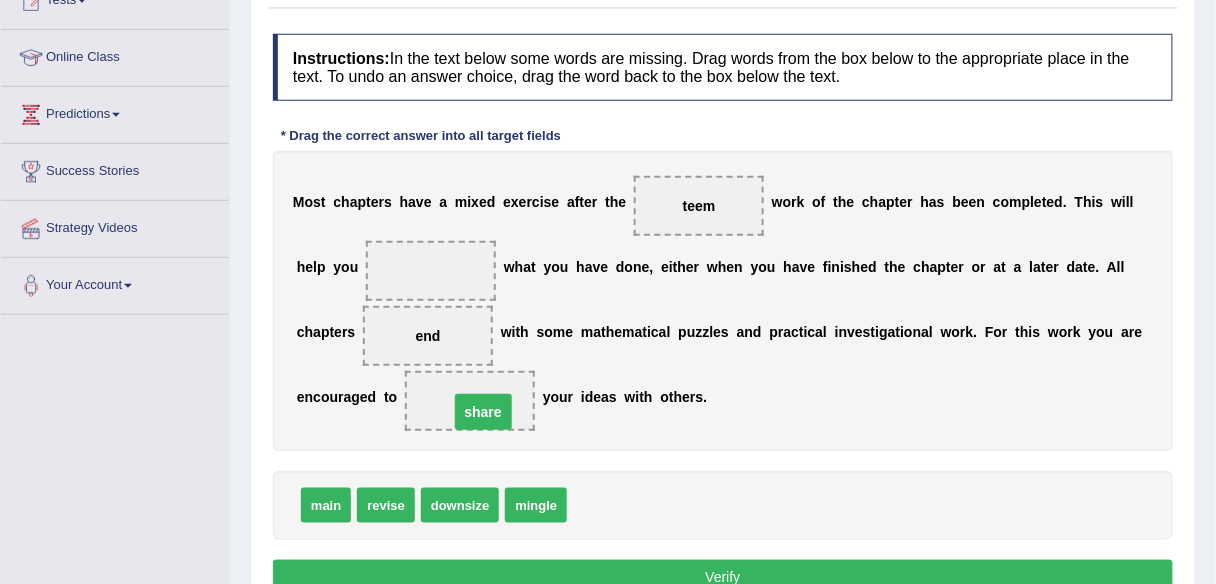 drag, startPoint x: 432, startPoint y: 270, endPoint x: 475, endPoint y: 396, distance: 133.13527 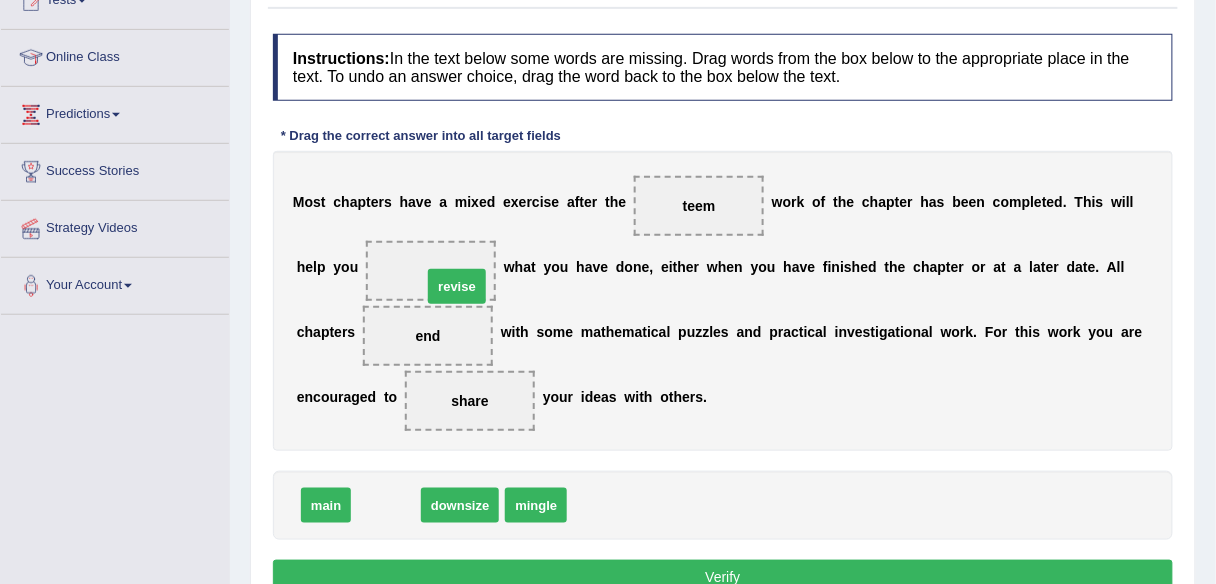 drag, startPoint x: 401, startPoint y: 503, endPoint x: 472, endPoint y: 281, distance: 233.07724 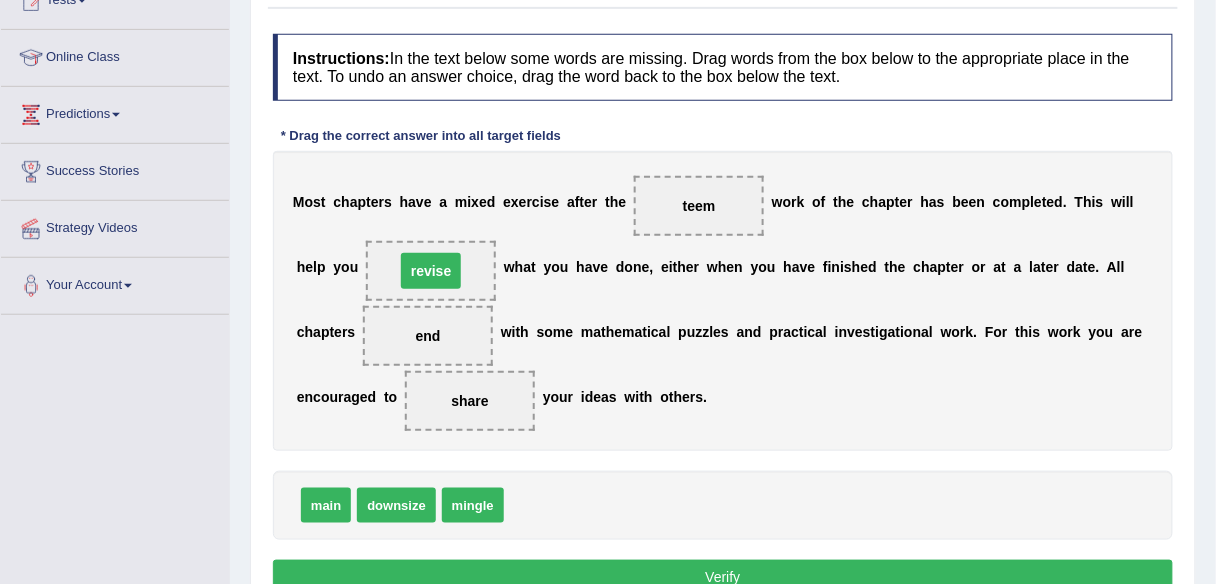 scroll, scrollTop: 400, scrollLeft: 0, axis: vertical 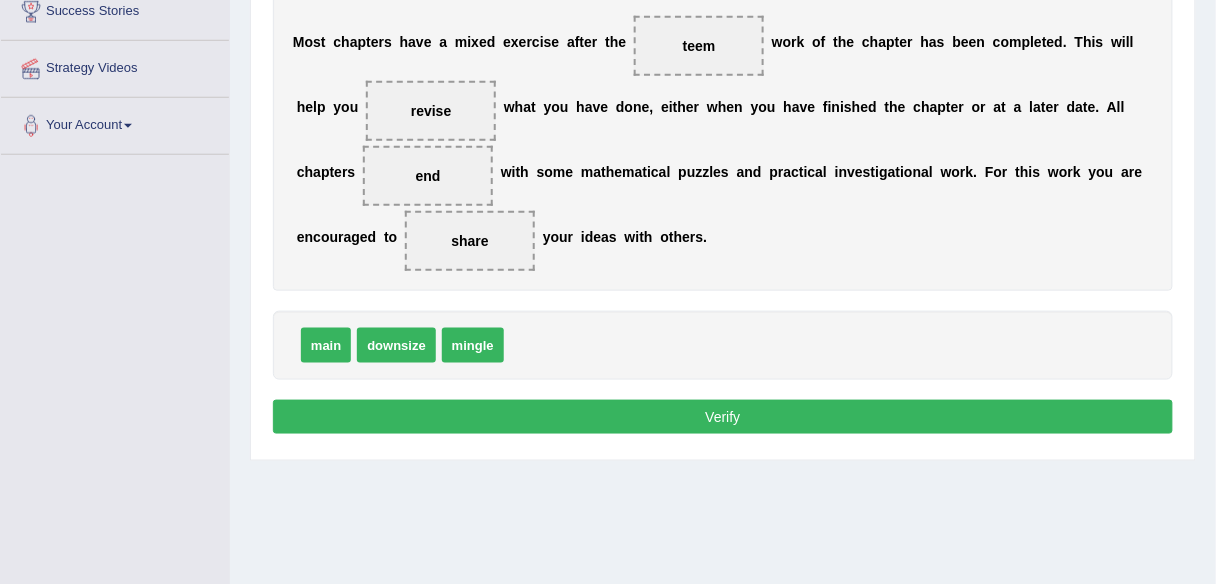 click on "Verify" at bounding box center (723, 417) 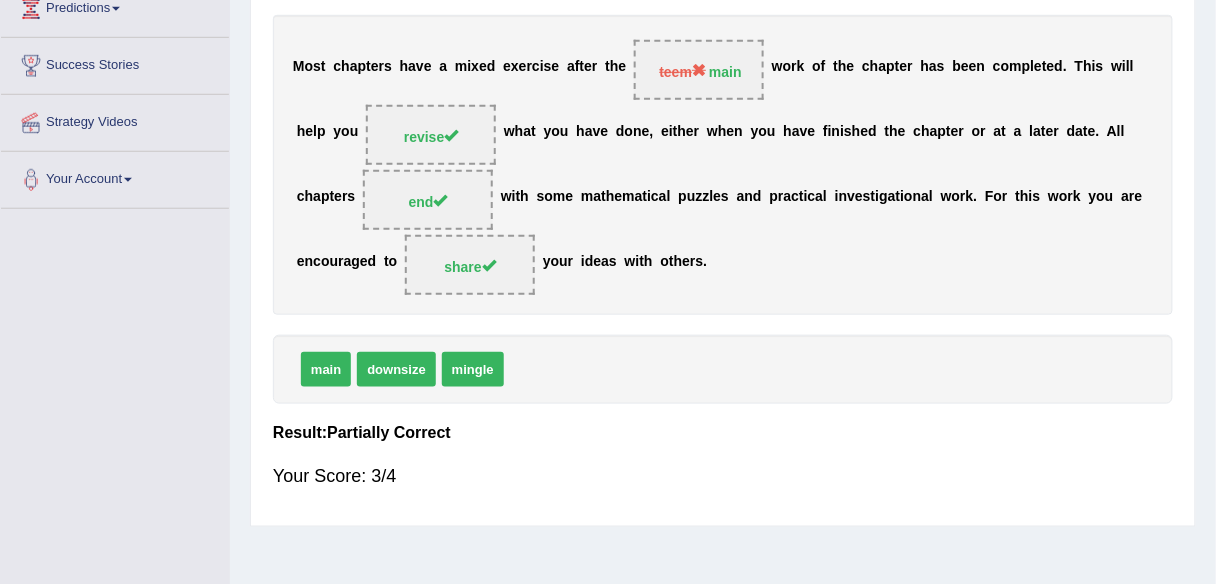 scroll, scrollTop: 240, scrollLeft: 0, axis: vertical 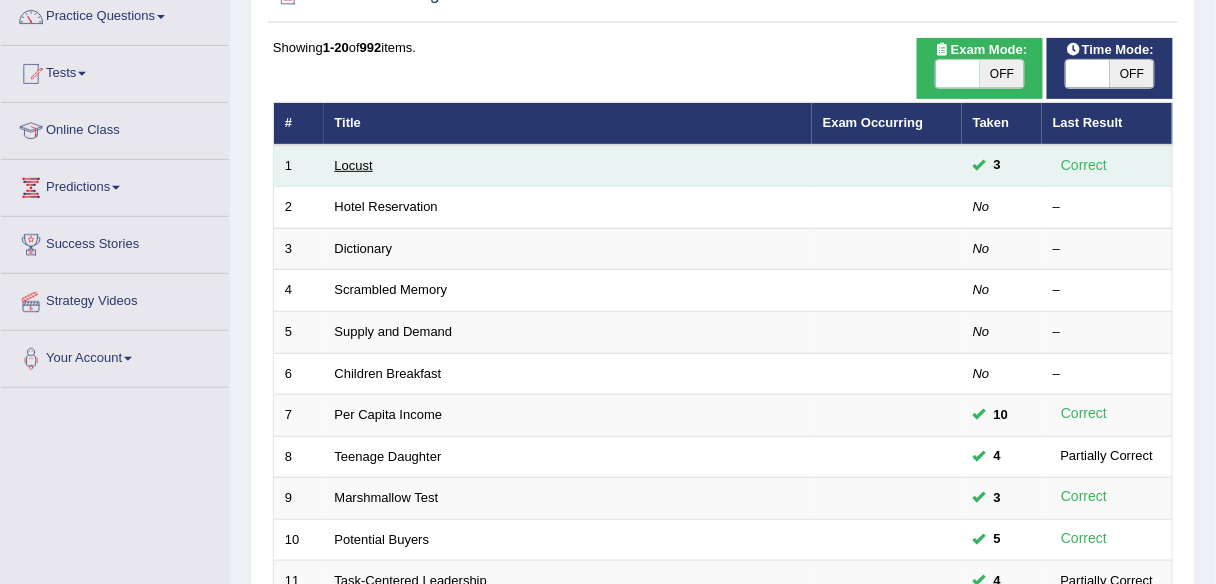 click on "Locust" at bounding box center [354, 165] 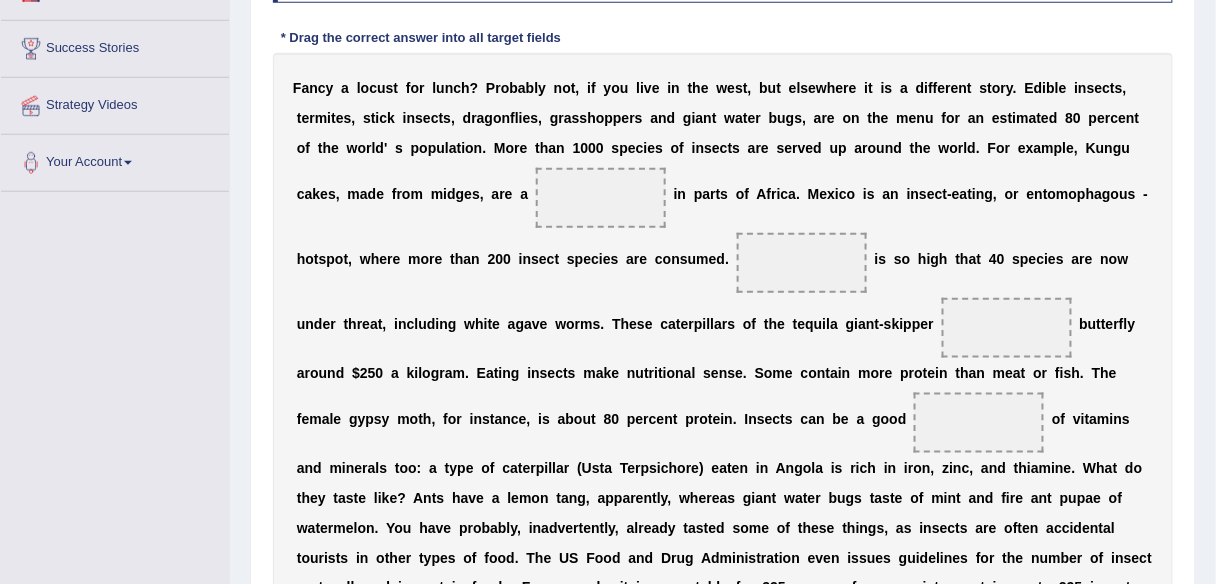 scroll, scrollTop: 363, scrollLeft: 0, axis: vertical 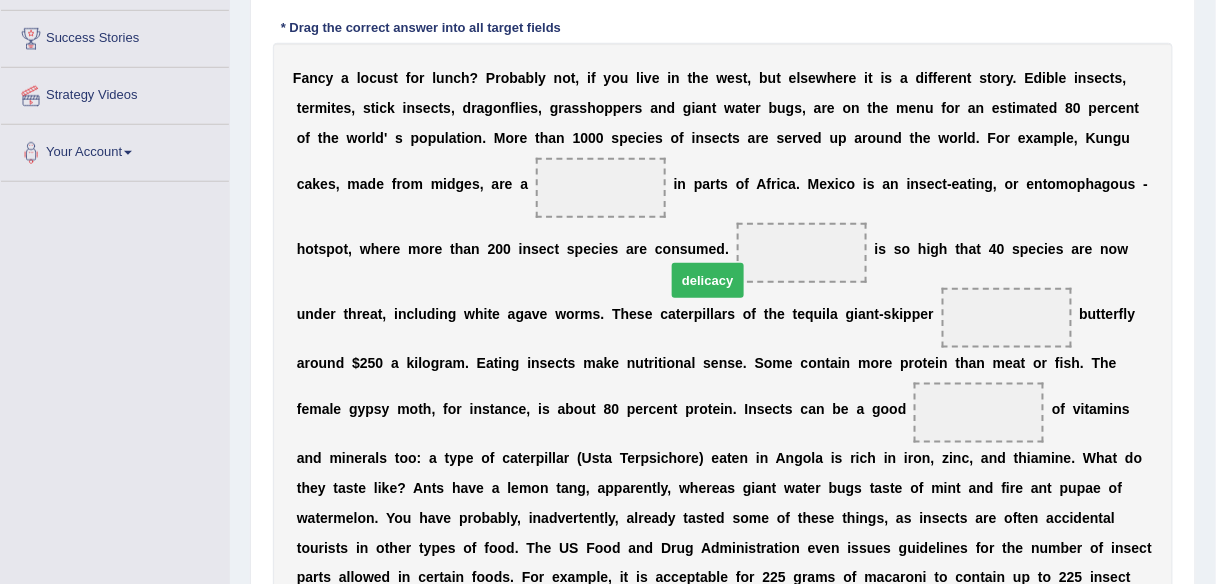 drag, startPoint x: 659, startPoint y: 287, endPoint x: 708, endPoint y: 177, distance: 120.4201 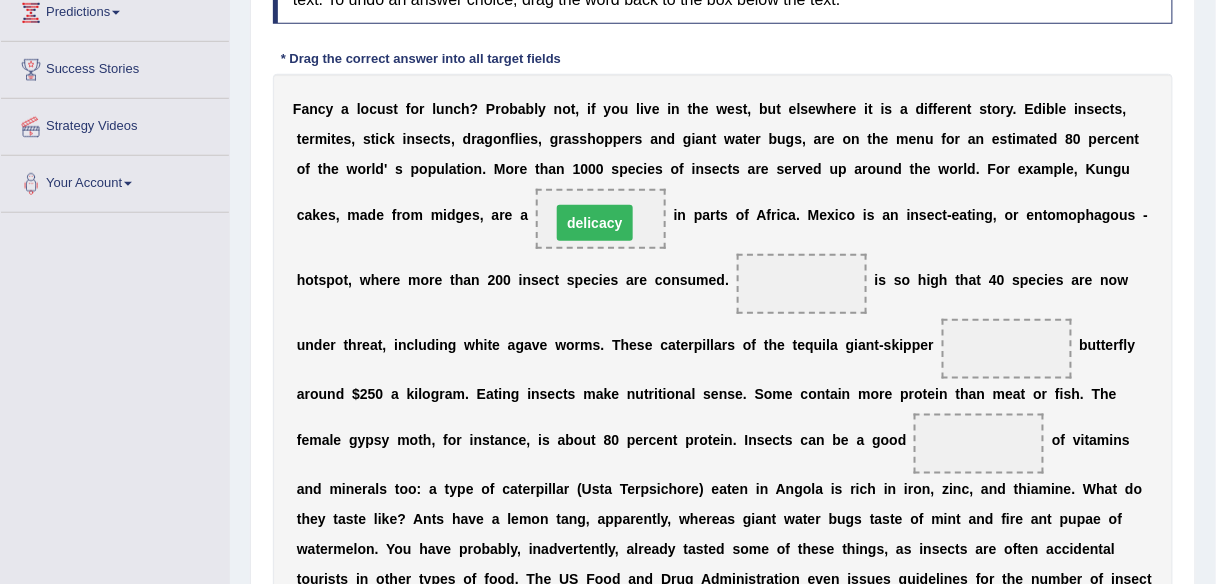 drag, startPoint x: 781, startPoint y: 279, endPoint x: 574, endPoint y: 218, distance: 215.80083 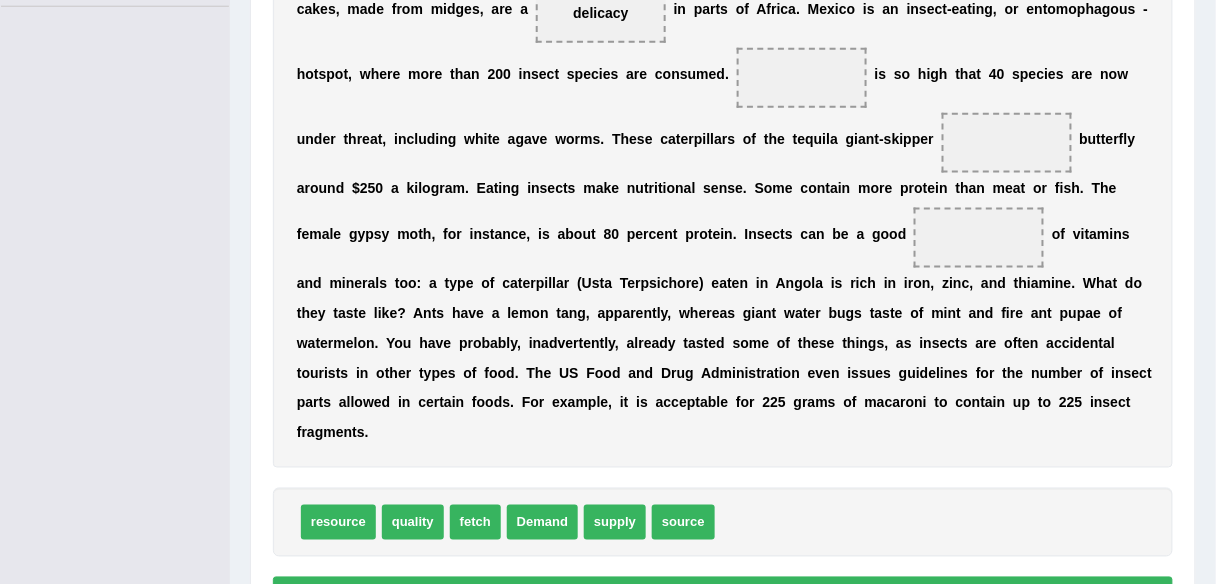 scroll, scrollTop: 582, scrollLeft: 0, axis: vertical 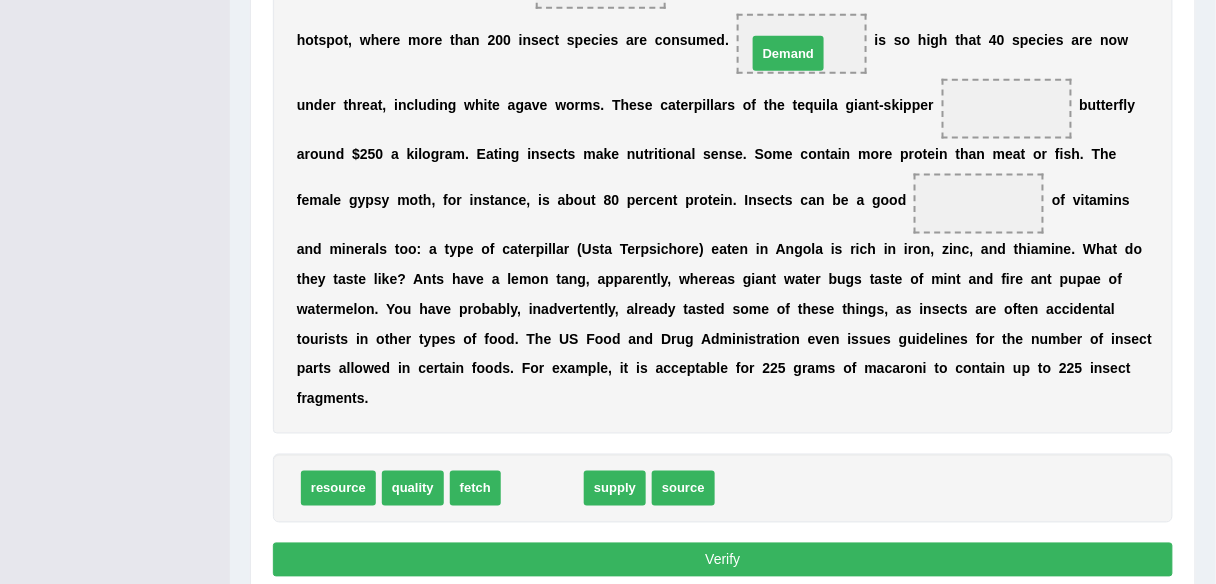 drag, startPoint x: 533, startPoint y: 486, endPoint x: 779, endPoint y: 51, distance: 499.74094 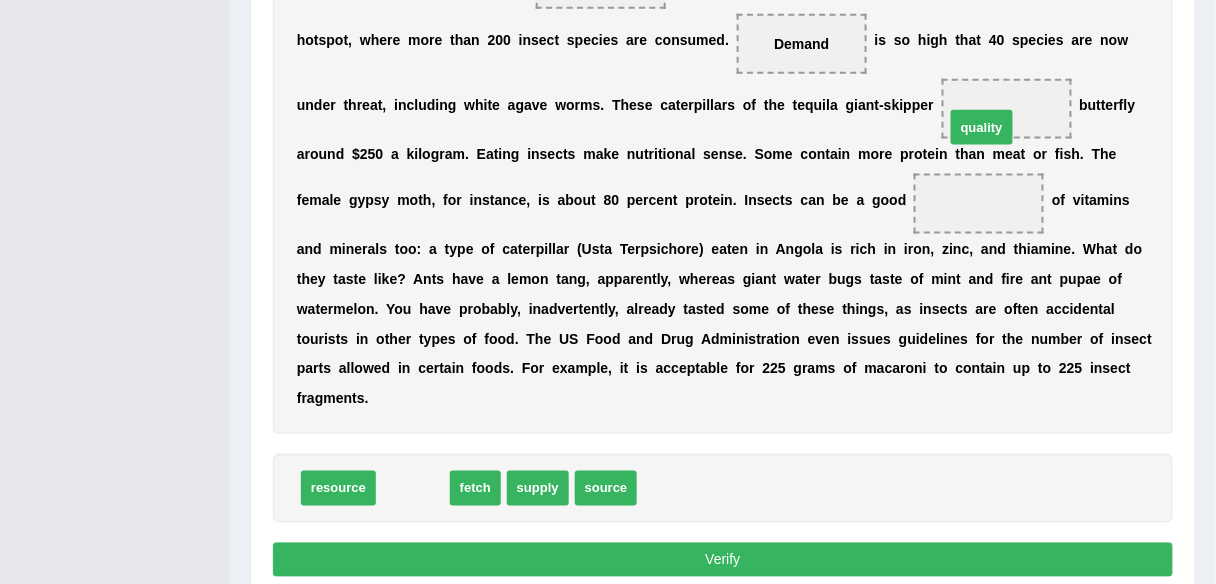 drag, startPoint x: 414, startPoint y: 494, endPoint x: 994, endPoint y: 128, distance: 685.8251 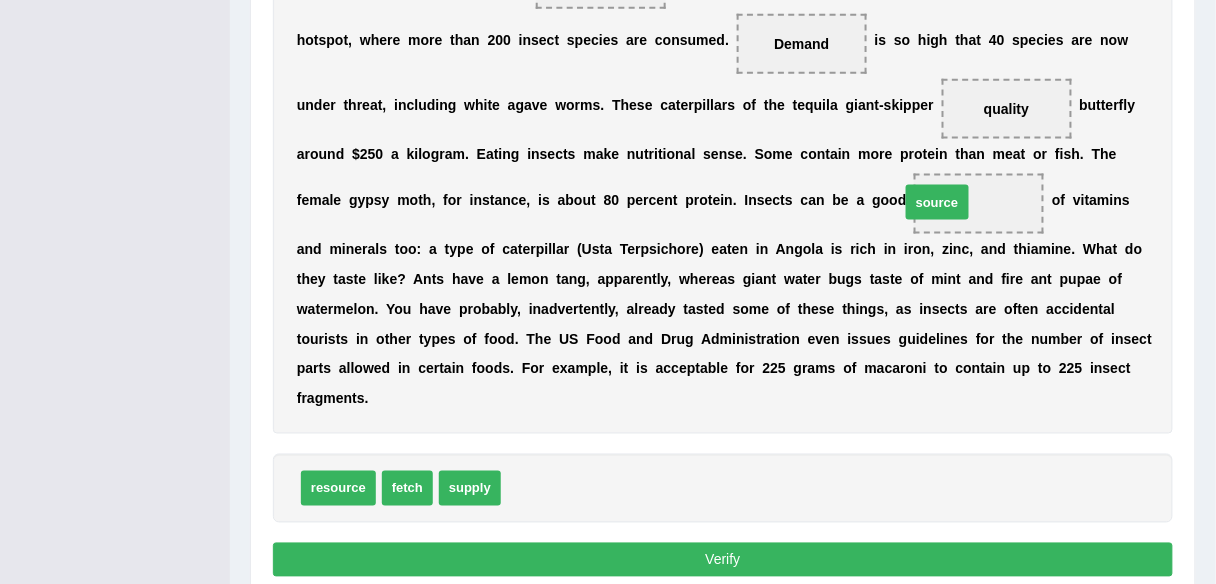 drag, startPoint x: 513, startPoint y: 483, endPoint x: 936, endPoint y: 198, distance: 510.05295 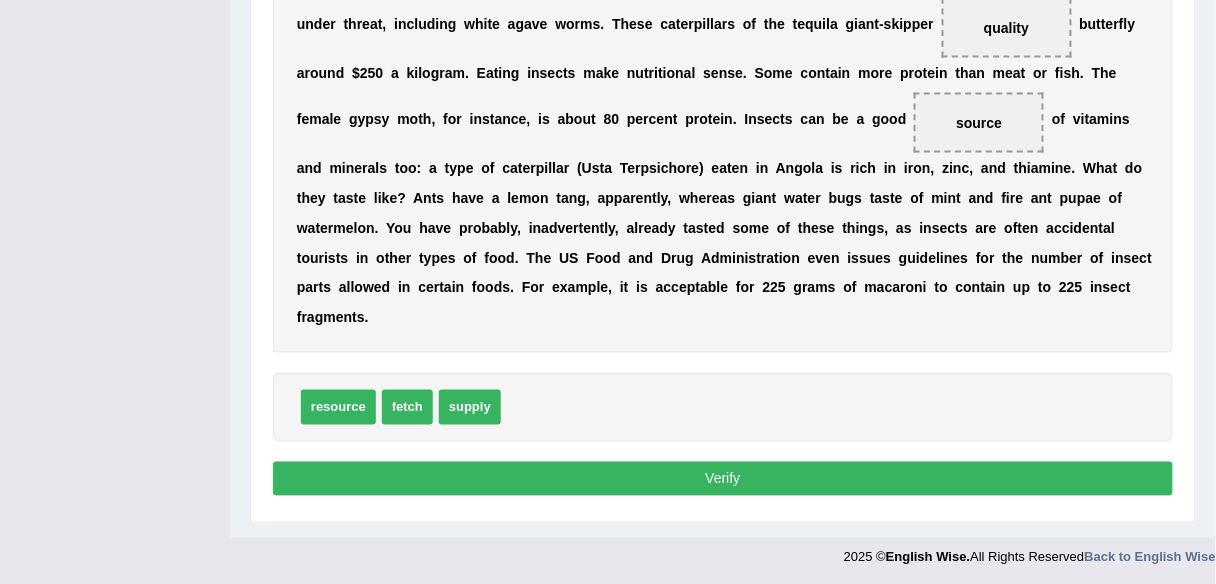 click on "Verify" at bounding box center (723, 479) 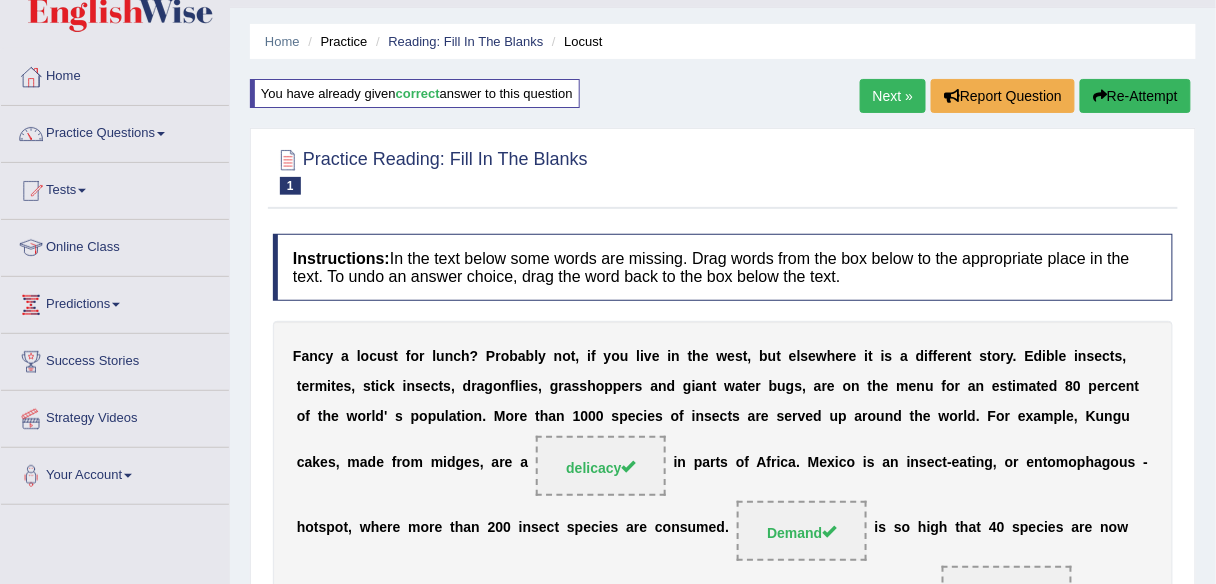 scroll, scrollTop: 0, scrollLeft: 0, axis: both 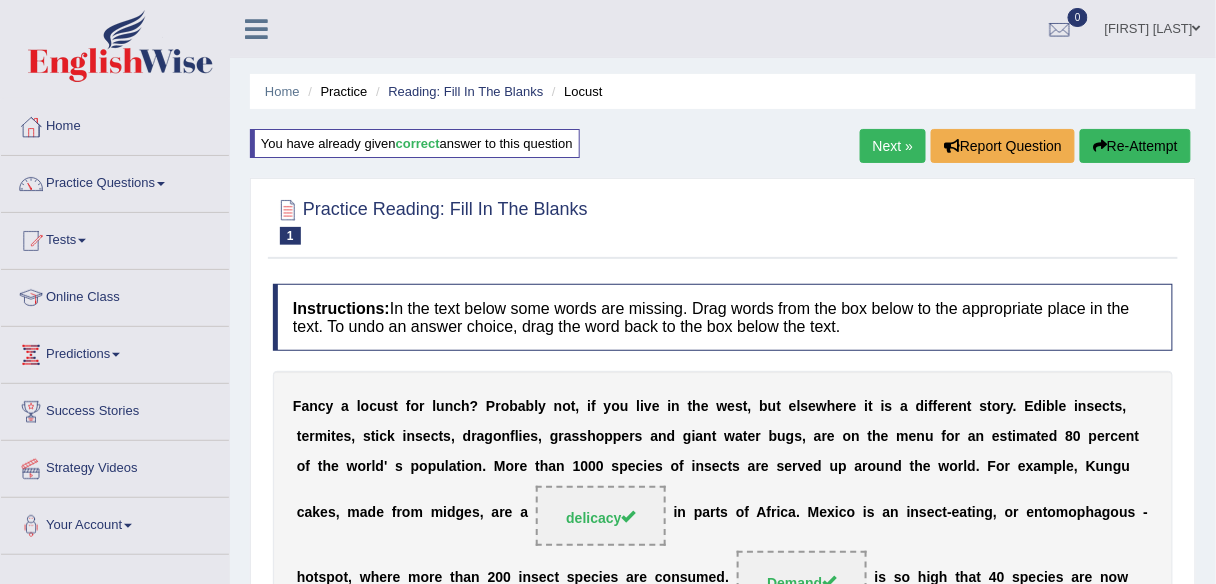 click on "Re-Attempt" at bounding box center [1135, 146] 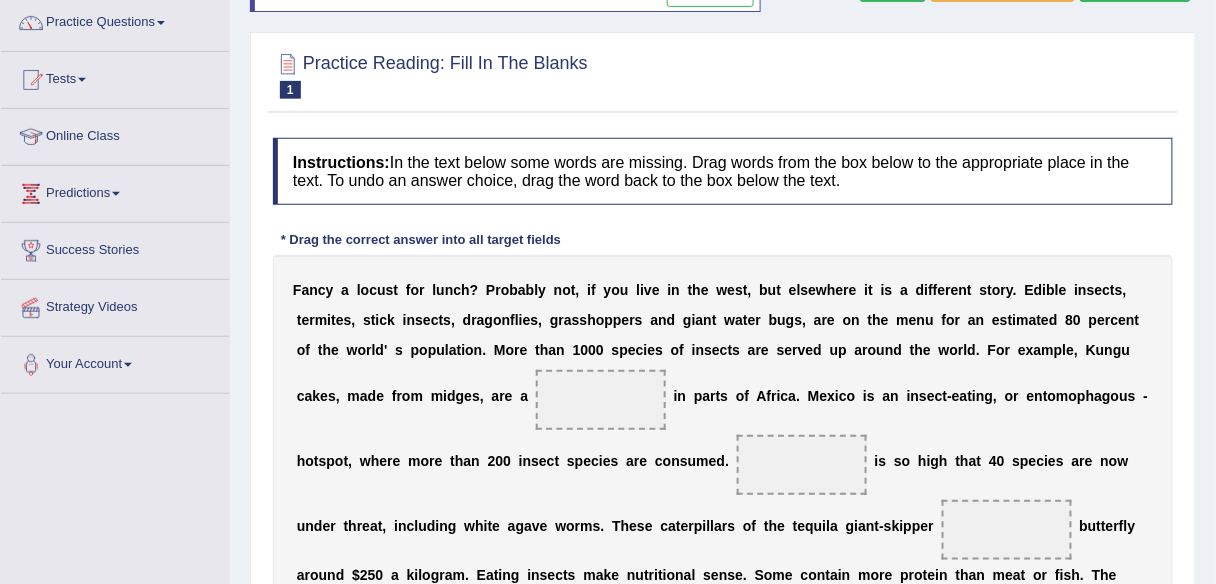scroll, scrollTop: 0, scrollLeft: 0, axis: both 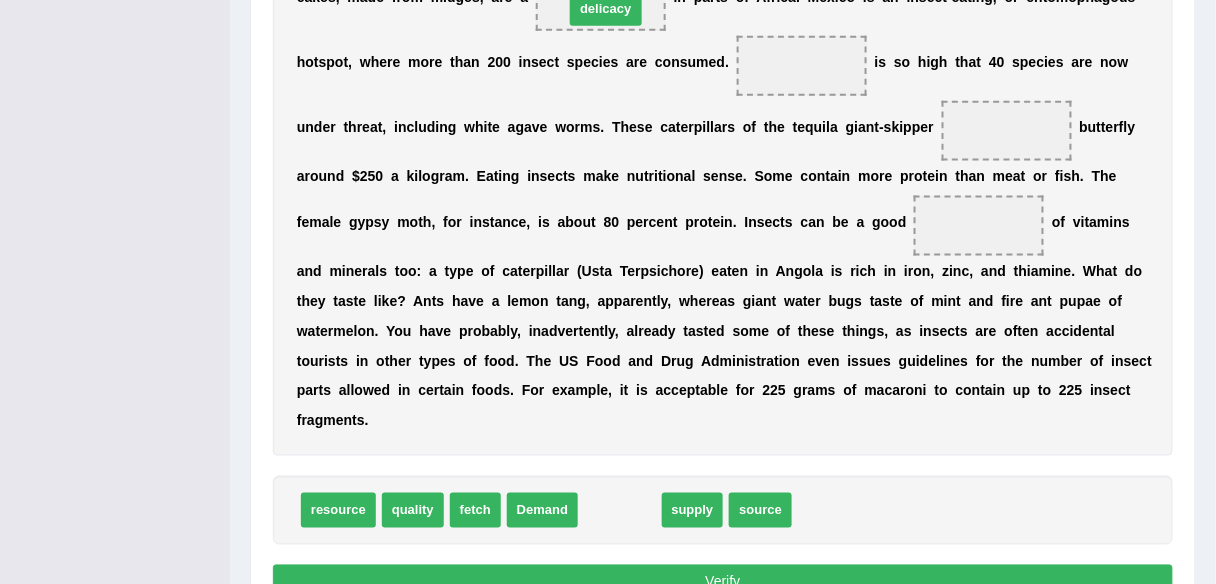 drag, startPoint x: 607, startPoint y: 498, endPoint x: 593, endPoint y: -4, distance: 502.1952 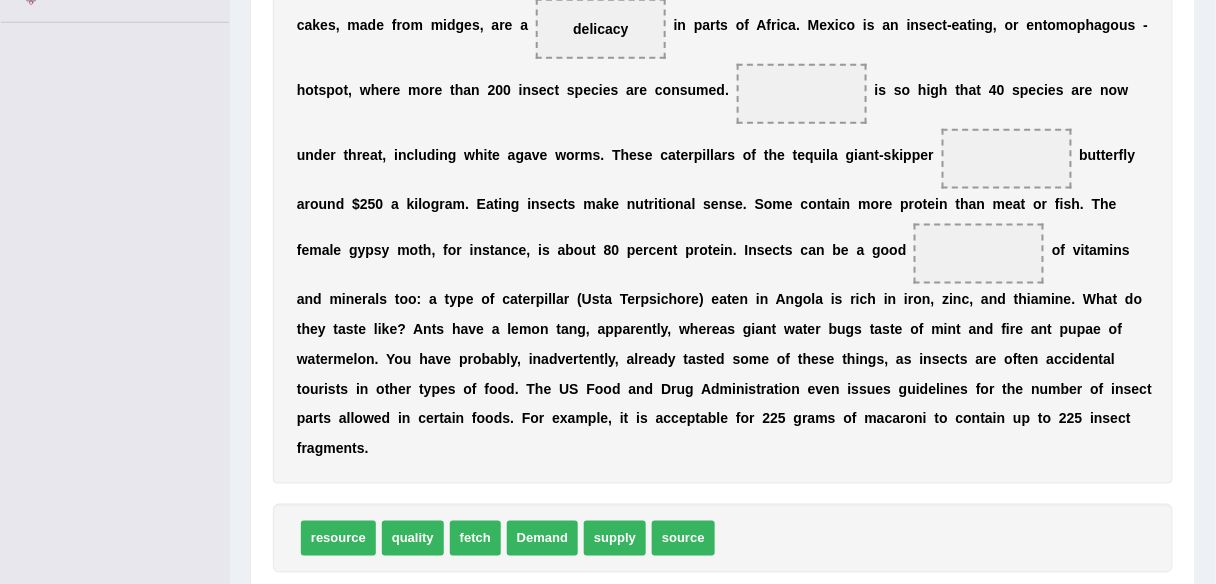 scroll, scrollTop: 560, scrollLeft: 0, axis: vertical 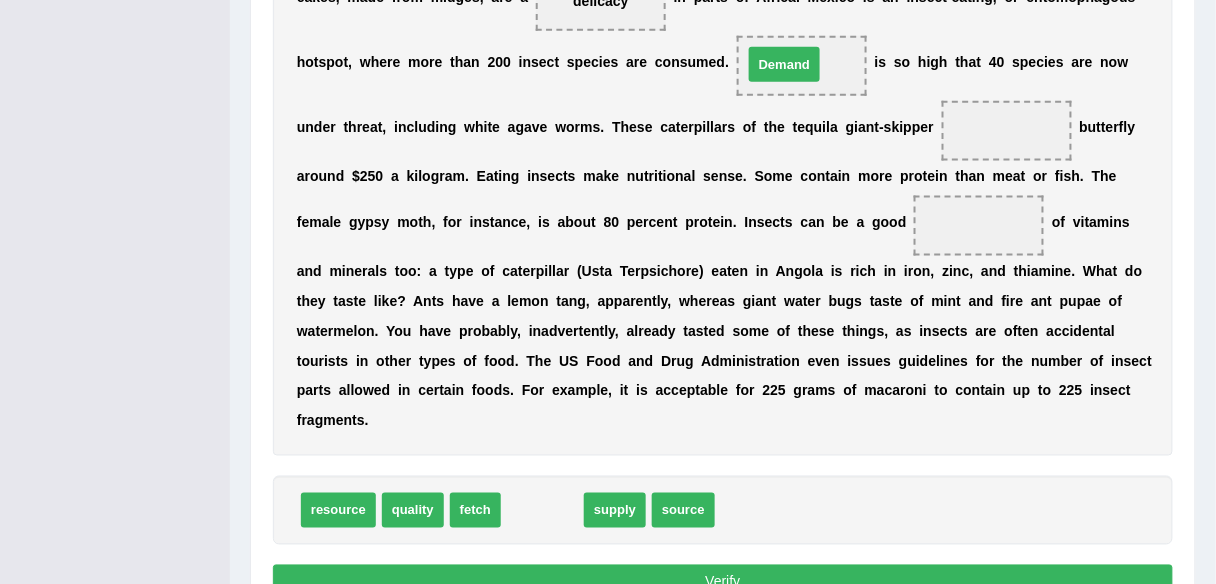 drag, startPoint x: 544, startPoint y: 508, endPoint x: 787, endPoint y: 61, distance: 508.78088 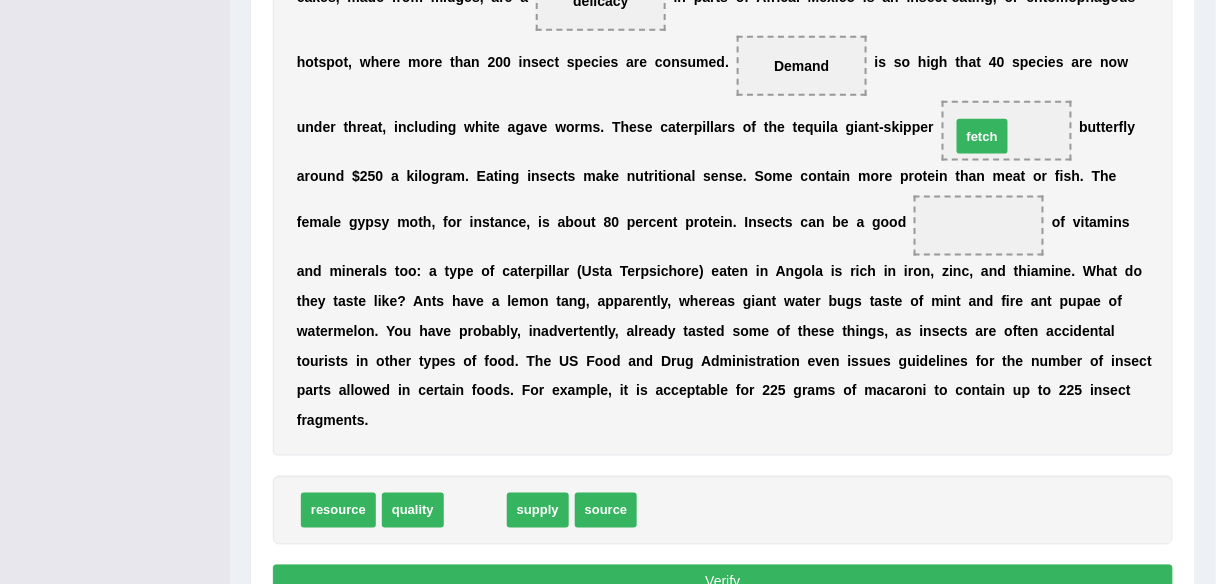 drag, startPoint x: 476, startPoint y: 514, endPoint x: 982, endPoint y: 140, distance: 629.2154 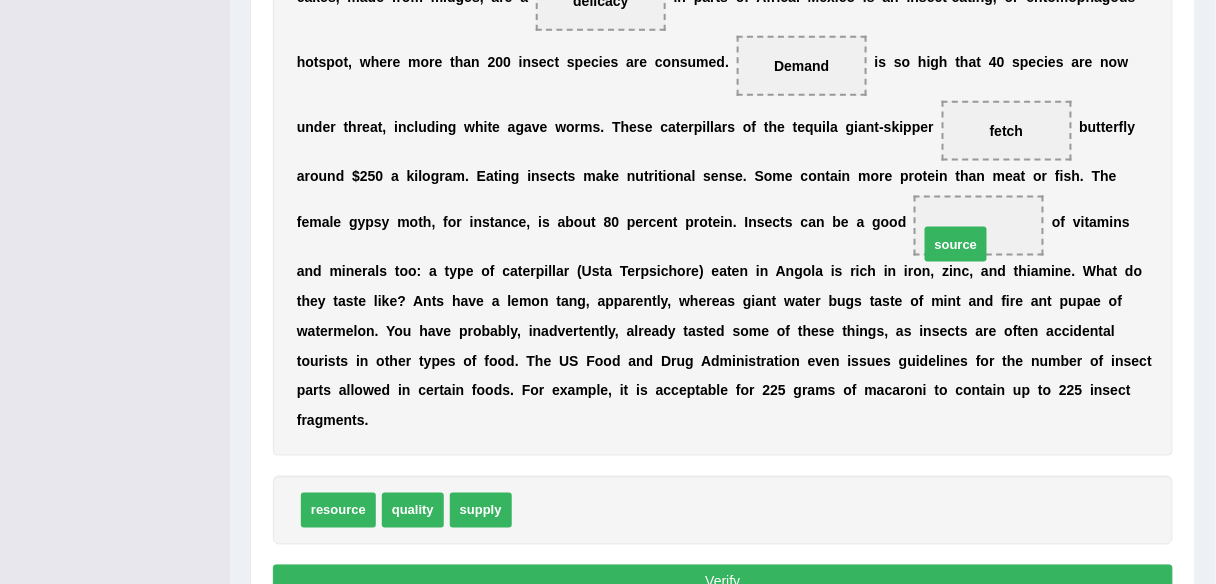 drag, startPoint x: 566, startPoint y: 518, endPoint x: 961, endPoint y: 253, distance: 475.65744 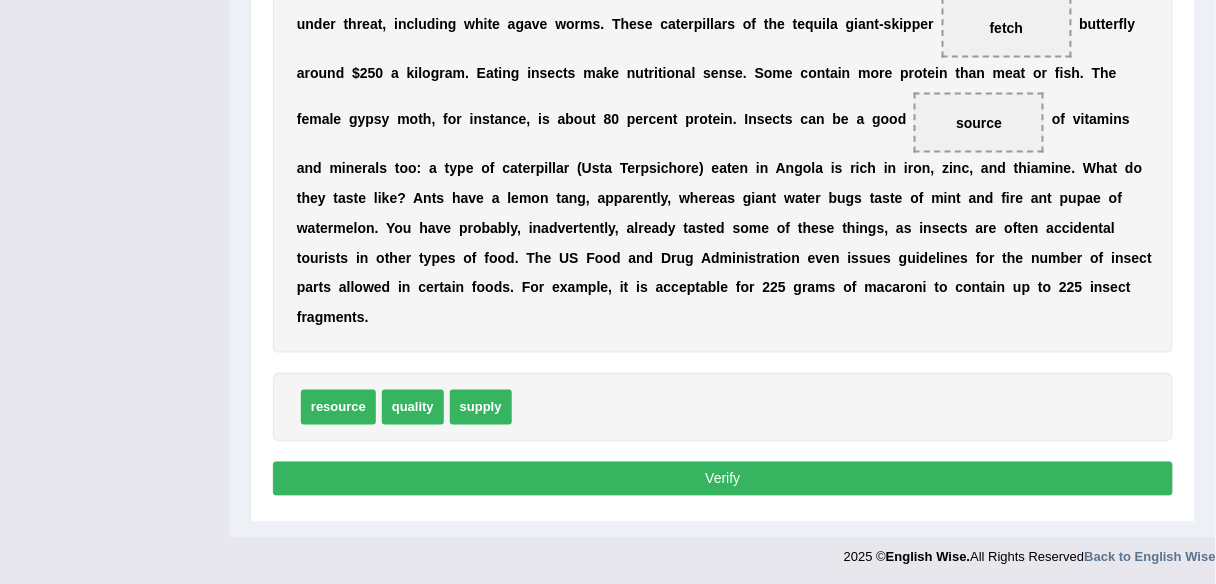 click on "Verify" at bounding box center [723, 479] 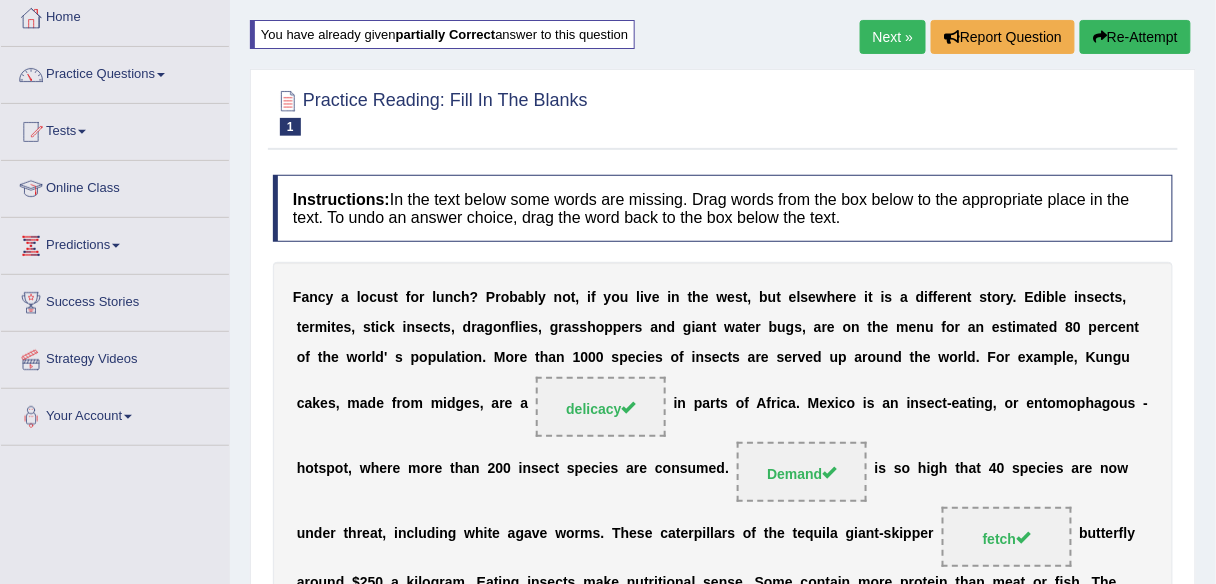 scroll, scrollTop: 106, scrollLeft: 0, axis: vertical 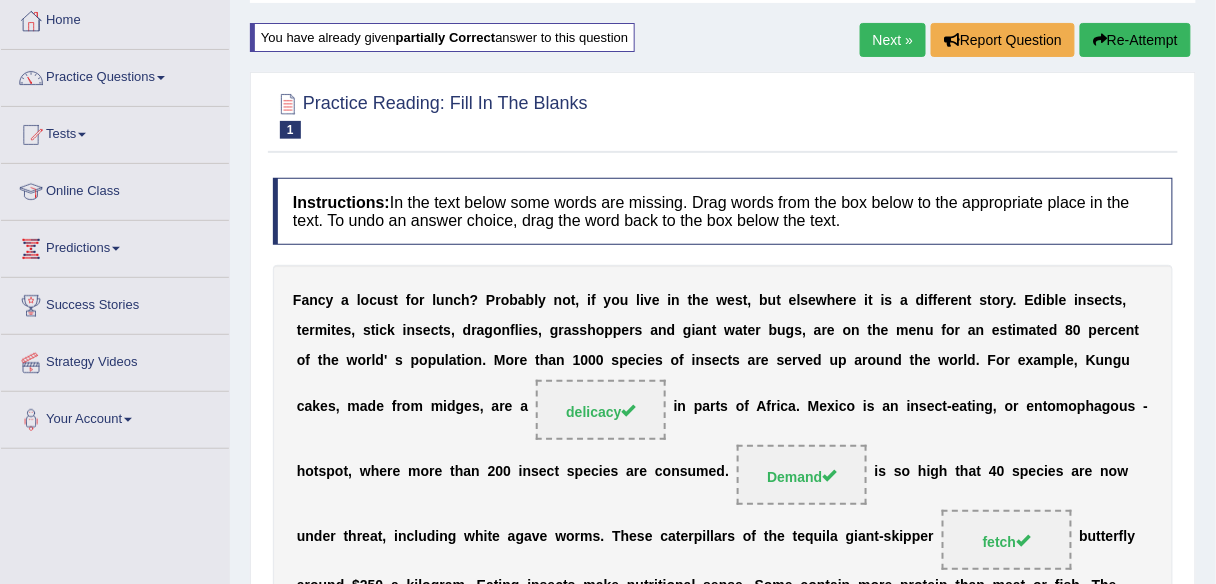 click on "Next »" at bounding box center [893, 40] 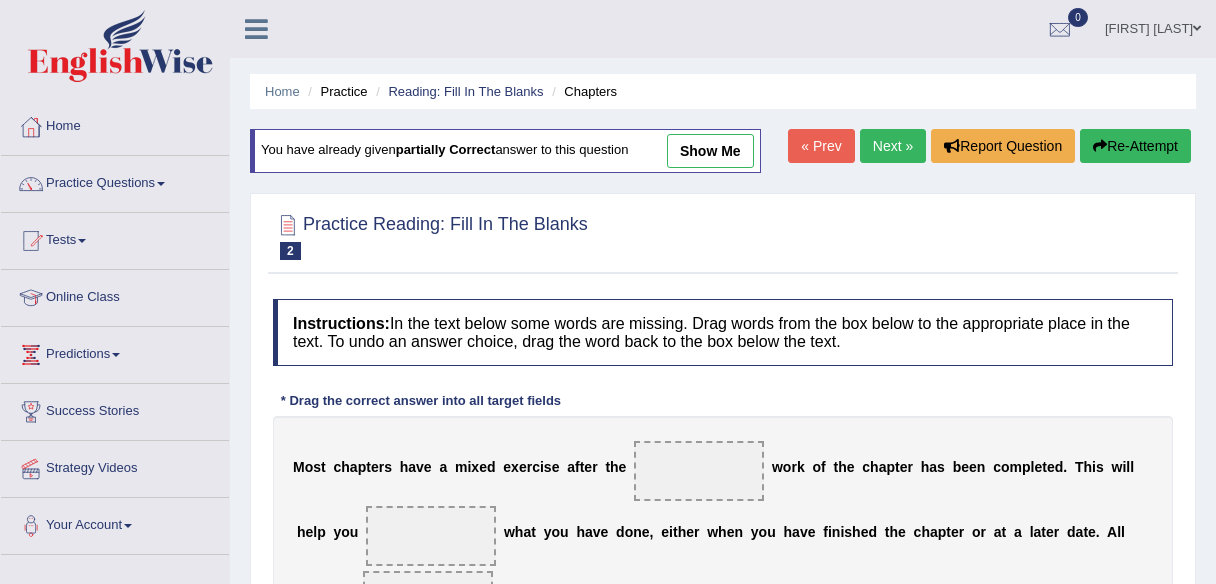 scroll, scrollTop: 0, scrollLeft: 0, axis: both 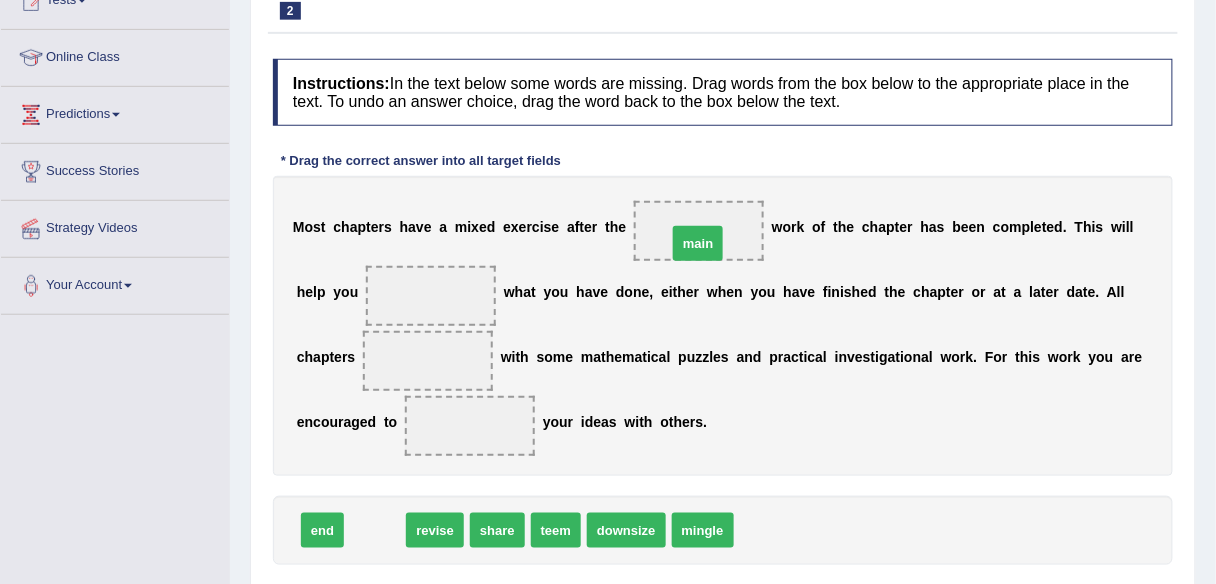 drag, startPoint x: 376, startPoint y: 536, endPoint x: 700, endPoint y: 245, distance: 435.49628 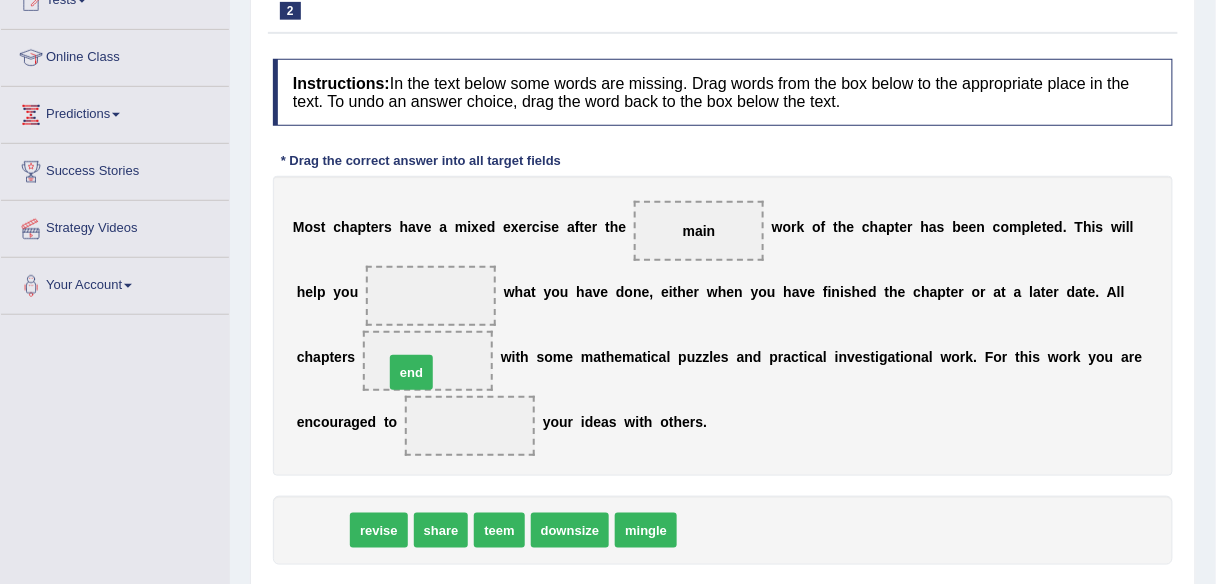 drag, startPoint x: 327, startPoint y: 526, endPoint x: 419, endPoint y: 367, distance: 183.69812 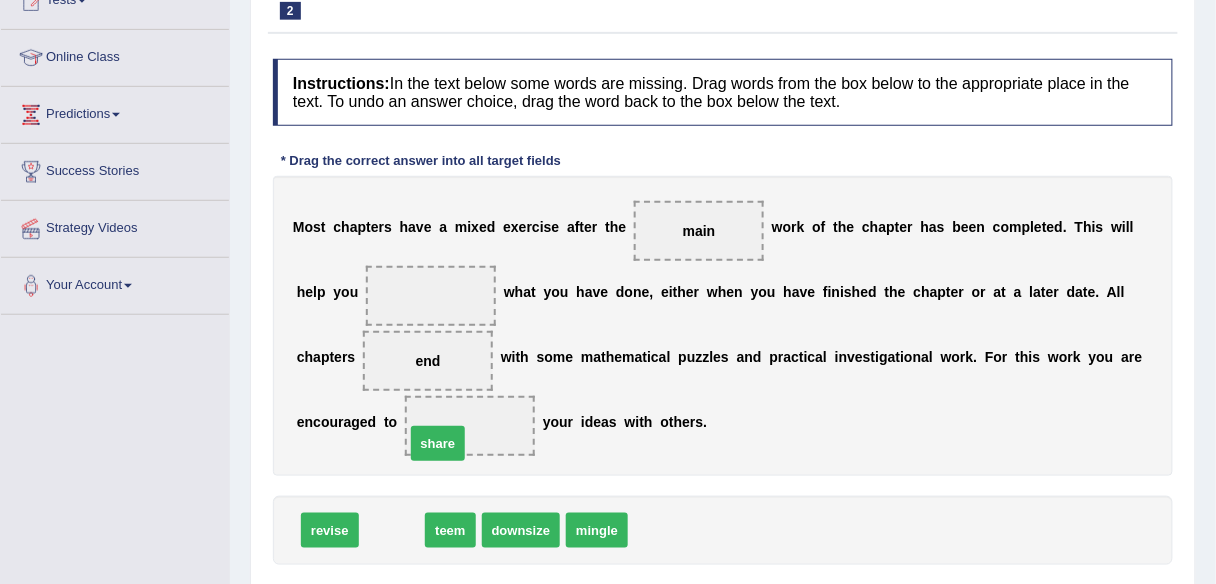 drag, startPoint x: 389, startPoint y: 539, endPoint x: 438, endPoint y: 450, distance: 101.597244 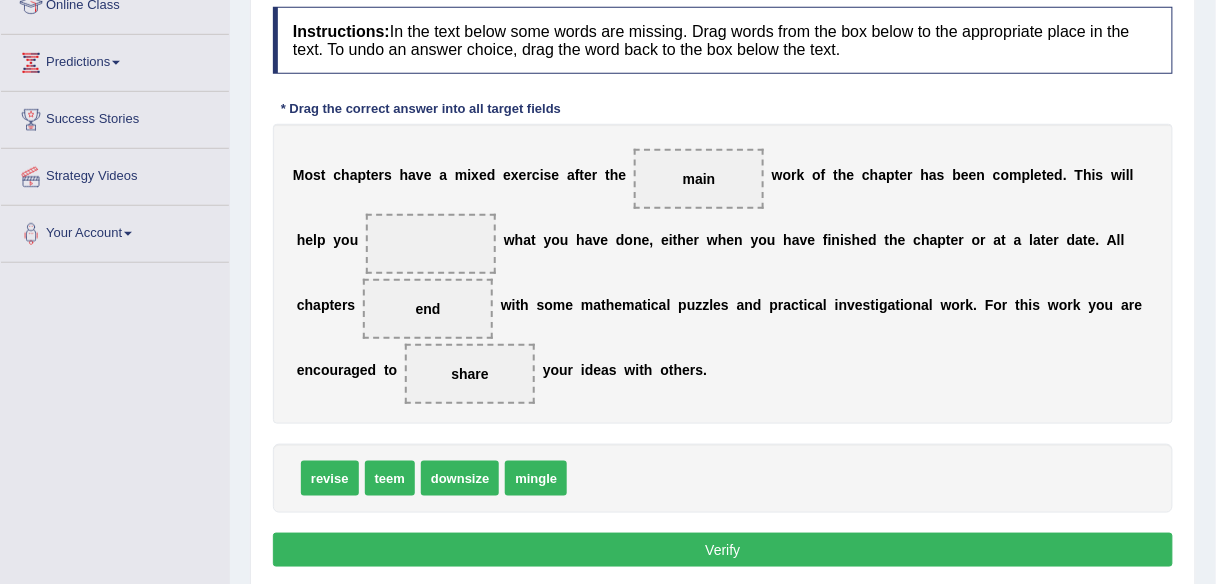 scroll, scrollTop: 320, scrollLeft: 0, axis: vertical 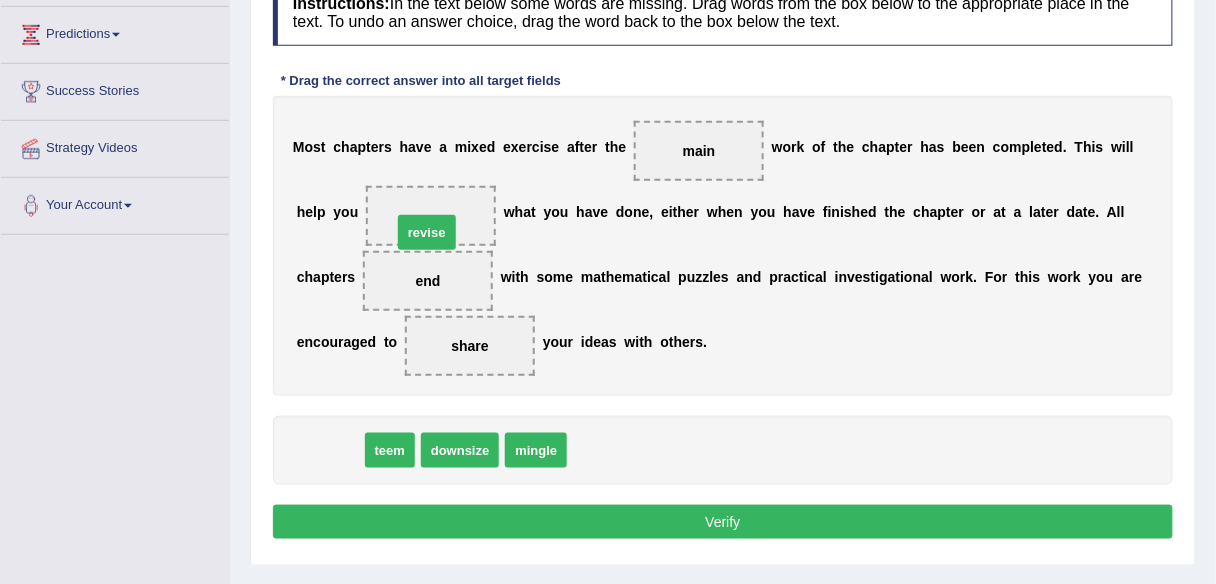 drag, startPoint x: 329, startPoint y: 454, endPoint x: 428, endPoint y: 235, distance: 240.33727 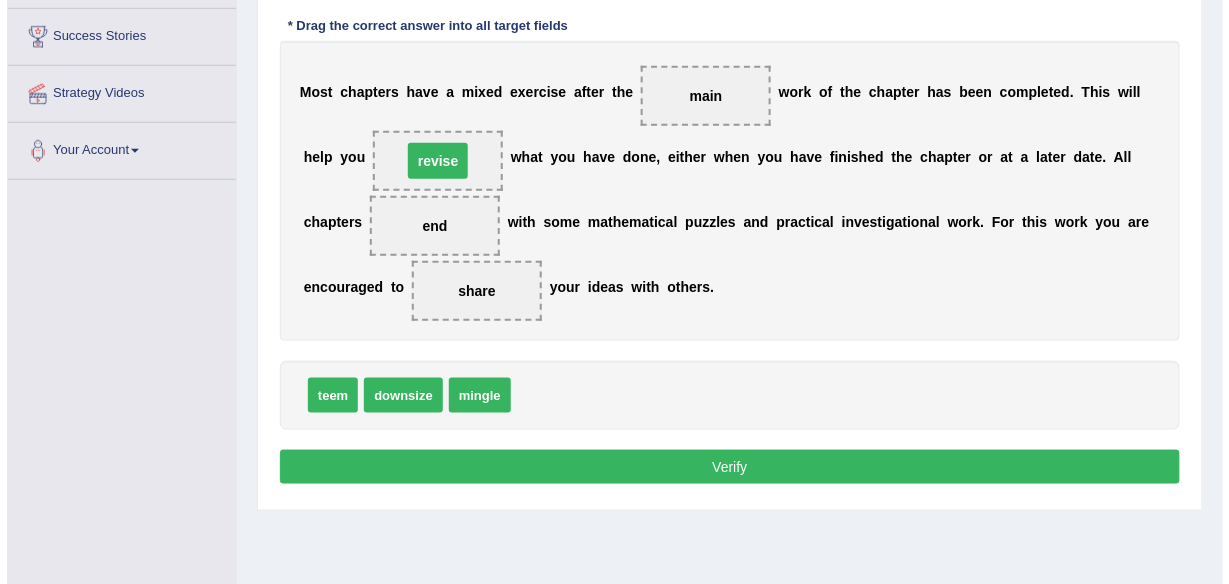 scroll, scrollTop: 400, scrollLeft: 0, axis: vertical 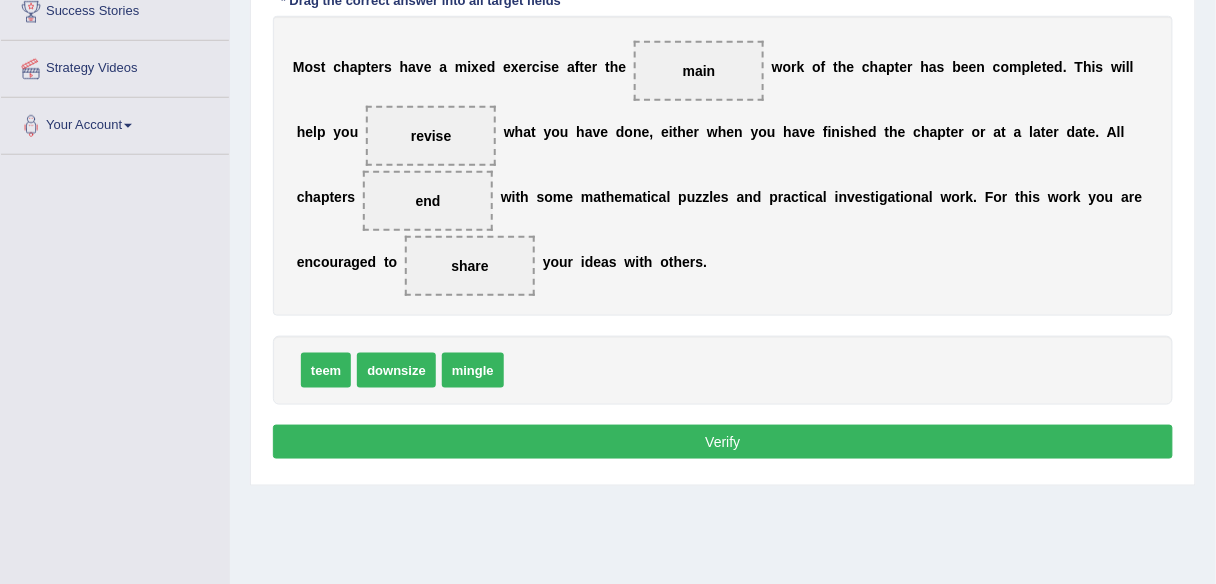 click on "Verify" at bounding box center (723, 442) 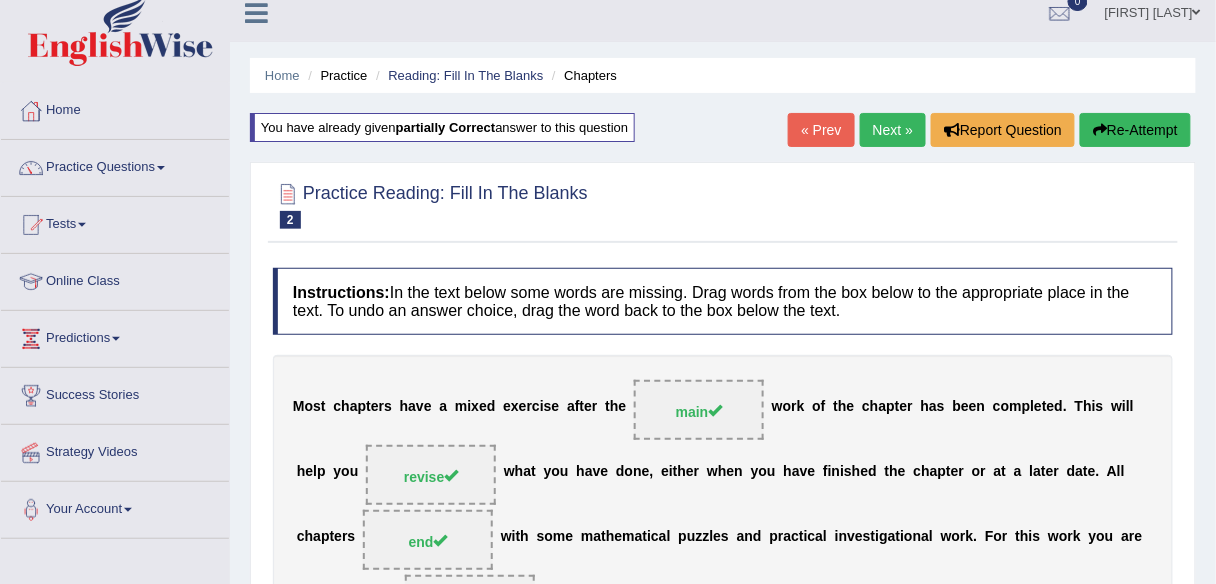 scroll, scrollTop: 0, scrollLeft: 0, axis: both 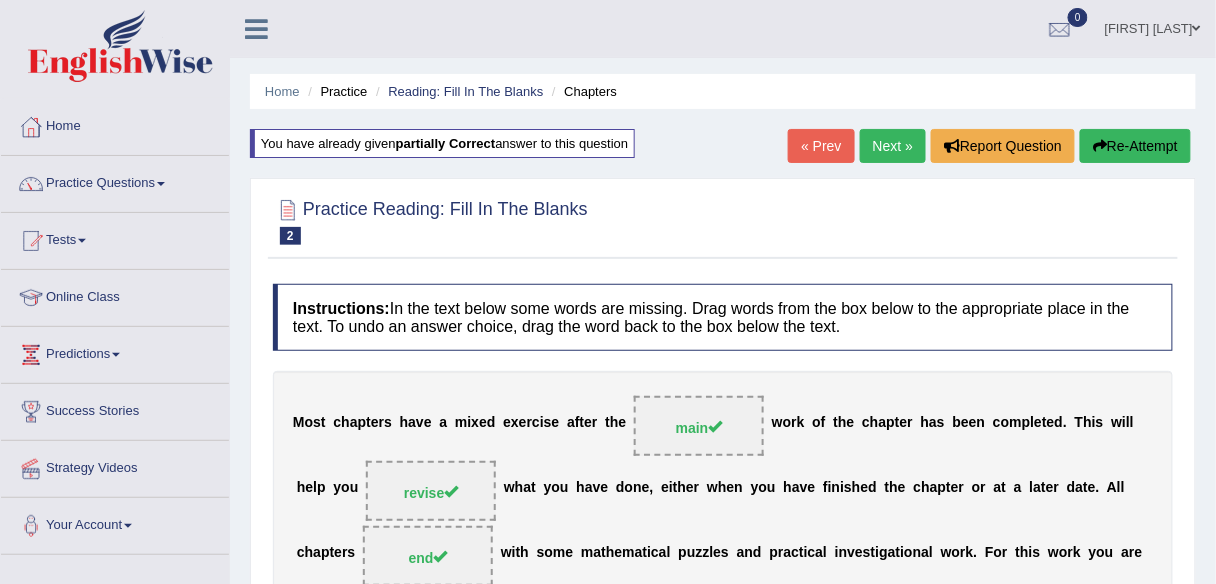 click on "Next »" at bounding box center [893, 146] 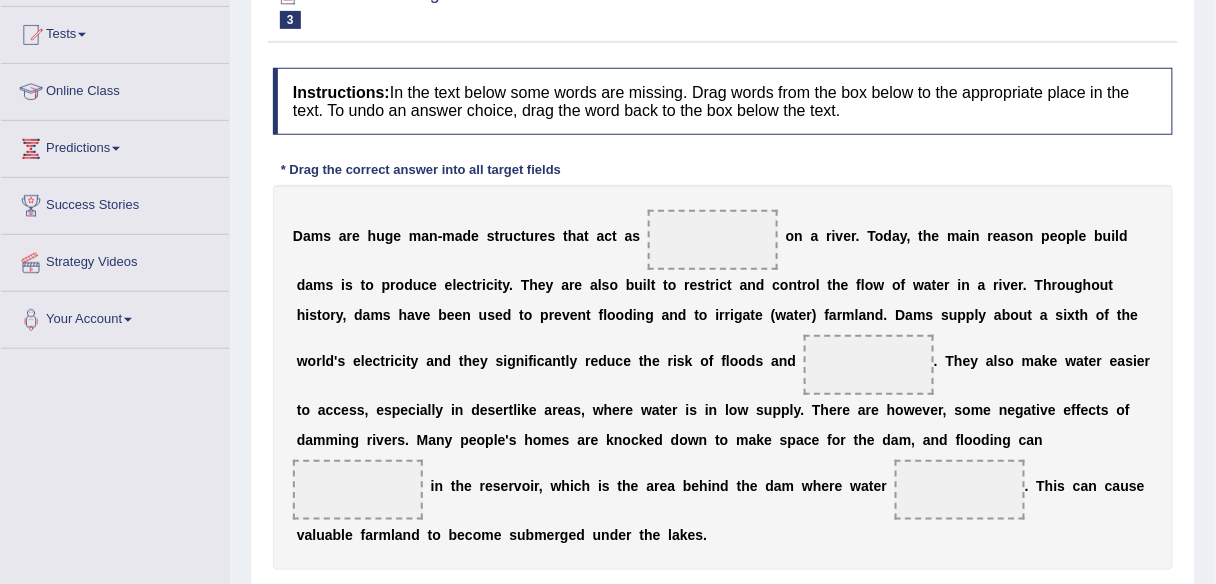 scroll, scrollTop: 240, scrollLeft: 0, axis: vertical 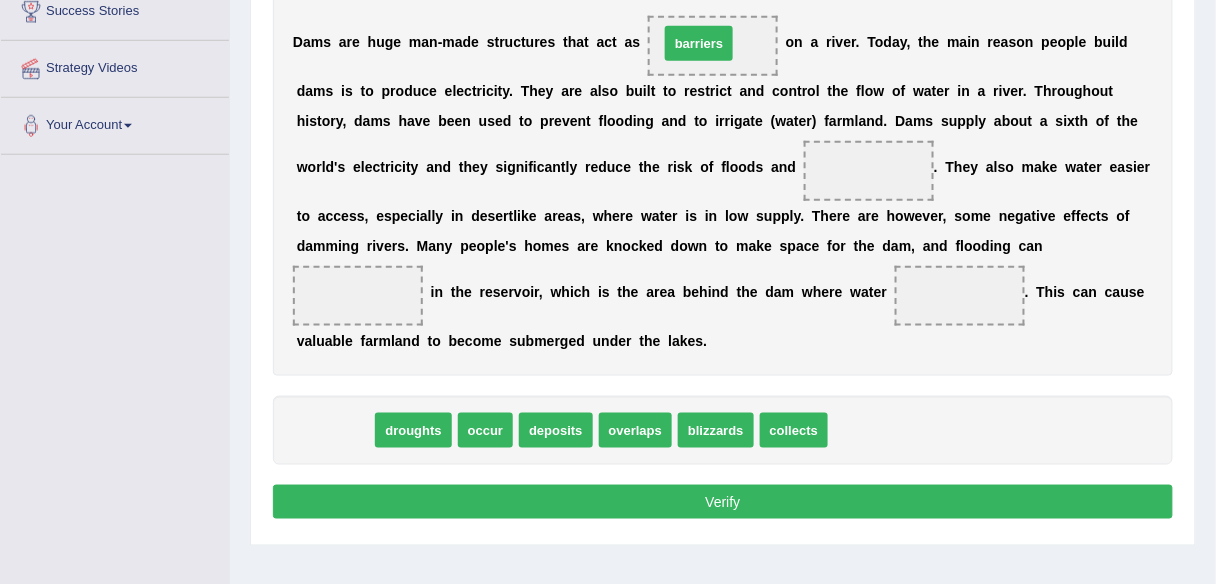 drag, startPoint x: 350, startPoint y: 424, endPoint x: 714, endPoint y: 37, distance: 531.2862 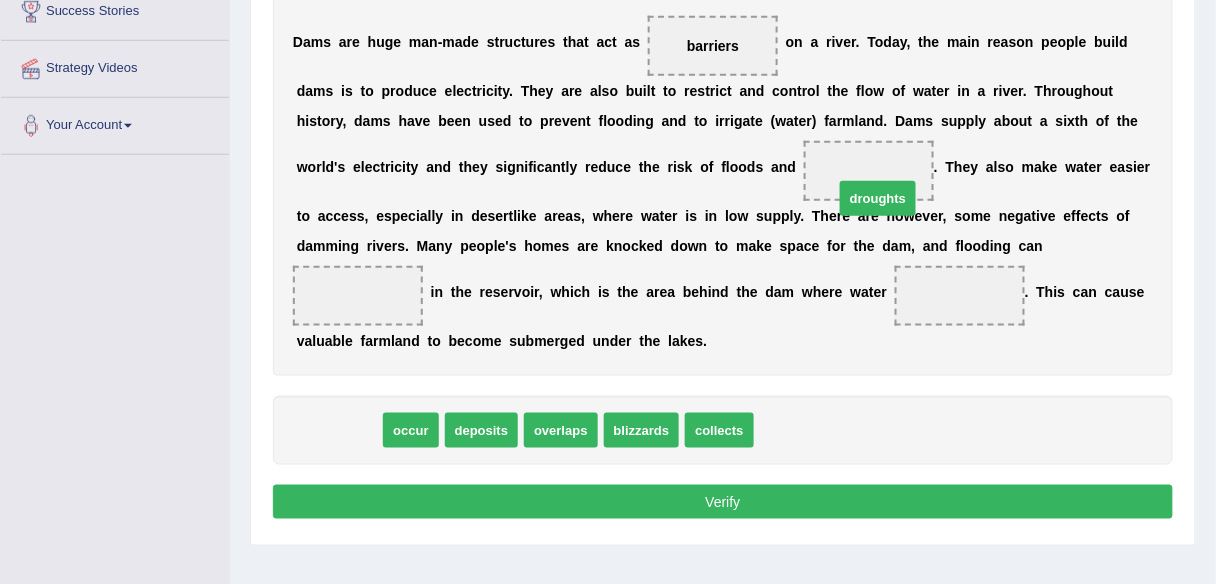 drag, startPoint x: 353, startPoint y: 437, endPoint x: 892, endPoint y: 200, distance: 588.8039 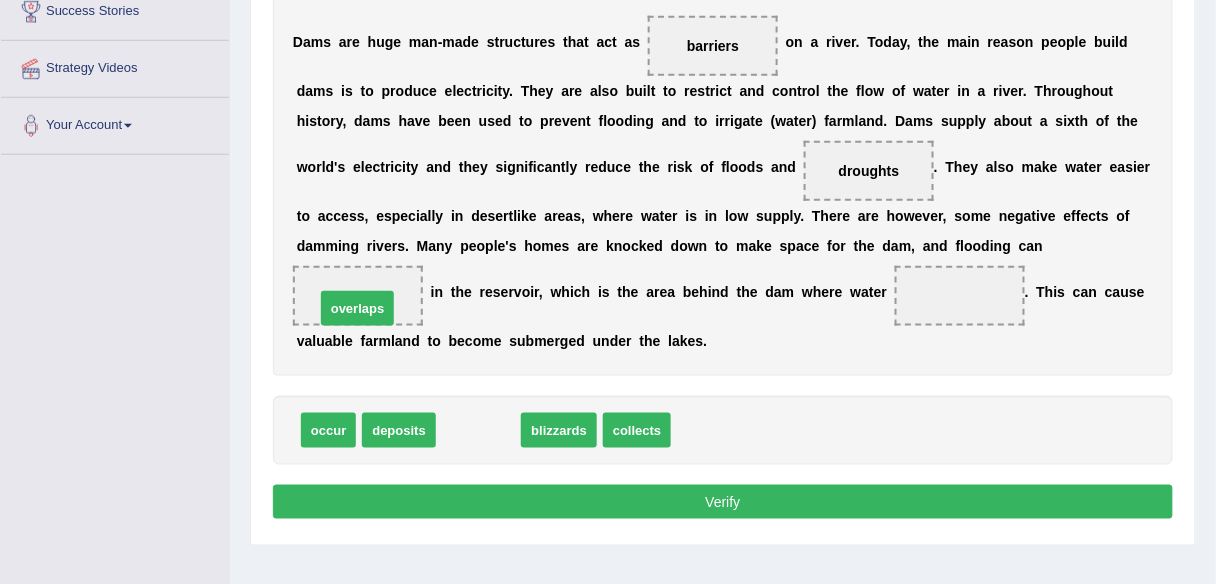 drag, startPoint x: 480, startPoint y: 434, endPoint x: 359, endPoint y: 312, distance: 171.8284 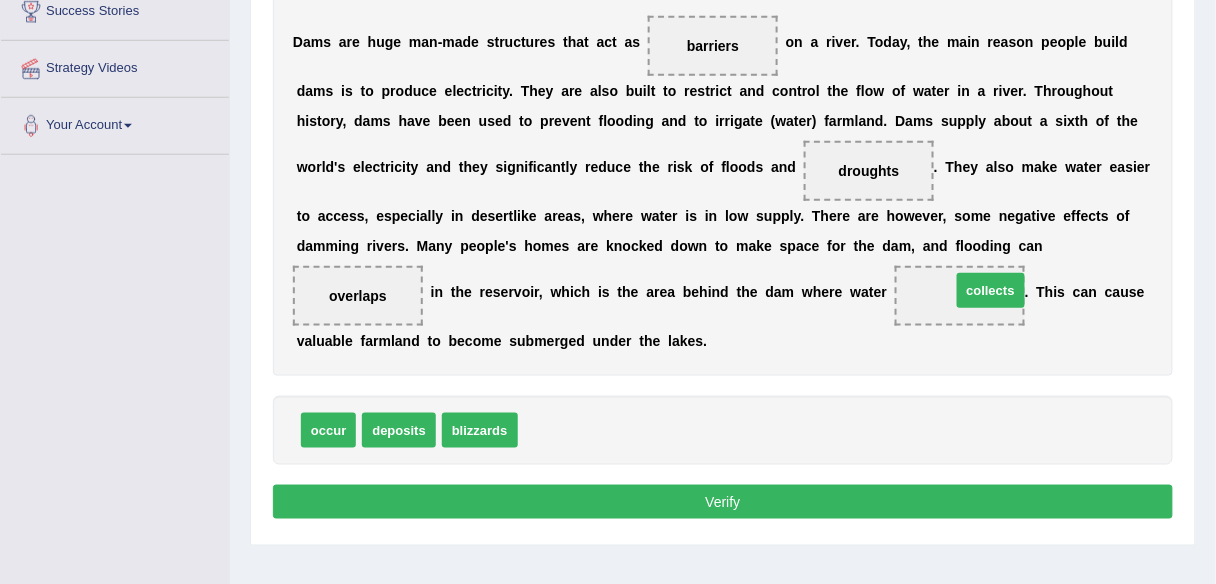 drag, startPoint x: 545, startPoint y: 427, endPoint x: 975, endPoint y: 286, distance: 452.52734 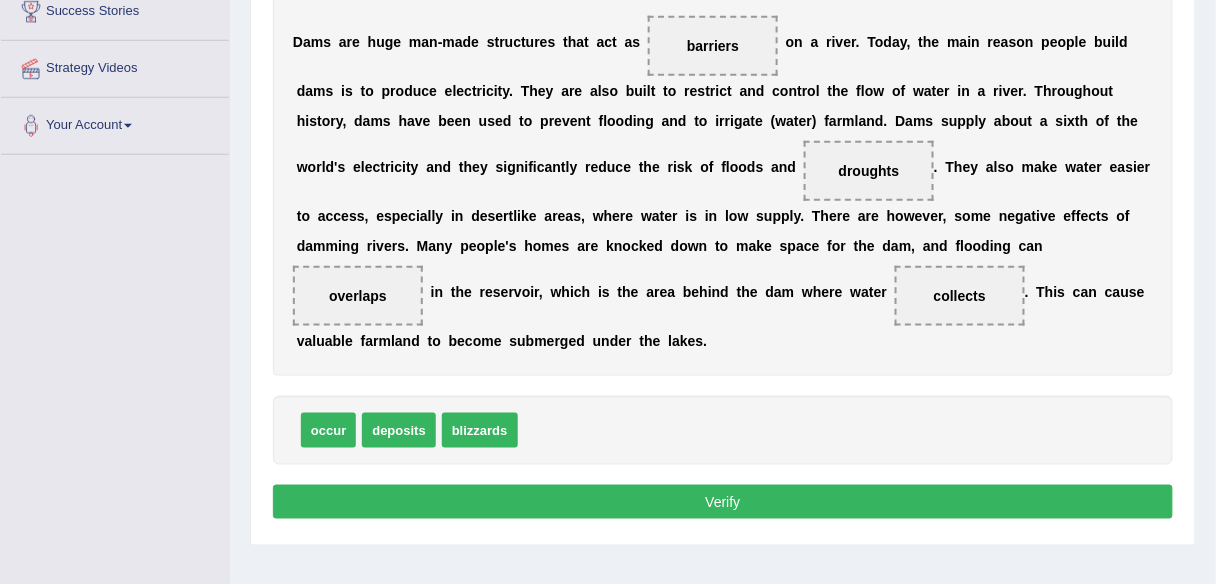 drag, startPoint x: 700, startPoint y: 510, endPoint x: 709, endPoint y: 498, distance: 15 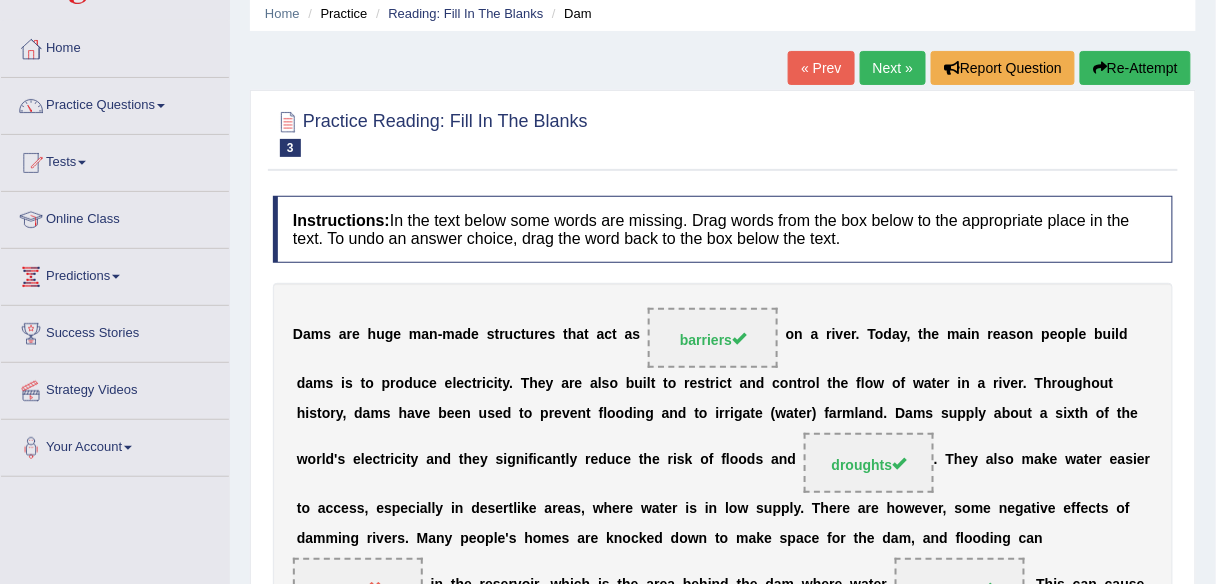 scroll, scrollTop: 0, scrollLeft: 0, axis: both 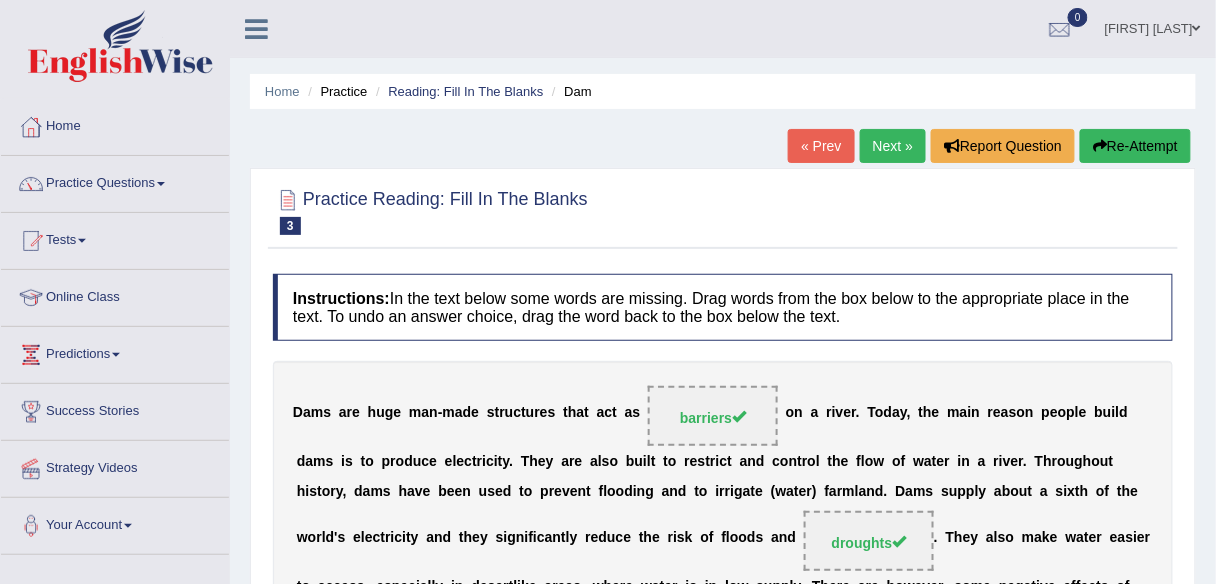click on "Re-Attempt" at bounding box center [1135, 146] 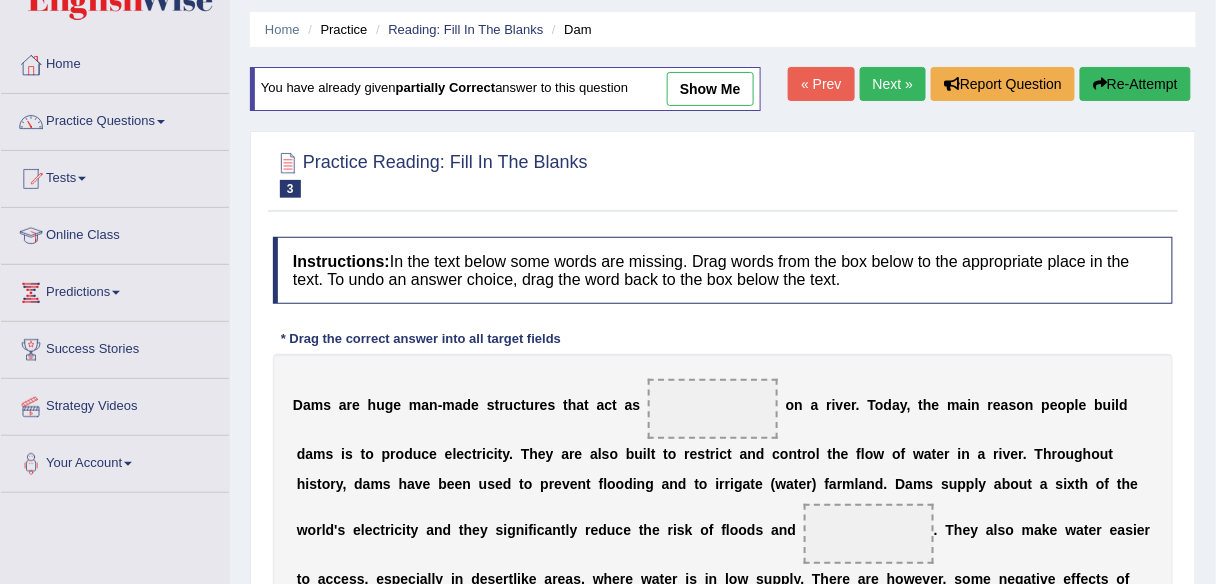 scroll, scrollTop: 0, scrollLeft: 0, axis: both 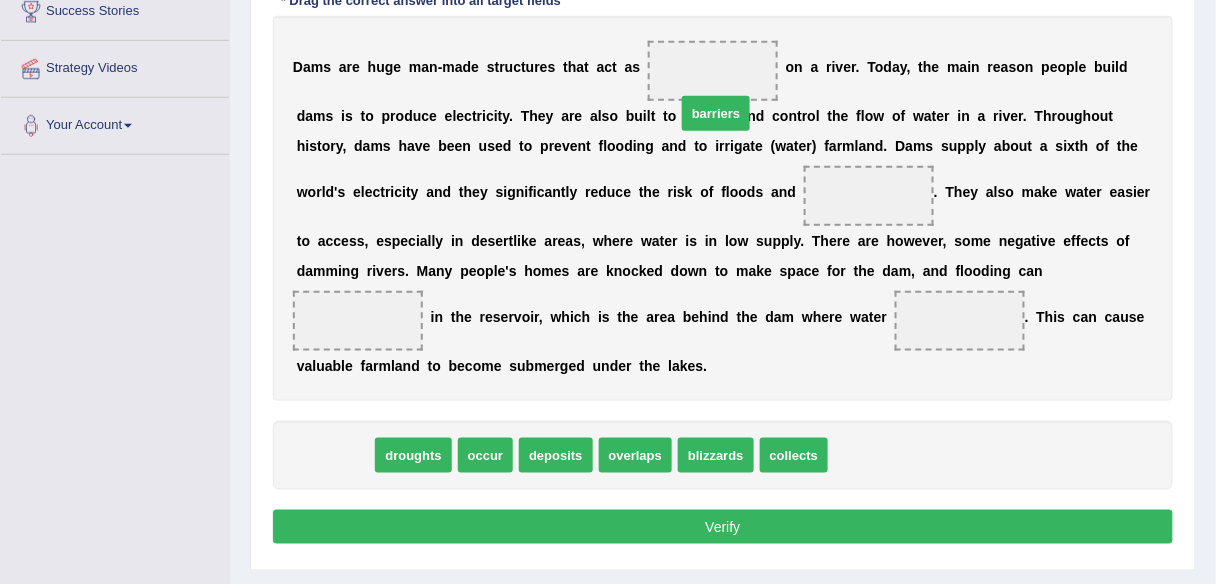 drag, startPoint x: 344, startPoint y: 456, endPoint x: 725, endPoint y: 114, distance: 511.98145 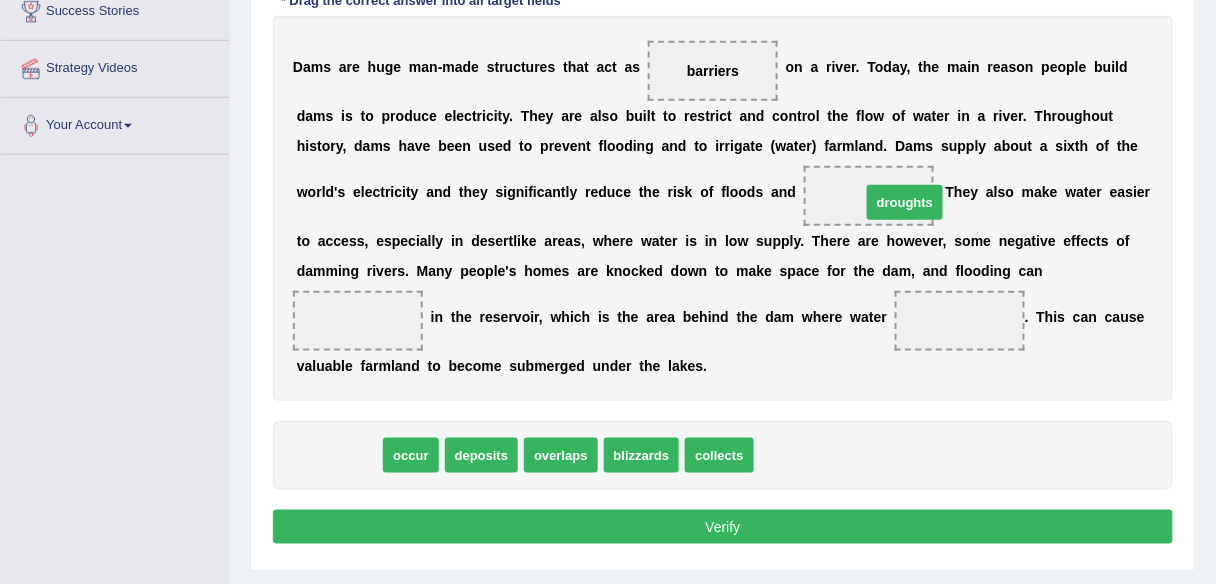 drag, startPoint x: 336, startPoint y: 466, endPoint x: 902, endPoint y: 212, distance: 620.38055 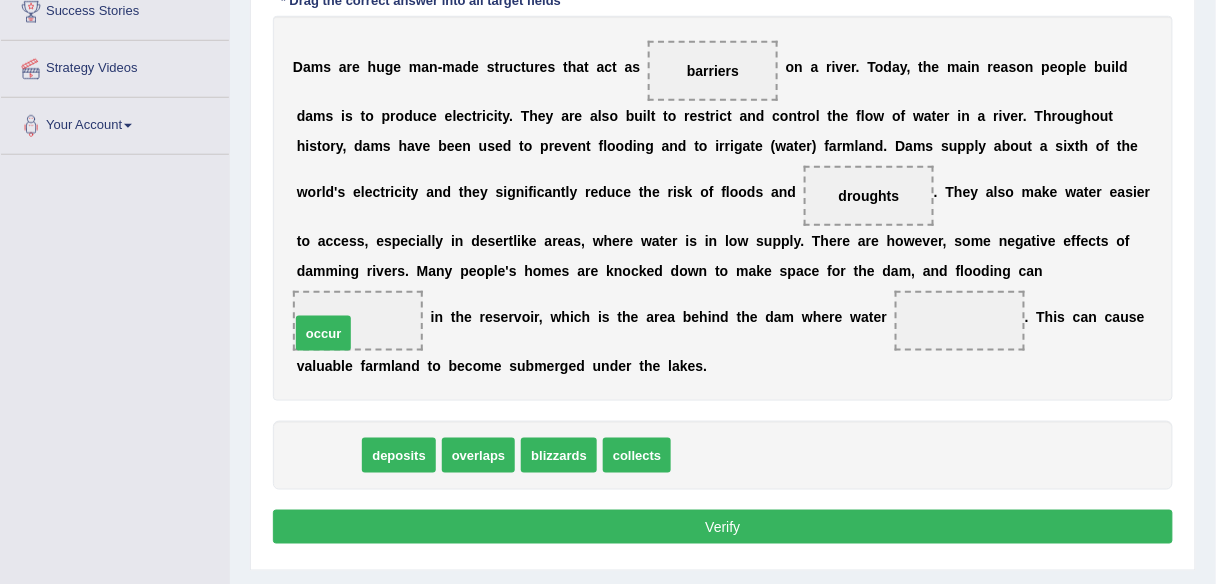 drag, startPoint x: 323, startPoint y: 460, endPoint x: 318, endPoint y: 338, distance: 122.10242 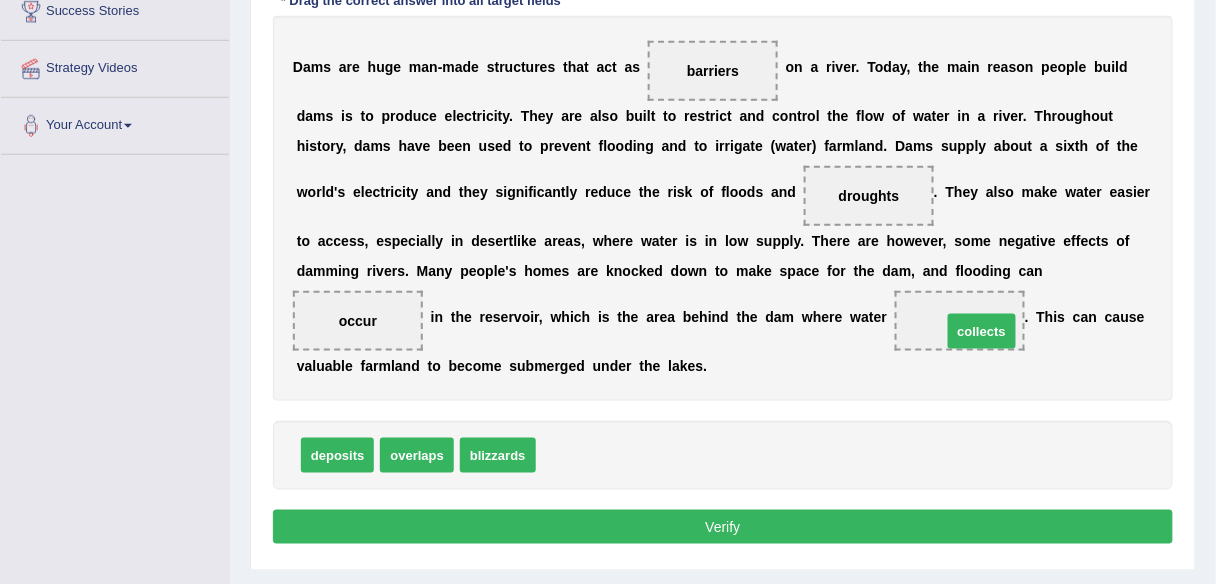 drag, startPoint x: 569, startPoint y: 455, endPoint x: 995, endPoint y: 314, distance: 448.7282 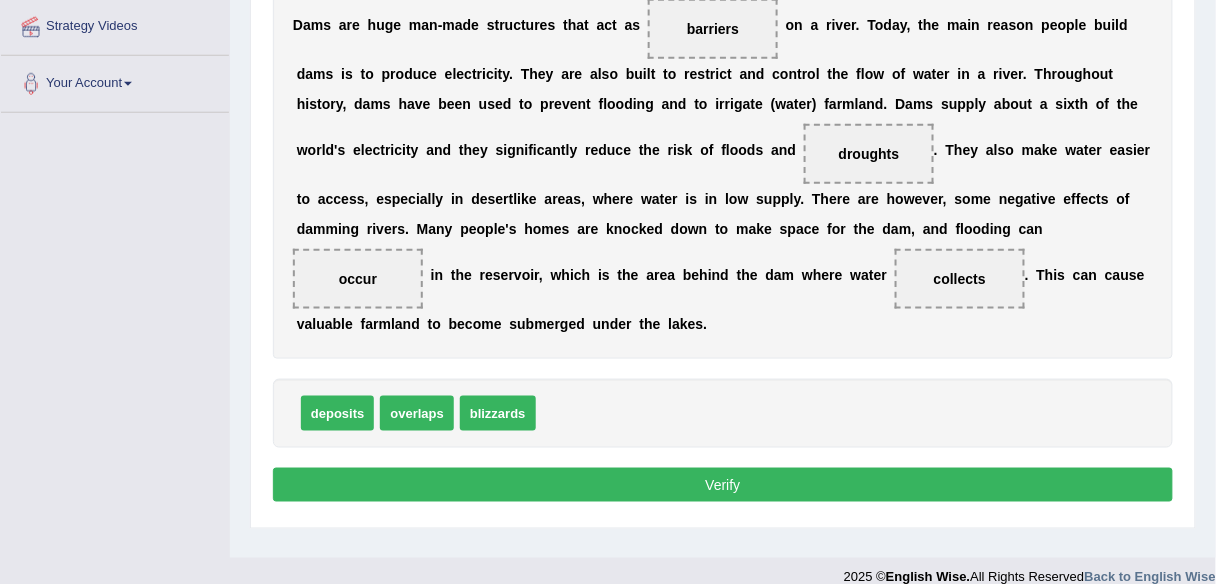 scroll, scrollTop: 466, scrollLeft: 0, axis: vertical 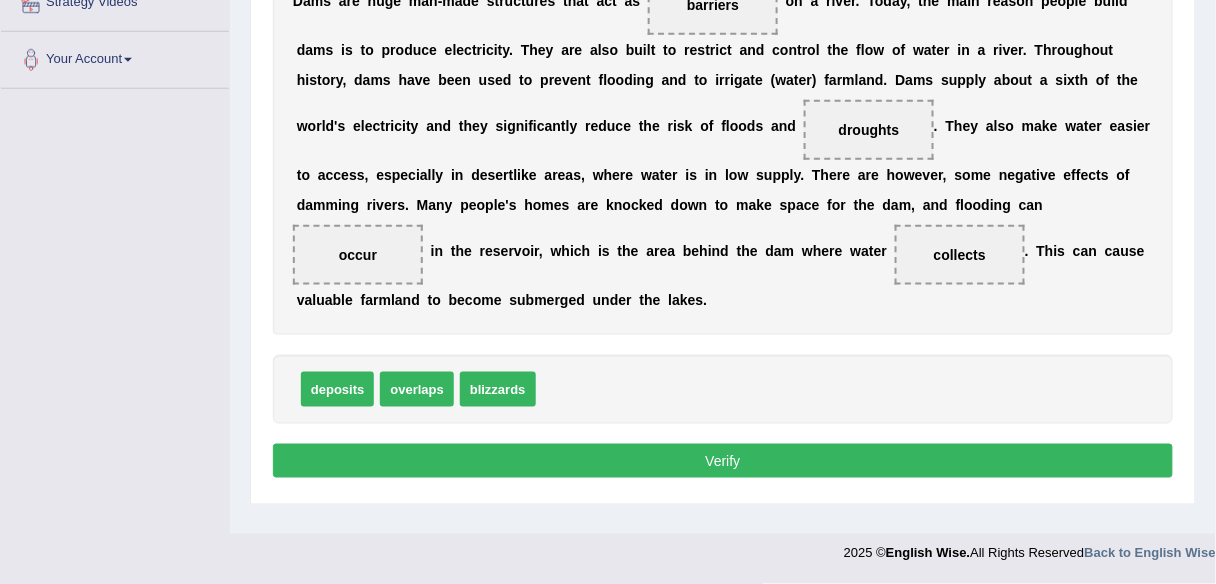 click on "Verify" at bounding box center (723, 461) 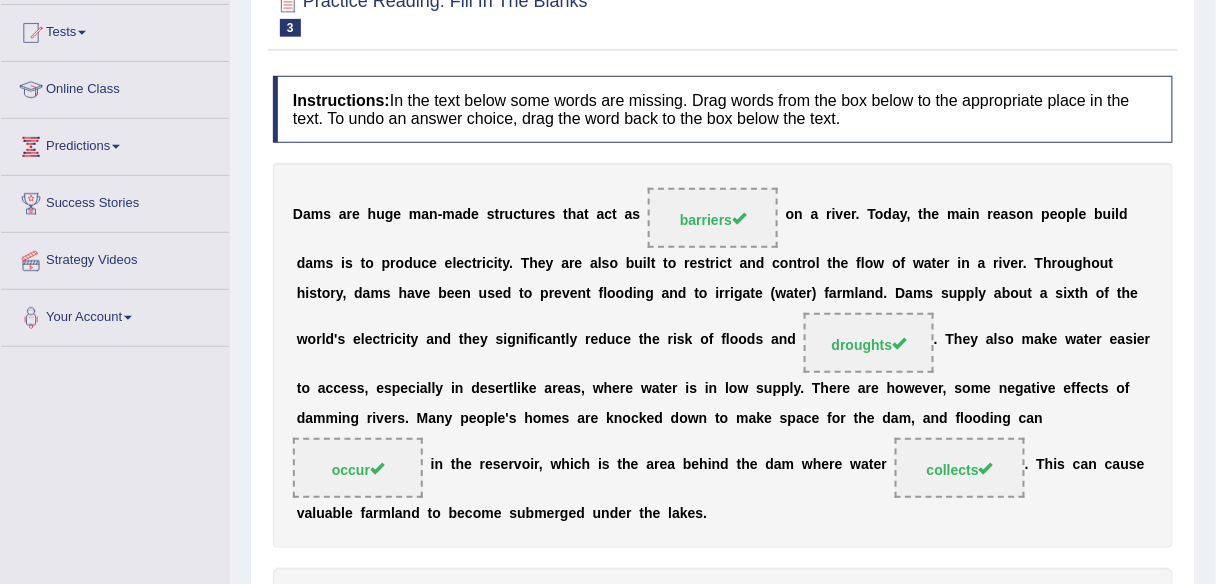 scroll, scrollTop: 66, scrollLeft: 0, axis: vertical 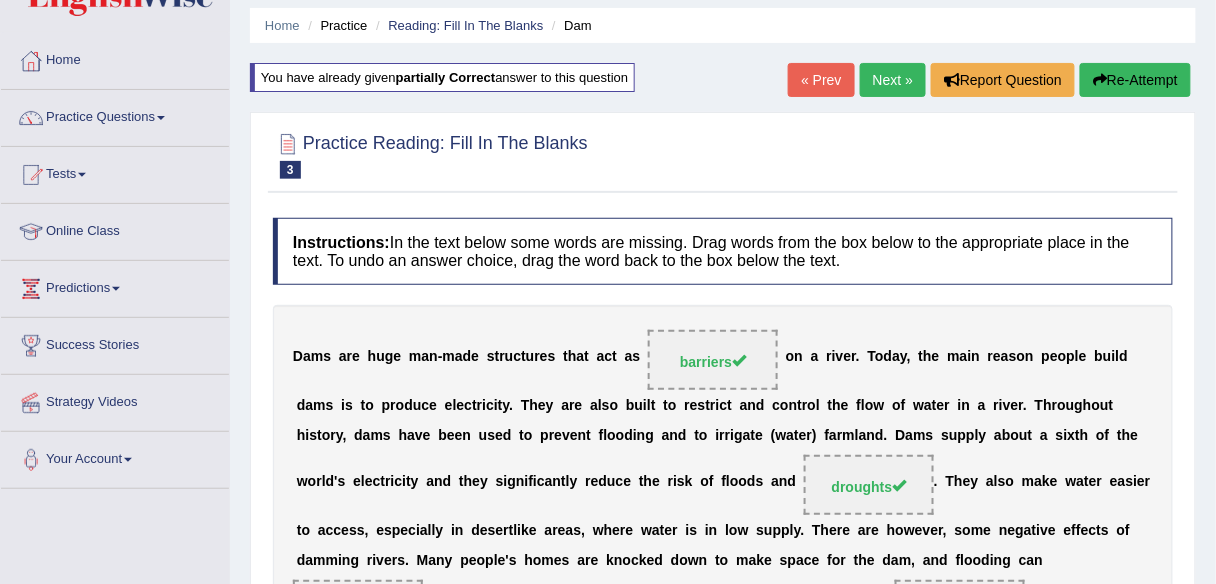 click on "Next »" at bounding box center (893, 80) 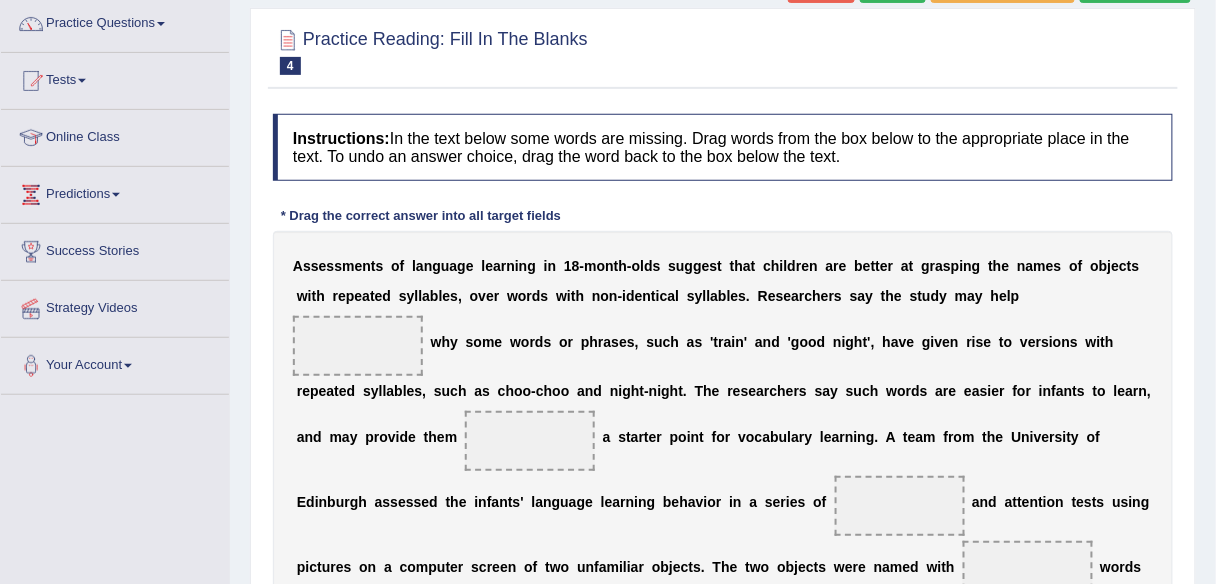 scroll, scrollTop: 320, scrollLeft: 0, axis: vertical 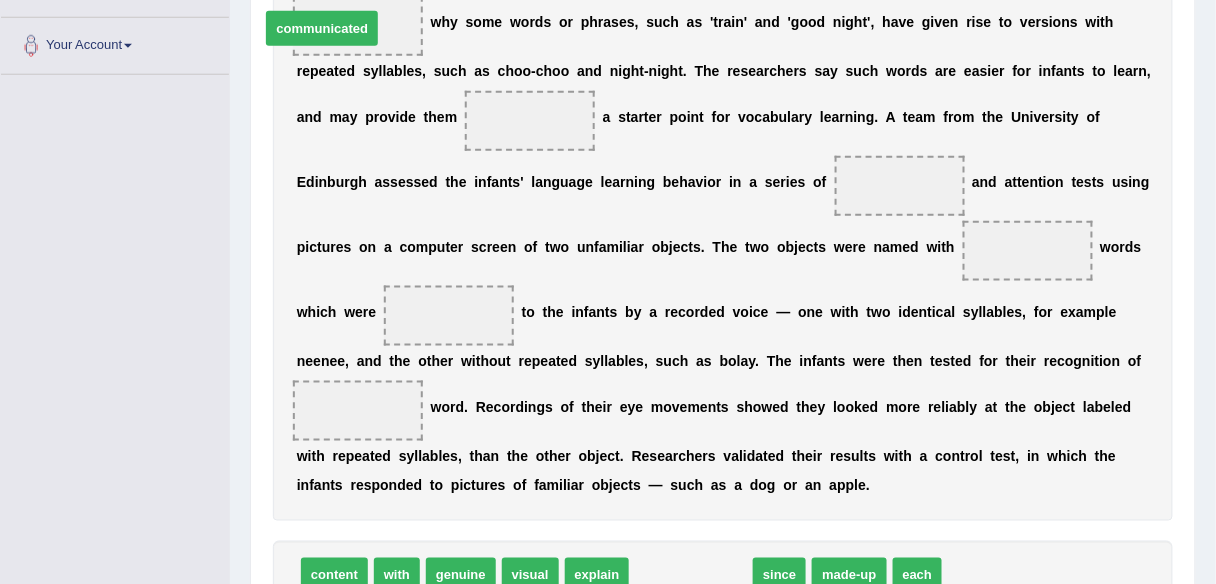 drag, startPoint x: 699, startPoint y: 572, endPoint x: 330, endPoint y: 25, distance: 659.82574 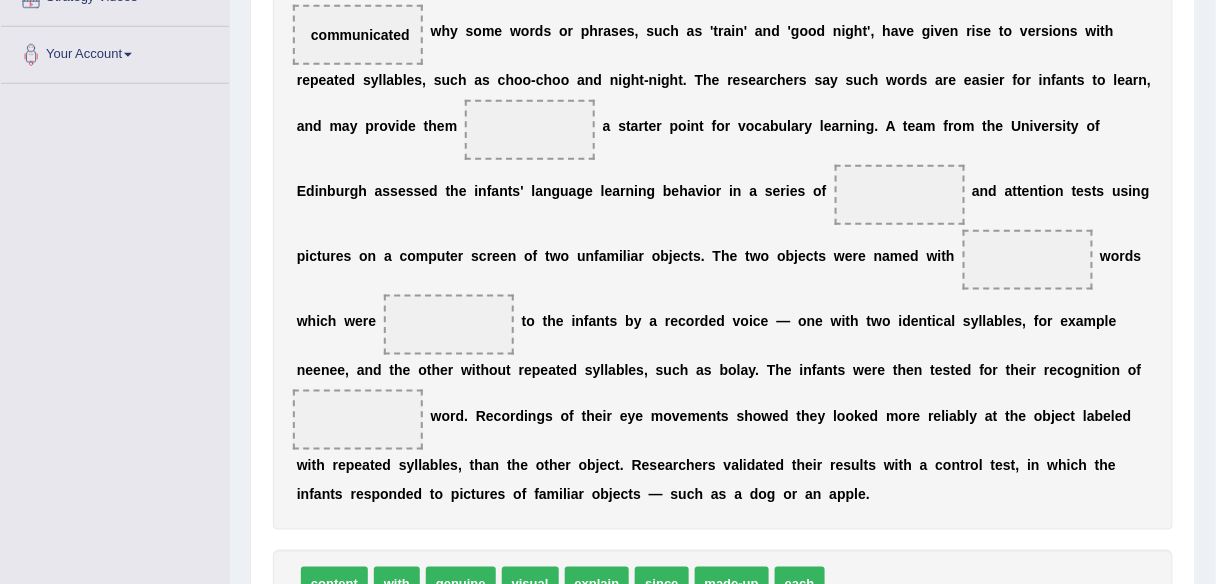 scroll, scrollTop: 489, scrollLeft: 0, axis: vertical 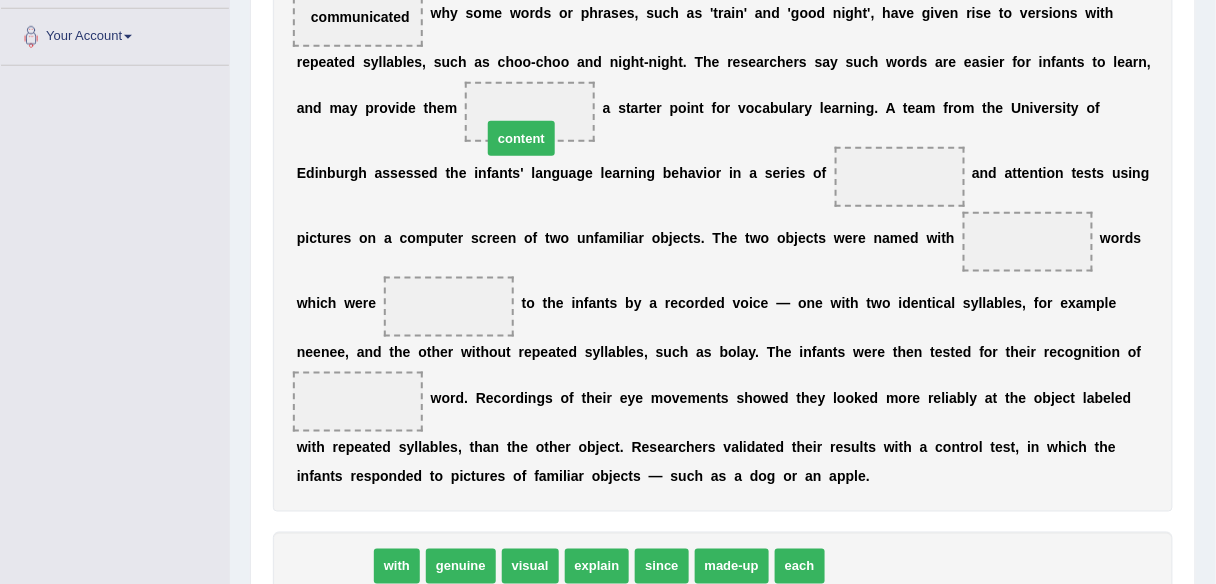 drag, startPoint x: 349, startPoint y: 561, endPoint x: 536, endPoint y: 133, distance: 467.0685 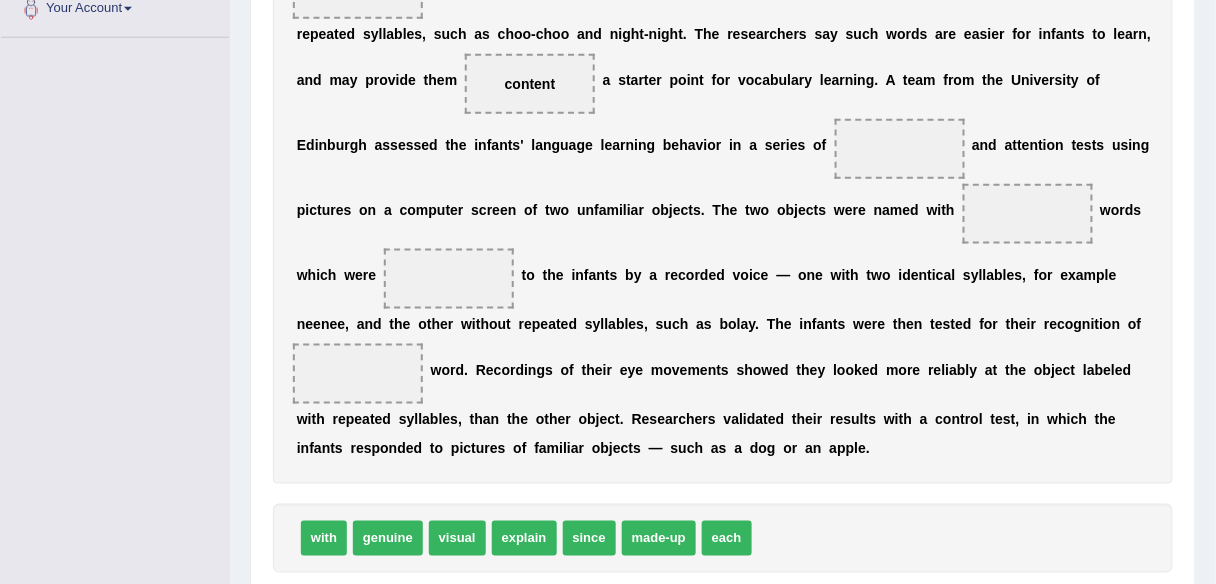 scroll, scrollTop: 489, scrollLeft: 0, axis: vertical 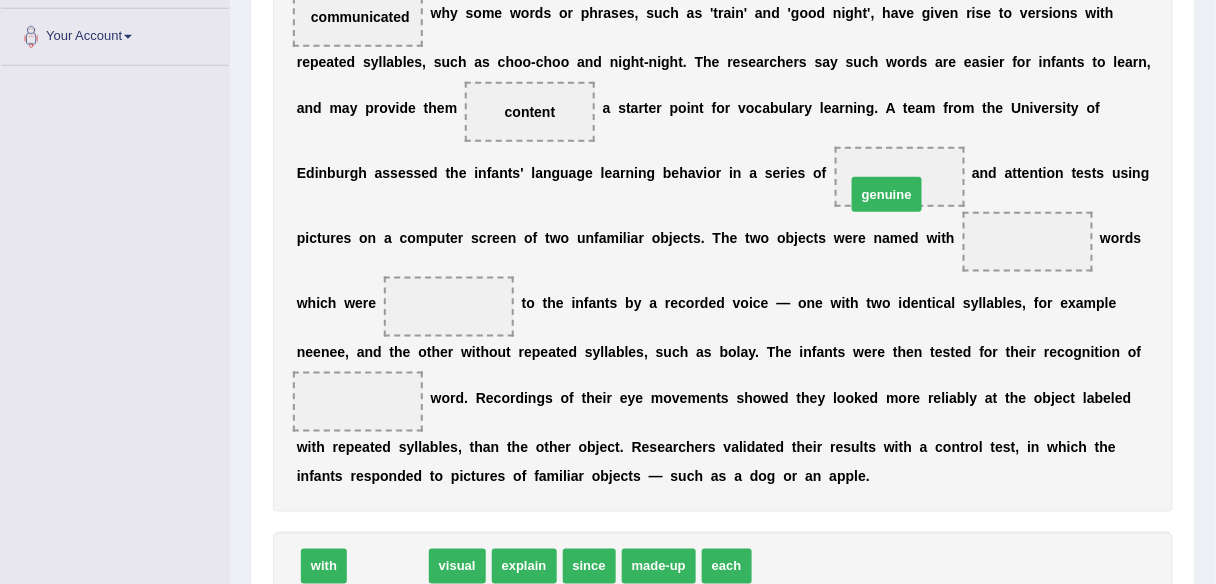 drag, startPoint x: 373, startPoint y: 555, endPoint x: 870, endPoint y: 182, distance: 621.4 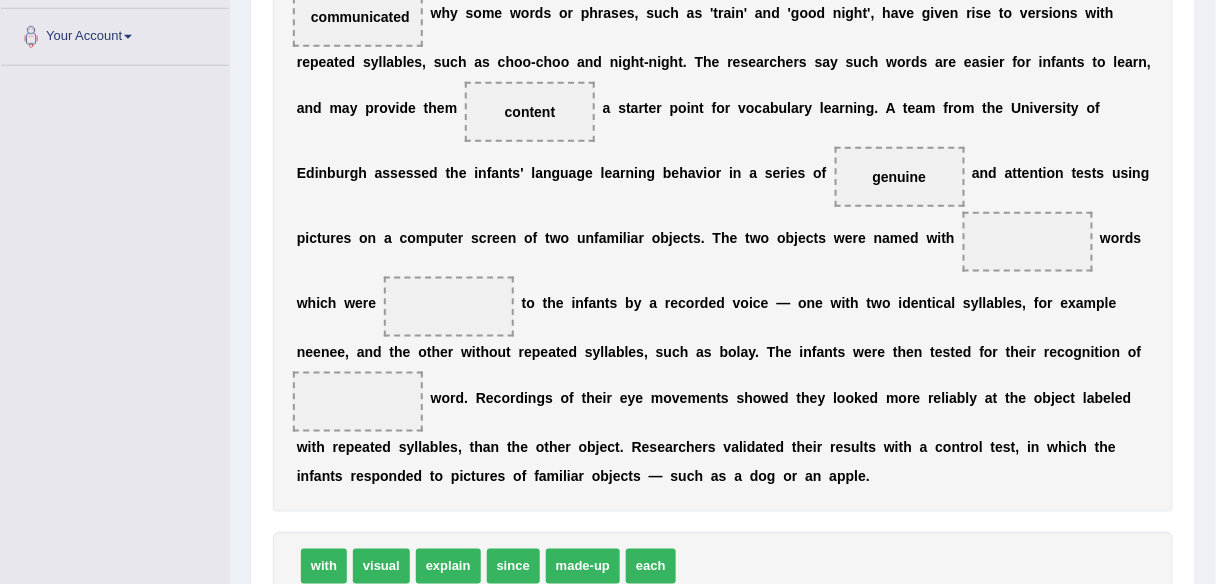 scroll, scrollTop: 569, scrollLeft: 0, axis: vertical 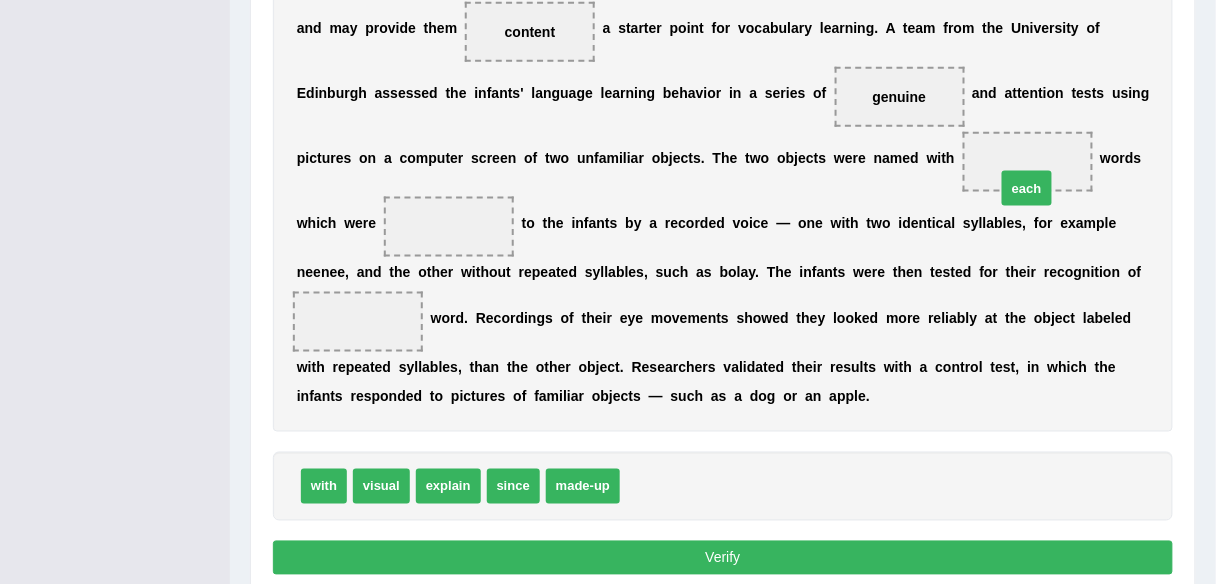 drag, startPoint x: 644, startPoint y: 481, endPoint x: 1020, endPoint y: 176, distance: 484.14978 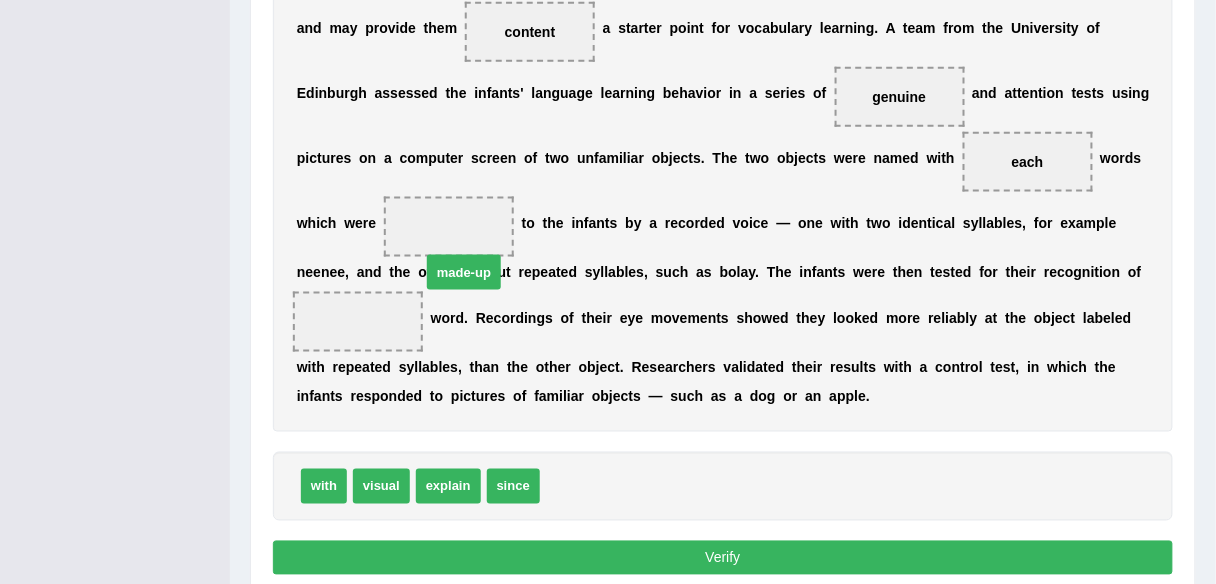 drag, startPoint x: 581, startPoint y: 469, endPoint x: 459, endPoint y: 267, distance: 235.98305 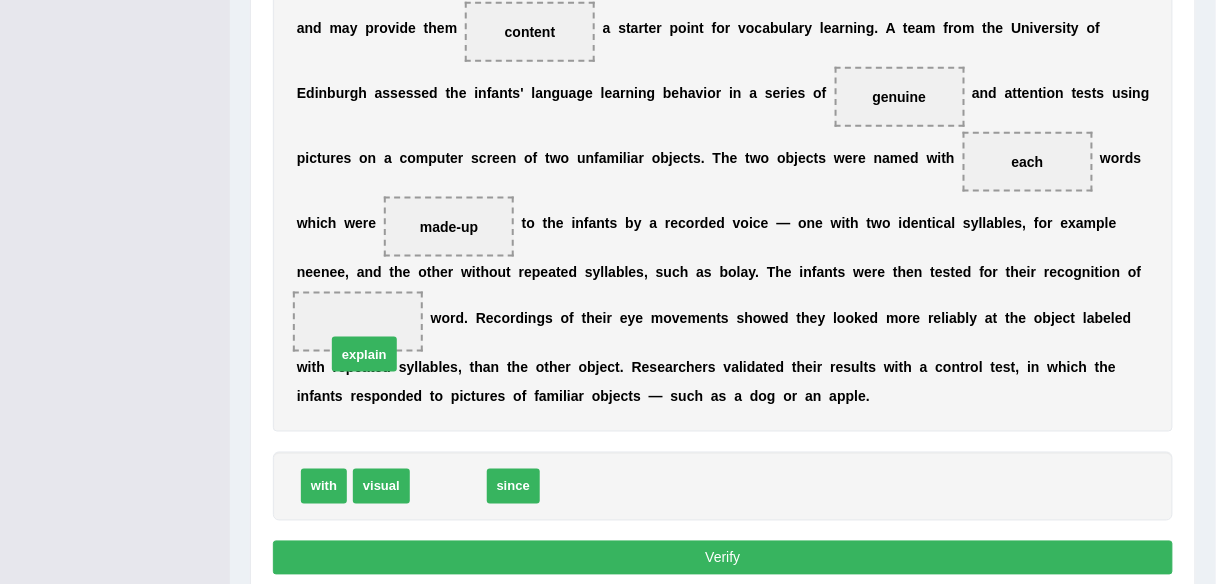 drag, startPoint x: 468, startPoint y: 494, endPoint x: 383, endPoint y: 356, distance: 162.07715 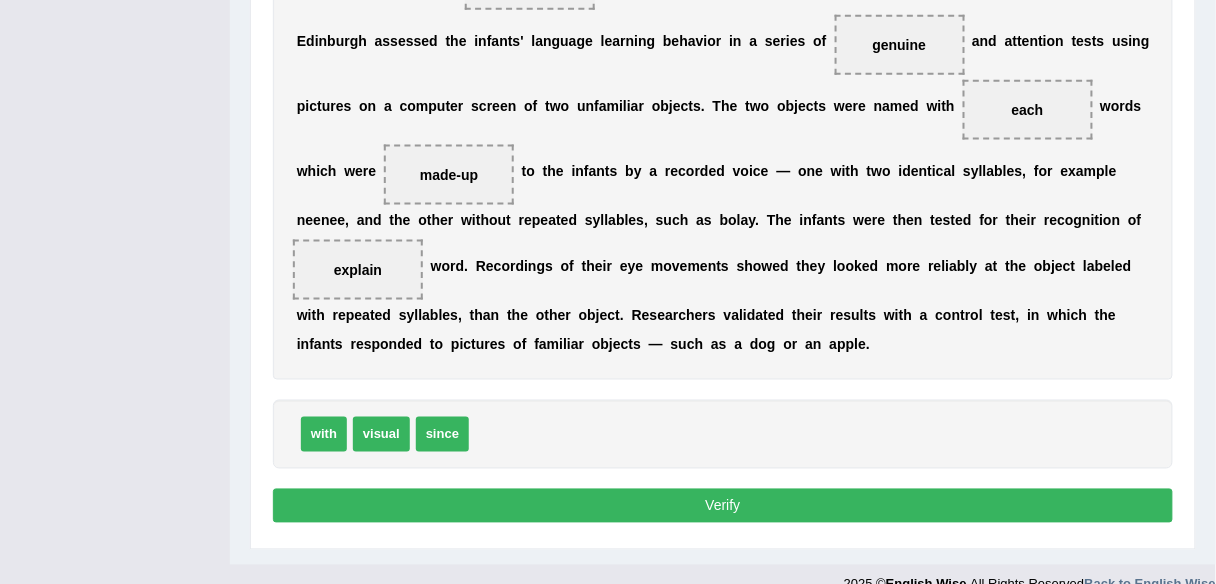 scroll, scrollTop: 649, scrollLeft: 0, axis: vertical 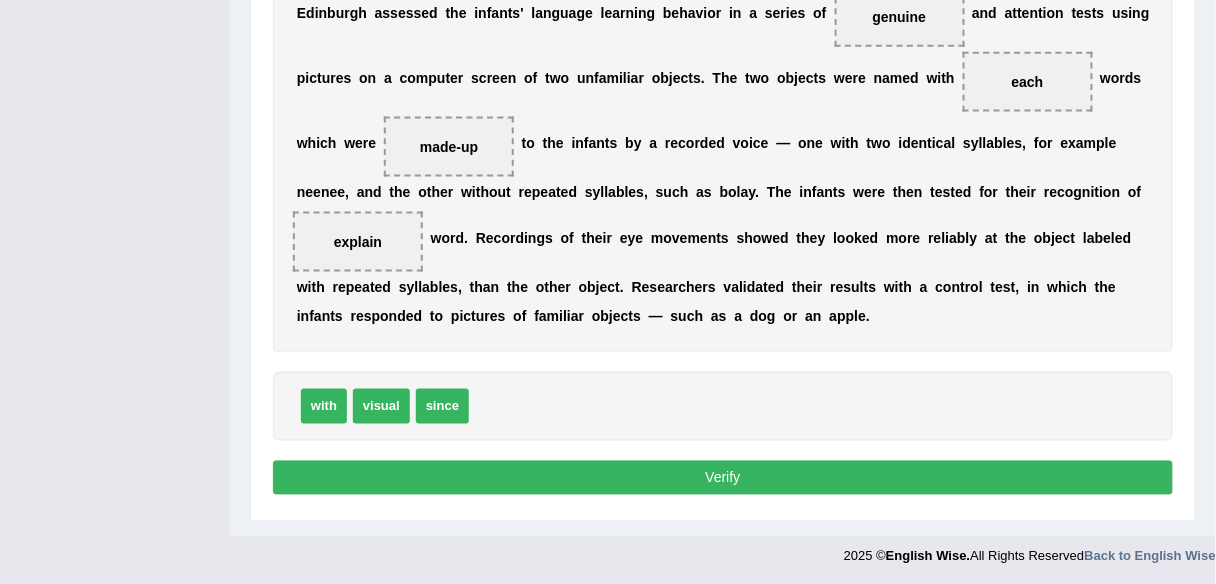 click on "Instructions:  In the text below some words are missing. Drag words from the box below to the appropriate place in the text. To undo an answer choice, drag the word back to the box below the text.
* Drag the correct answer into all target fields A s s e s s m e n t s    o f    l a n g u a g e    l e a r n i n g    i n    1 8 - m o n t h - o l d s    s u g g e s t    t h a t    c h i l d r e n    a r e    b e t t e r    a t    g r a s p i n g    t h e    n a m e s    o f    o b j e c t s    w i t h    r e p e a t e d    s y l l a b l e s ,    o v e r    w o r d s    w i t h    n o n - i d e n t i c a l    s y l l a b l e s .    R e s e a r c h e r s    s a y    t h e    s t u d y    m a y    h e l p    communicated    w h y    s o m e    w o r d s    o r    p h r a s e s ,    s u c h    a s    ' t r a i n '    a n d    ' g o o d    n i g h t ' ,    h a v e    g i v e n    r i s e    t o    v e r s i o n s    w i t h    r e p e a t e d    s y l l a" at bounding box center (723, 63) 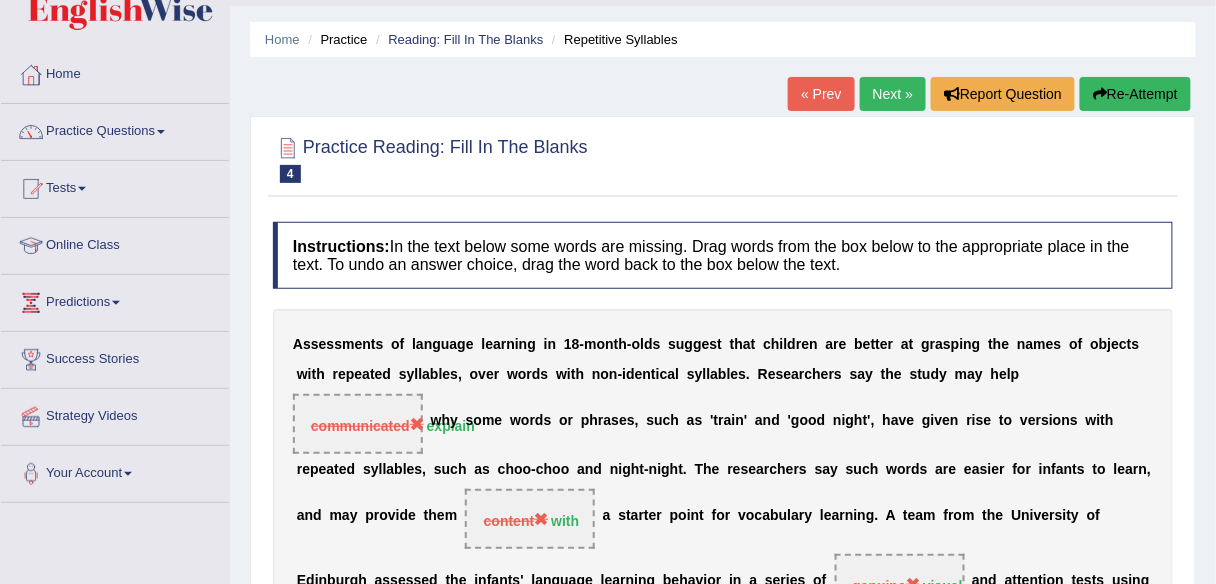 scroll, scrollTop: 0, scrollLeft: 0, axis: both 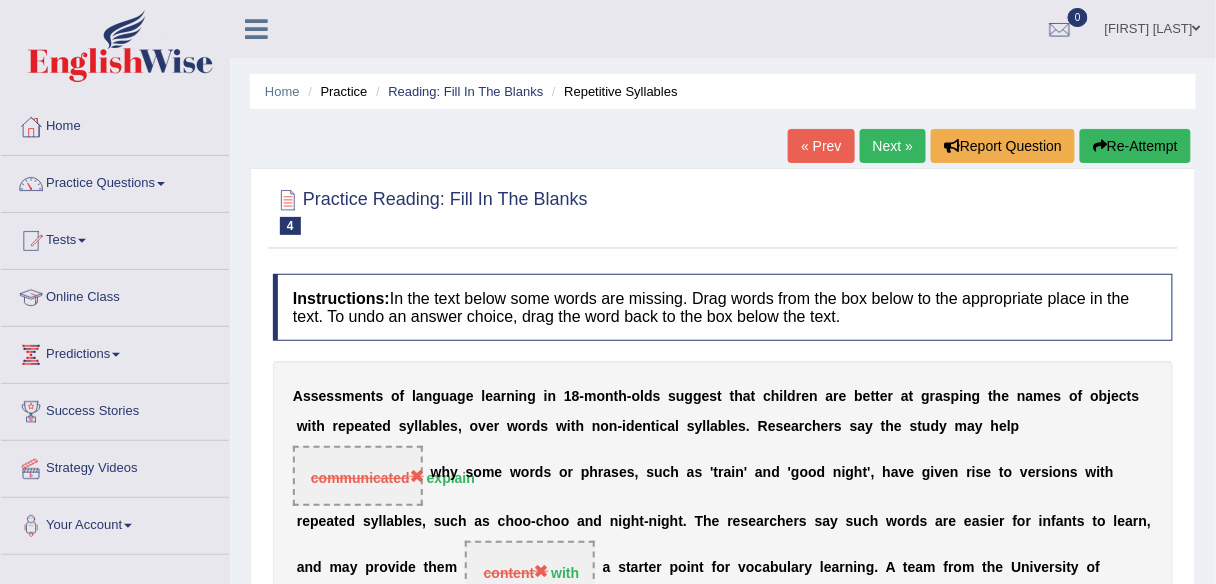 click on "Next »" at bounding box center (893, 146) 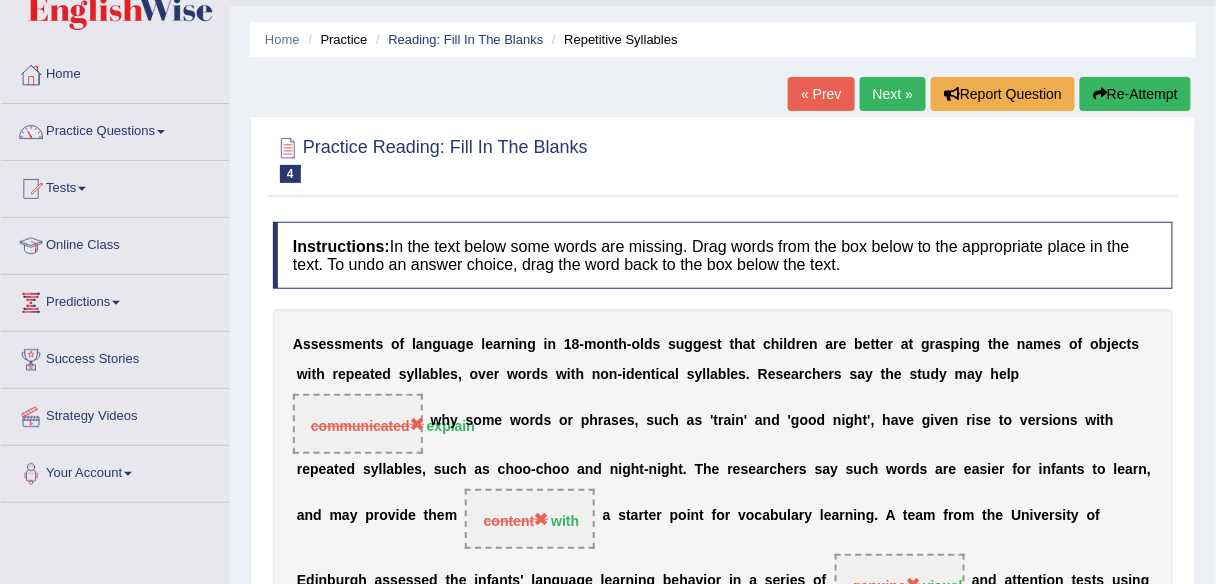 scroll, scrollTop: 80, scrollLeft: 0, axis: vertical 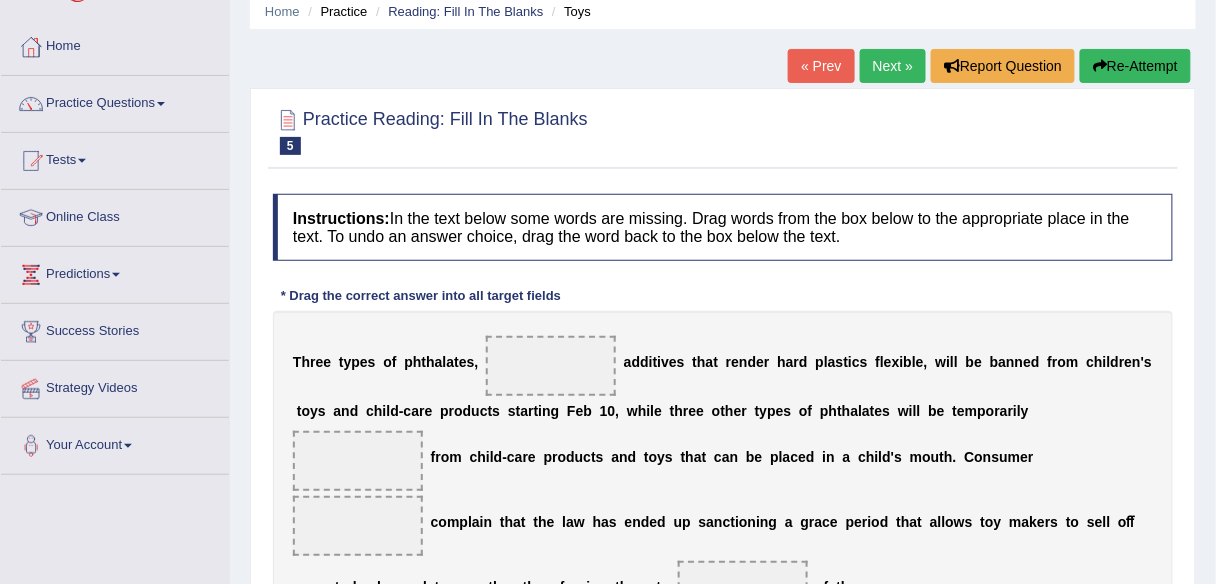 click on "Next »" at bounding box center [893, 66] 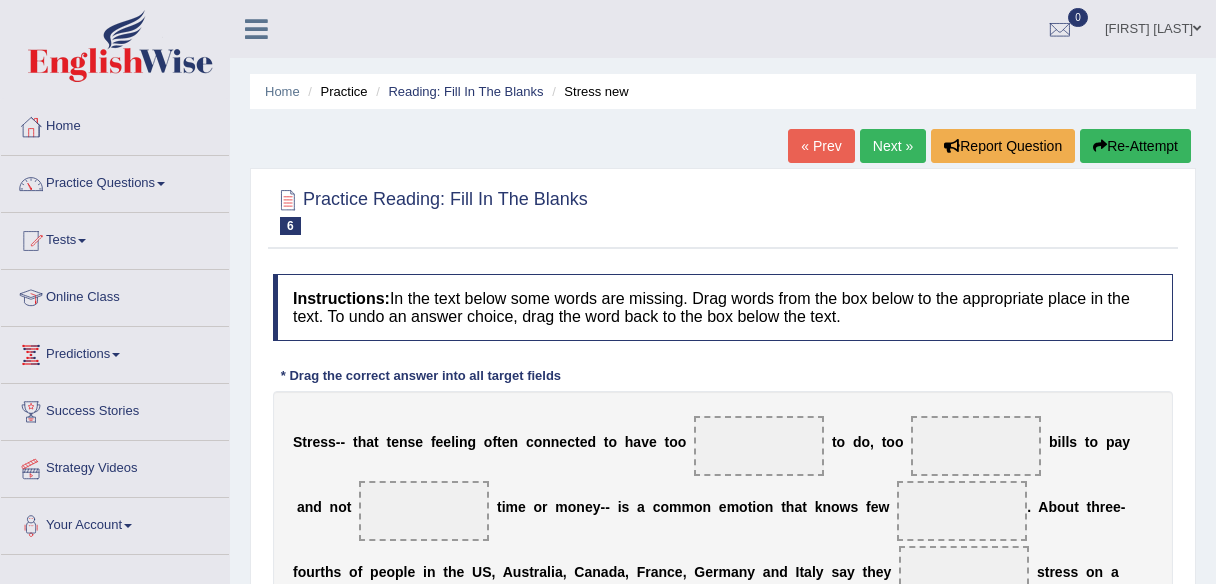 scroll, scrollTop: 158, scrollLeft: 0, axis: vertical 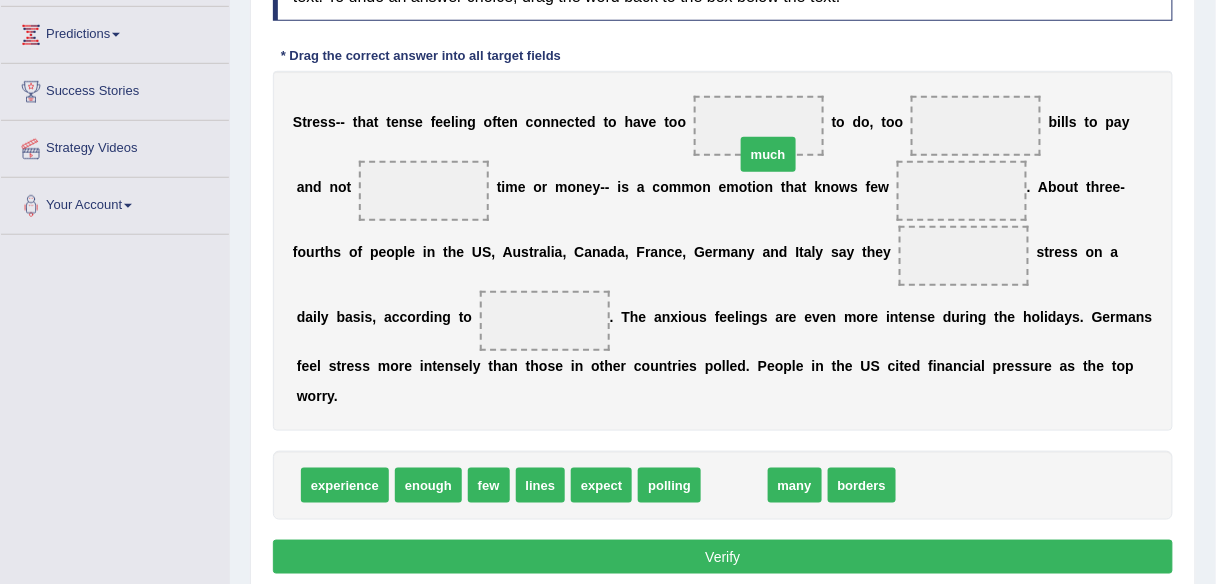 drag, startPoint x: 730, startPoint y: 484, endPoint x: 764, endPoint y: 151, distance: 334.73123 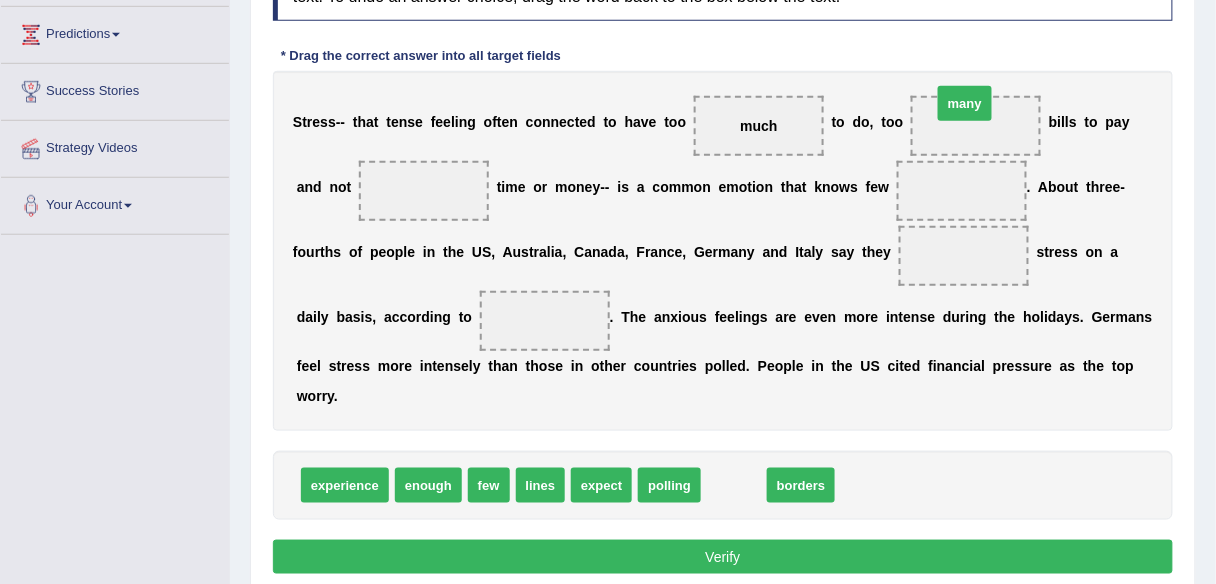 drag, startPoint x: 731, startPoint y: 480, endPoint x: 960, endPoint y: 100, distance: 443.66766 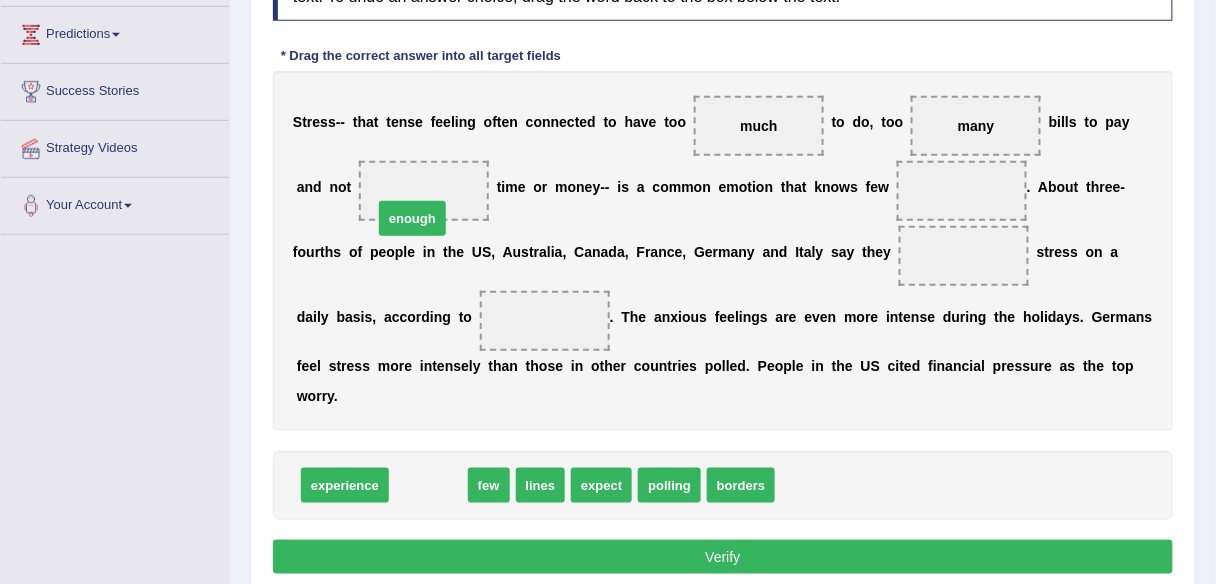 drag, startPoint x: 430, startPoint y: 495, endPoint x: 416, endPoint y: 222, distance: 273.35873 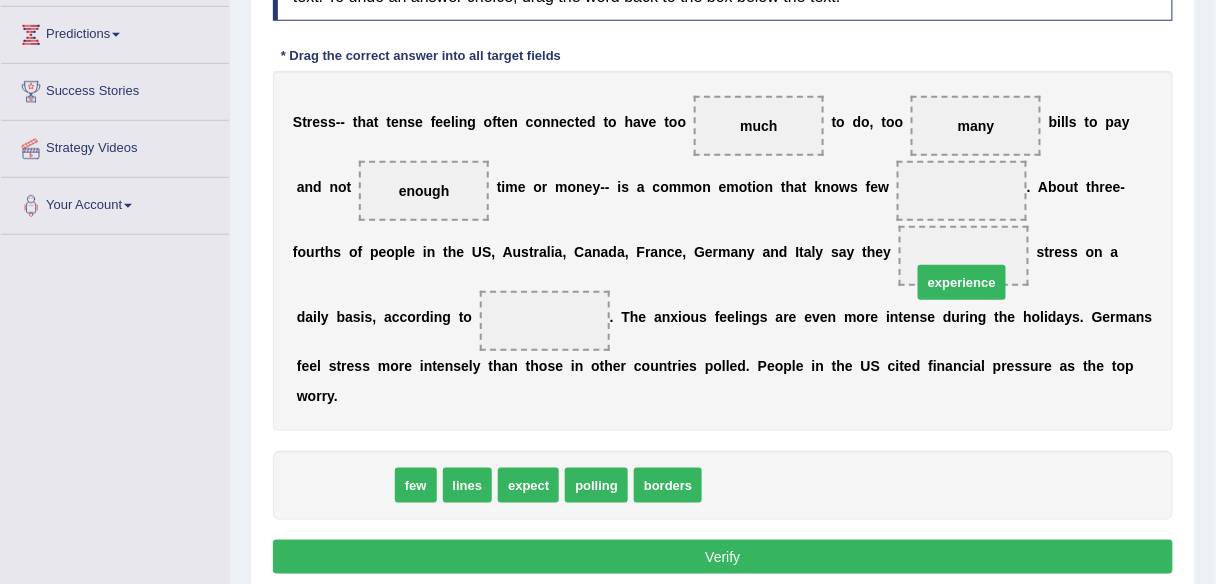 drag, startPoint x: 357, startPoint y: 486, endPoint x: 974, endPoint y: 282, distance: 649.85 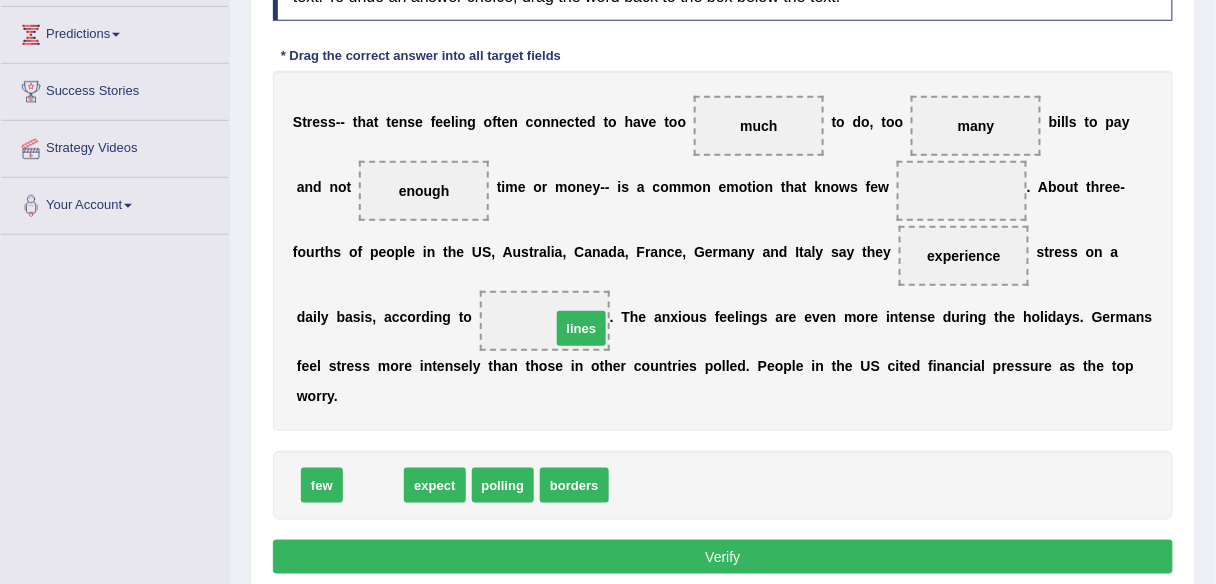 drag, startPoint x: 387, startPoint y: 482, endPoint x: 594, endPoint y: 324, distance: 260.4093 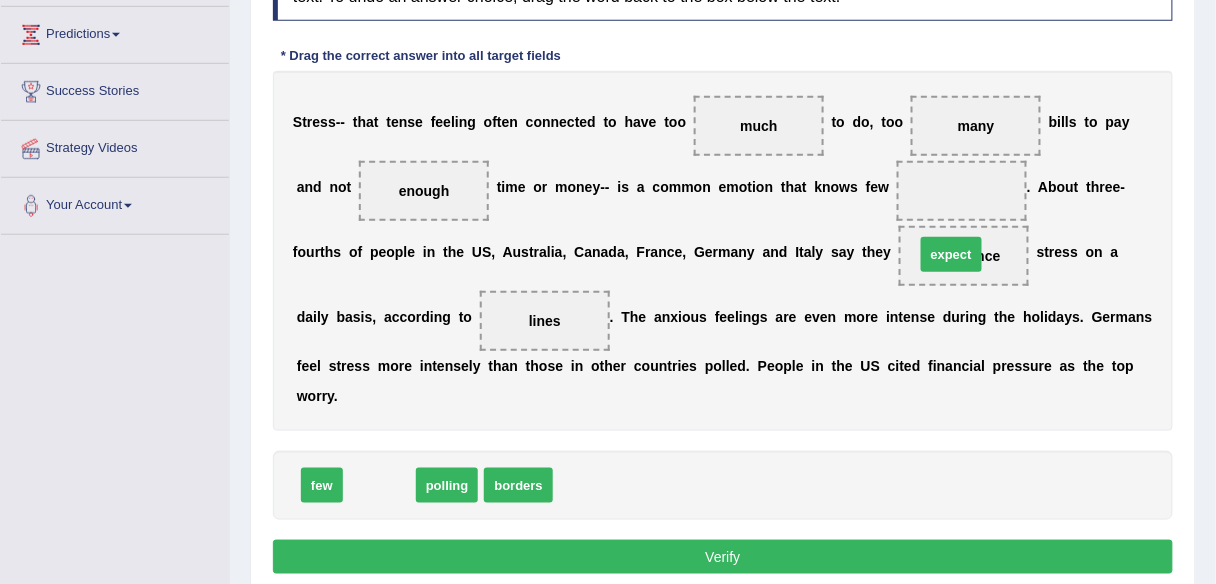 drag, startPoint x: 380, startPoint y: 475, endPoint x: 952, endPoint y: 244, distance: 616.8833 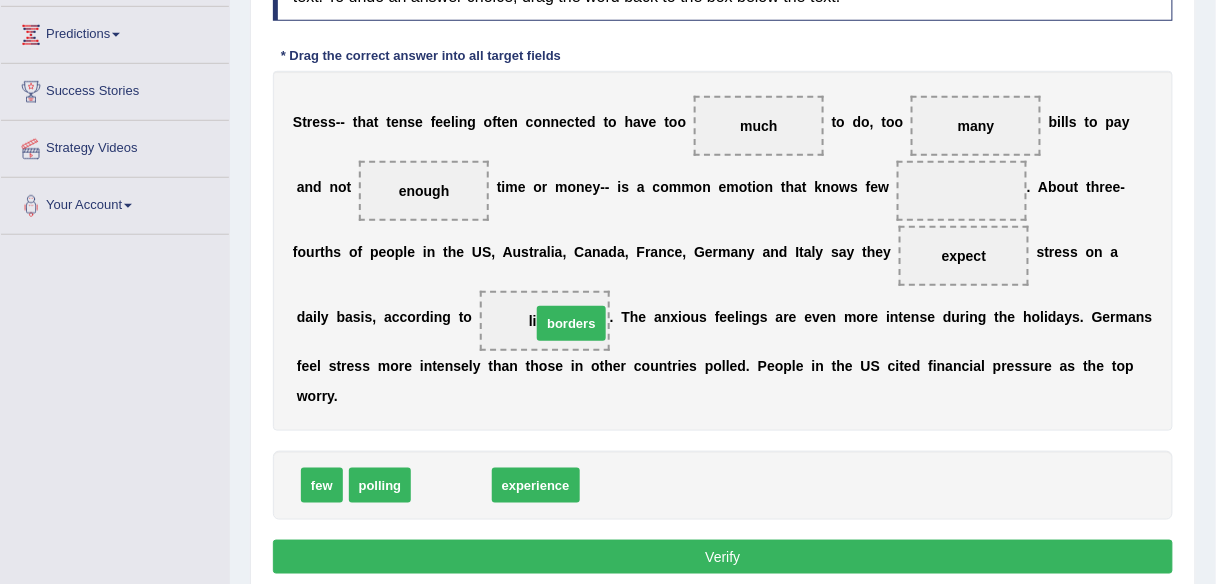 drag, startPoint x: 449, startPoint y: 484, endPoint x: 563, endPoint y: 313, distance: 205.51642 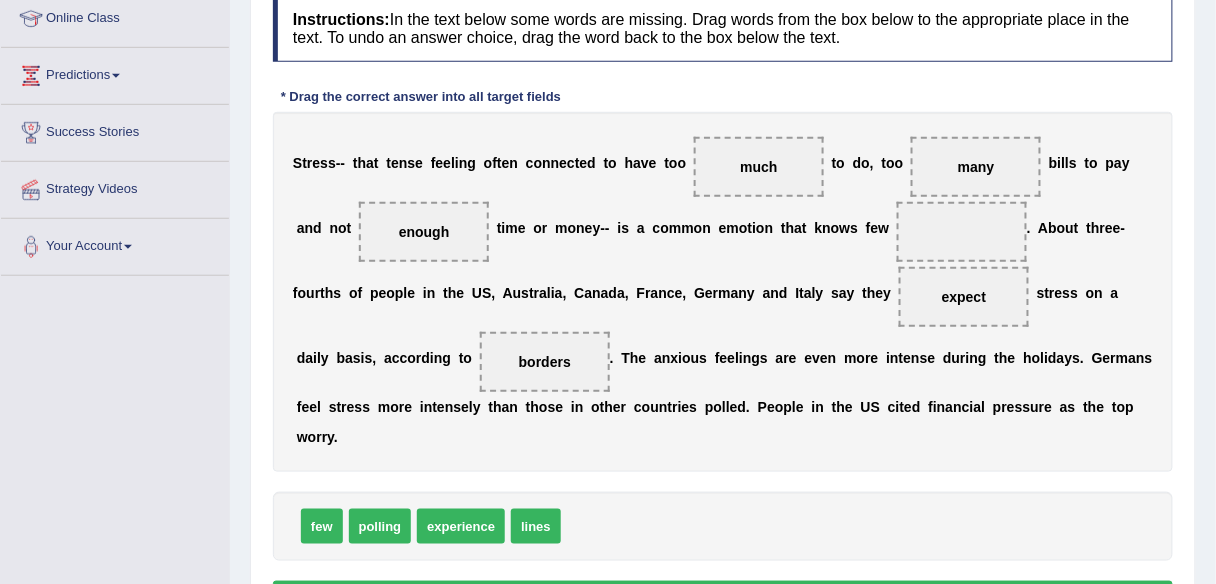 scroll, scrollTop: 240, scrollLeft: 0, axis: vertical 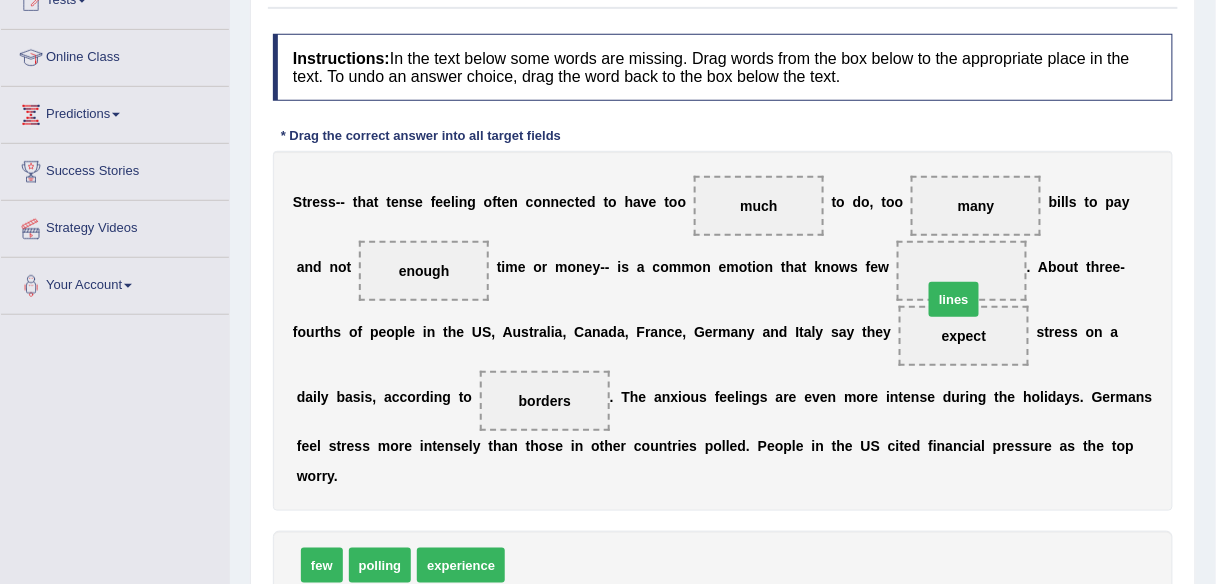 drag, startPoint x: 556, startPoint y: 565, endPoint x: 986, endPoint y: 273, distance: 519.773 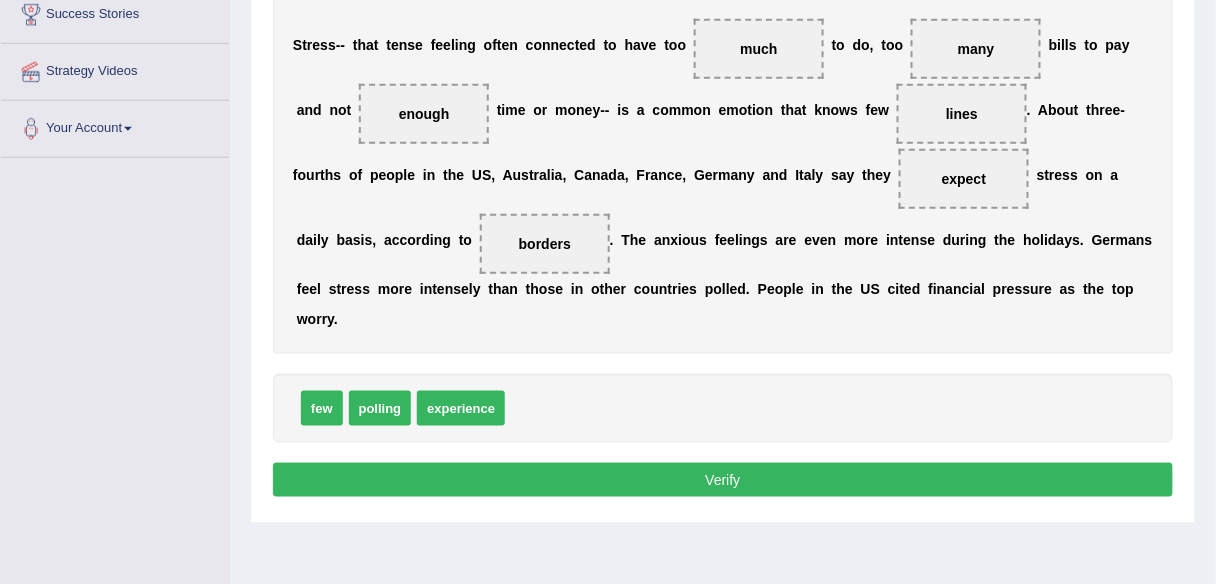scroll, scrollTop: 400, scrollLeft: 0, axis: vertical 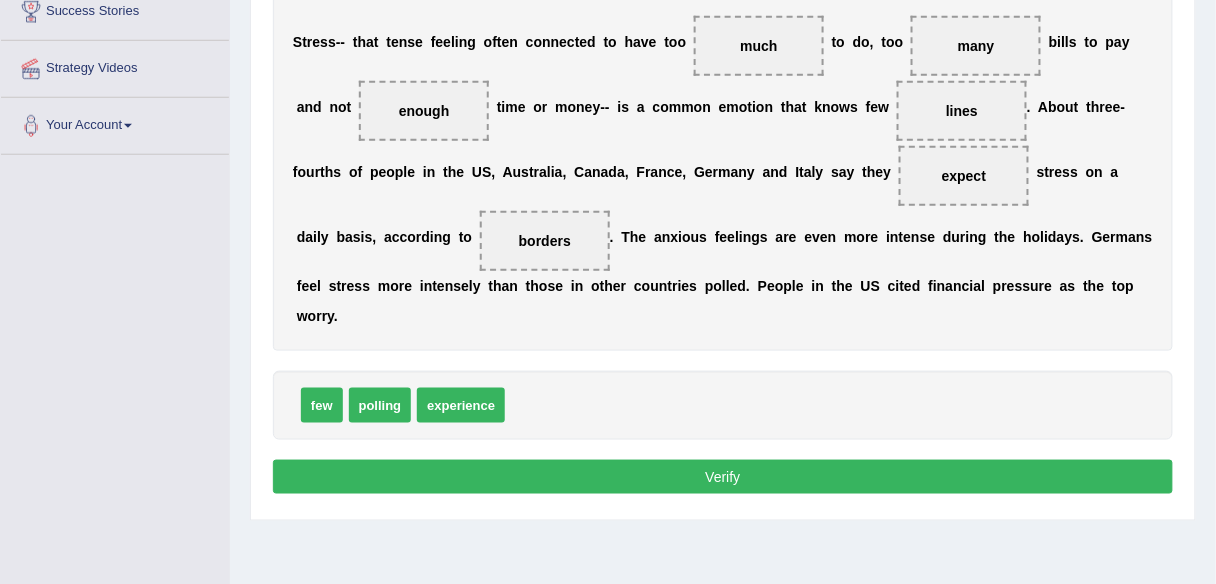click on "Verify" at bounding box center (723, 477) 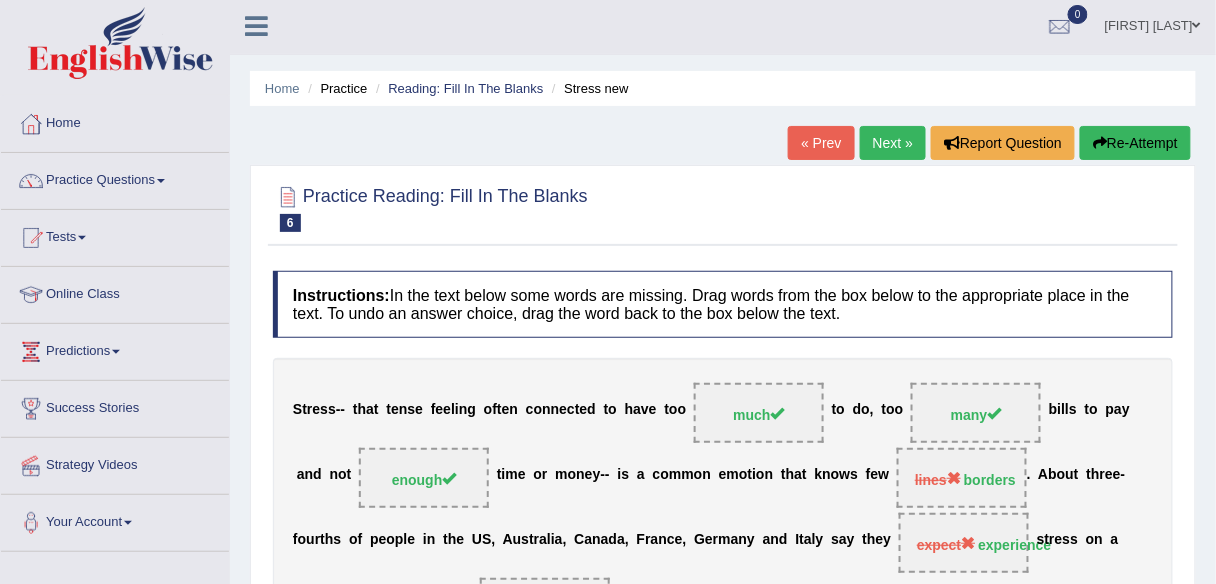 scroll, scrollTop: 0, scrollLeft: 0, axis: both 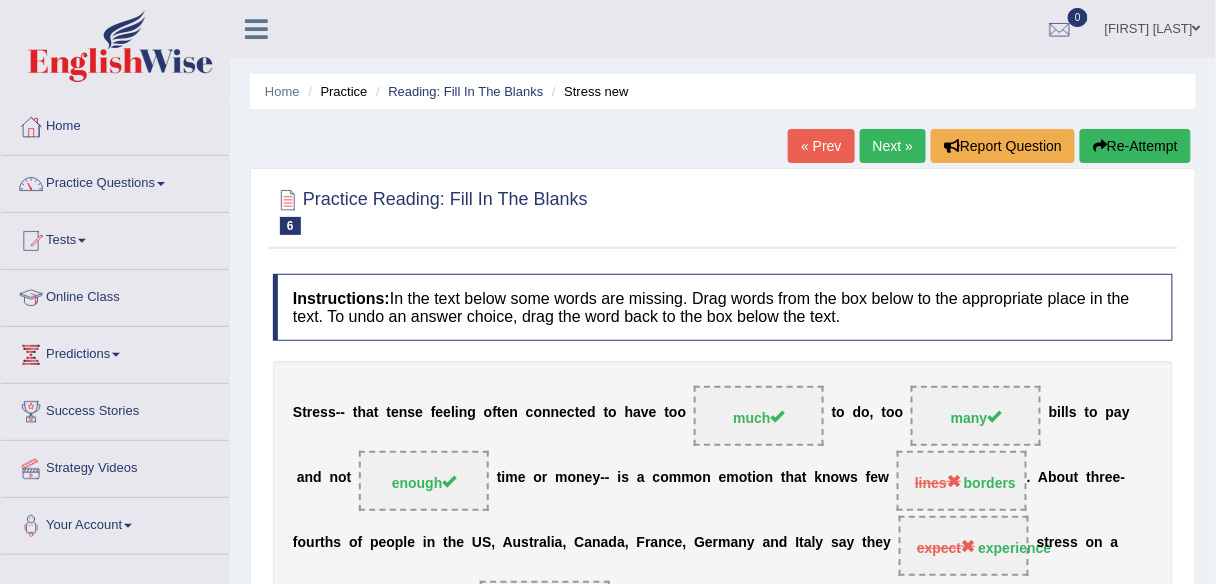 click on "Re-Attempt" at bounding box center [1135, 146] 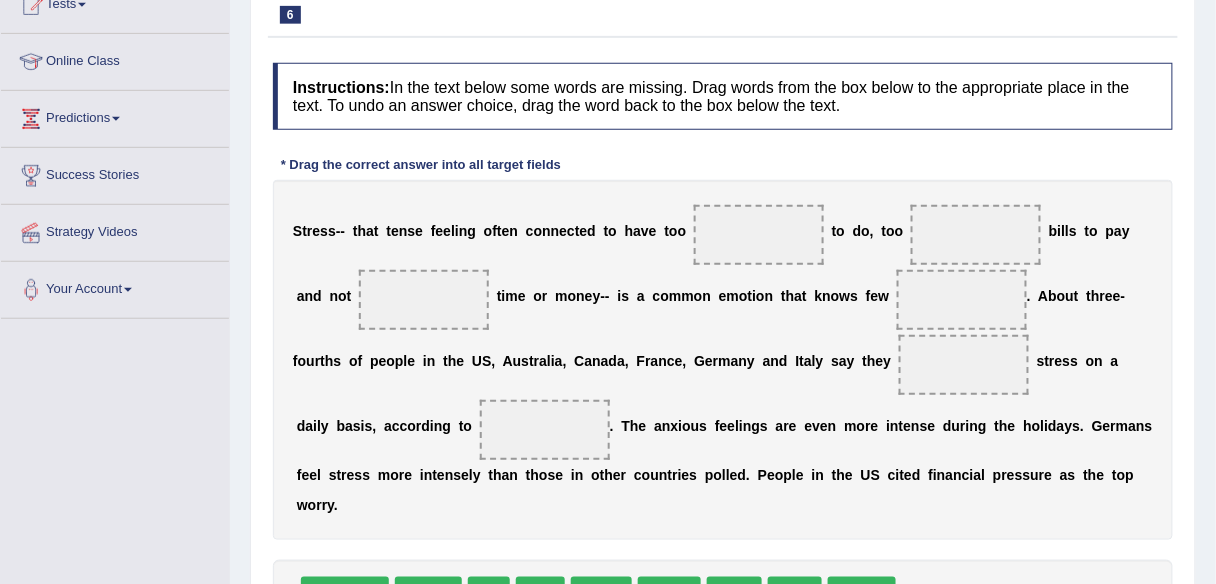 scroll, scrollTop: 0, scrollLeft: 0, axis: both 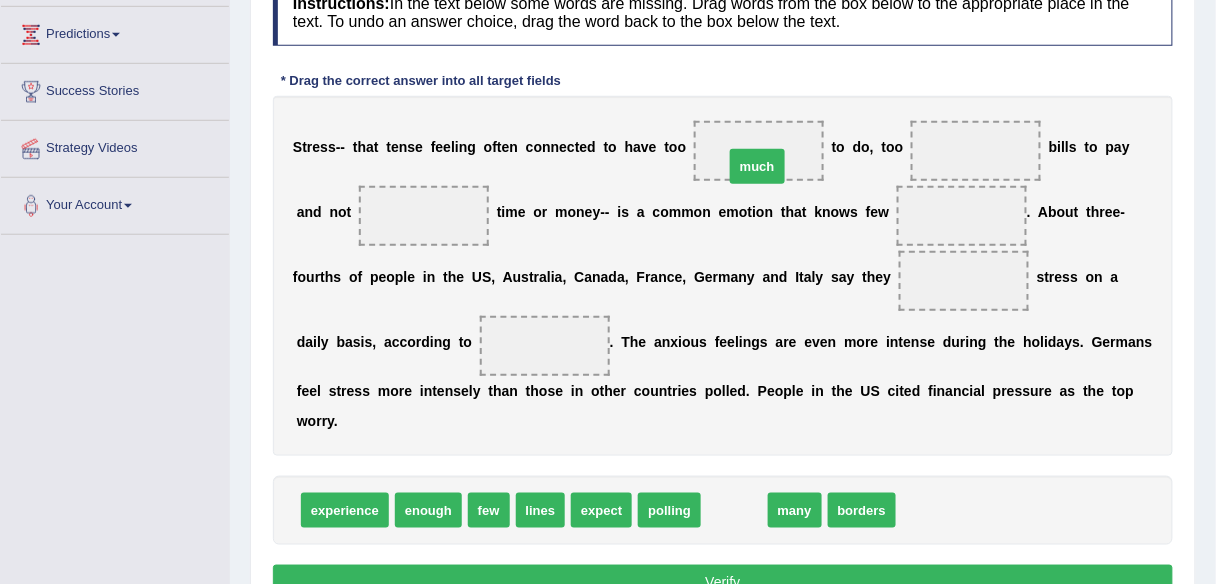 drag, startPoint x: 732, startPoint y: 507, endPoint x: 760, endPoint y: 149, distance: 359.0933 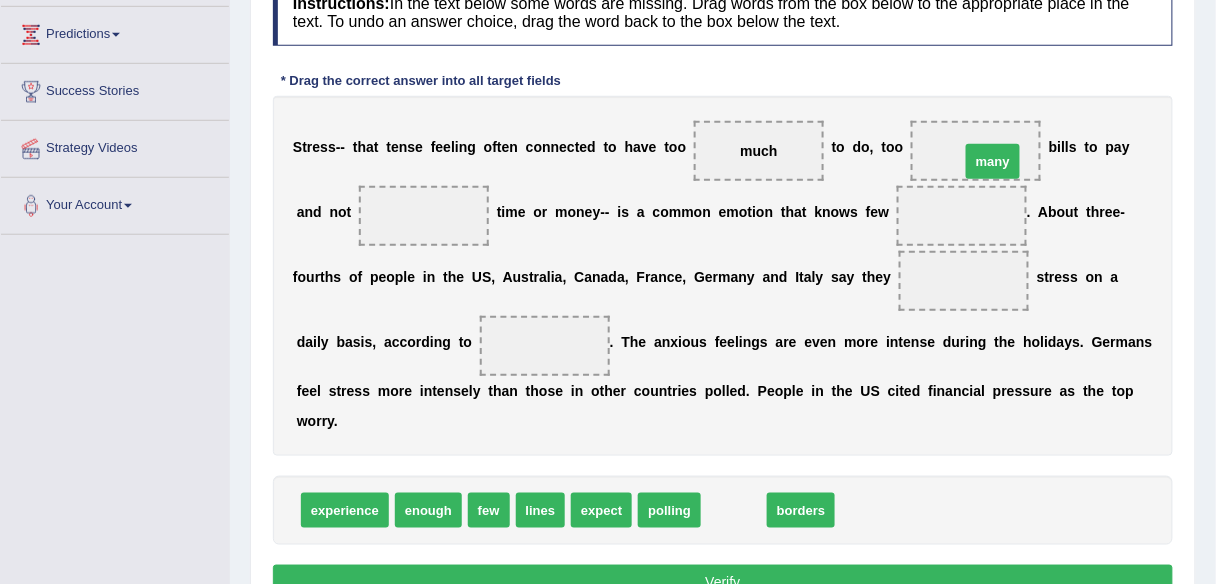 drag, startPoint x: 737, startPoint y: 510, endPoint x: 992, endPoint y: 158, distance: 434.65964 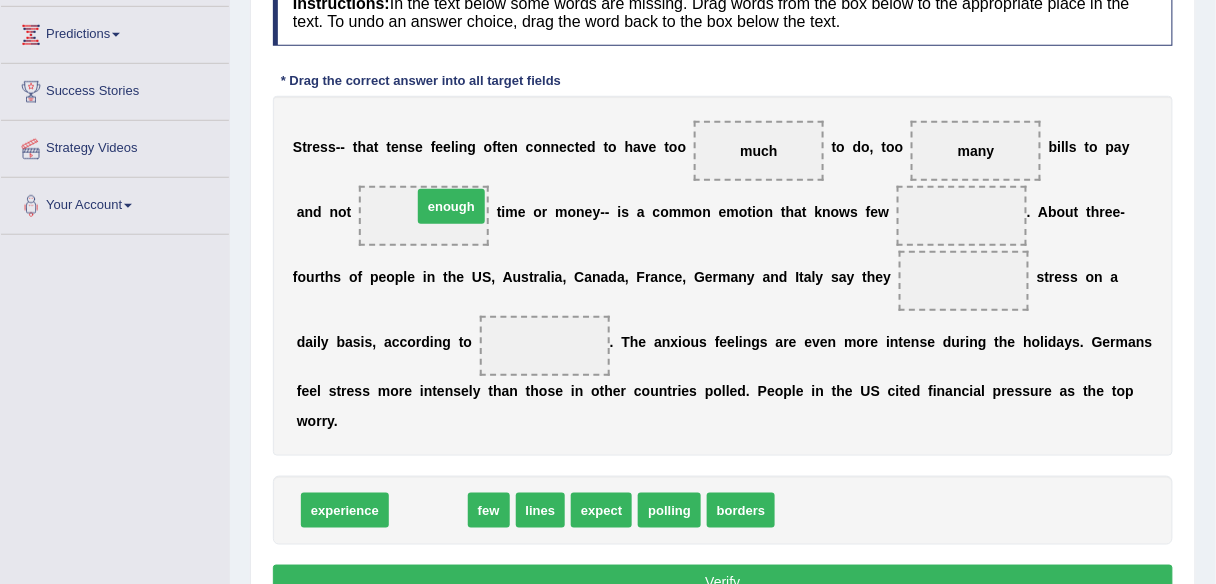 drag, startPoint x: 432, startPoint y: 476, endPoint x: 463, endPoint y: 190, distance: 287.67517 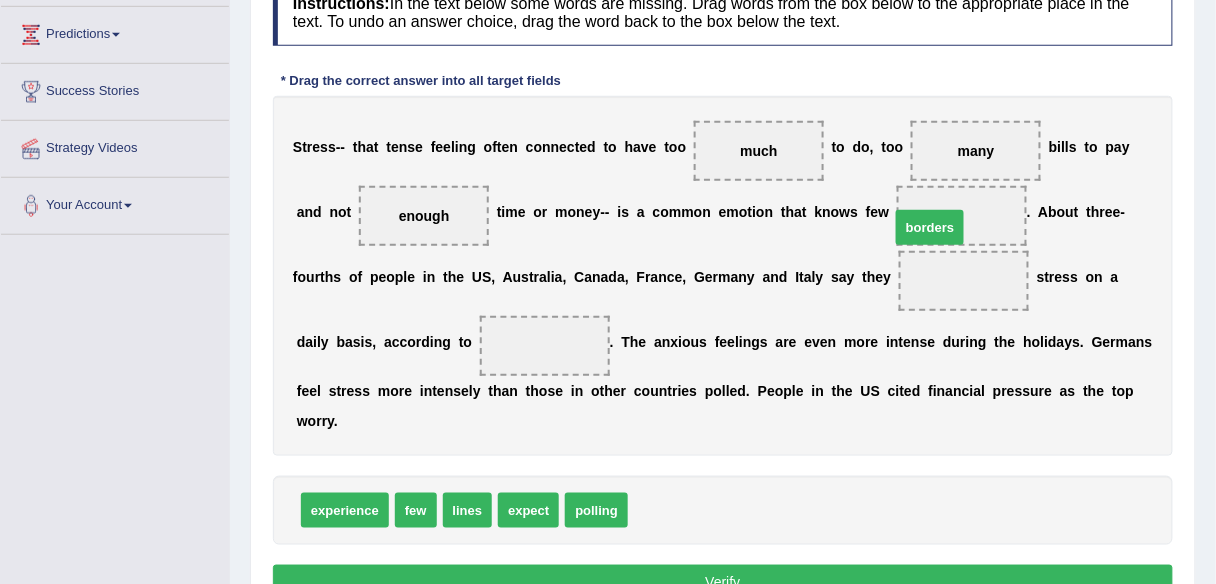drag, startPoint x: 673, startPoint y: 509, endPoint x: 937, endPoint y: 224, distance: 388.48553 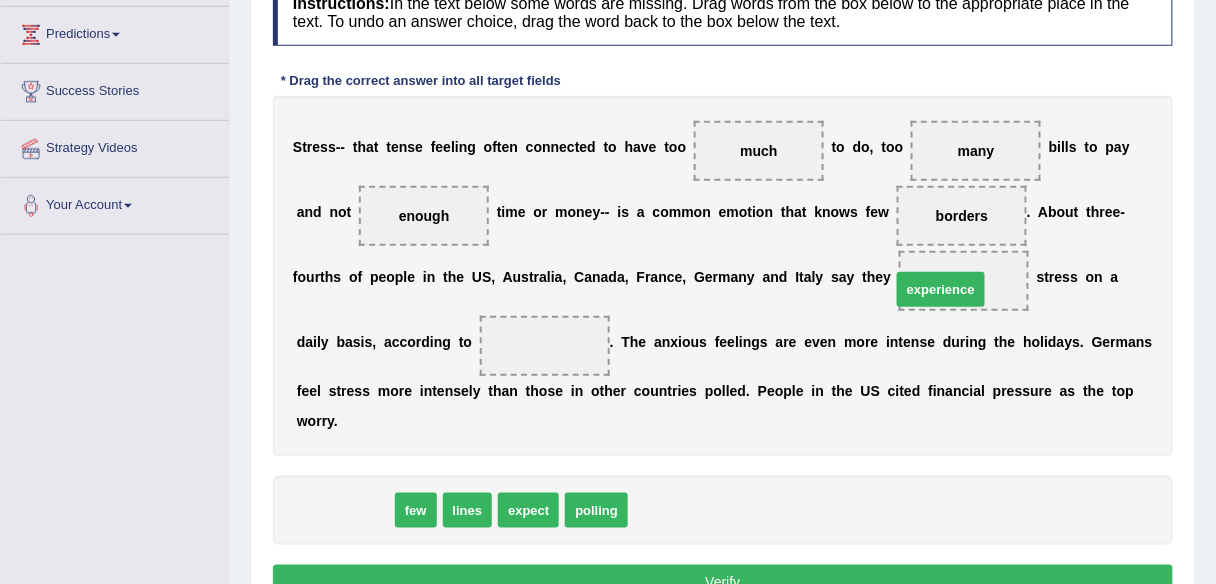 drag, startPoint x: 355, startPoint y: 515, endPoint x: 945, endPoint y: 294, distance: 630.03253 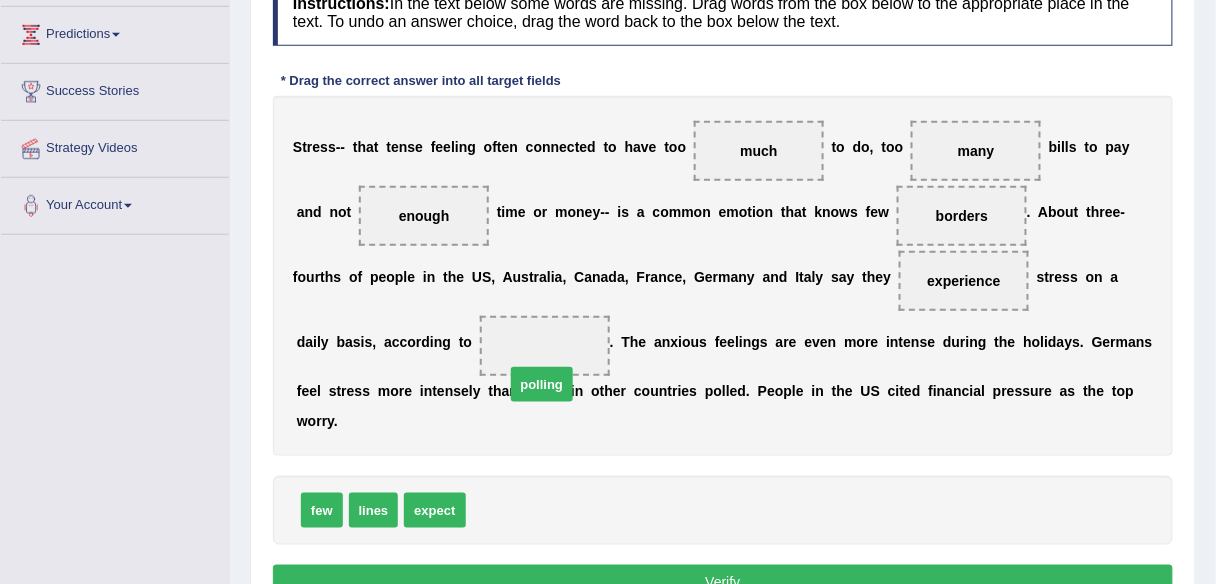 drag, startPoint x: 510, startPoint y: 516, endPoint x: 554, endPoint y: 368, distance: 154.40207 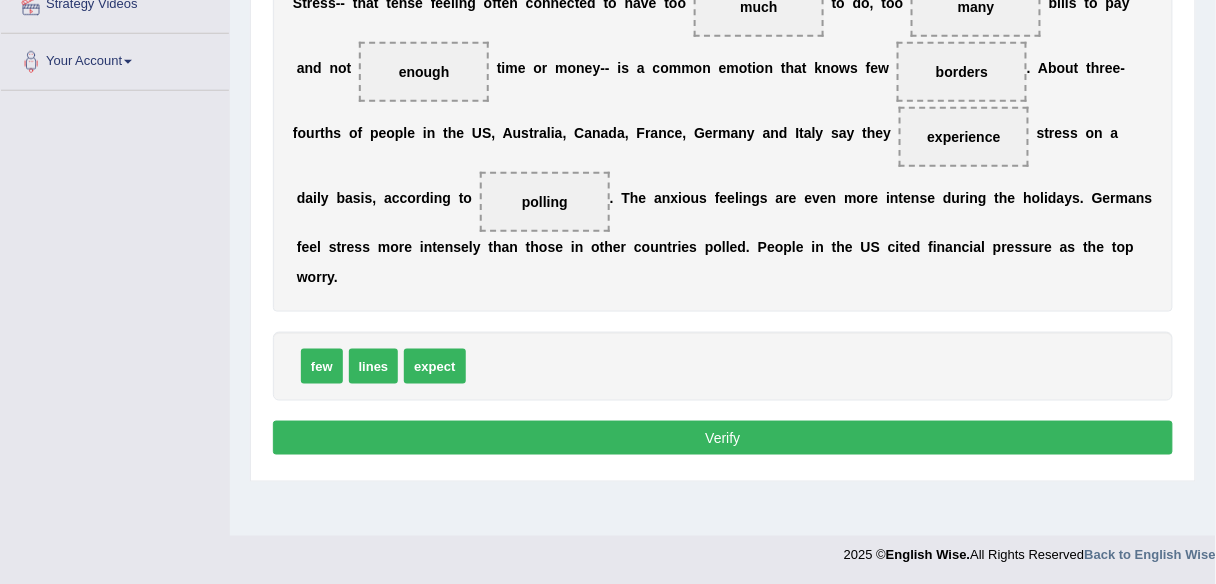 scroll, scrollTop: 466, scrollLeft: 0, axis: vertical 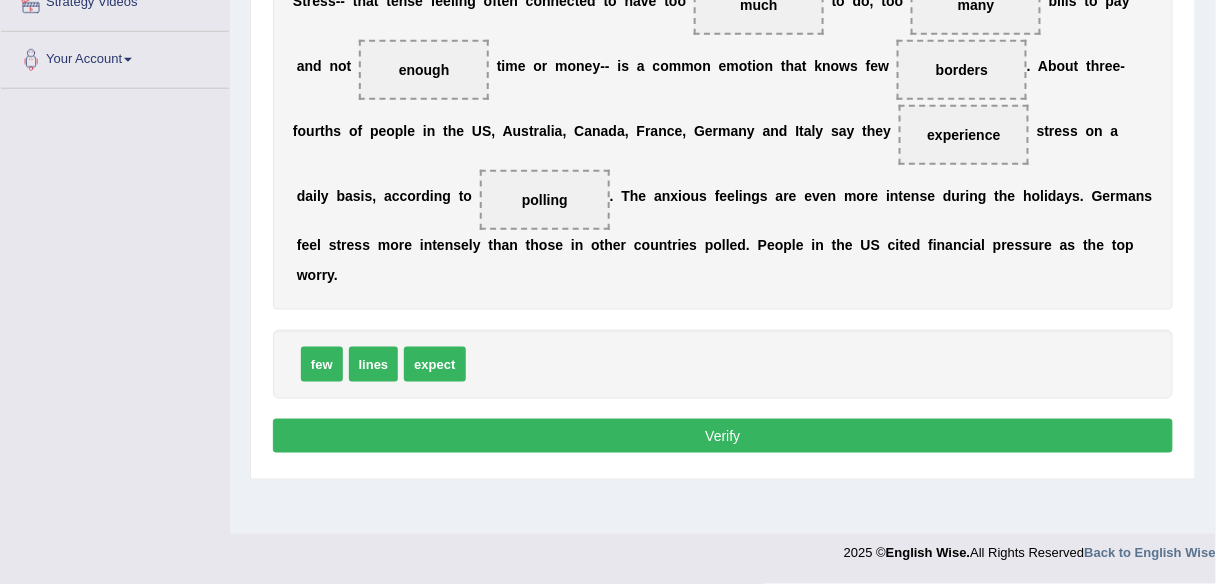 click on "Verify" at bounding box center (723, 436) 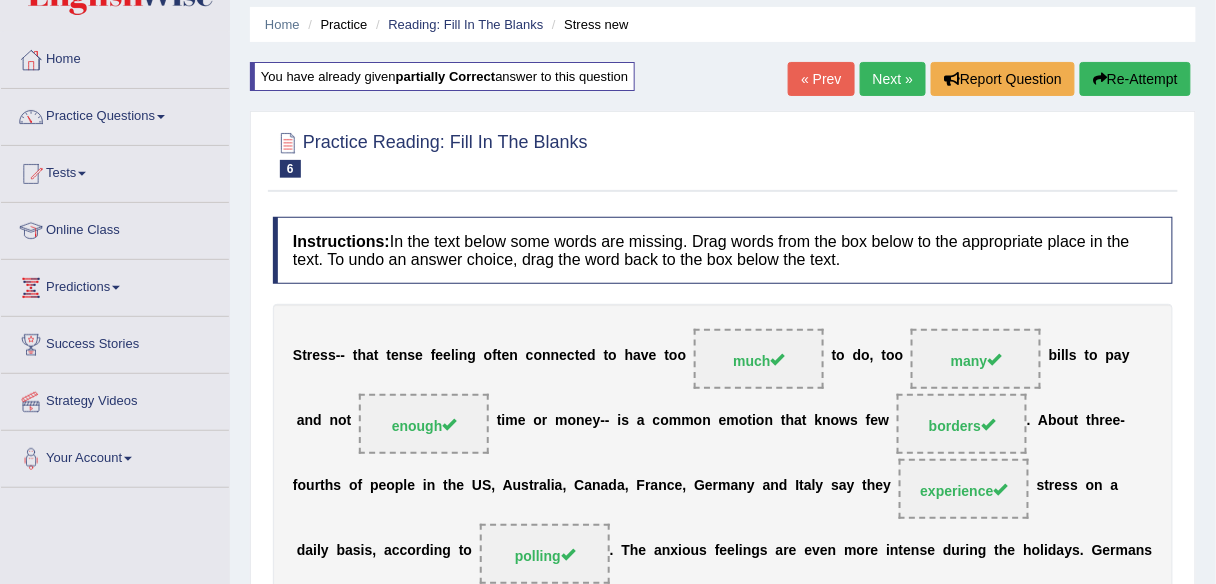 scroll, scrollTop: 66, scrollLeft: 0, axis: vertical 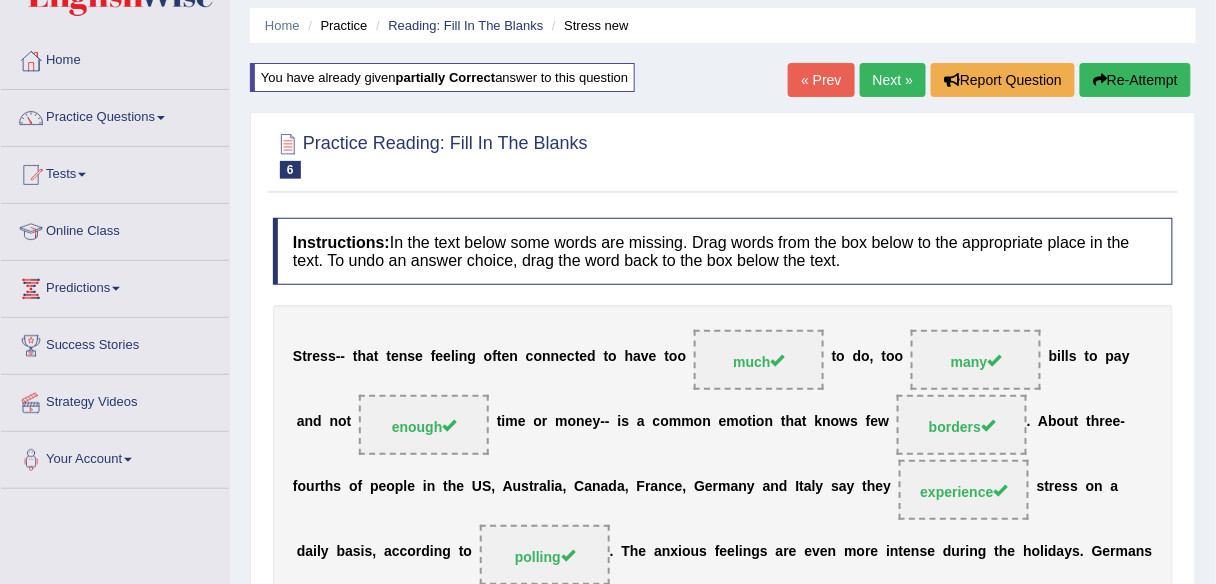 click on "Next »" at bounding box center (893, 80) 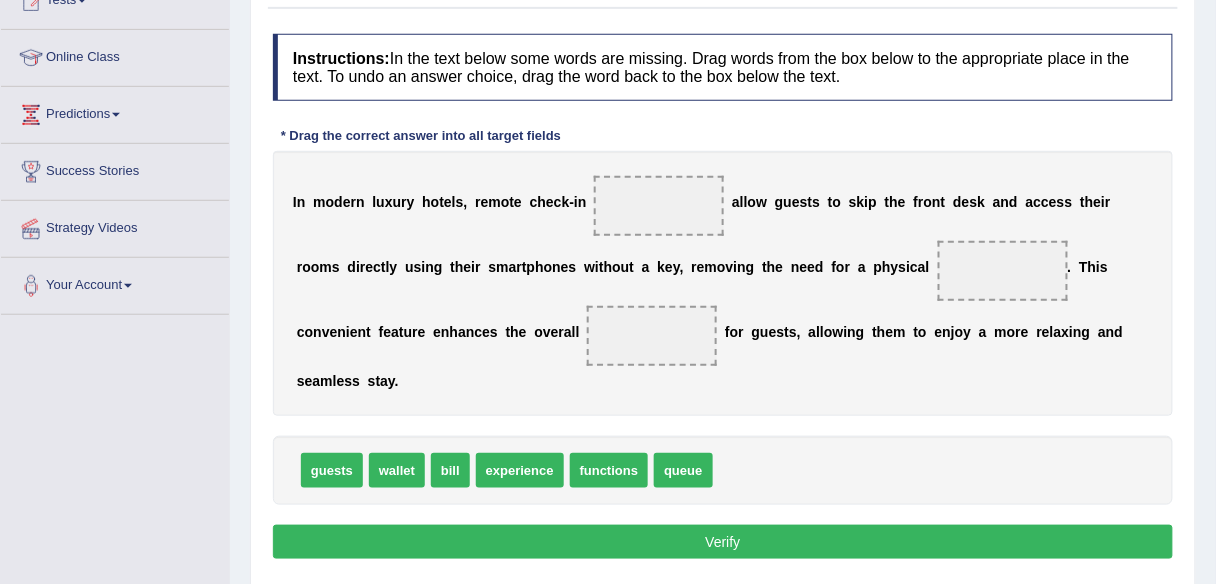 scroll, scrollTop: 240, scrollLeft: 0, axis: vertical 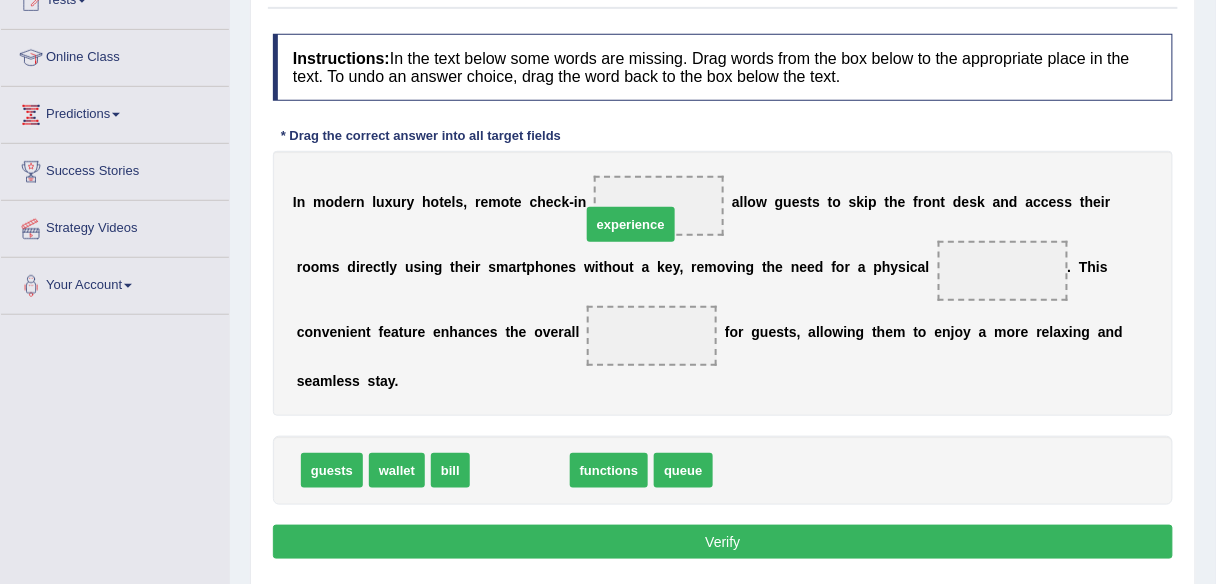 drag, startPoint x: 532, startPoint y: 468, endPoint x: 643, endPoint y: 219, distance: 272.6206 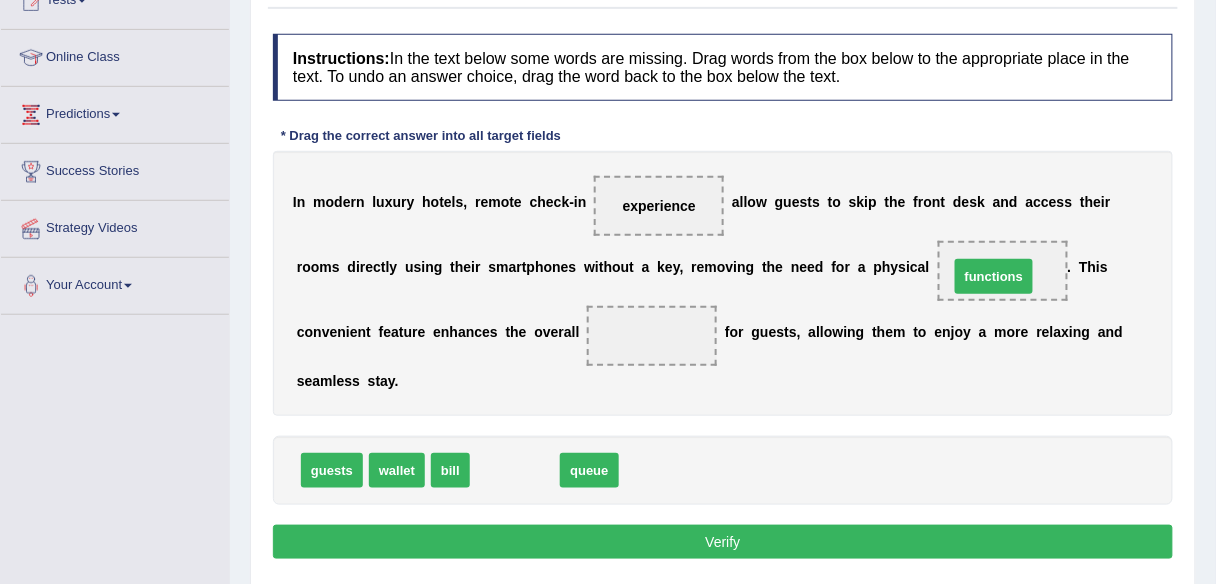 drag, startPoint x: 529, startPoint y: 468, endPoint x: 1008, endPoint y: 274, distance: 516.7949 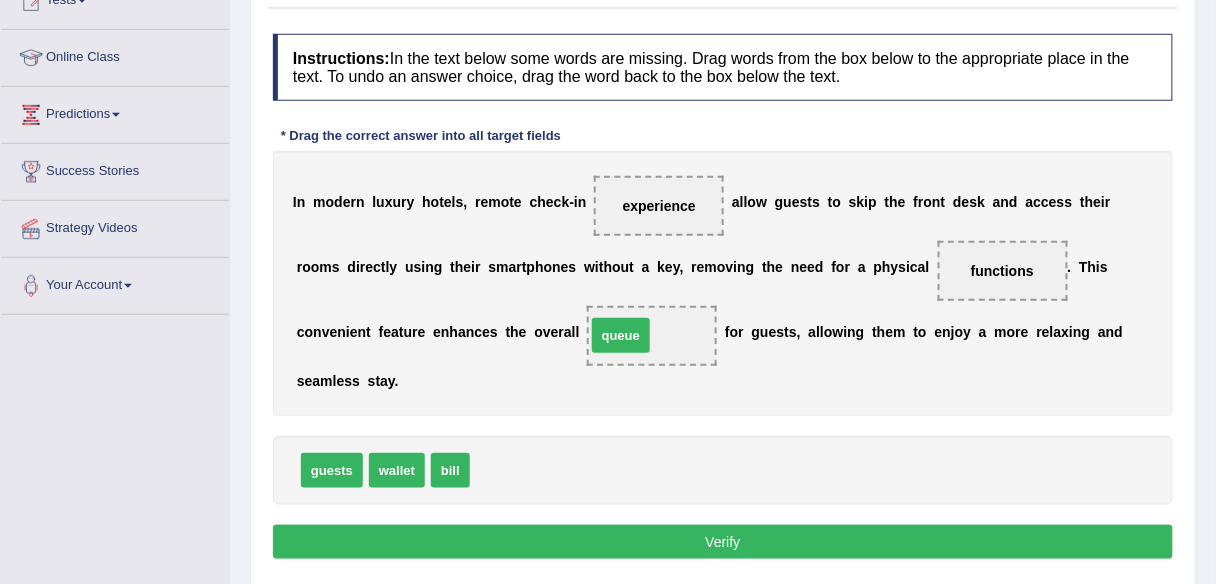 drag, startPoint x: 503, startPoint y: 472, endPoint x: 620, endPoint y: 337, distance: 178.6449 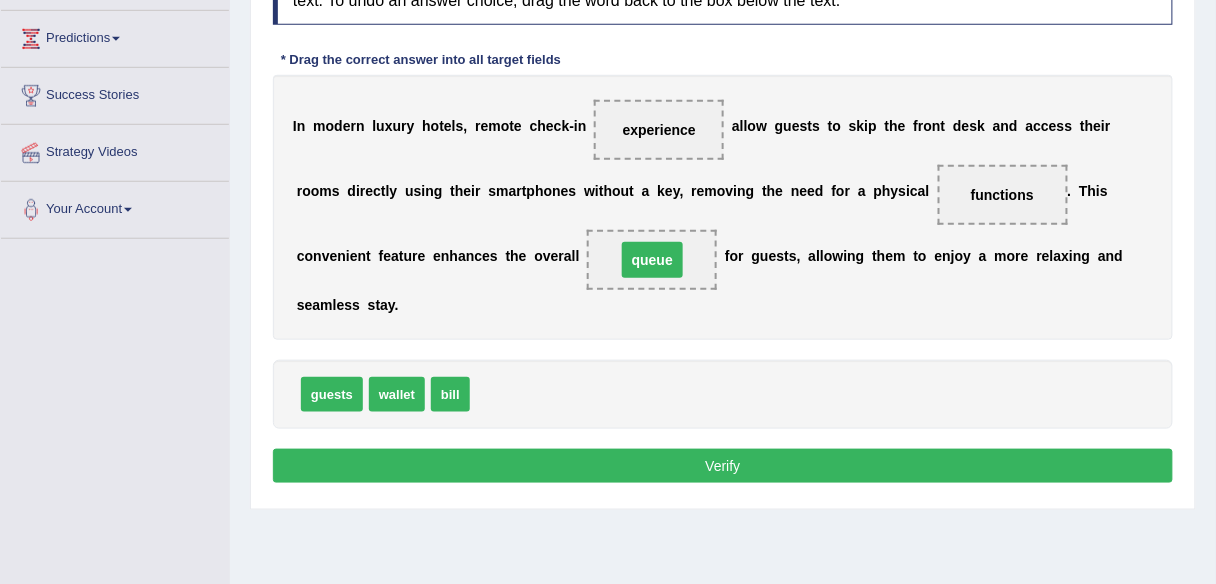 scroll, scrollTop: 320, scrollLeft: 0, axis: vertical 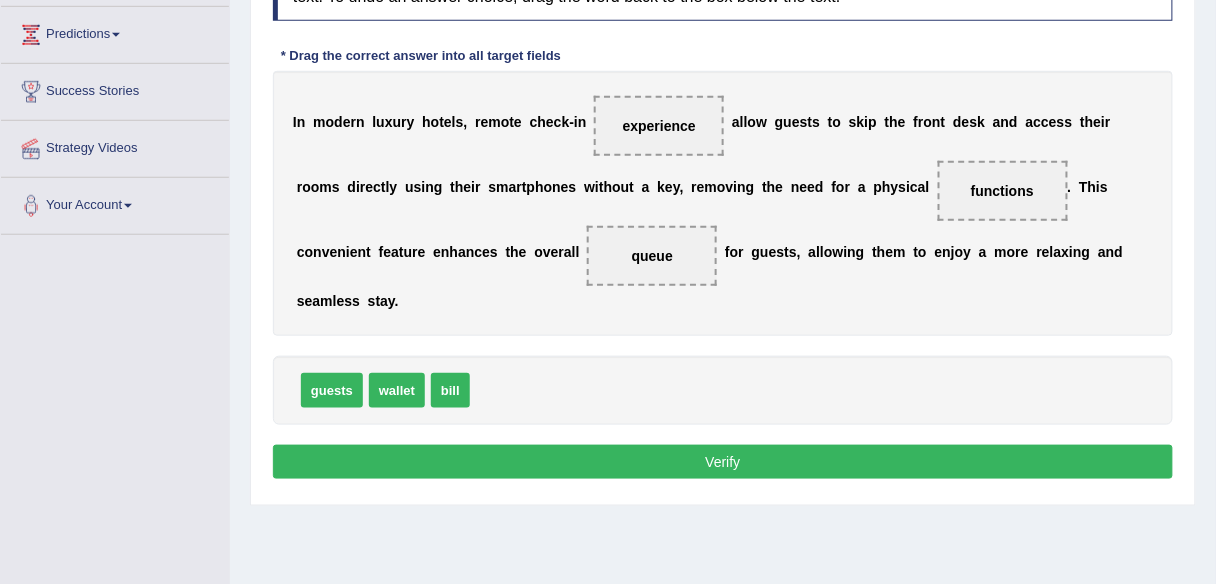click on "Verify" at bounding box center (723, 462) 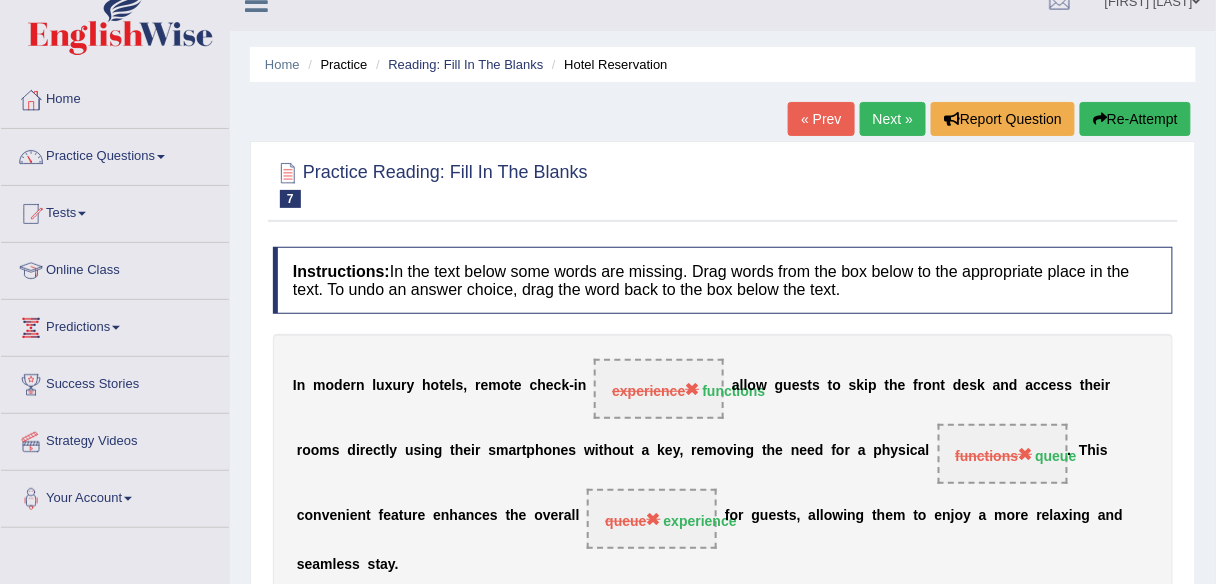 scroll, scrollTop: 0, scrollLeft: 0, axis: both 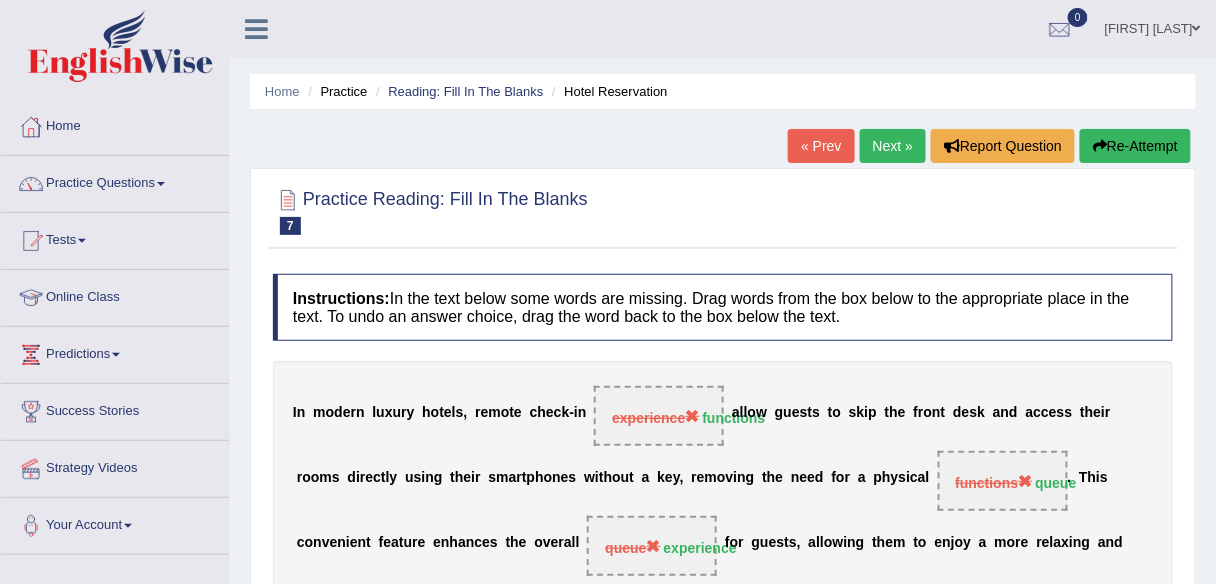 click on "Re-Attempt" at bounding box center (1135, 146) 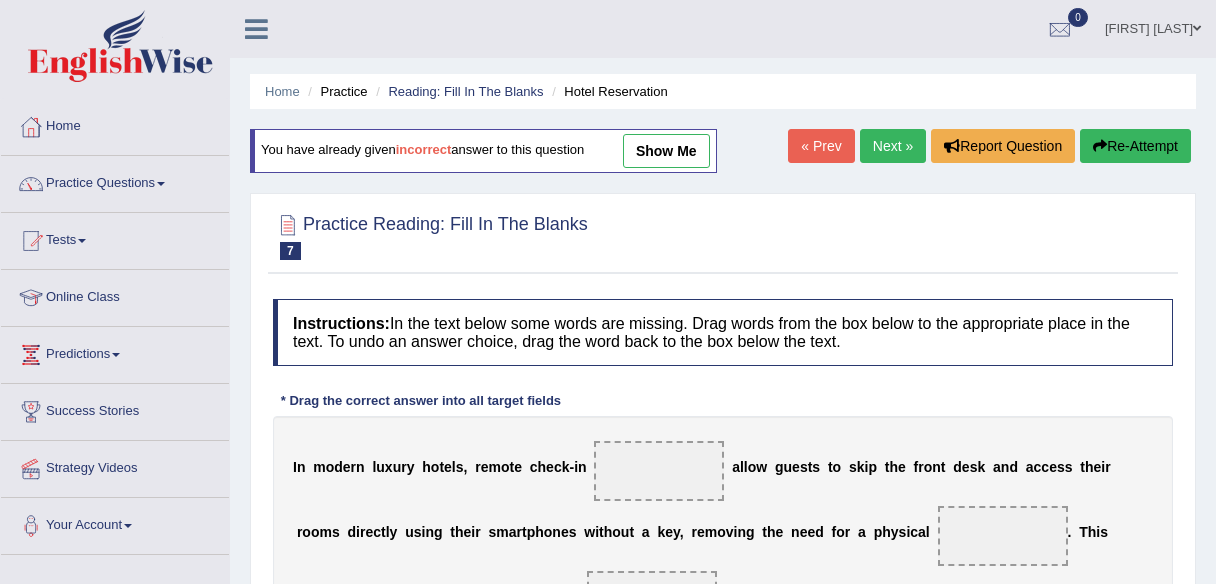 scroll, scrollTop: 240, scrollLeft: 0, axis: vertical 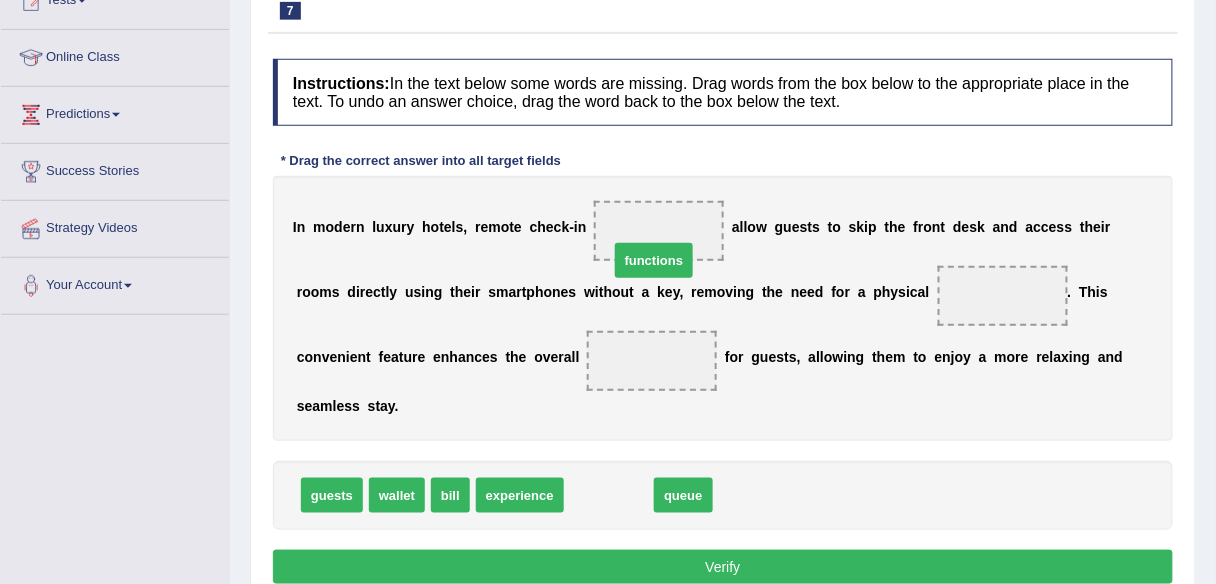 drag, startPoint x: 625, startPoint y: 498, endPoint x: 671, endPoint y: 256, distance: 246.33311 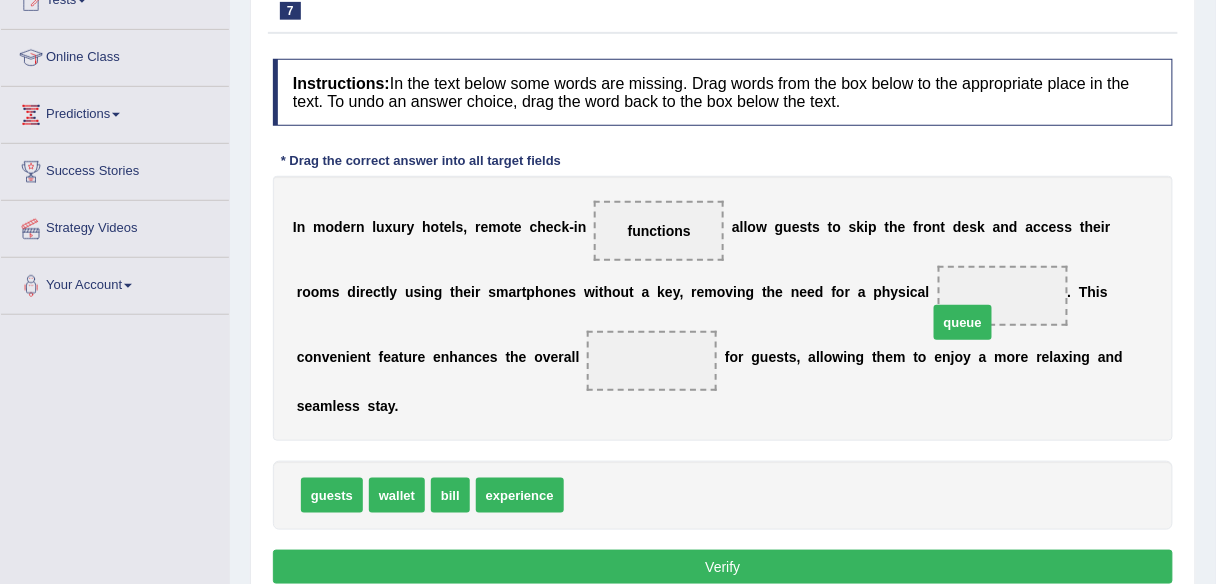 drag, startPoint x: 613, startPoint y: 489, endPoint x: 976, endPoint y: 316, distance: 402.1169 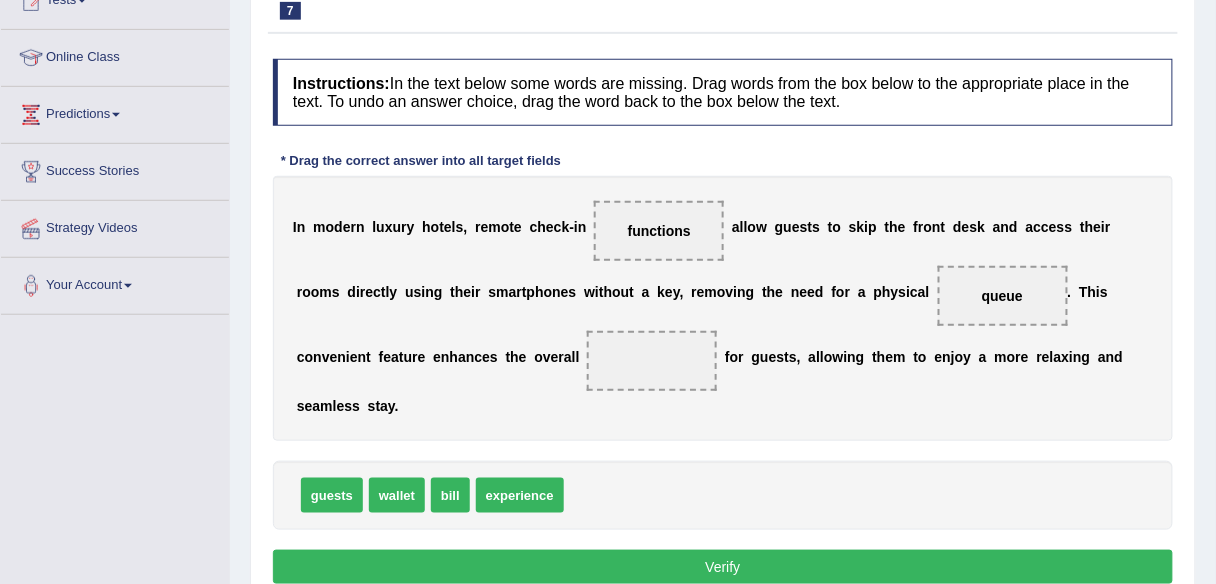 drag, startPoint x: 520, startPoint y: 513, endPoint x: 540, endPoint y: 497, distance: 25.612497 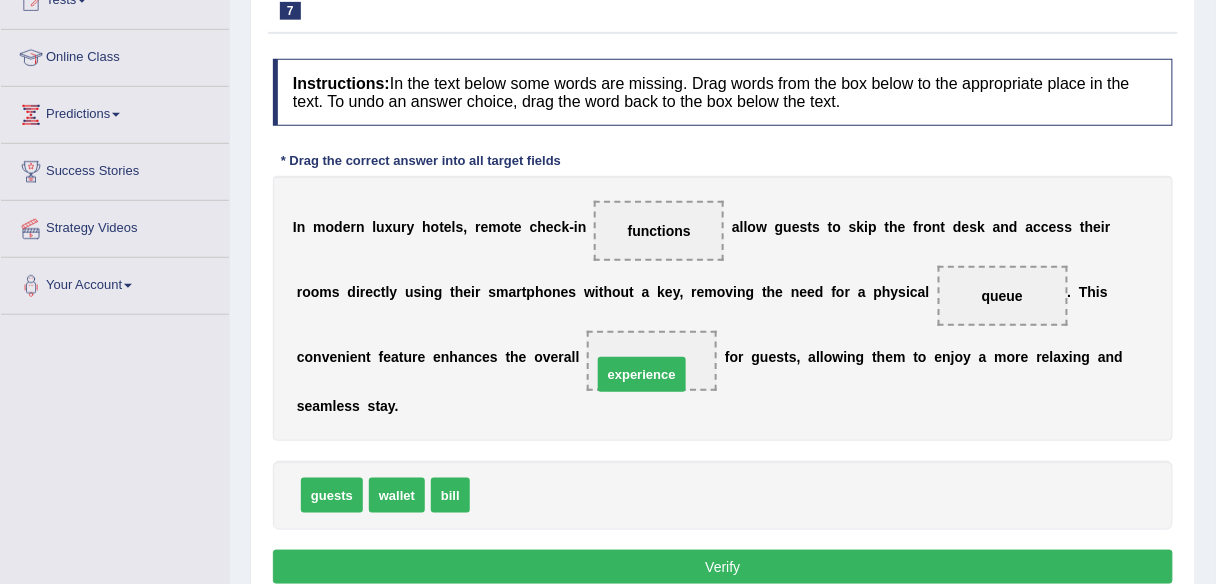 drag, startPoint x: 512, startPoint y: 508, endPoint x: 633, endPoint y: 380, distance: 176.13914 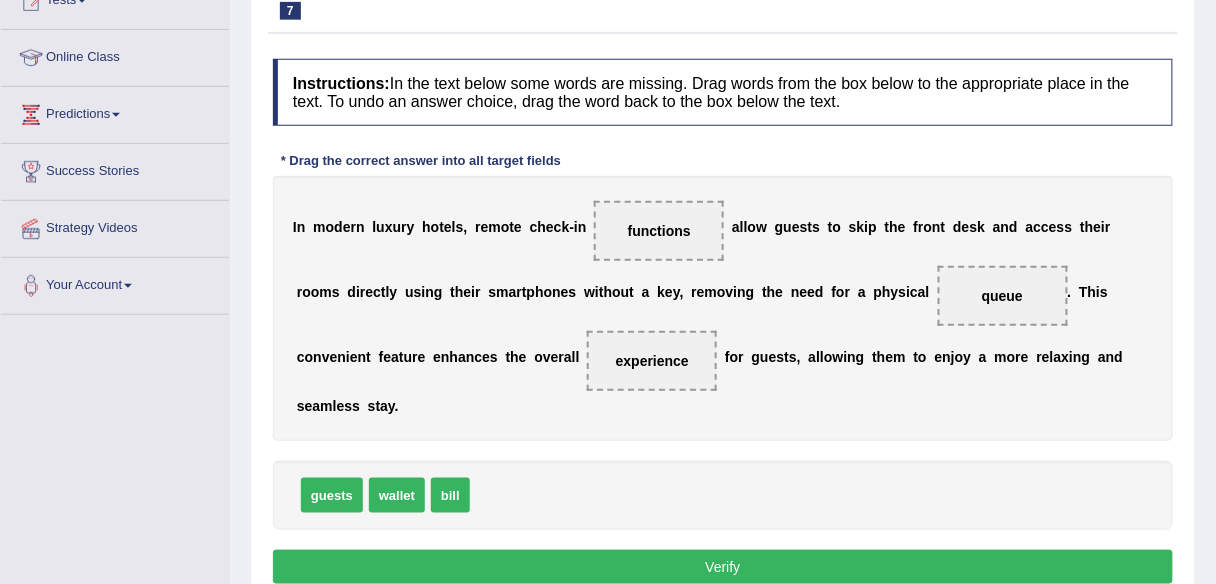 drag, startPoint x: 572, startPoint y: 565, endPoint x: 578, endPoint y: 555, distance: 11.661903 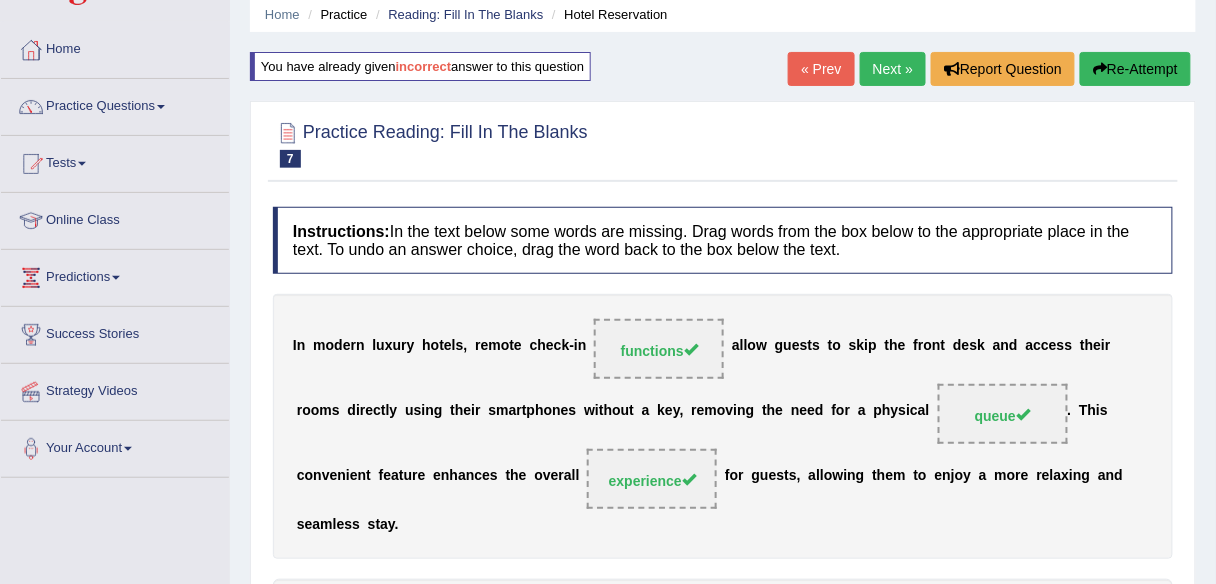 scroll, scrollTop: 0, scrollLeft: 0, axis: both 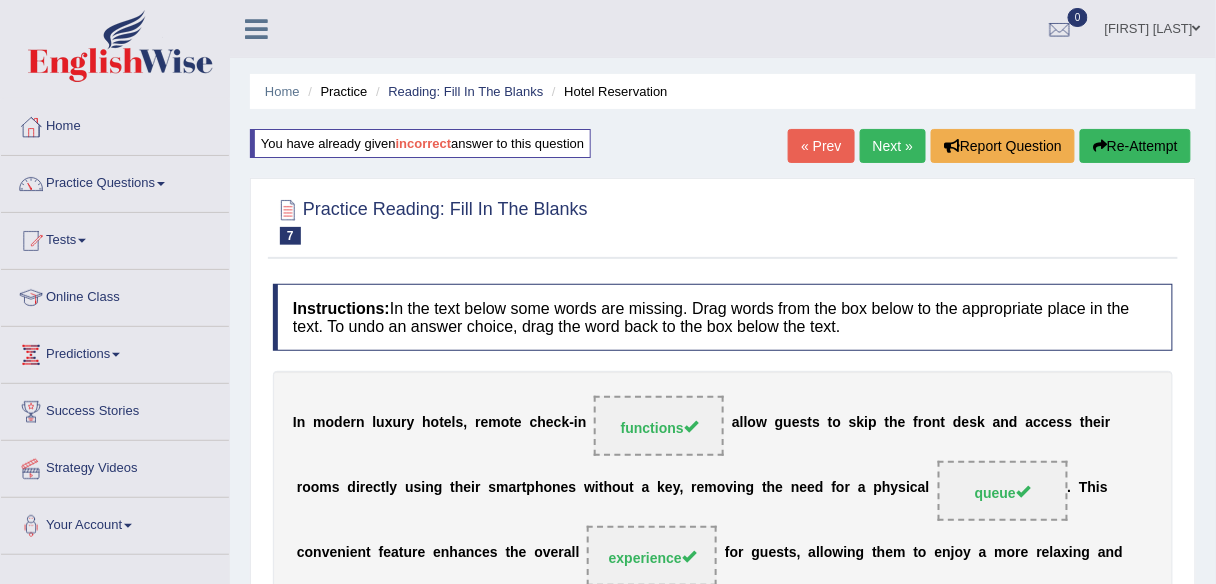 click on "Next »" at bounding box center [893, 146] 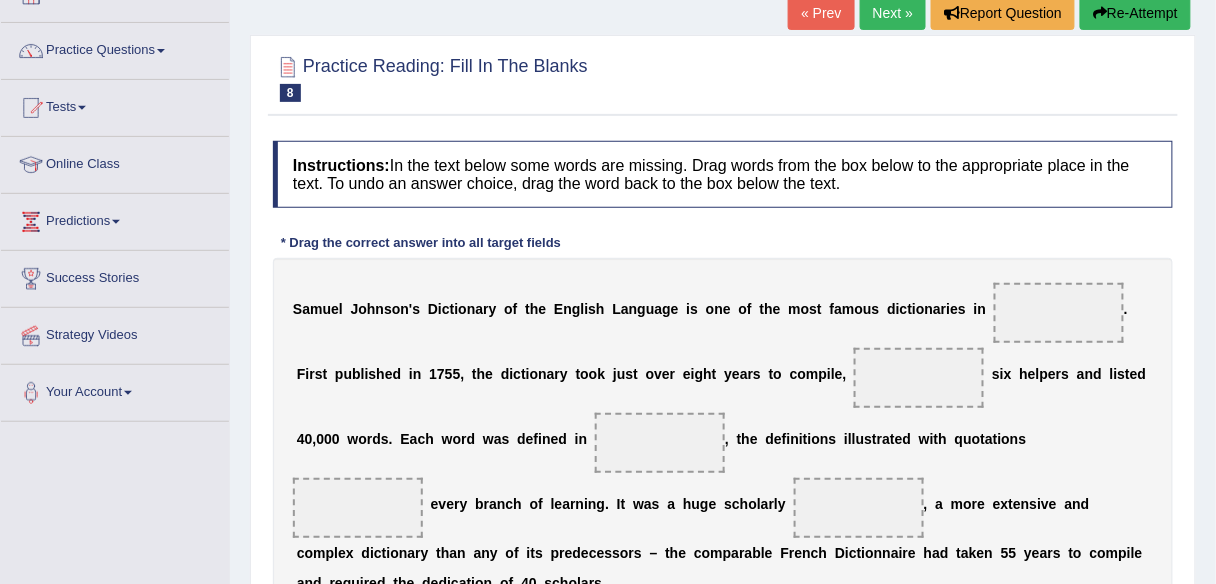 scroll, scrollTop: 0, scrollLeft: 0, axis: both 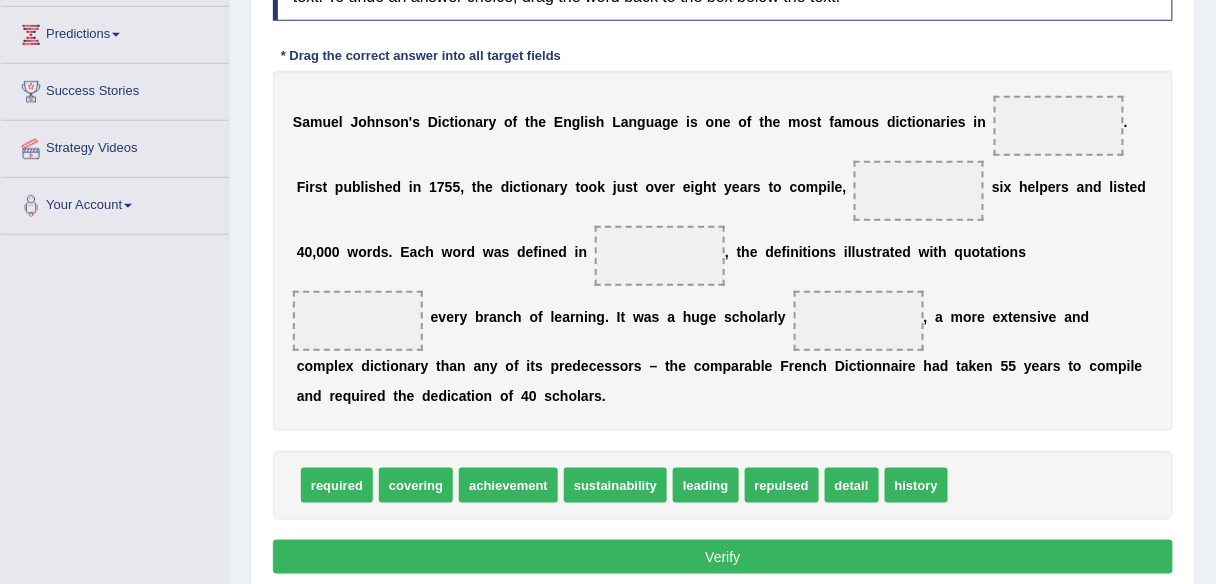 drag, startPoint x: 947, startPoint y: 482, endPoint x: 936, endPoint y: 456, distance: 28.231188 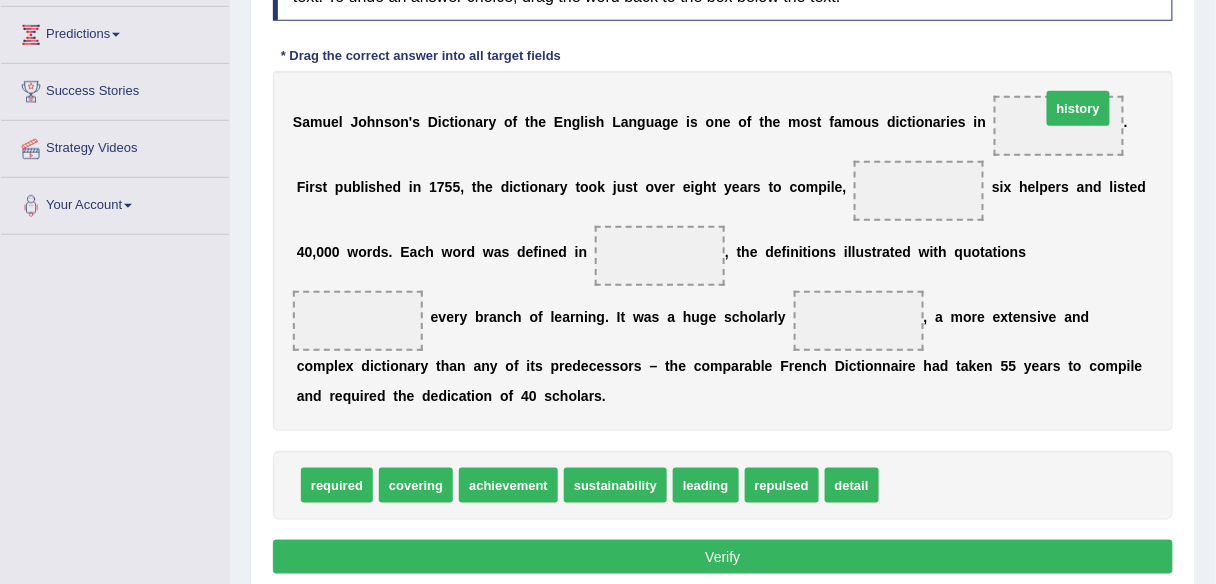 drag, startPoint x: 906, startPoint y: 484, endPoint x: 1068, endPoint y: 107, distance: 410.3328 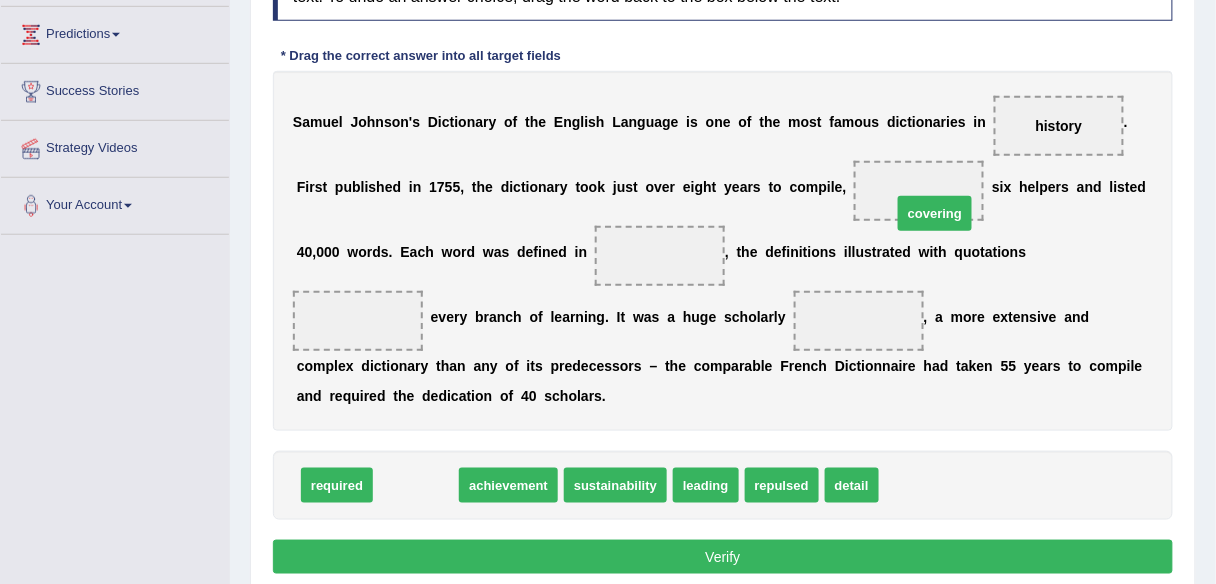 drag, startPoint x: 405, startPoint y: 488, endPoint x: 923, endPoint y: 213, distance: 586.4717 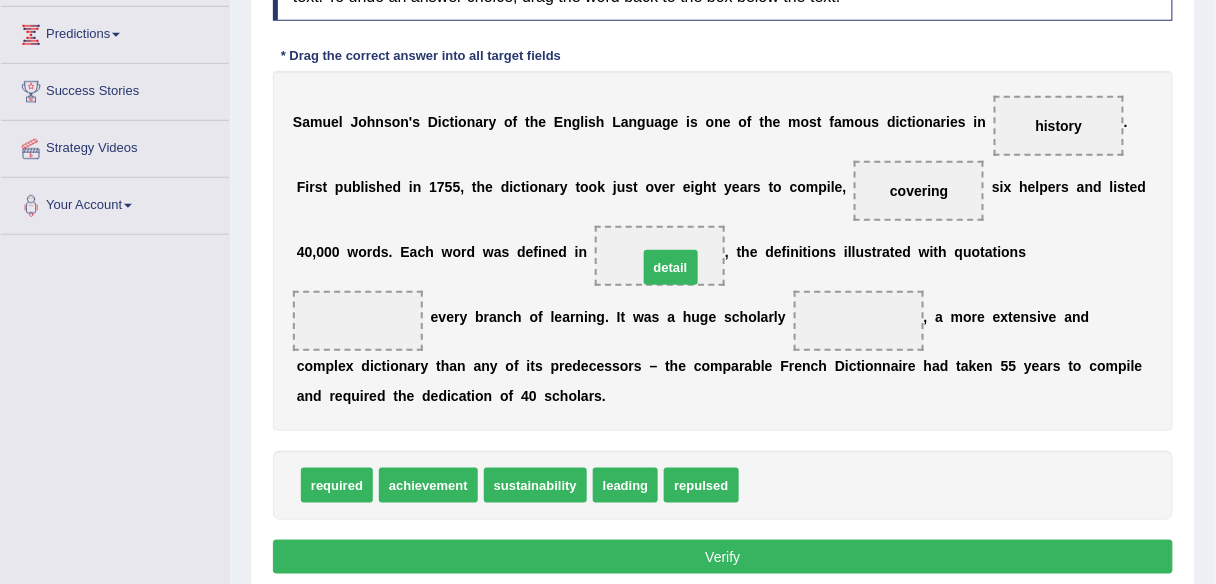 drag, startPoint x: 759, startPoint y: 476, endPoint x: 648, endPoint y: 233, distance: 267.15164 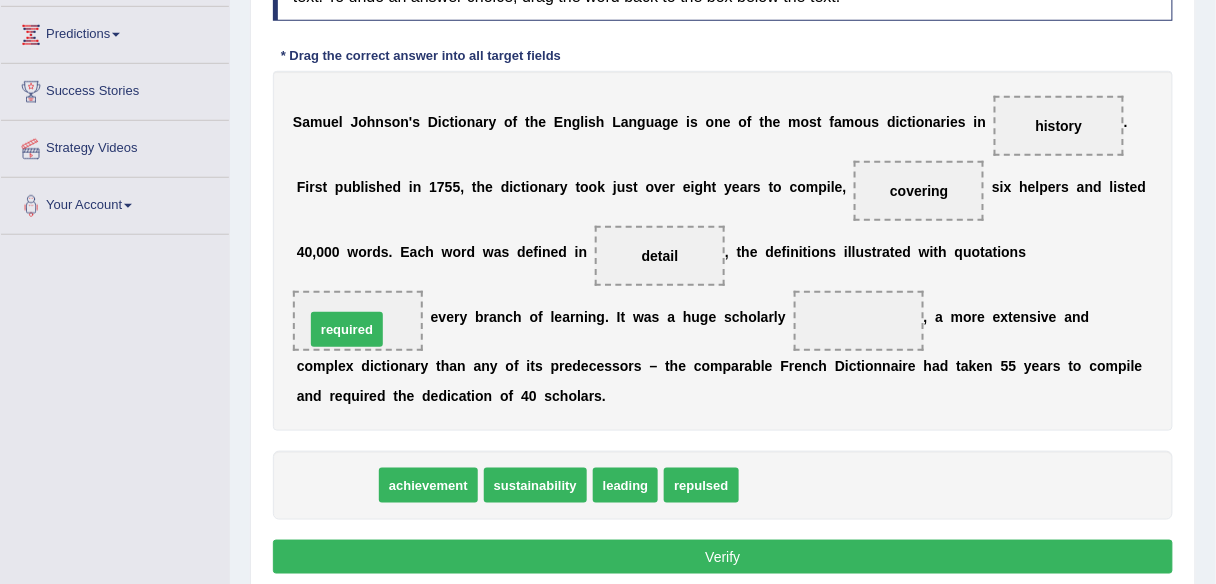 drag, startPoint x: 329, startPoint y: 490, endPoint x: 339, endPoint y: 334, distance: 156.32019 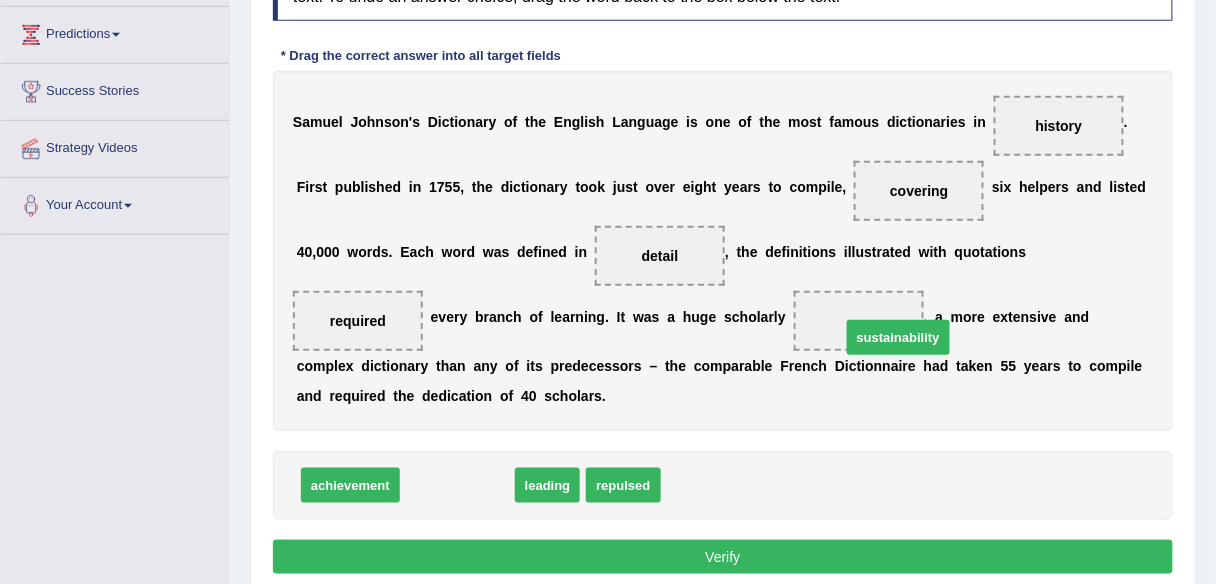 drag, startPoint x: 432, startPoint y: 484, endPoint x: 869, endPoint y: 332, distance: 462.68024 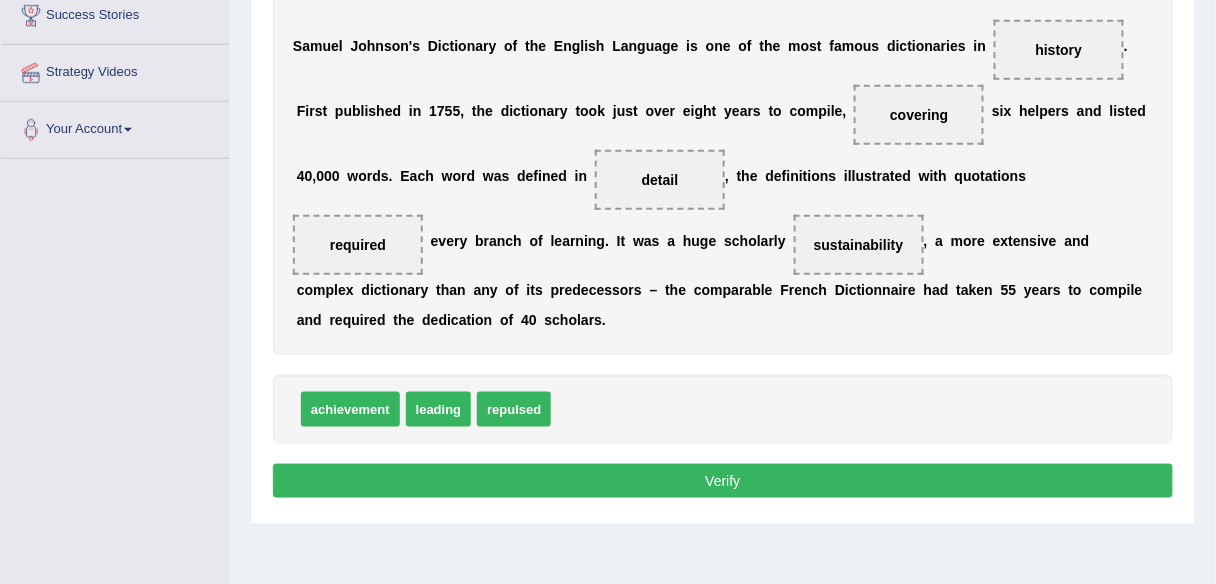 scroll, scrollTop: 400, scrollLeft: 0, axis: vertical 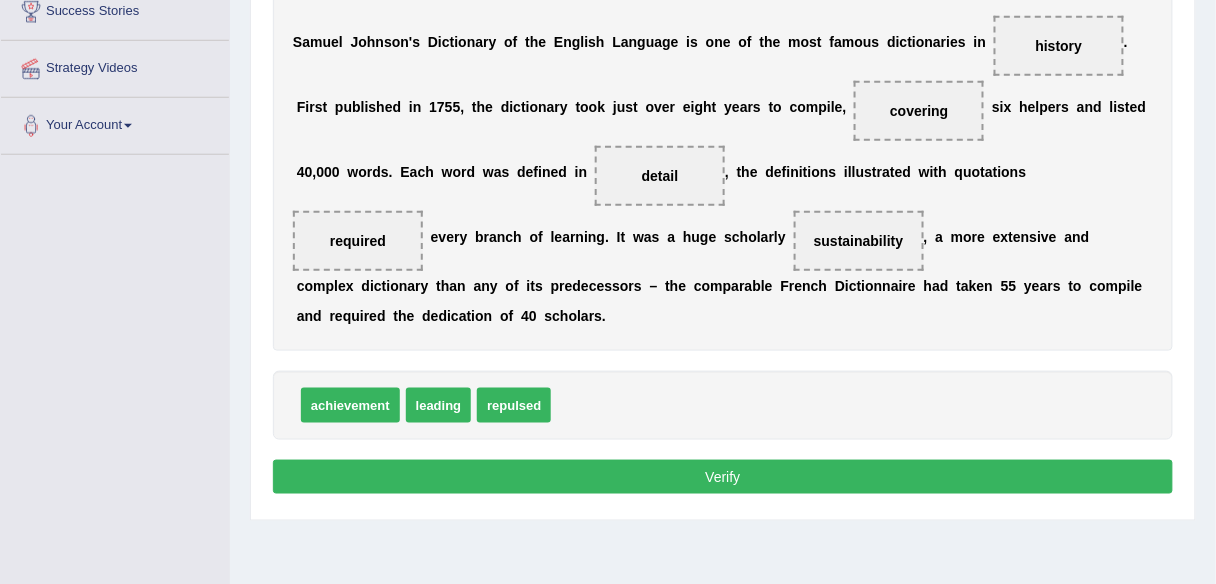click on "Verify" at bounding box center (723, 477) 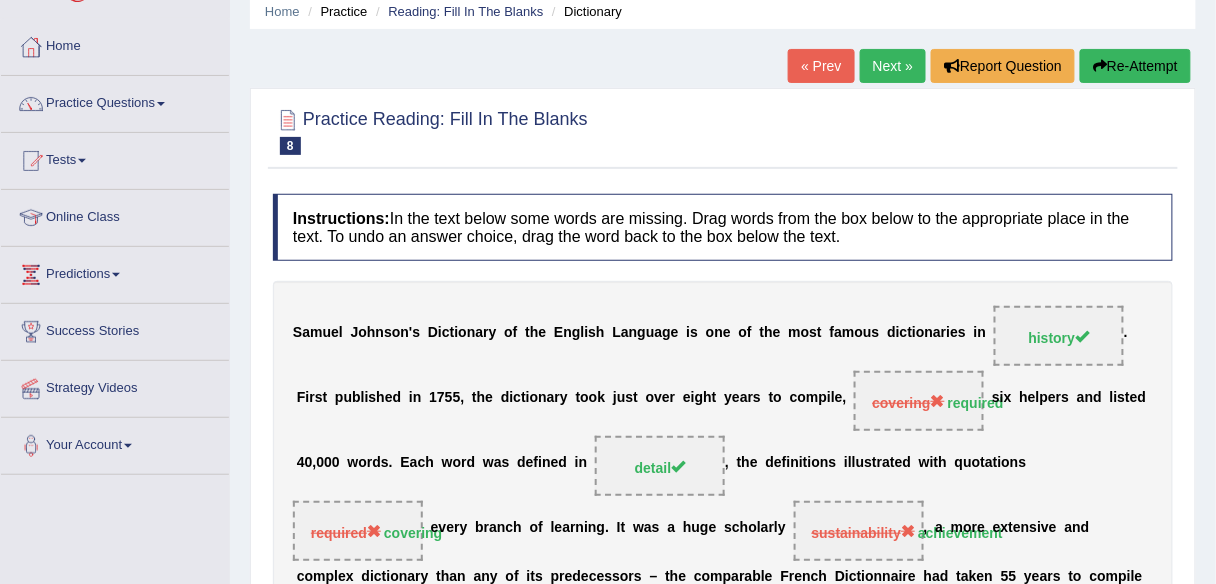 scroll, scrollTop: 0, scrollLeft: 0, axis: both 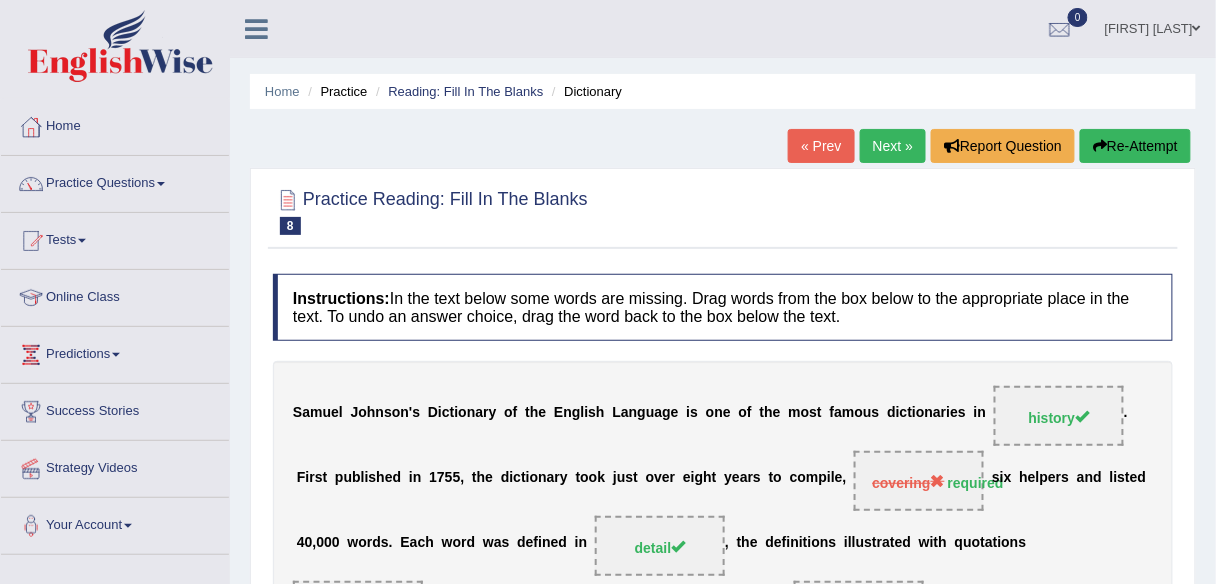 click on "Next »" at bounding box center [893, 146] 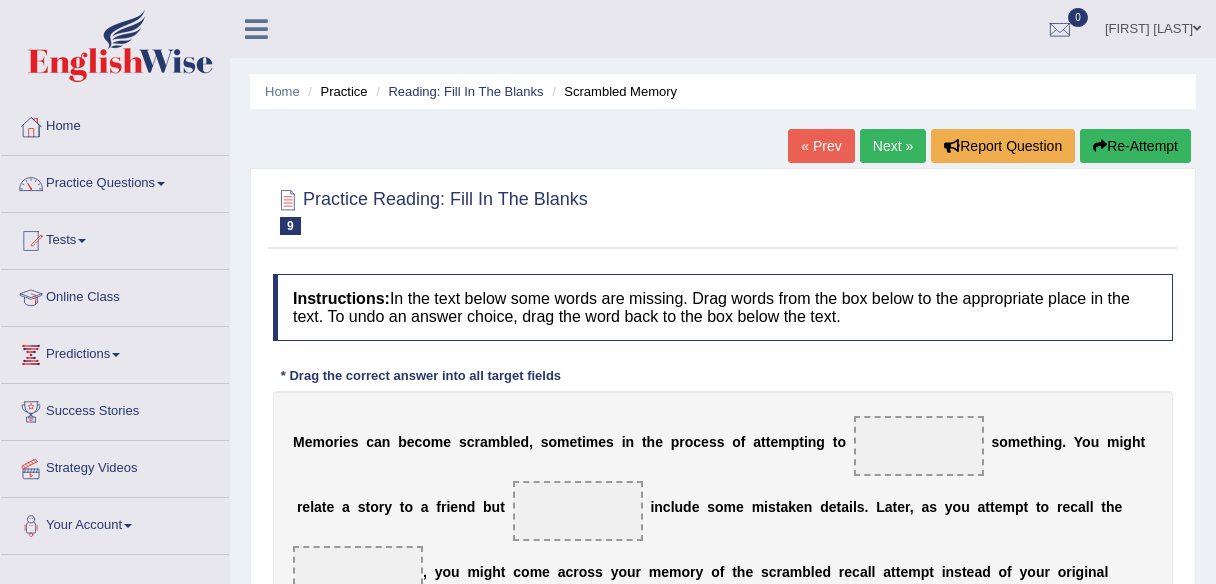 scroll, scrollTop: 0, scrollLeft: 0, axis: both 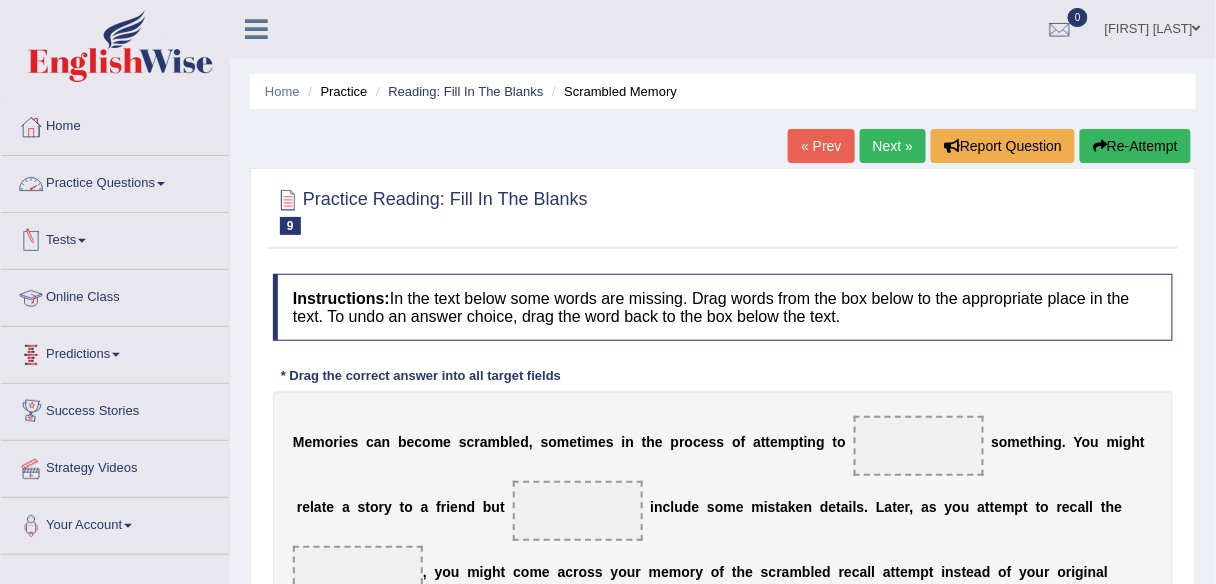 click on "Practice Questions" at bounding box center [115, 181] 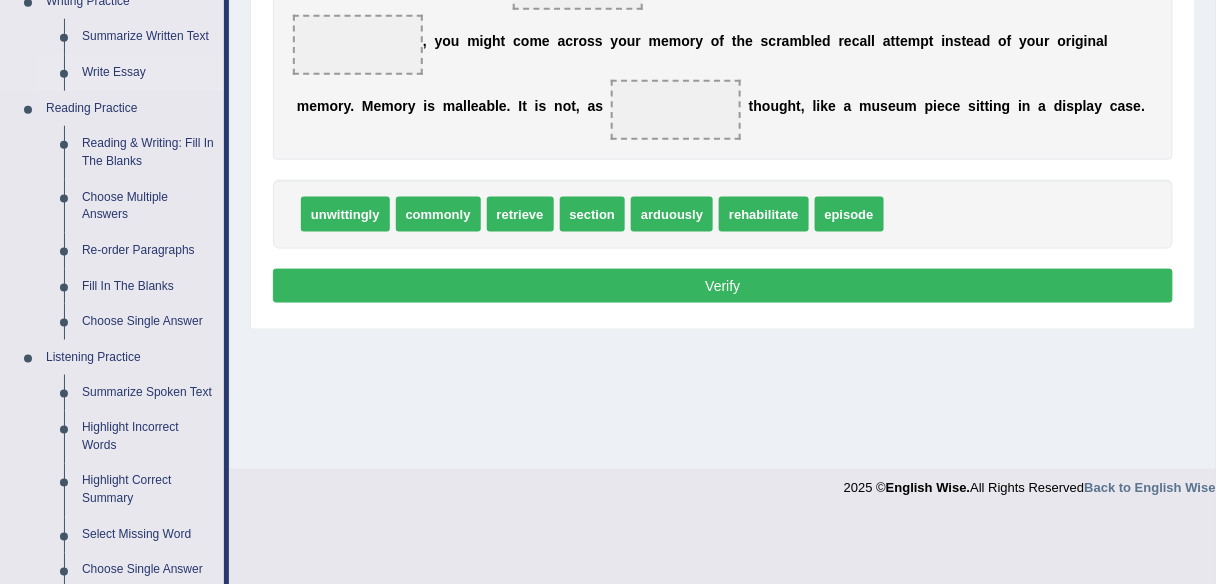scroll, scrollTop: 560, scrollLeft: 0, axis: vertical 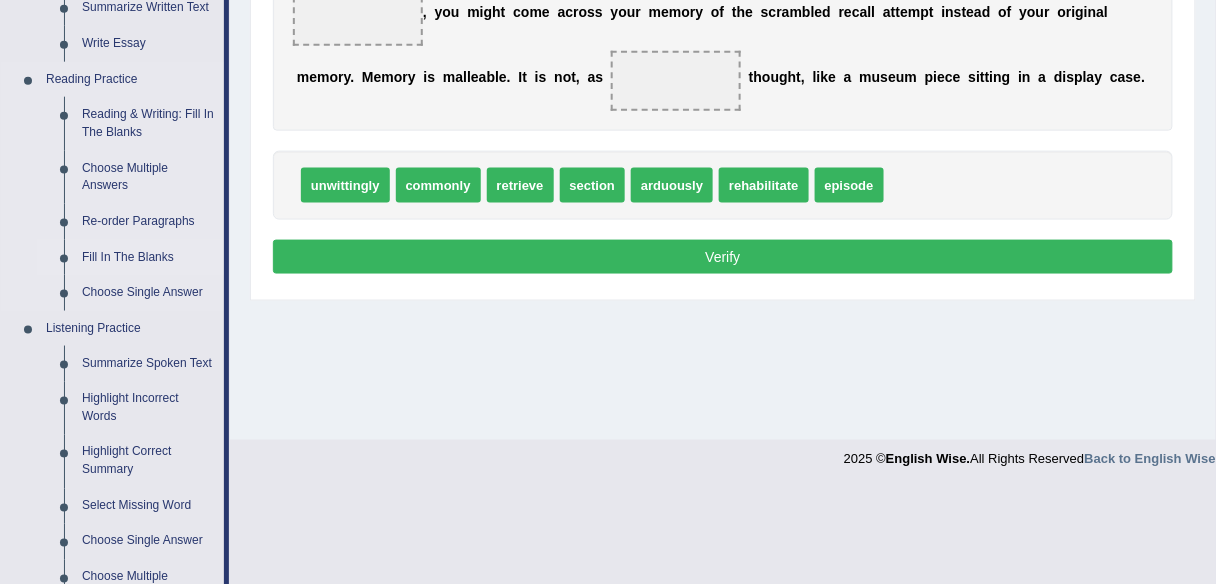 click on "Fill In The Blanks" at bounding box center (148, 258) 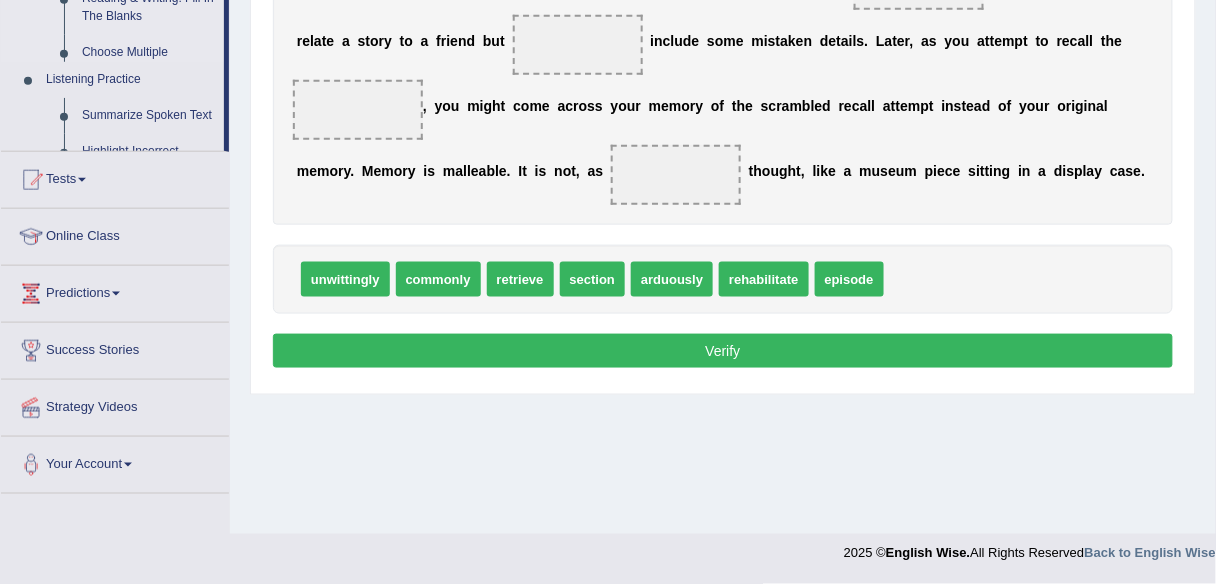 scroll, scrollTop: 466, scrollLeft: 0, axis: vertical 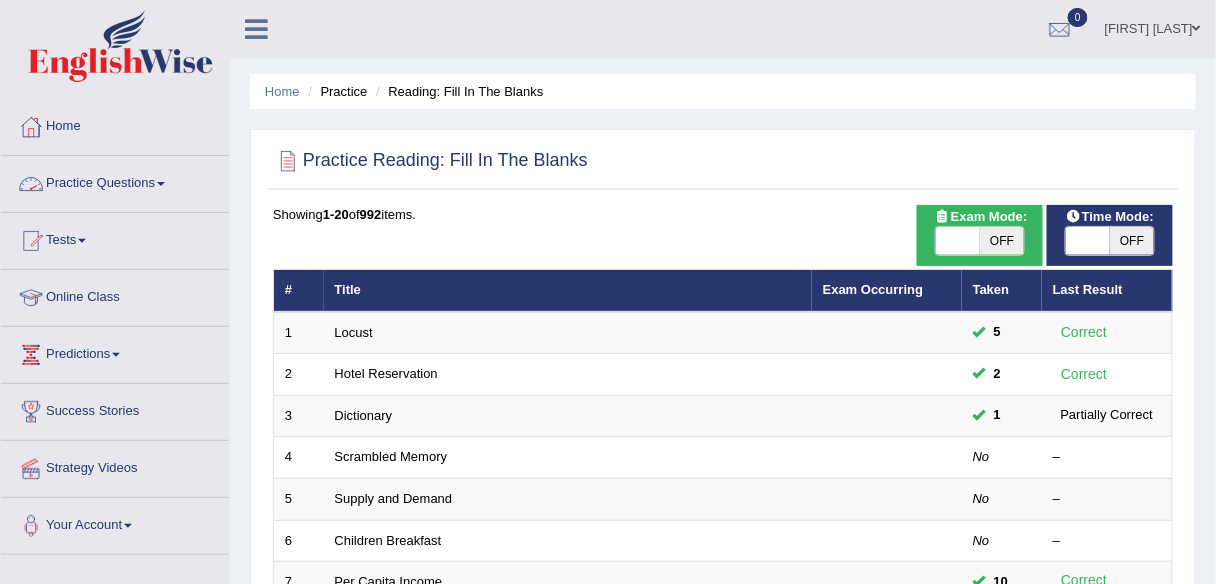 click on "Practice Questions" at bounding box center [115, 181] 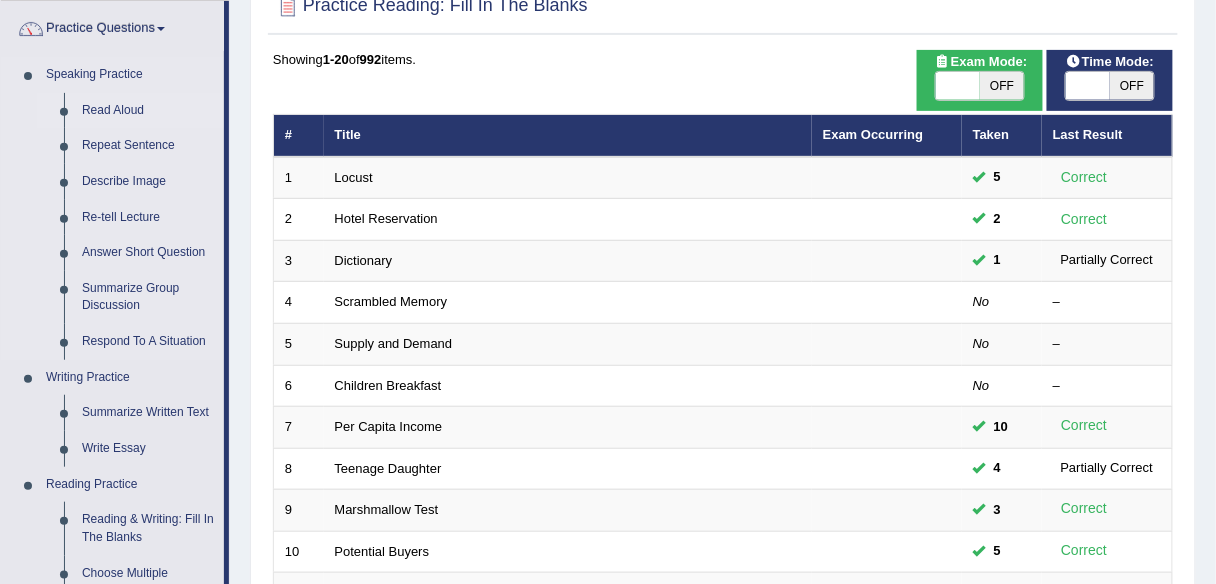 scroll, scrollTop: 0, scrollLeft: 0, axis: both 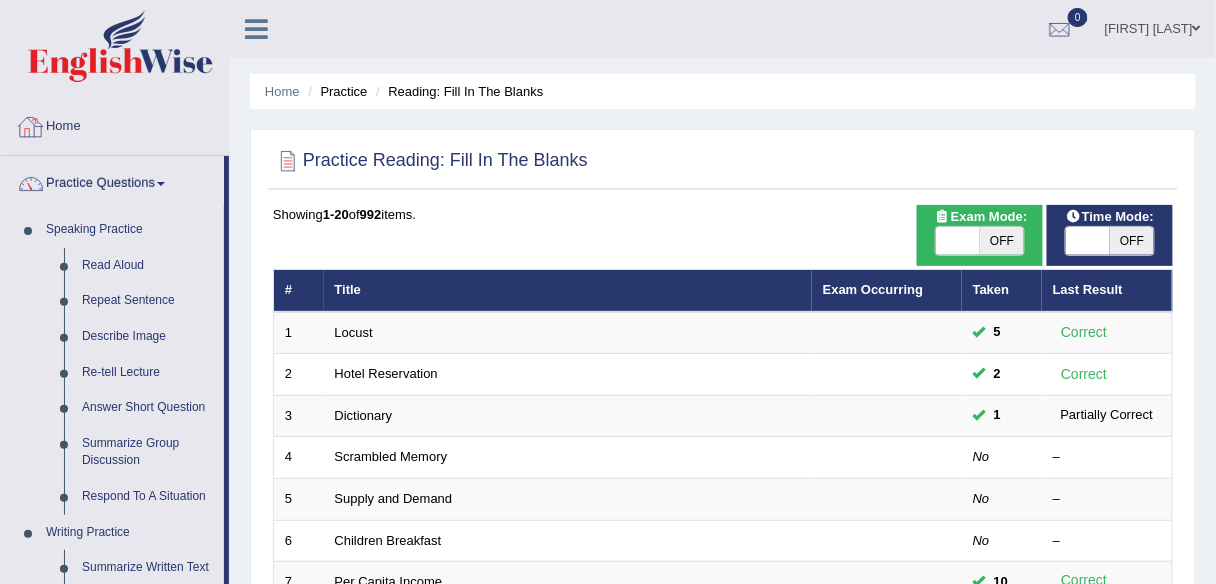 click on "Home" at bounding box center [115, 124] 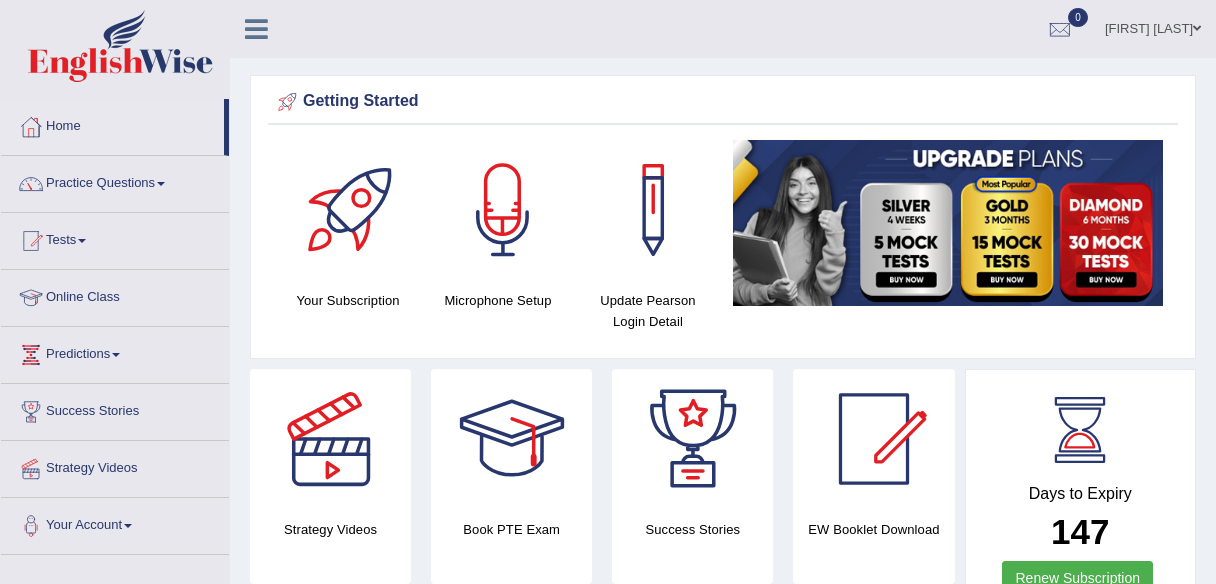 scroll, scrollTop: 321, scrollLeft: 0, axis: vertical 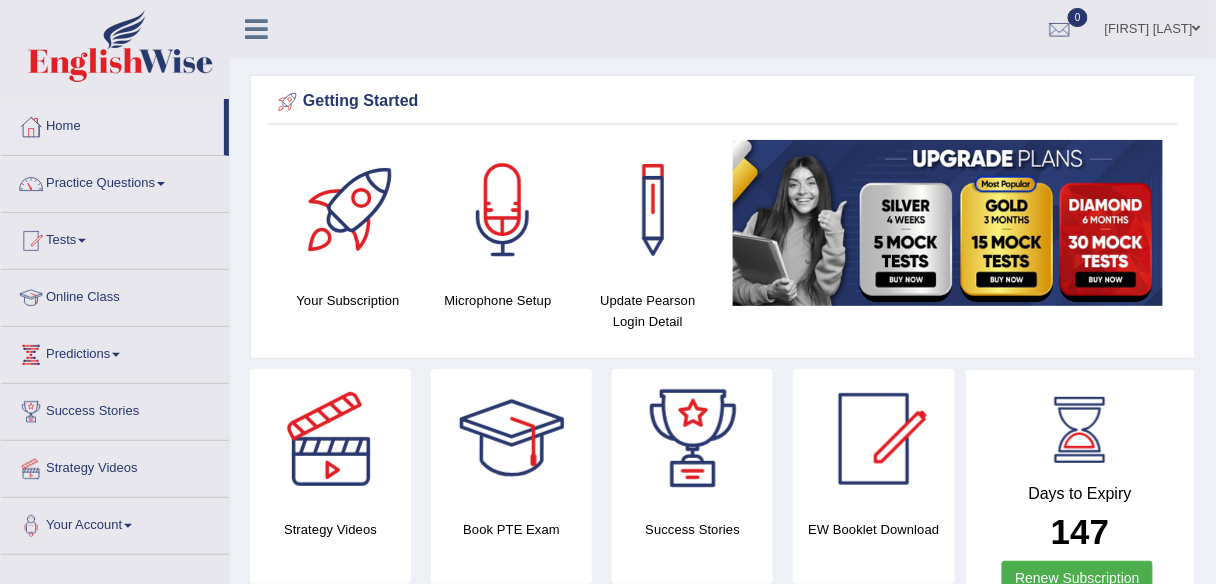 click on "Practice Questions" at bounding box center (115, 181) 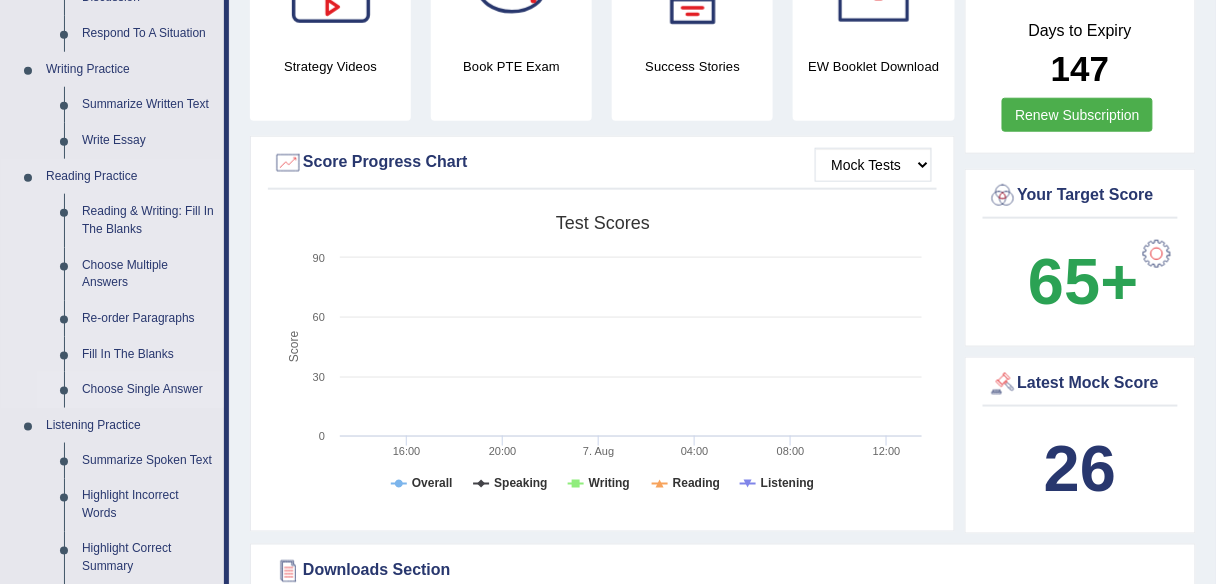 scroll, scrollTop: 640, scrollLeft: 0, axis: vertical 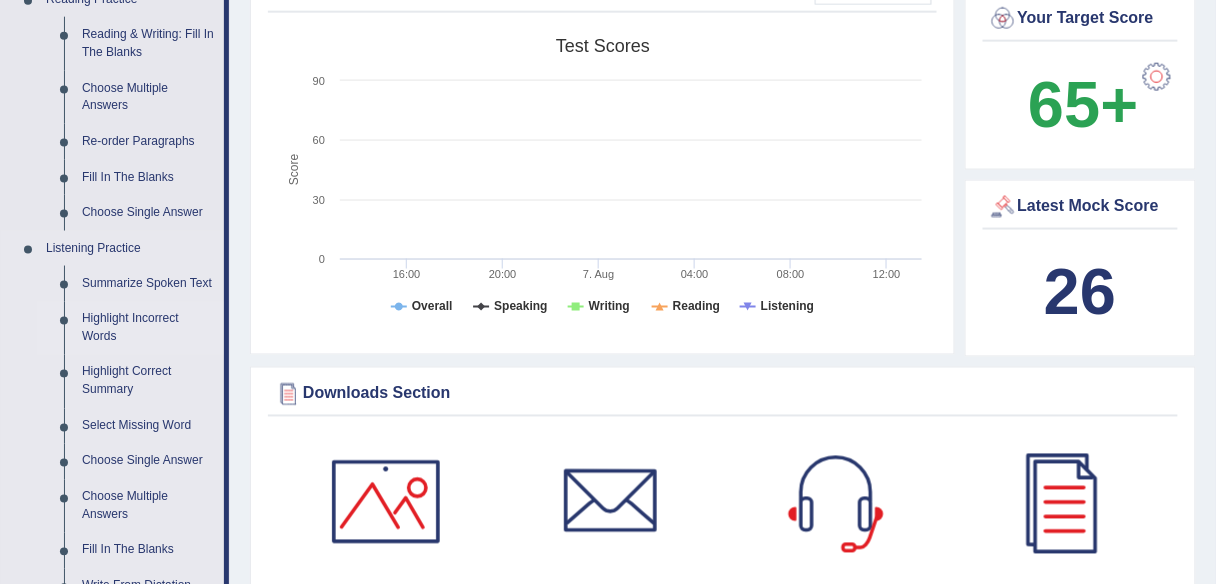 click on "Highlight Incorrect Words" at bounding box center (148, 328) 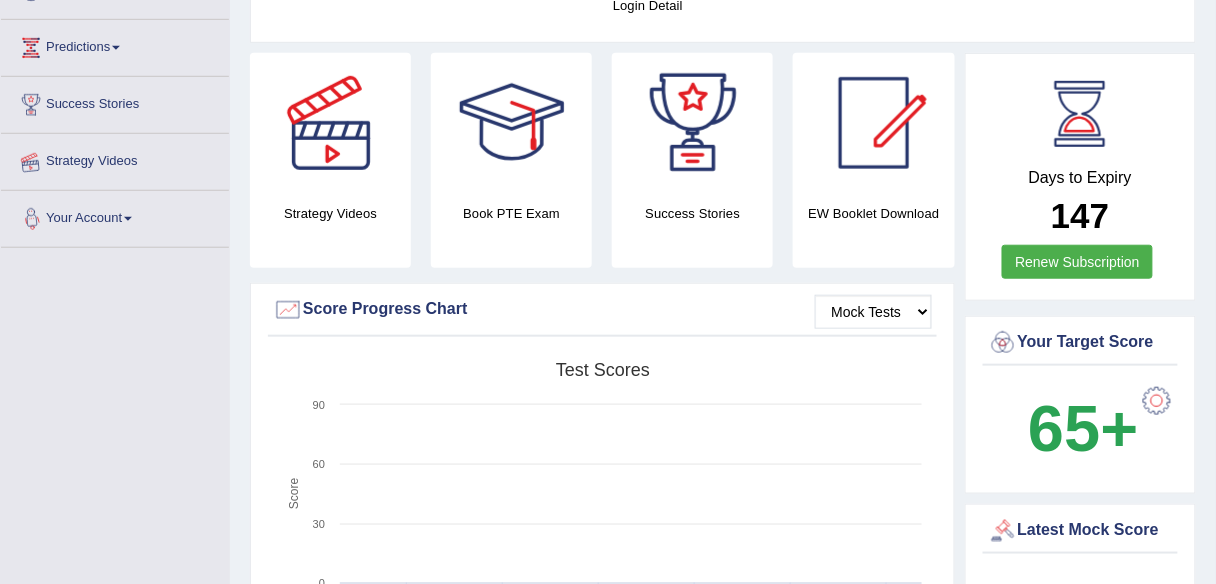 scroll, scrollTop: 521, scrollLeft: 0, axis: vertical 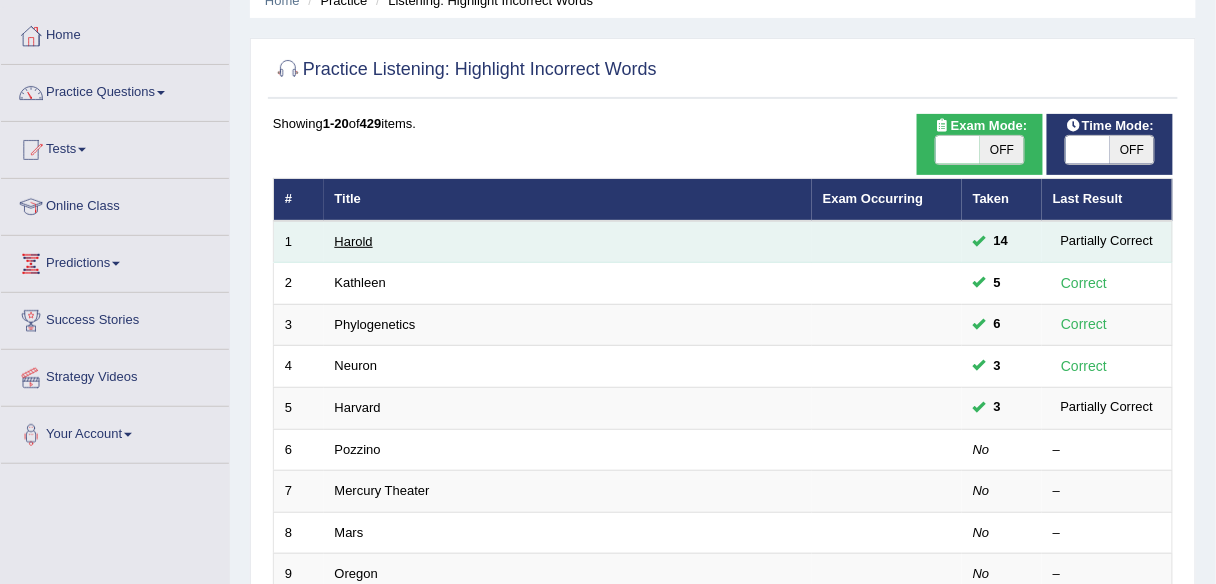 click on "Harold" at bounding box center (354, 241) 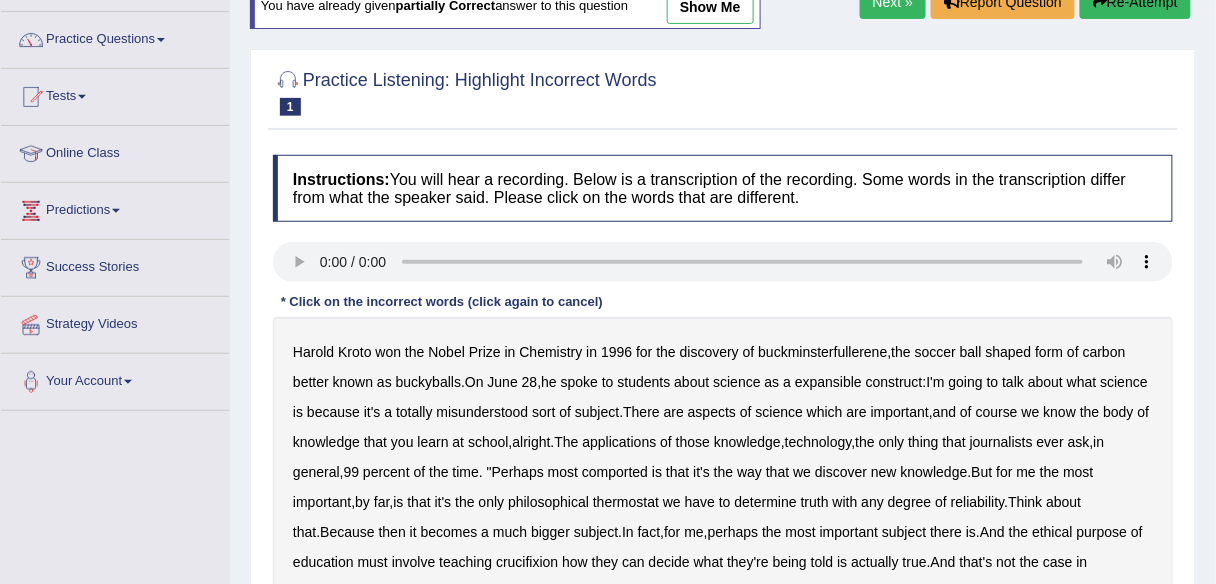 scroll, scrollTop: 0, scrollLeft: 0, axis: both 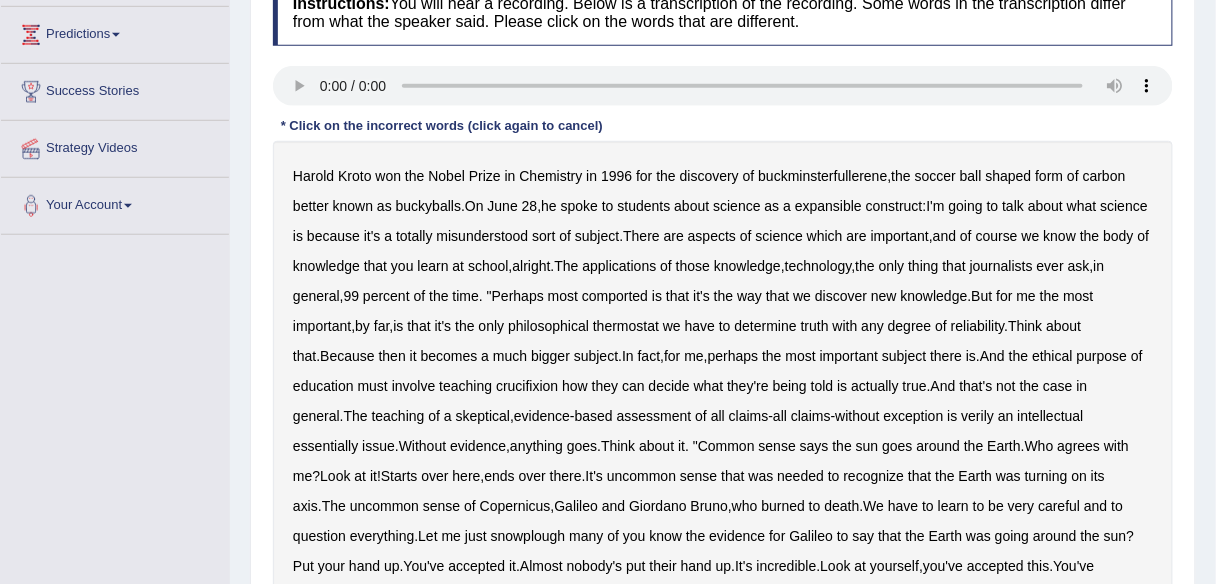 click on "expansible" at bounding box center (828, 206) 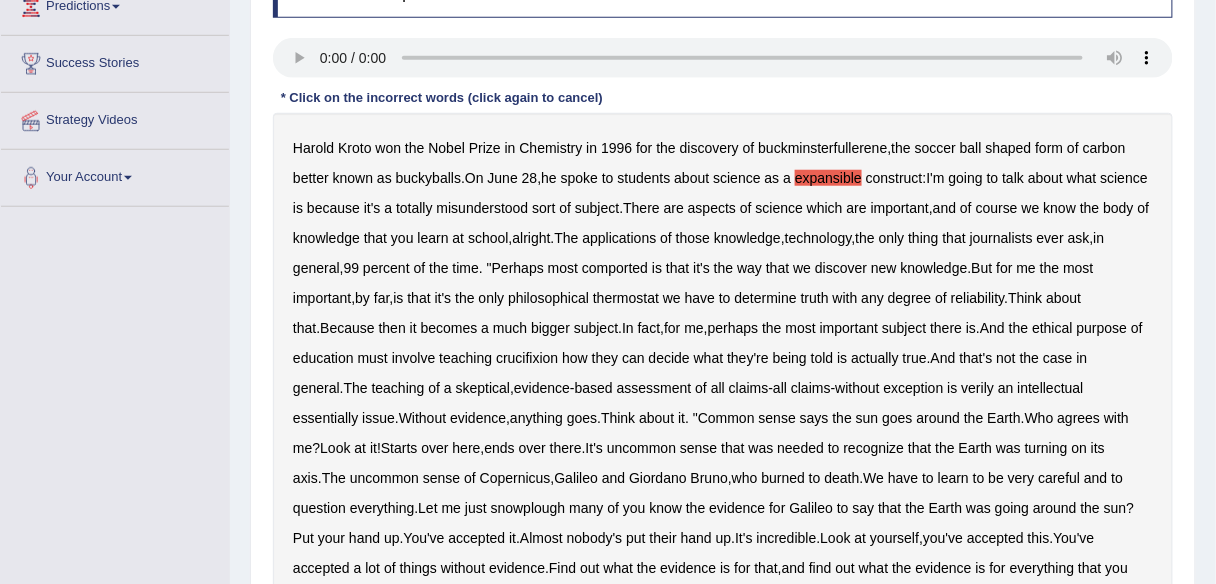 scroll, scrollTop: 320, scrollLeft: 0, axis: vertical 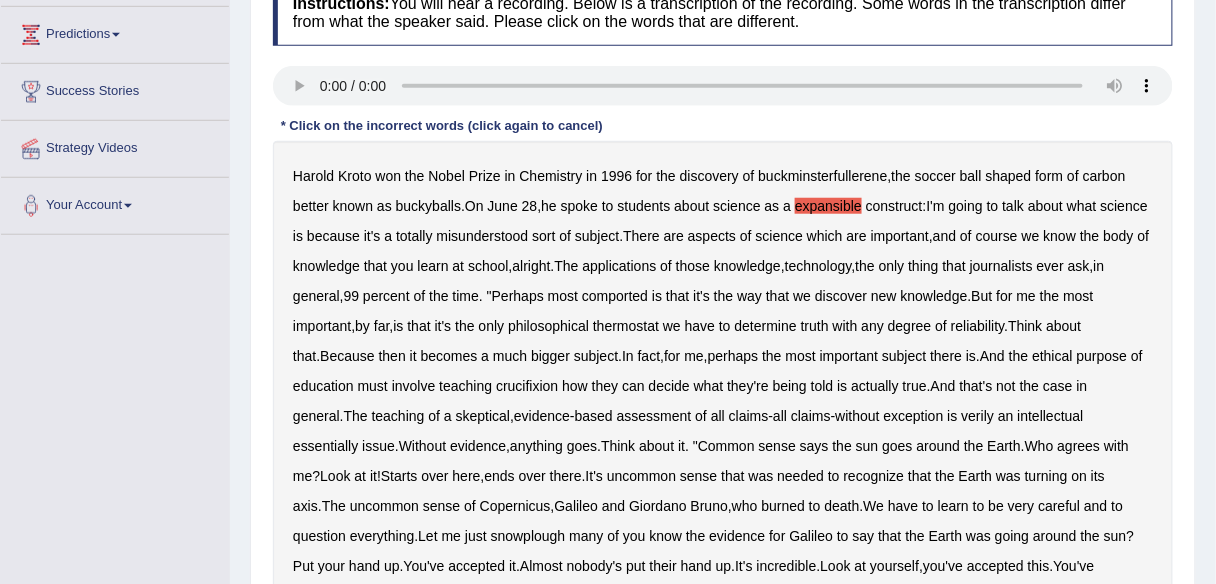 type 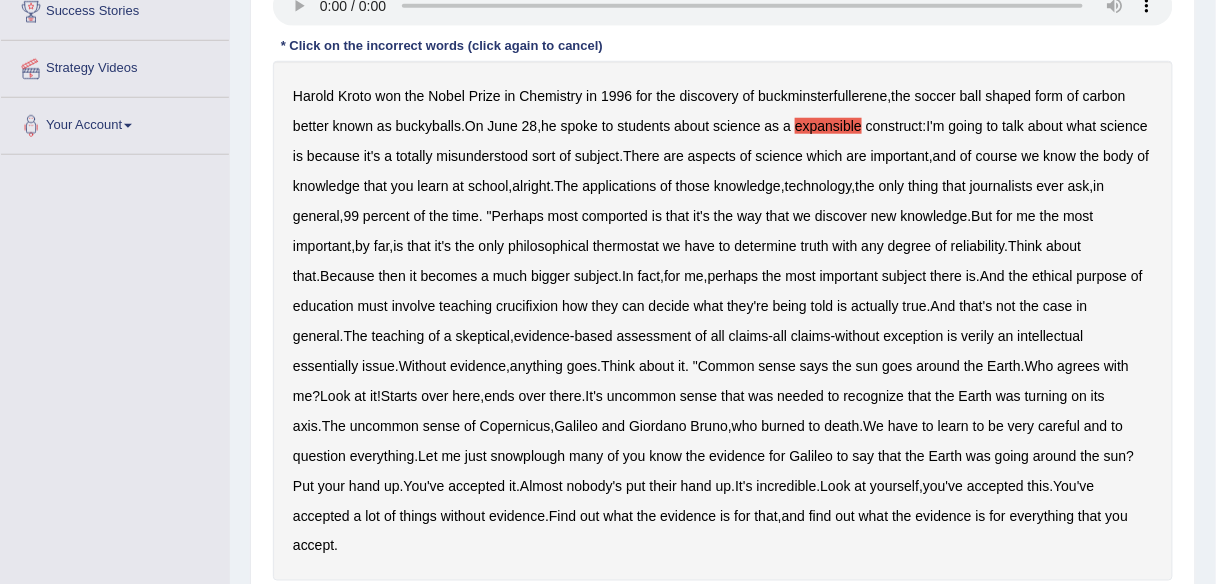 click on "comported" at bounding box center (615, 216) 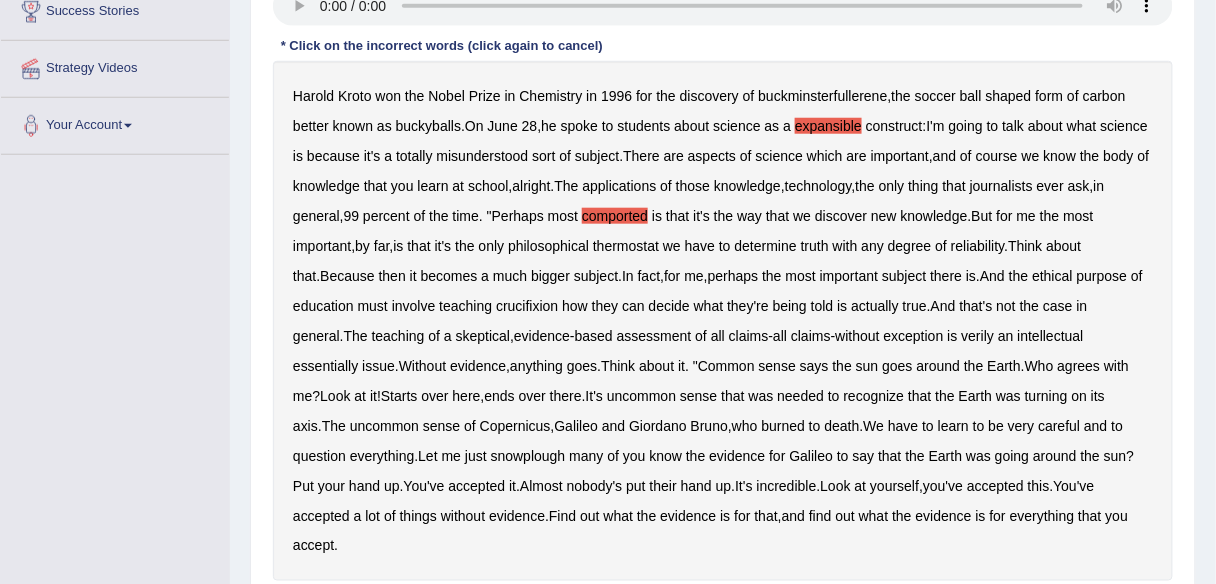 click on "thermostat" at bounding box center (626, 246) 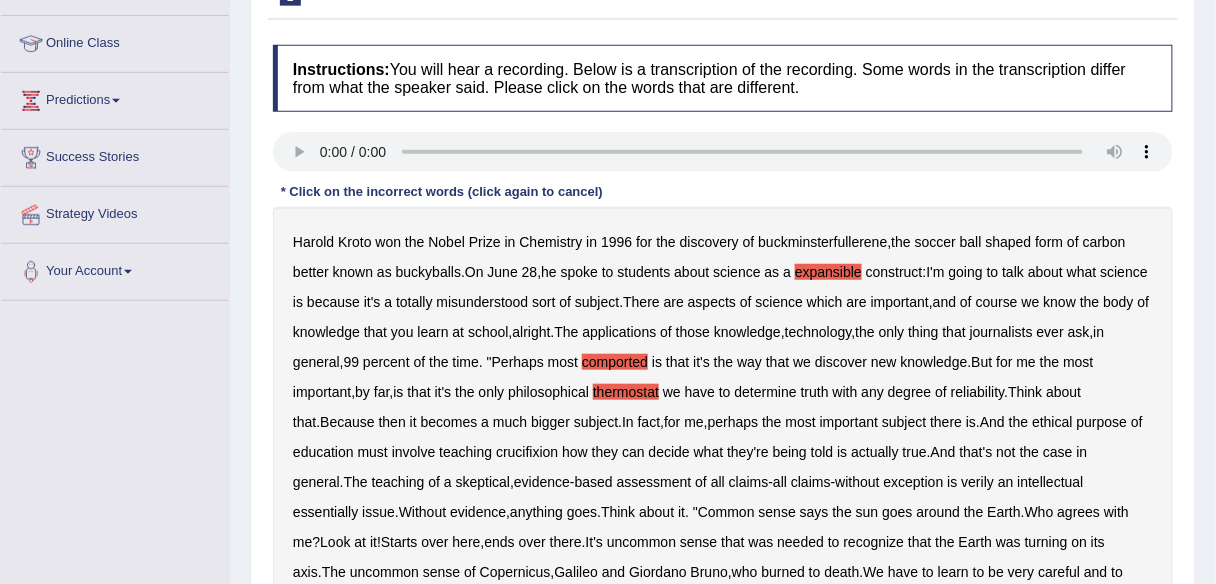scroll, scrollTop: 240, scrollLeft: 0, axis: vertical 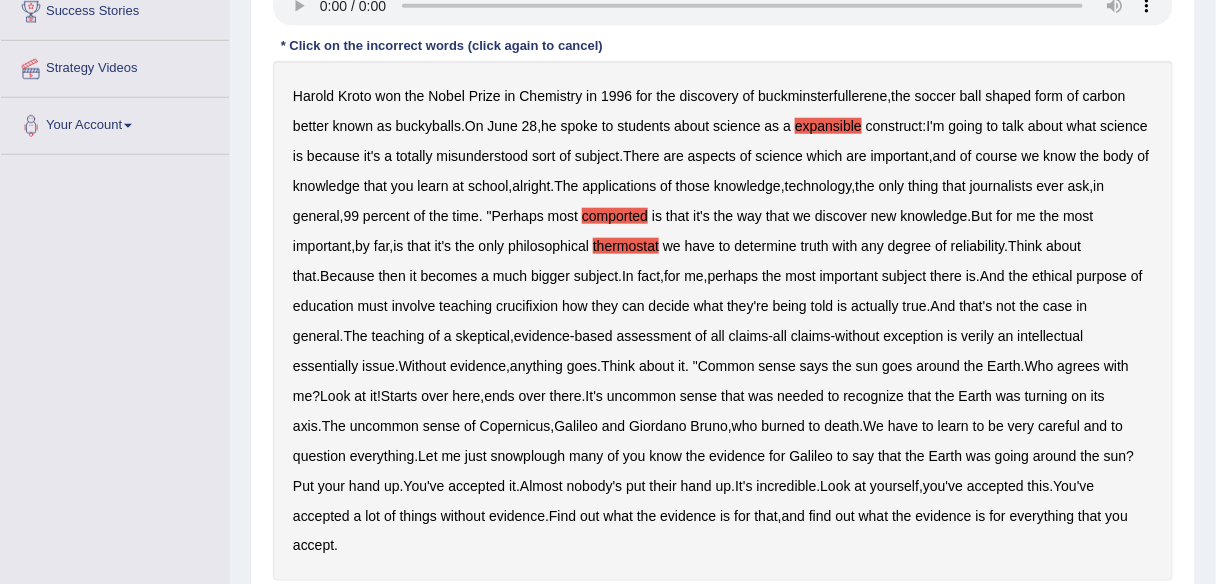 click on "crucifixion" at bounding box center (527, 306) 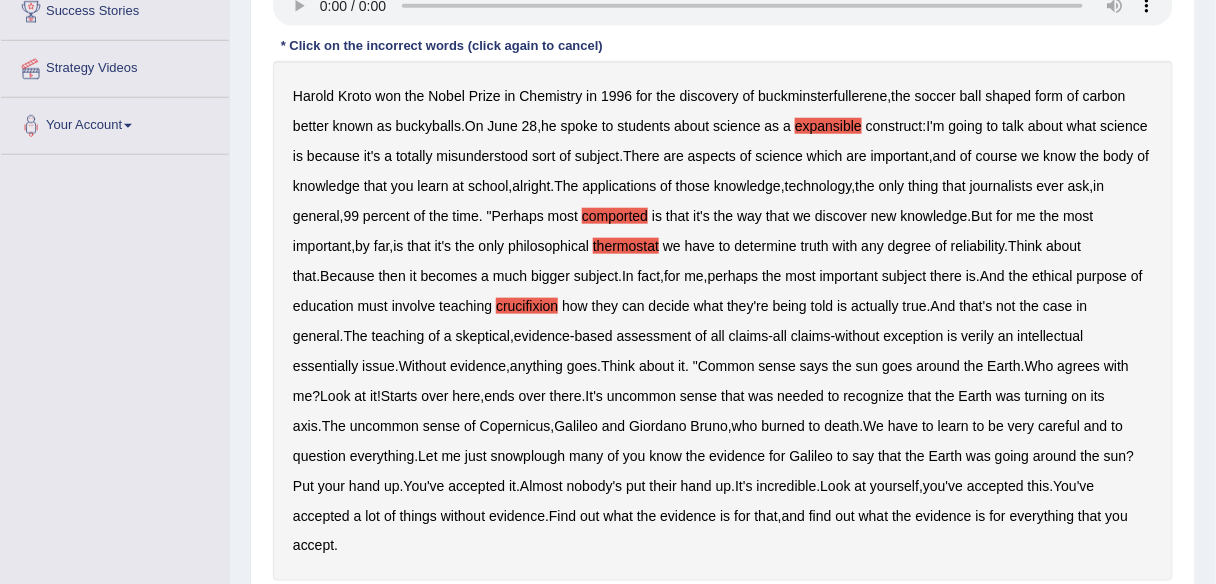 click on "verily" at bounding box center (978, 336) 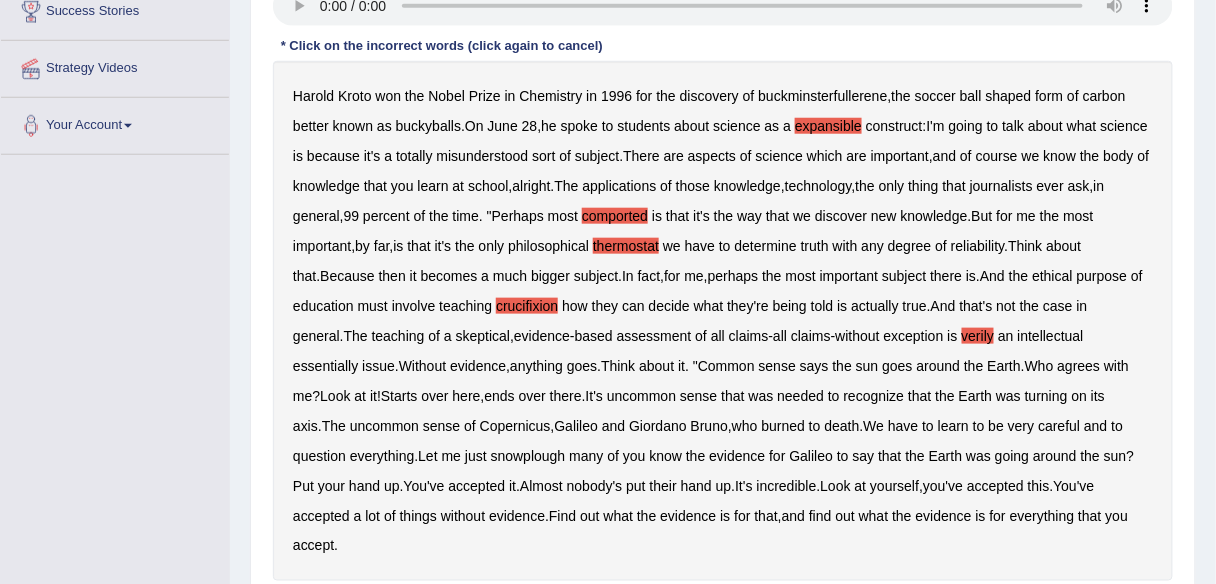 click on "intellectual" at bounding box center (1051, 336) 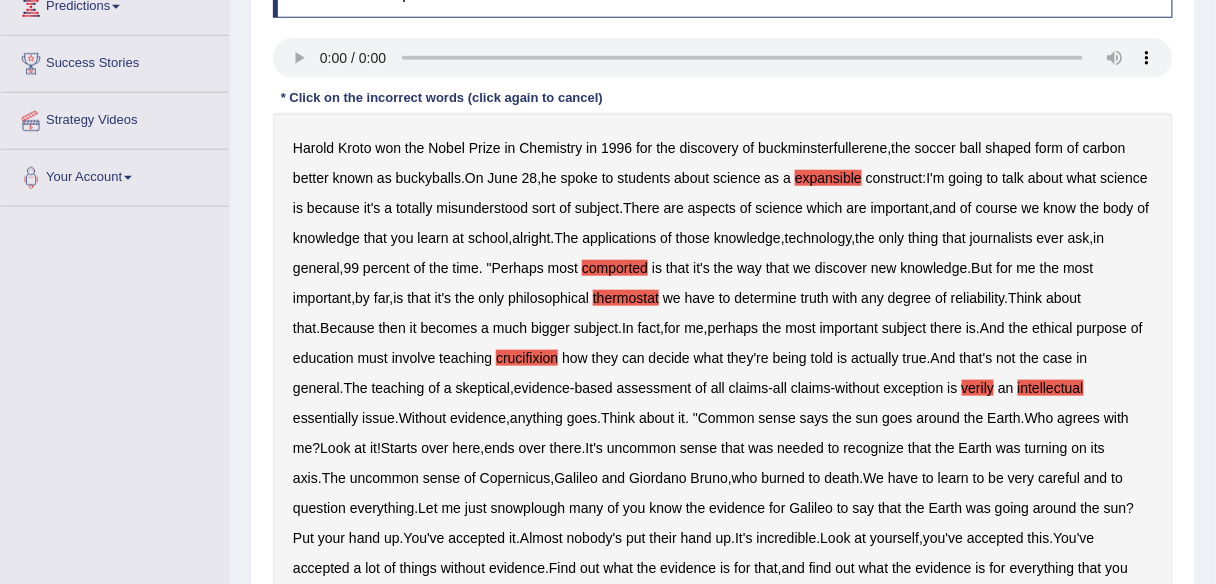 scroll, scrollTop: 320, scrollLeft: 0, axis: vertical 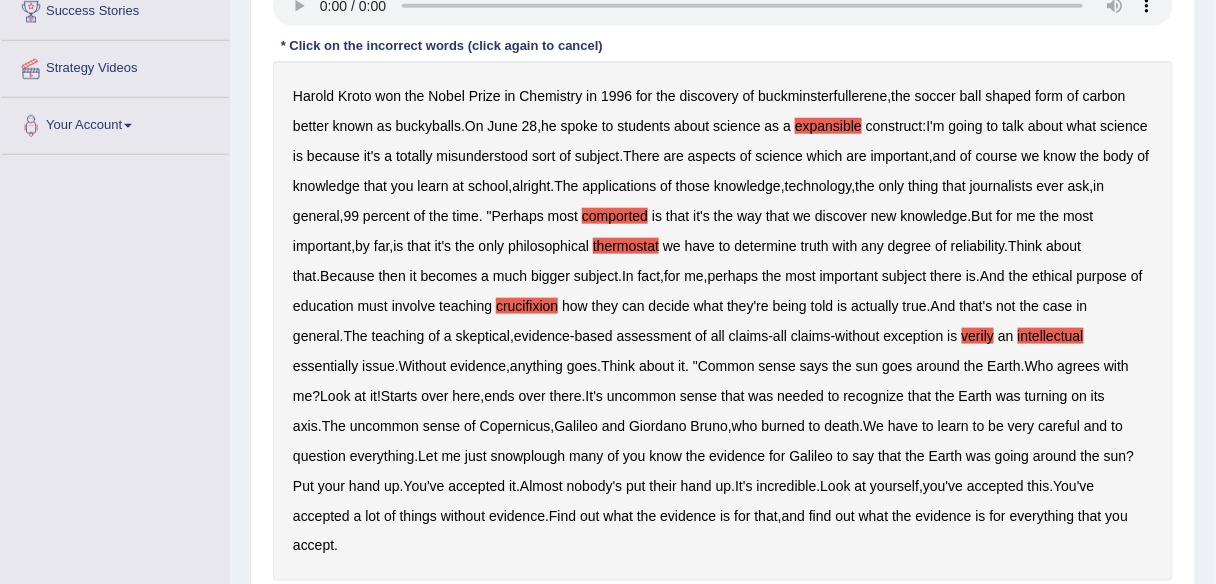 click on "snowplough" at bounding box center (528, 456) 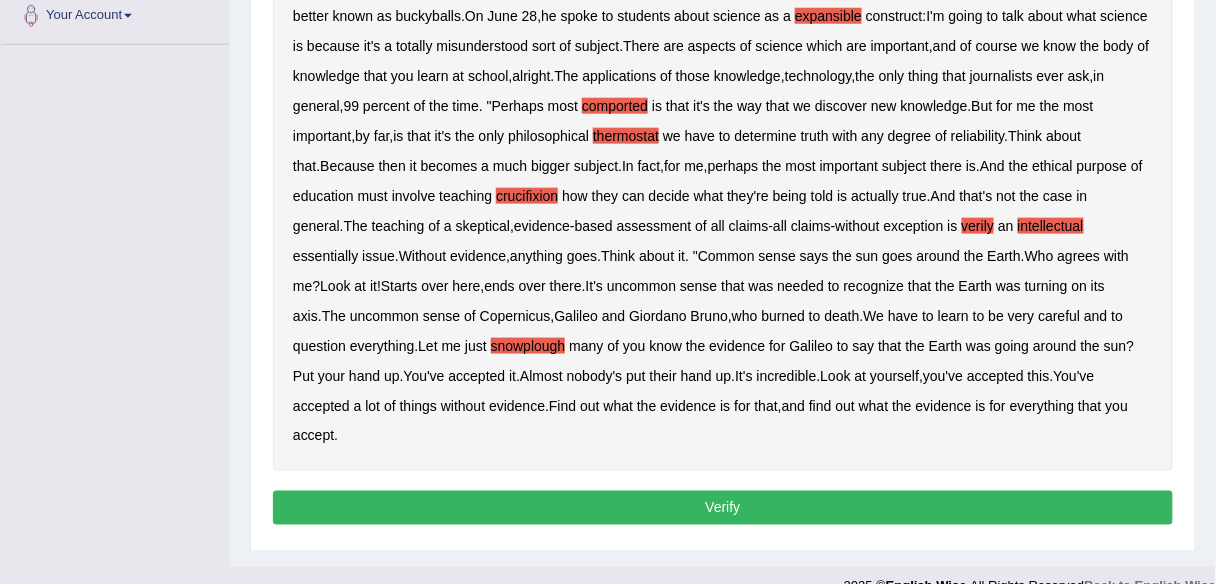 click on "Verify" at bounding box center (723, 508) 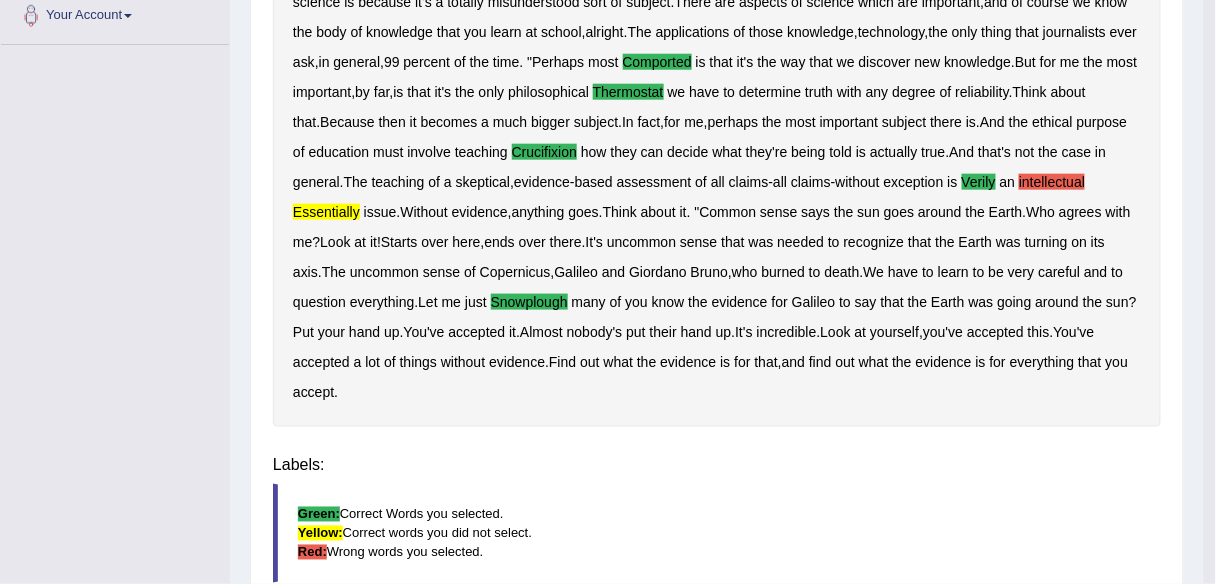 scroll, scrollTop: 466, scrollLeft: 0, axis: vertical 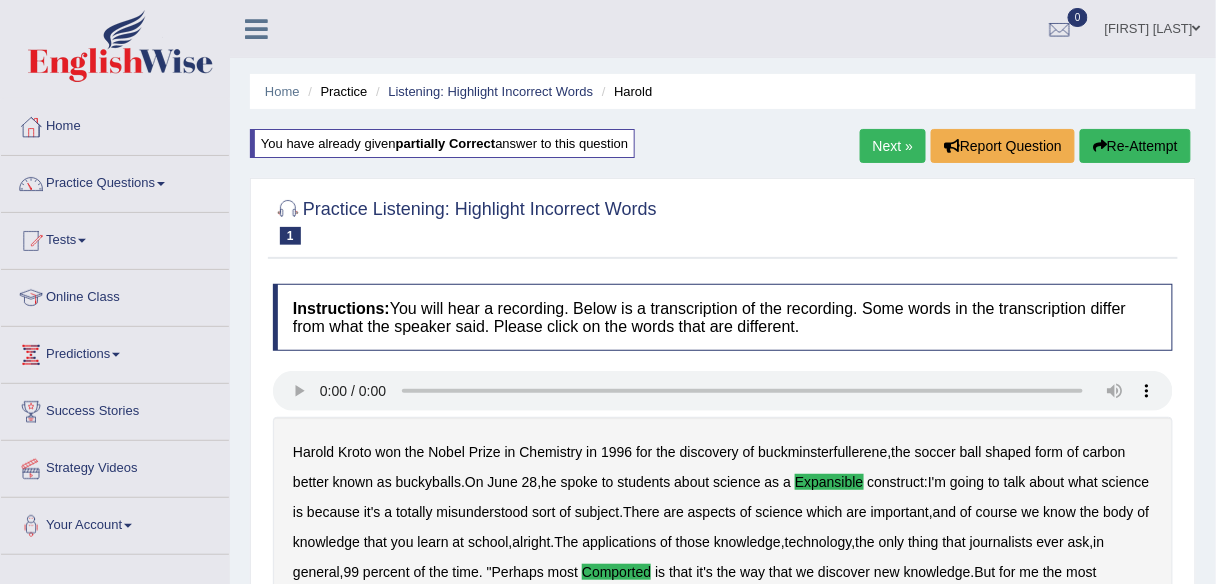 click on "Re-Attempt" at bounding box center [1135, 146] 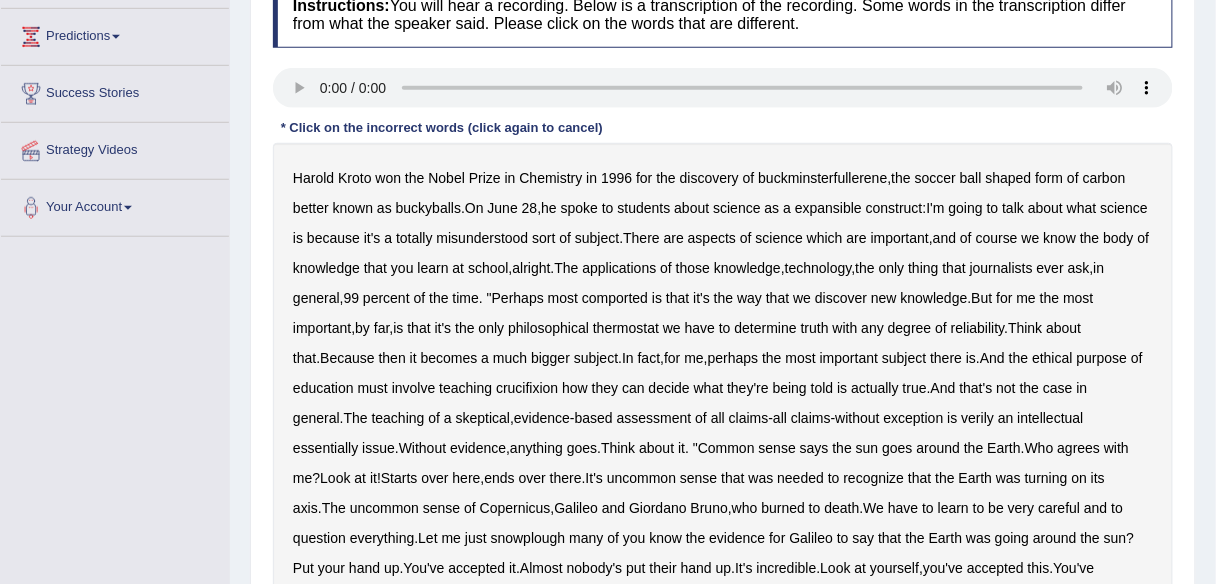 scroll, scrollTop: 320, scrollLeft: 0, axis: vertical 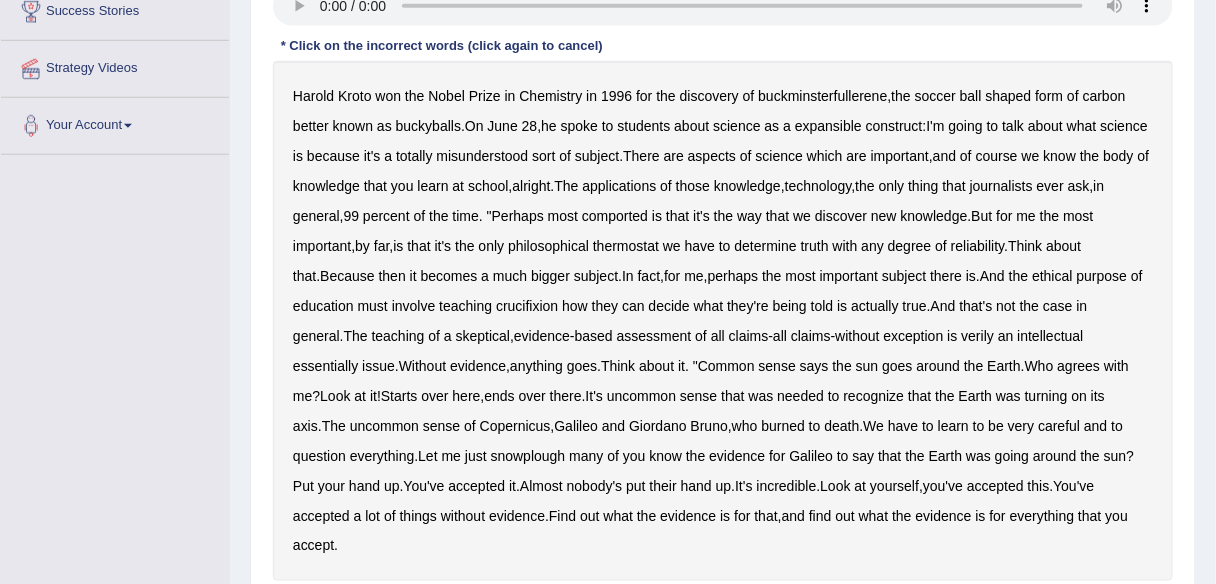 drag, startPoint x: 892, startPoint y: 121, endPoint x: 834, endPoint y: 117, distance: 58.137768 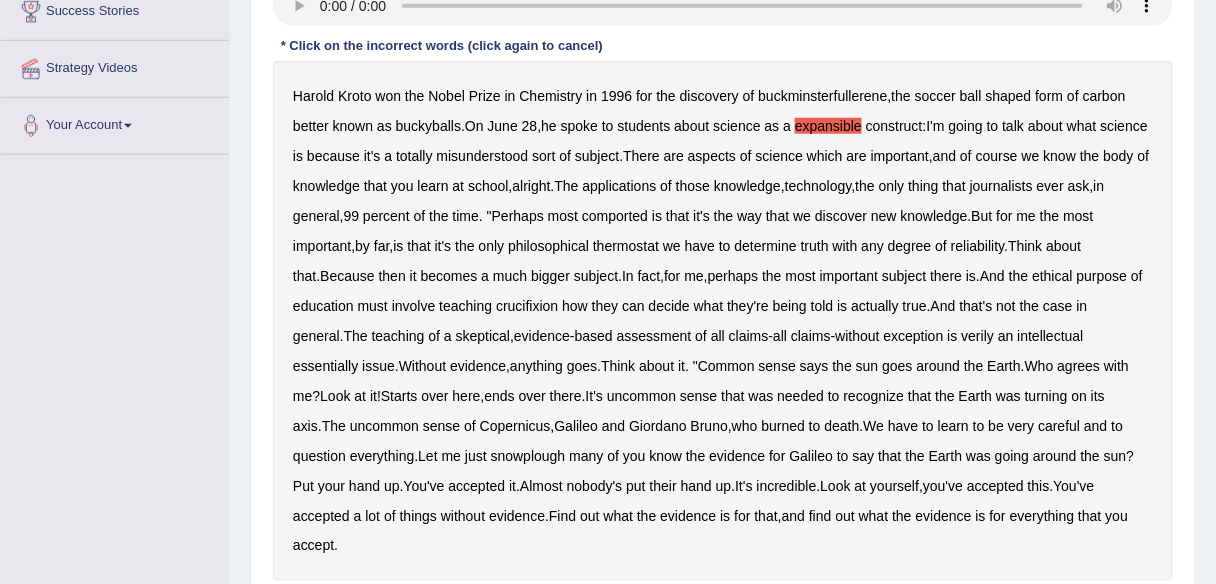 click on "comported" at bounding box center [615, 216] 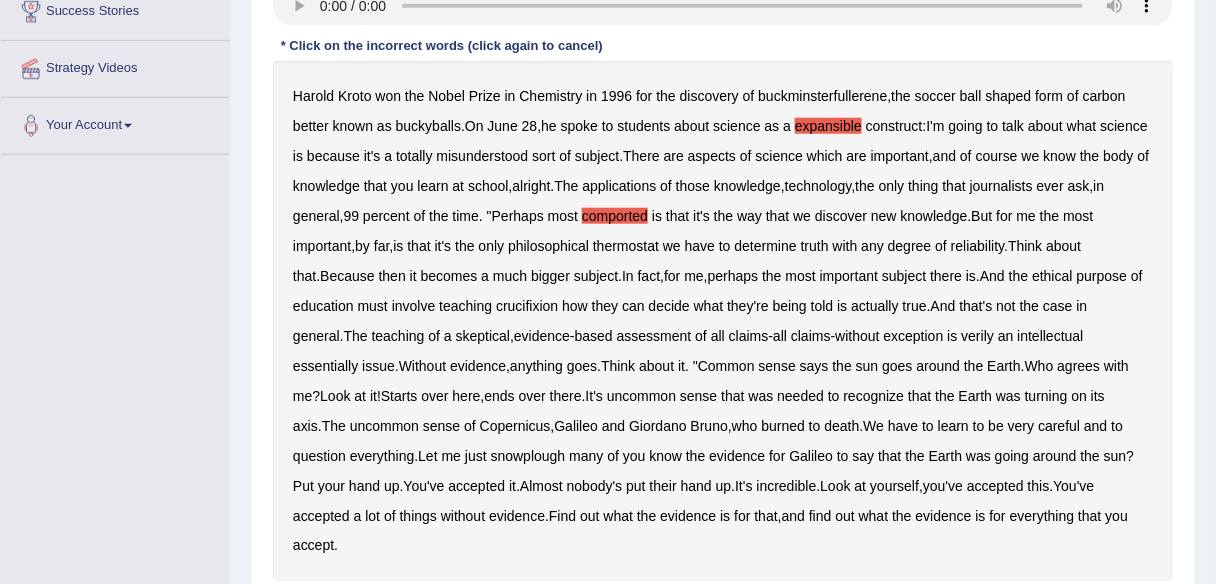 click on "thermostat" at bounding box center (626, 246) 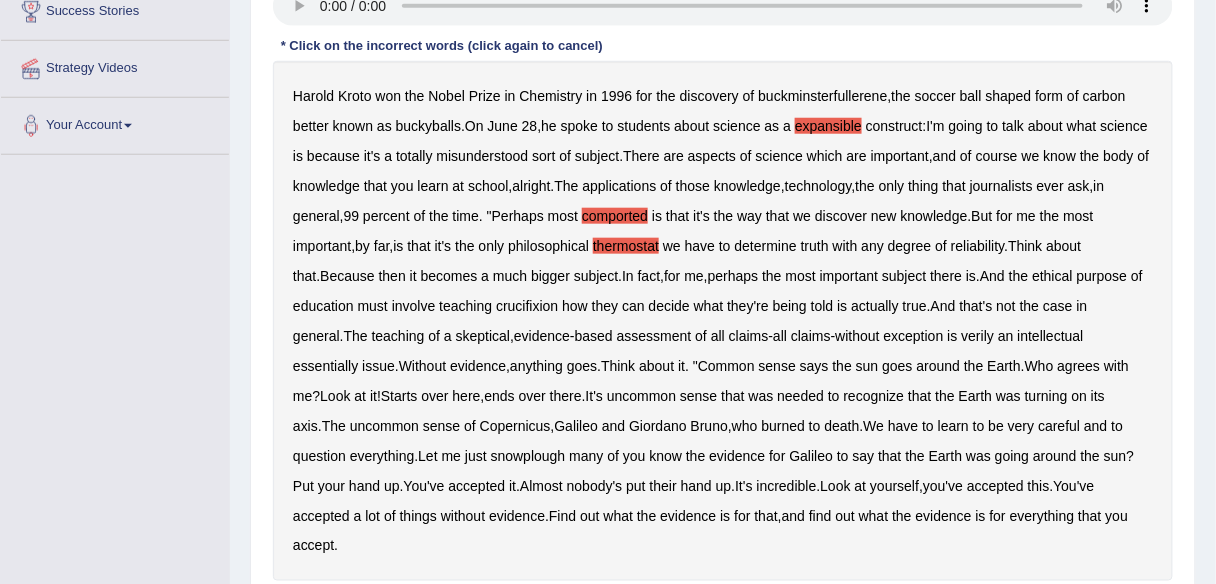 click on "crucifixion" at bounding box center (527, 306) 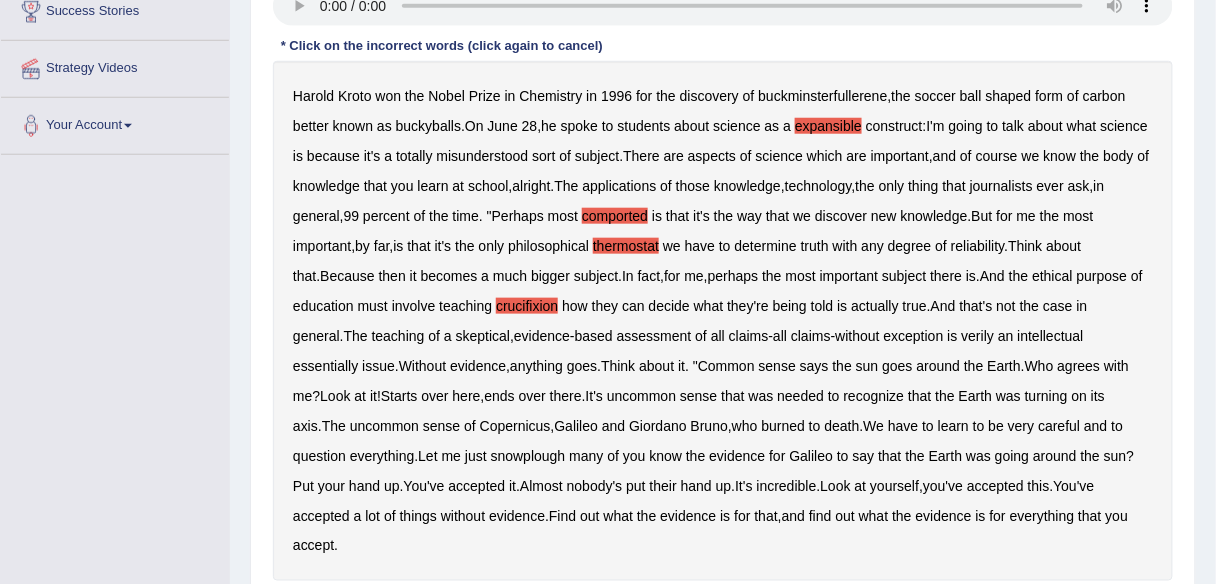 click on "verily" at bounding box center (978, 336) 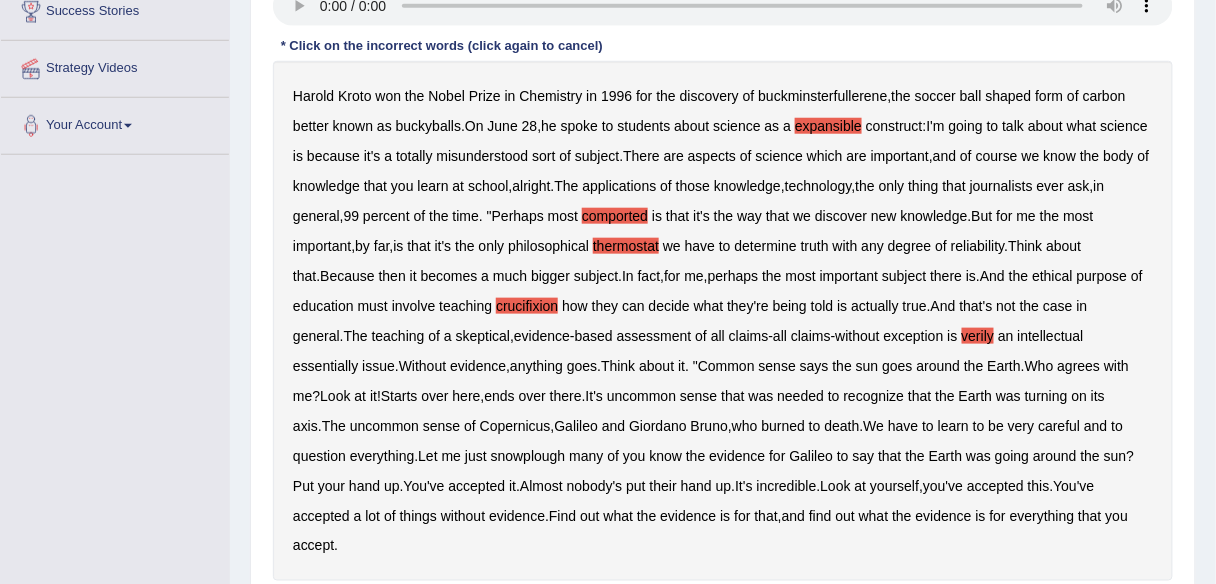 click on "essentially" at bounding box center [325, 366] 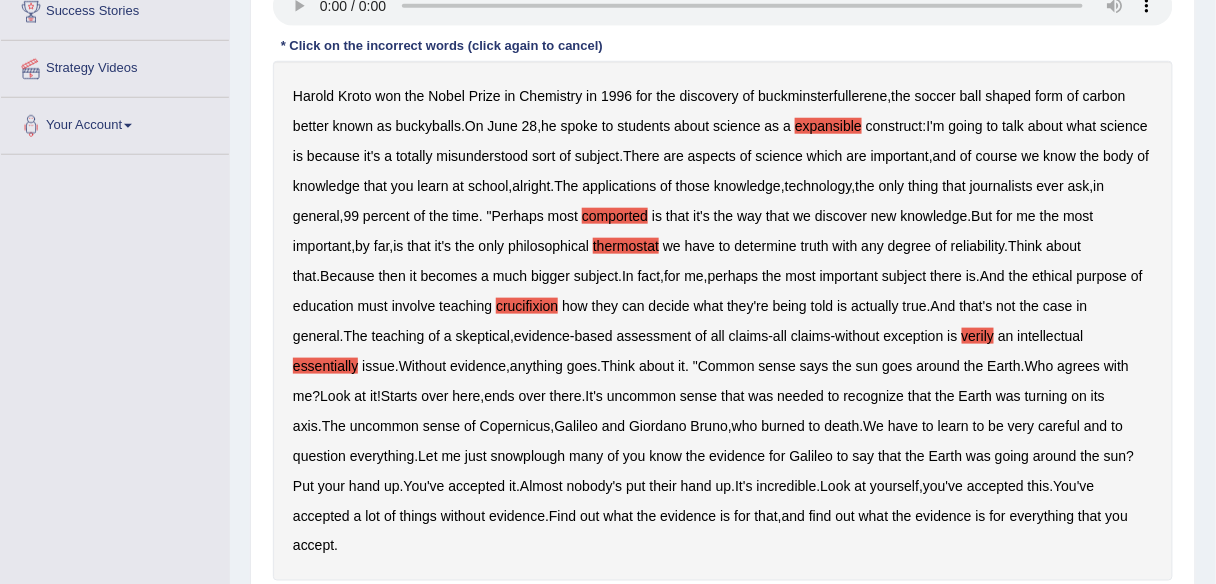 click on "snowplough" at bounding box center [528, 456] 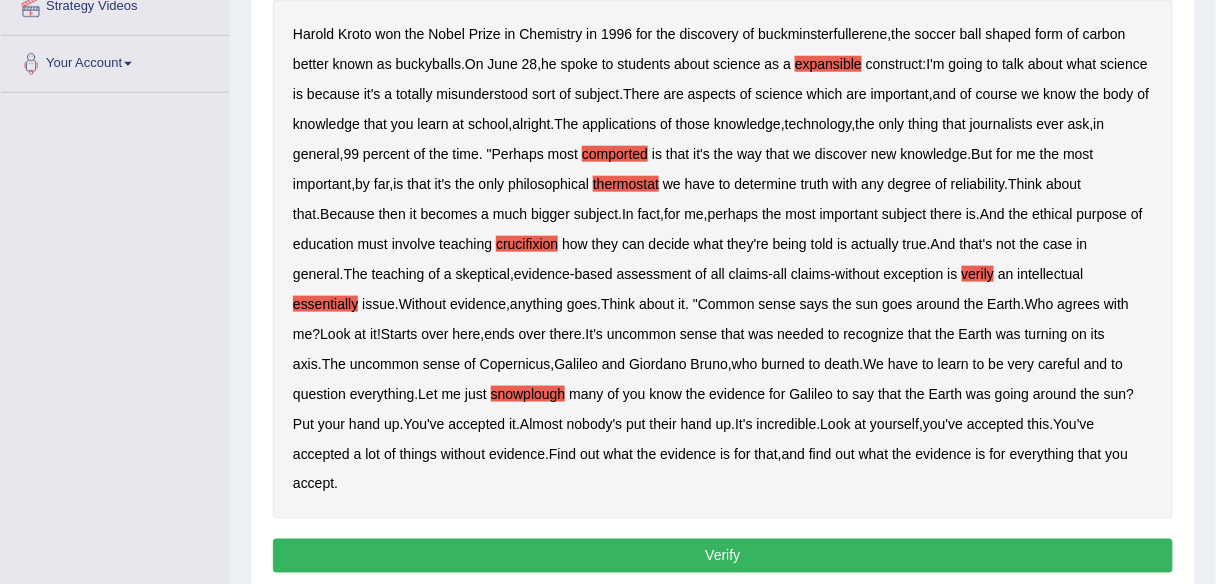 scroll, scrollTop: 480, scrollLeft: 0, axis: vertical 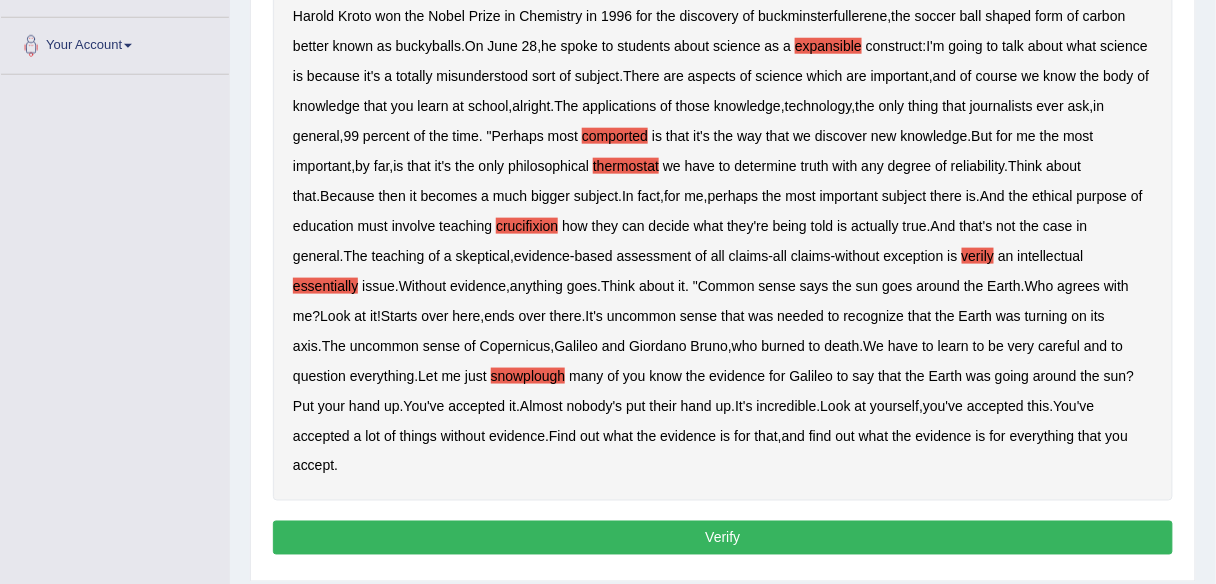click on "Verify" at bounding box center (723, 538) 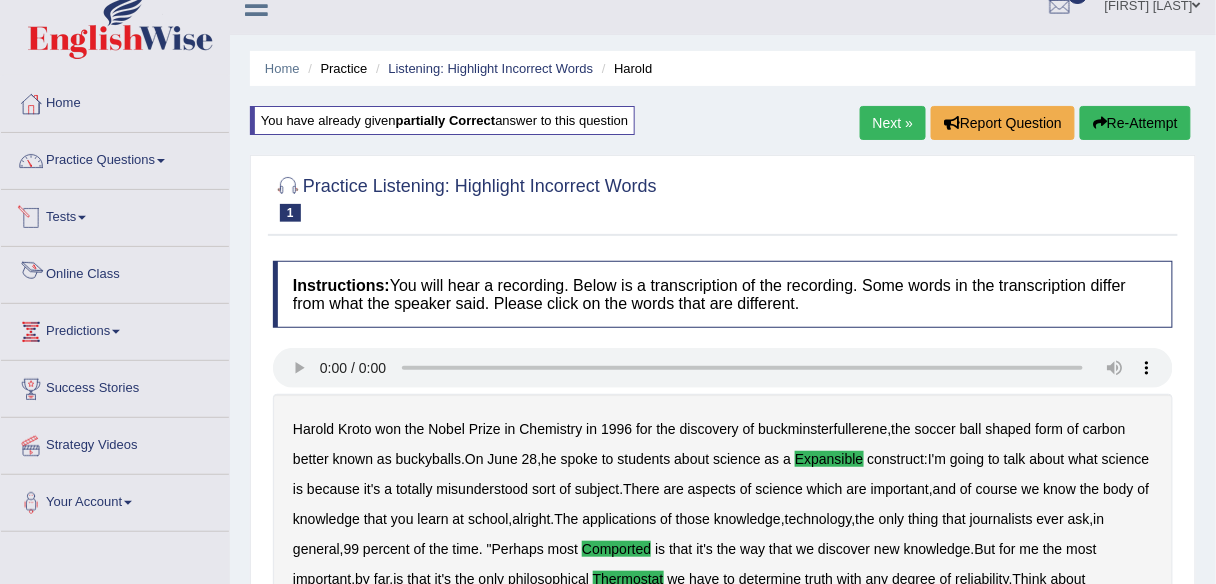 scroll, scrollTop: 0, scrollLeft: 0, axis: both 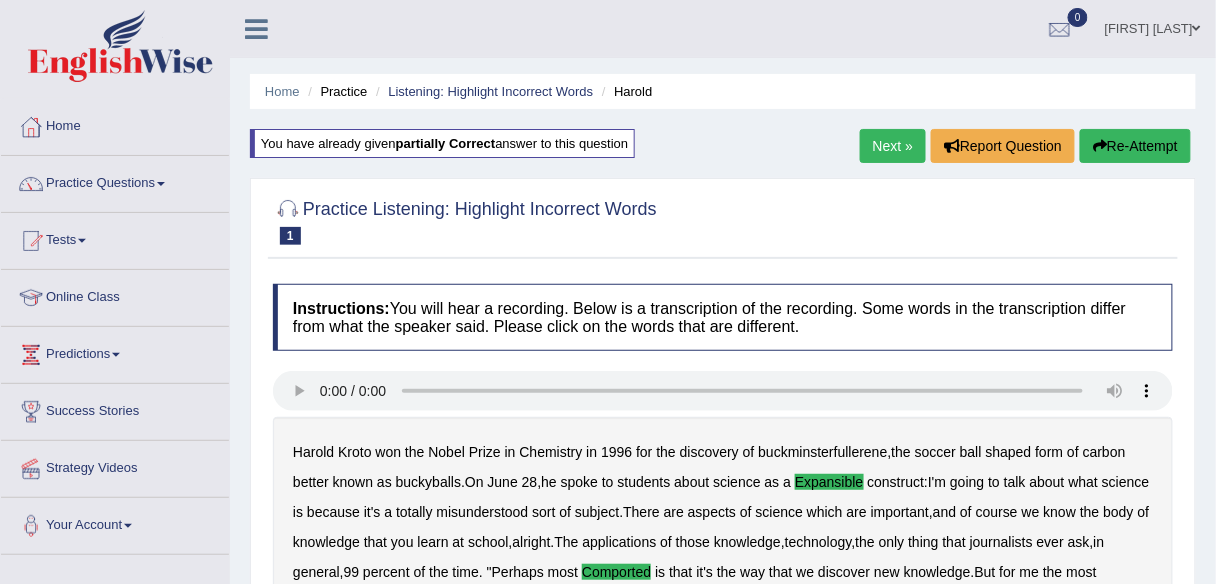 click on "Next »" at bounding box center (893, 146) 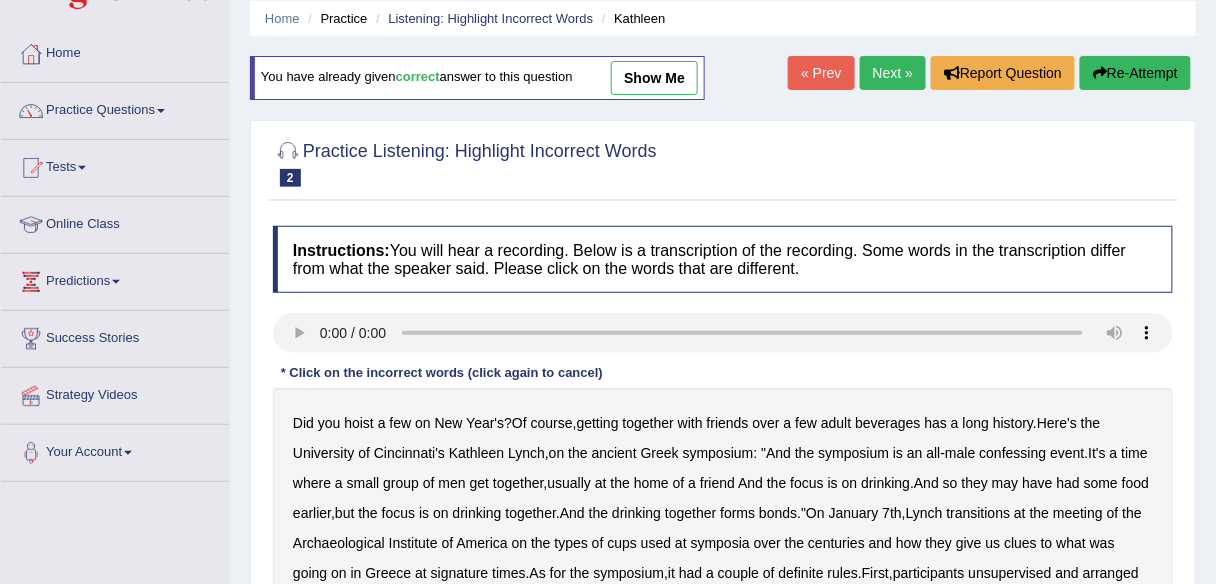 scroll, scrollTop: 0, scrollLeft: 0, axis: both 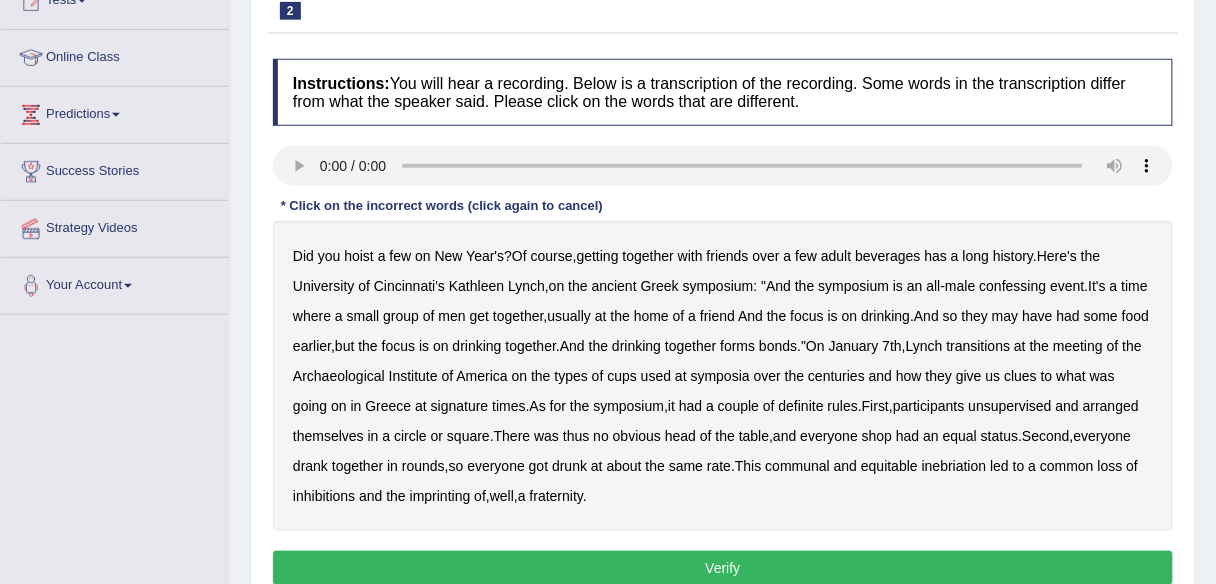 drag, startPoint x: 427, startPoint y: 286, endPoint x: 467, endPoint y: 286, distance: 40 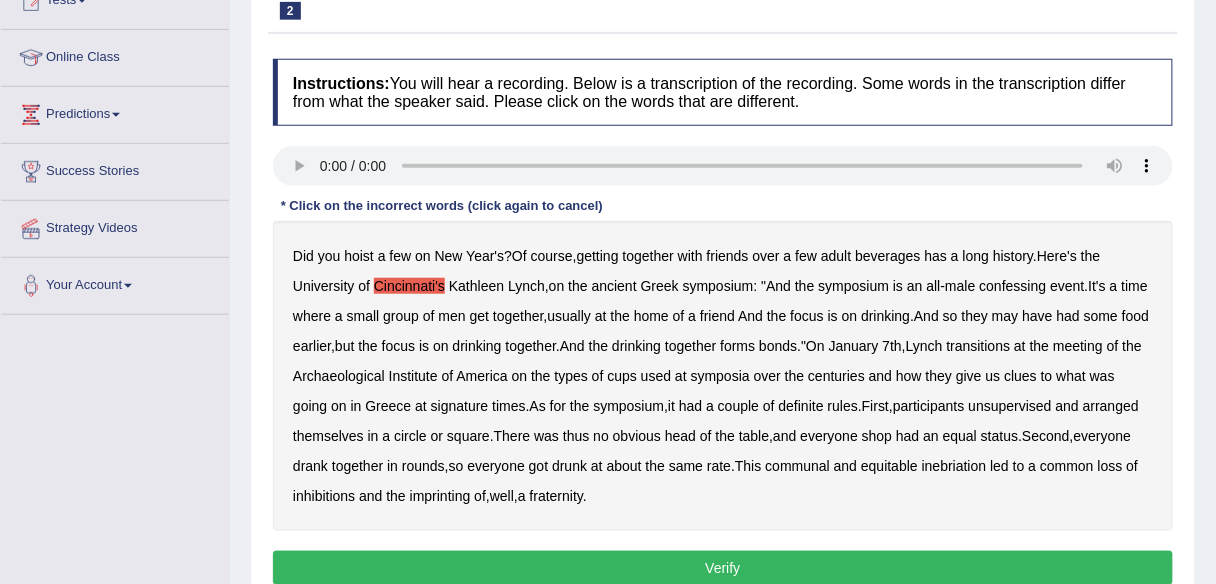type 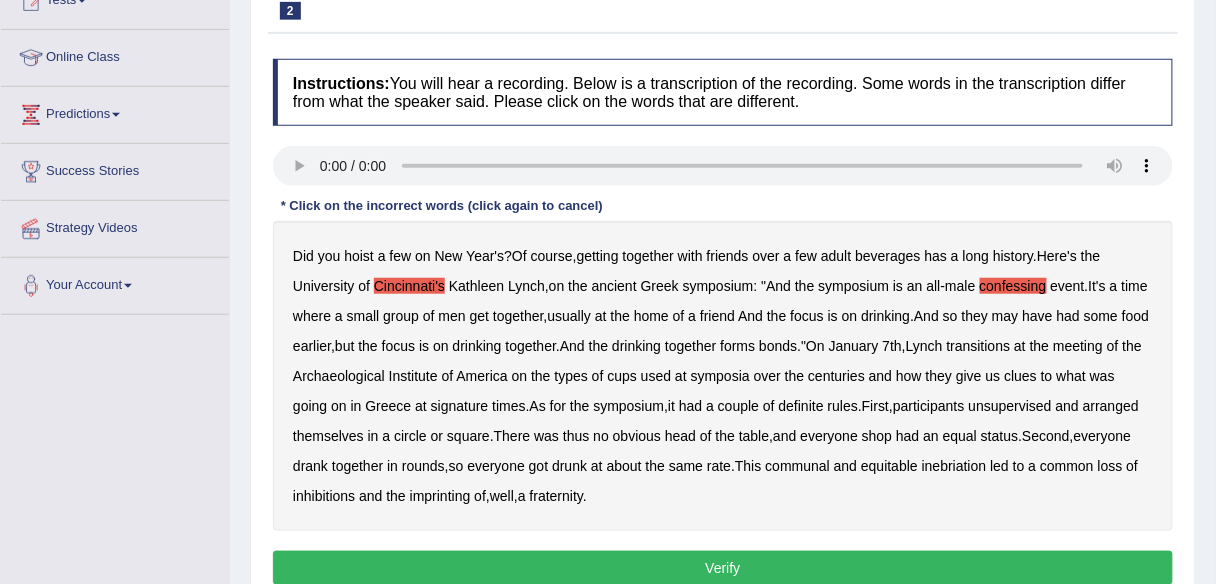 scroll, scrollTop: 80, scrollLeft: 0, axis: vertical 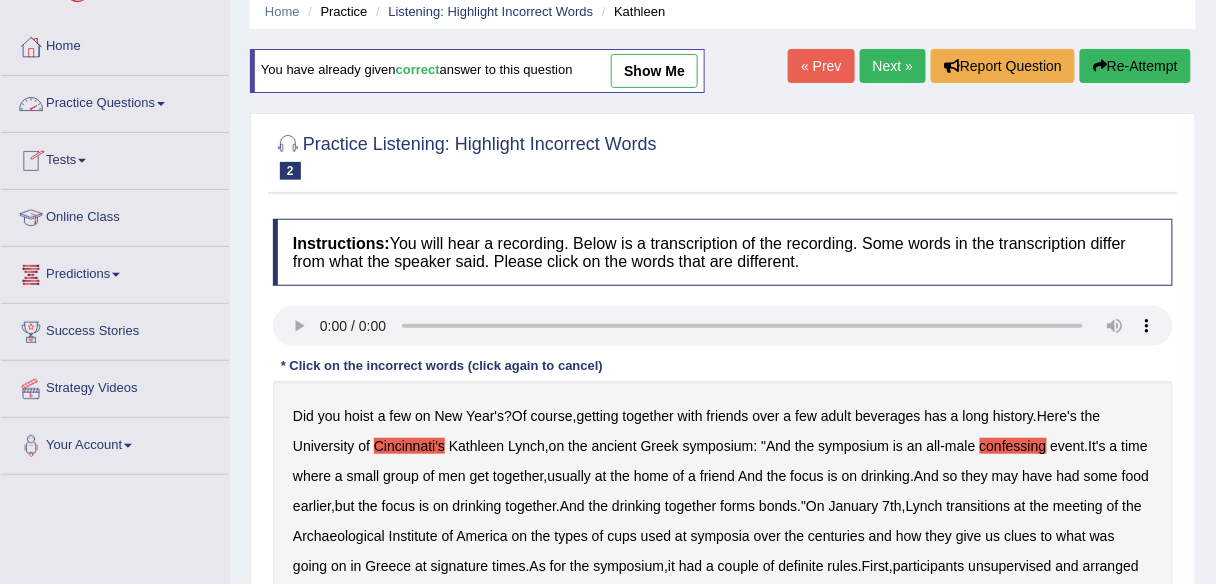 click on "Practice Questions" at bounding box center [115, 101] 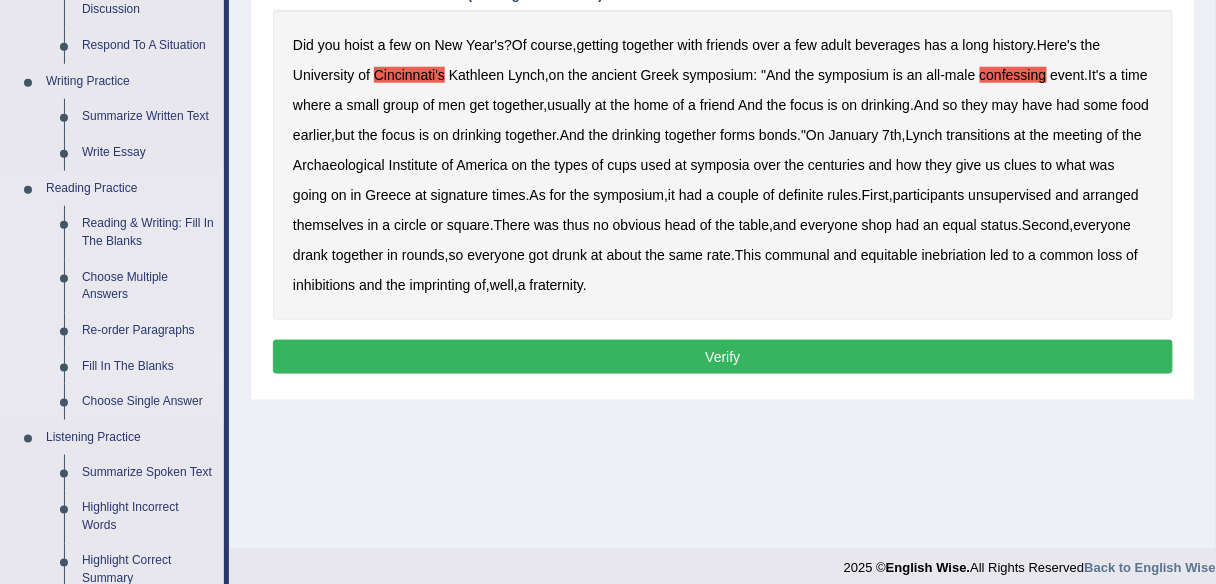scroll, scrollTop: 560, scrollLeft: 0, axis: vertical 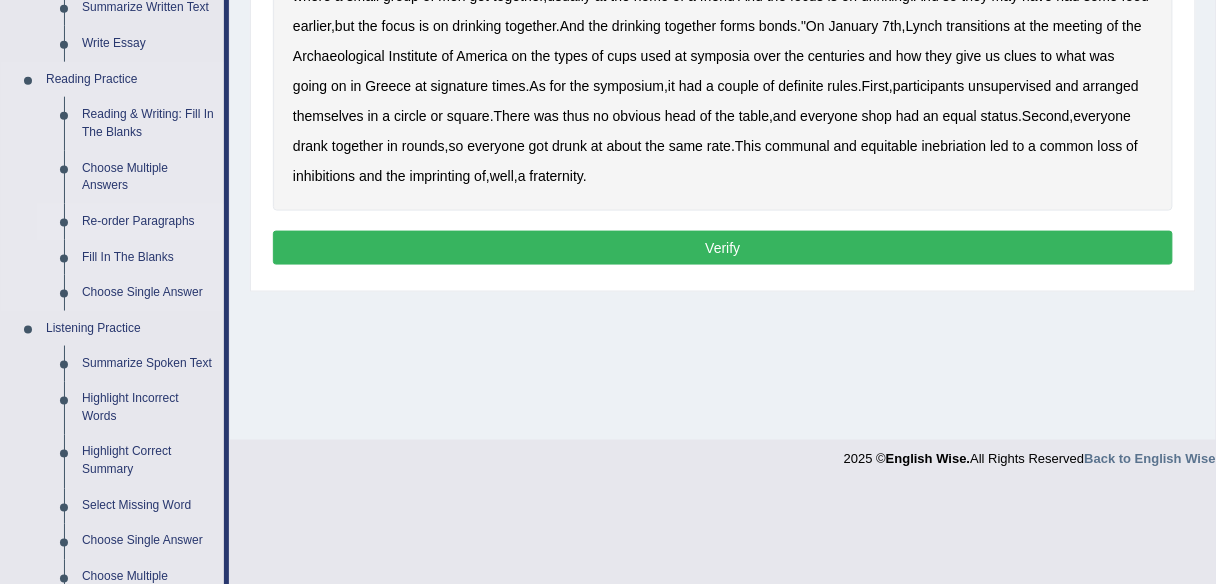 click on "Re-order Paragraphs" at bounding box center (148, 222) 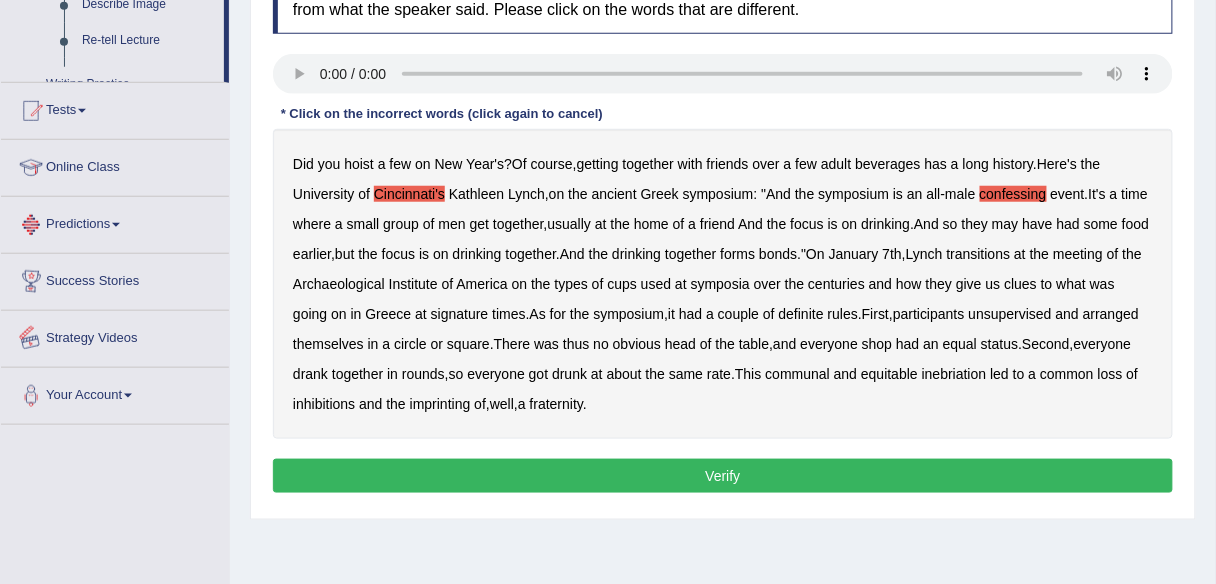 scroll, scrollTop: 466, scrollLeft: 0, axis: vertical 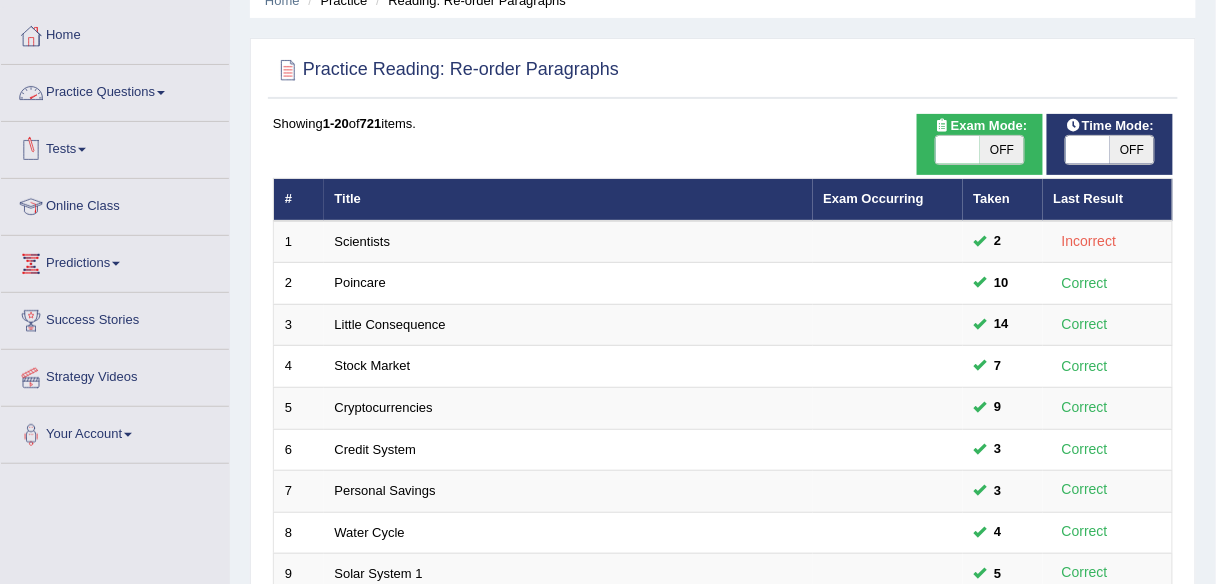 click on "Practice Questions" at bounding box center [115, 90] 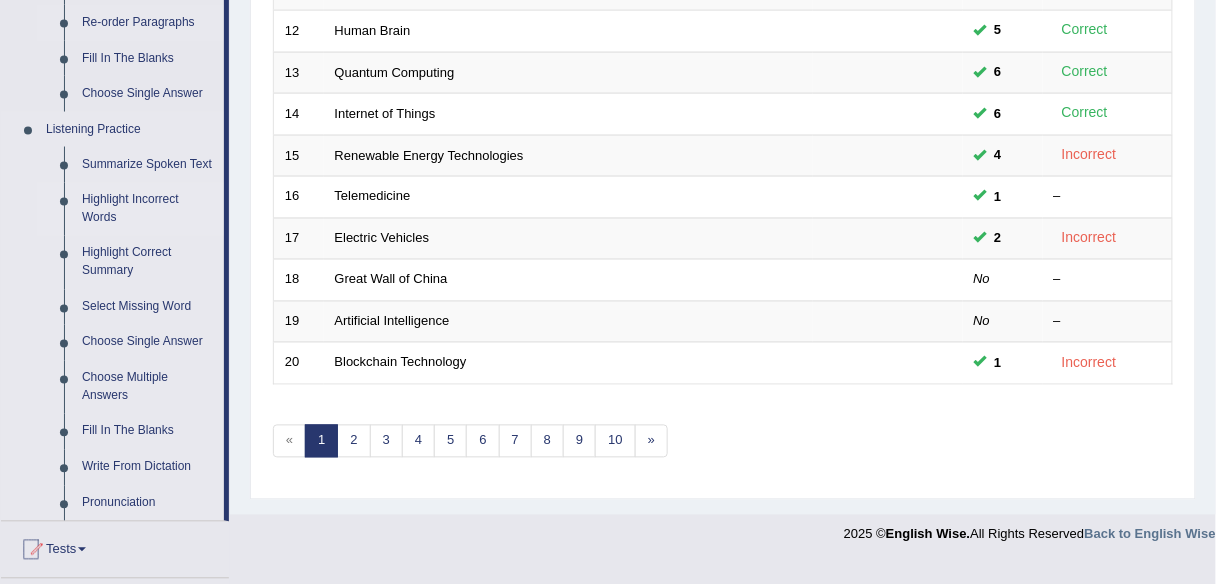 scroll, scrollTop: 731, scrollLeft: 0, axis: vertical 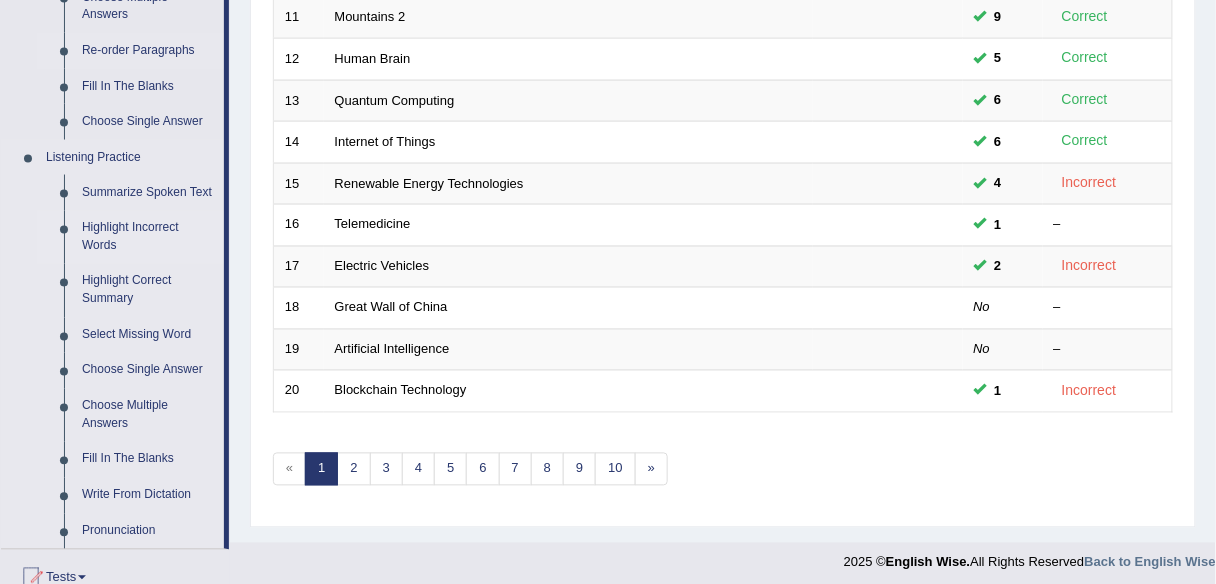 click on "Highlight Incorrect Words" at bounding box center [148, 237] 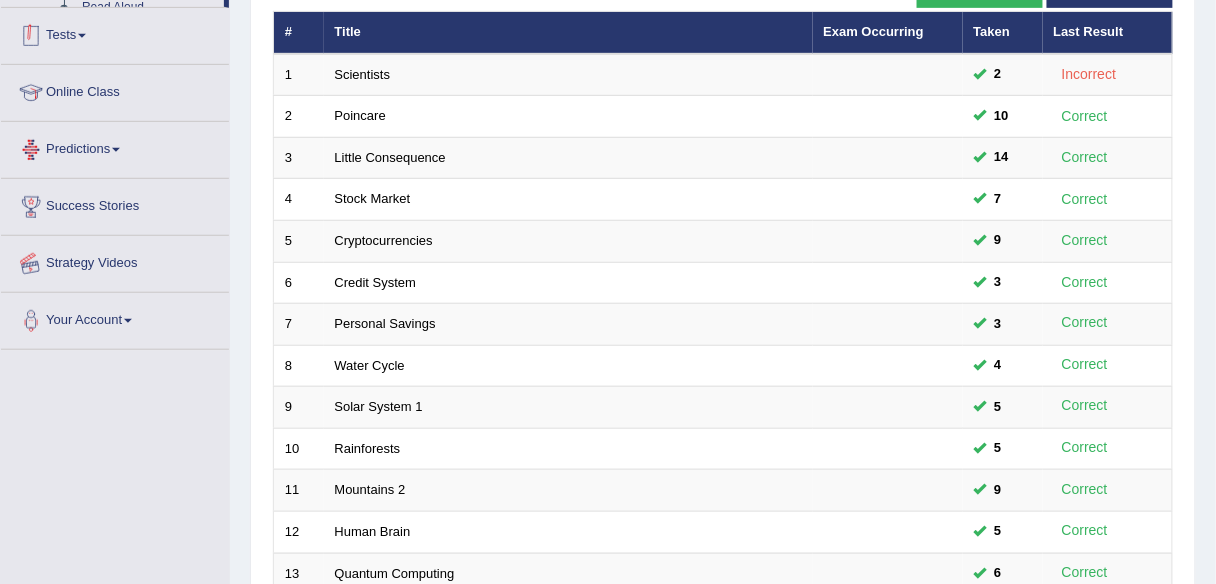 scroll, scrollTop: 595, scrollLeft: 0, axis: vertical 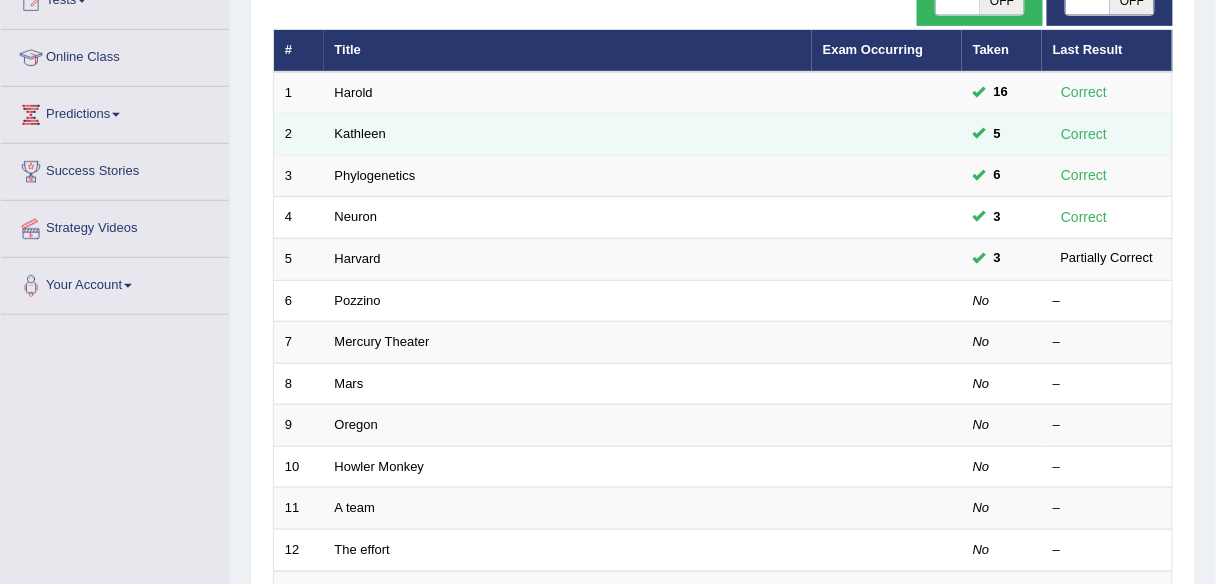 click on "Kathleen" at bounding box center [568, 135] 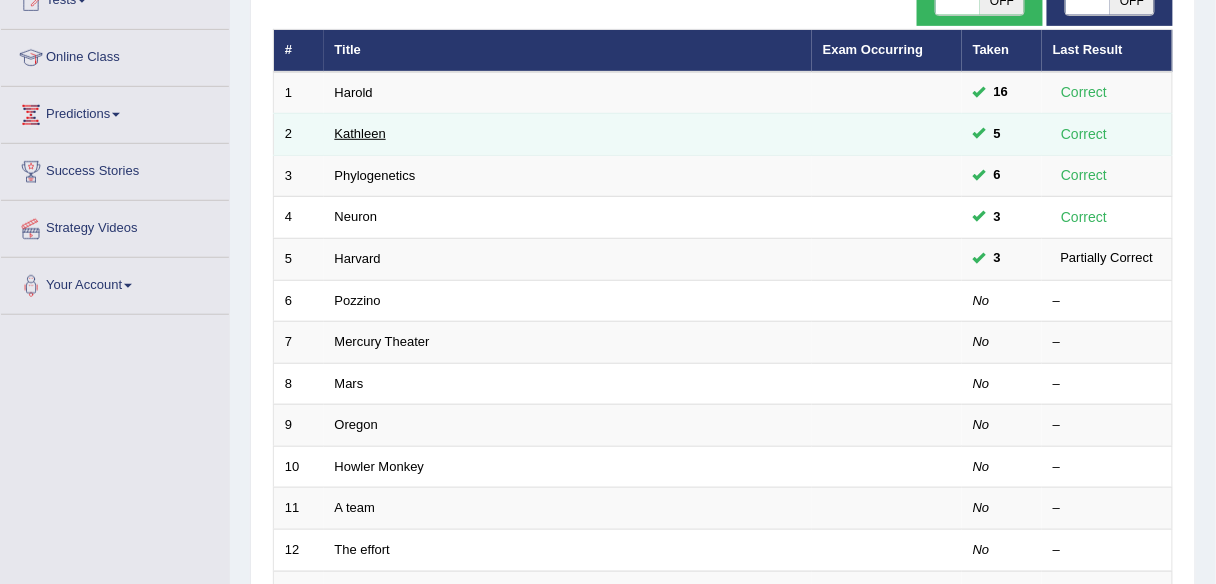 click on "Kathleen" at bounding box center (360, 133) 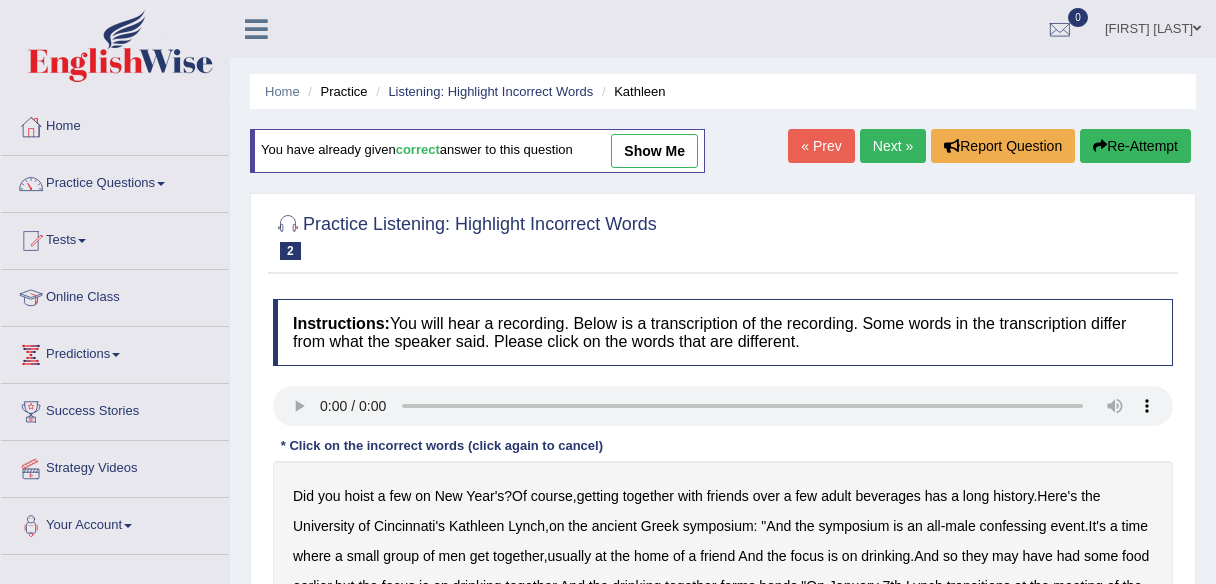 scroll, scrollTop: 0, scrollLeft: 0, axis: both 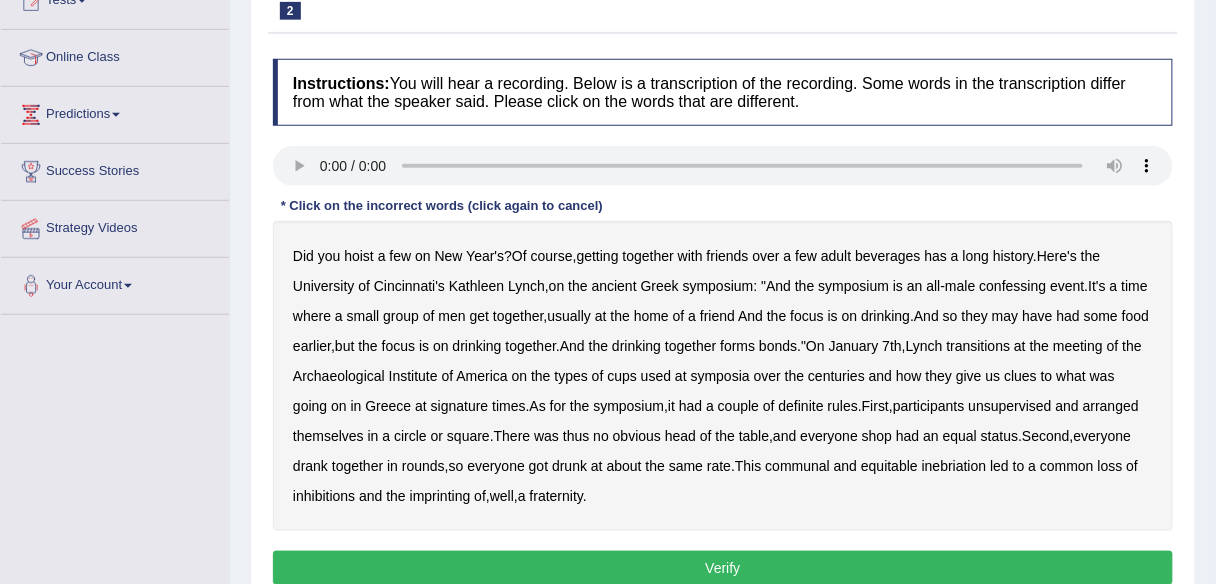 drag, startPoint x: 419, startPoint y: 284, endPoint x: 498, endPoint y: 284, distance: 79 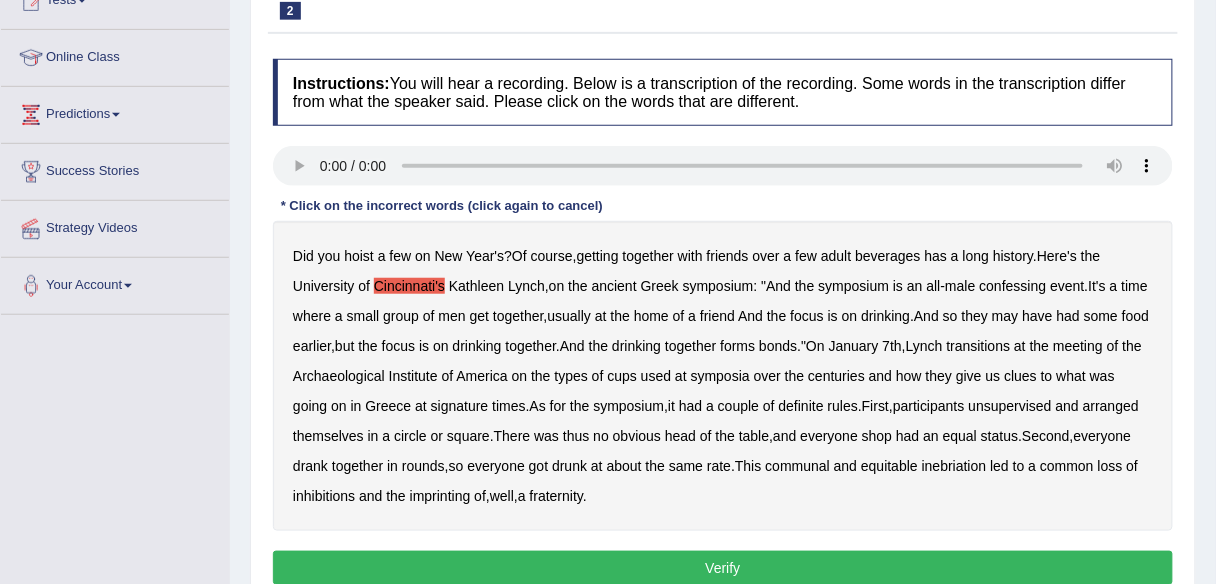 click on "confessing" at bounding box center (1013, 286) 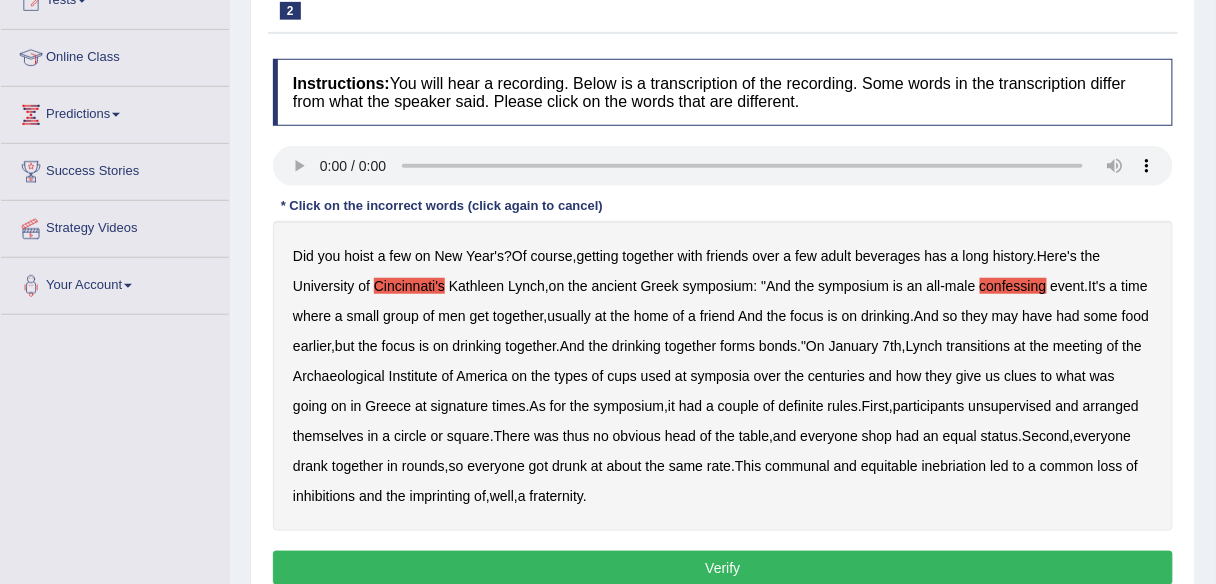 click on "transitions" at bounding box center (979, 346) 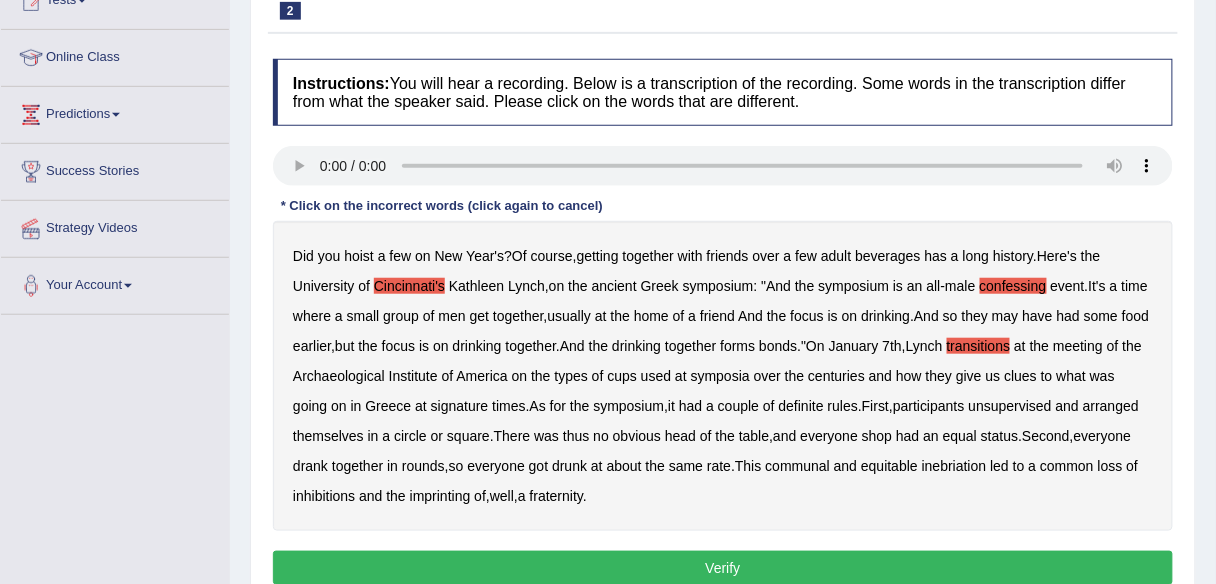 click on "centuries" at bounding box center (836, 376) 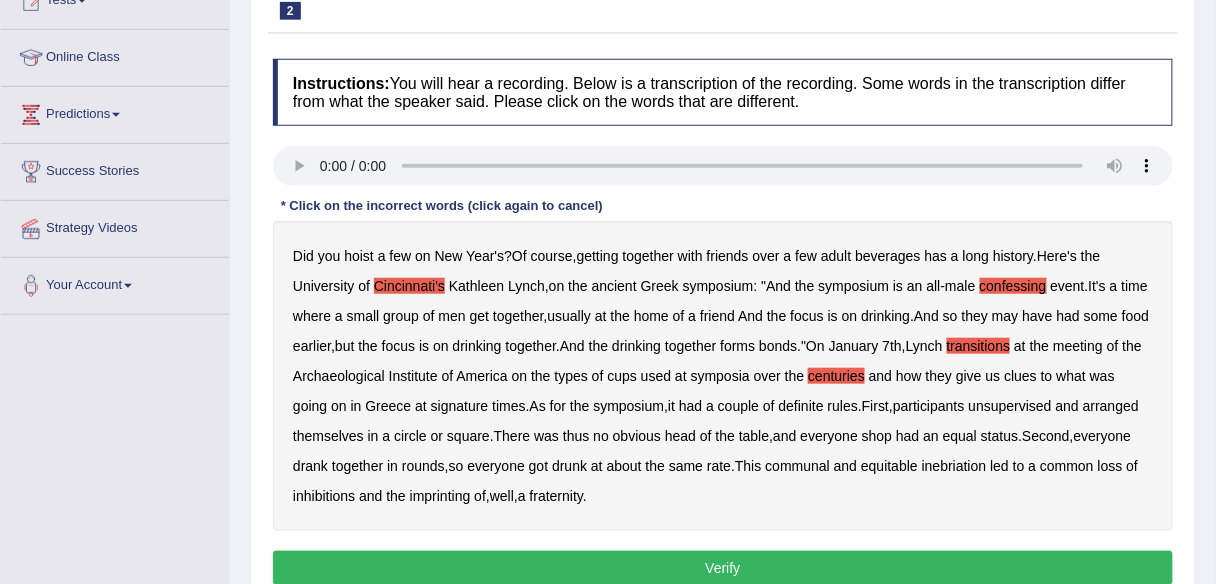 click on "centuries" at bounding box center (836, 376) 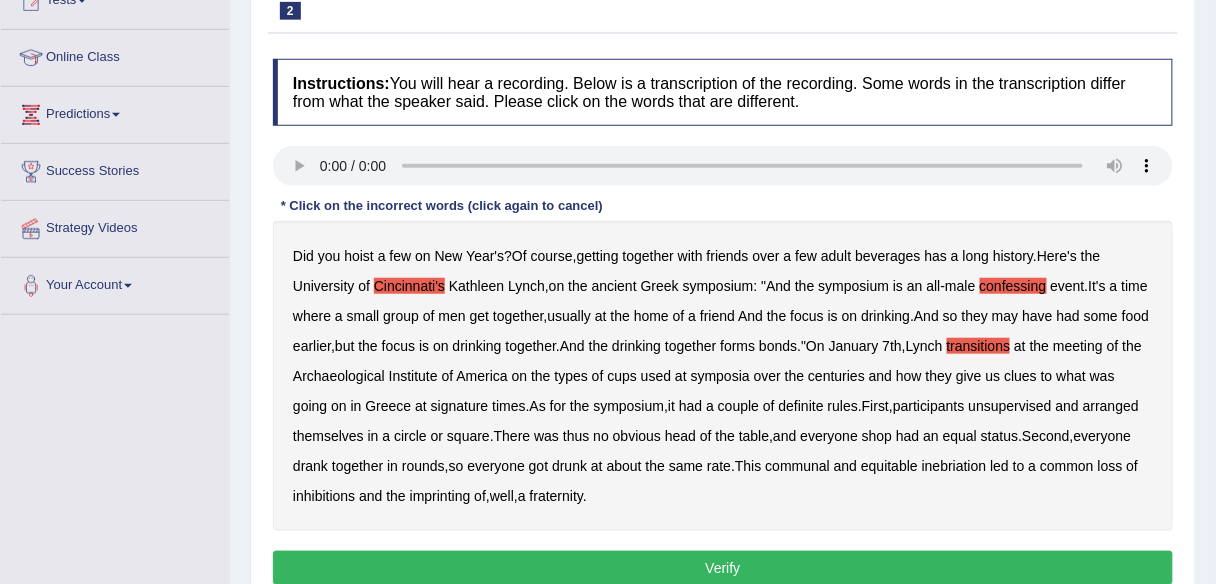 click at bounding box center [116, 115] 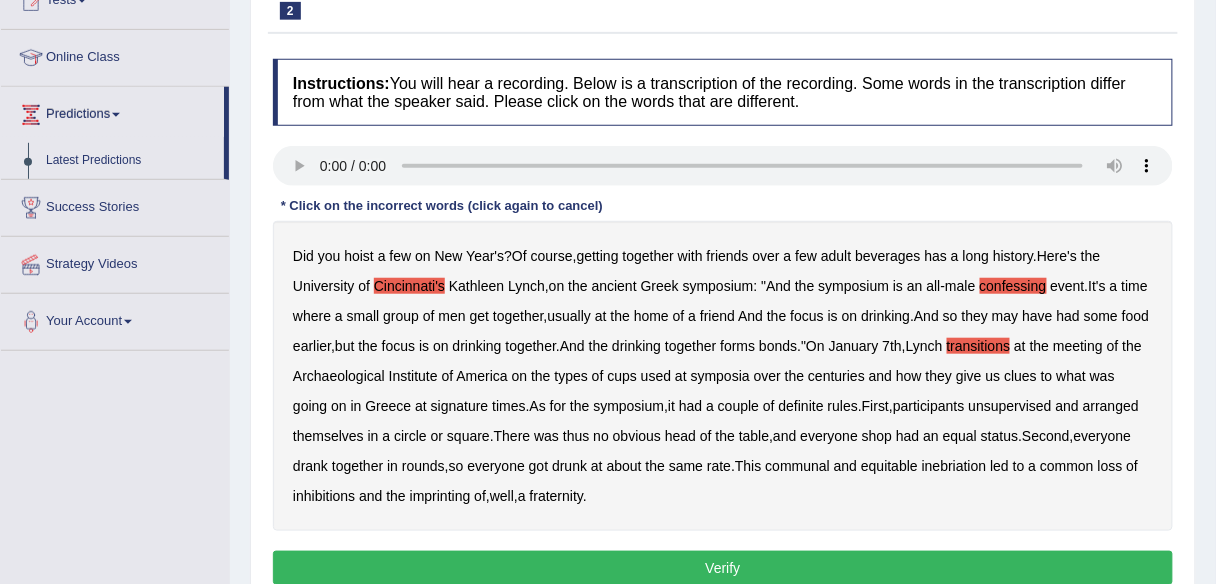 type 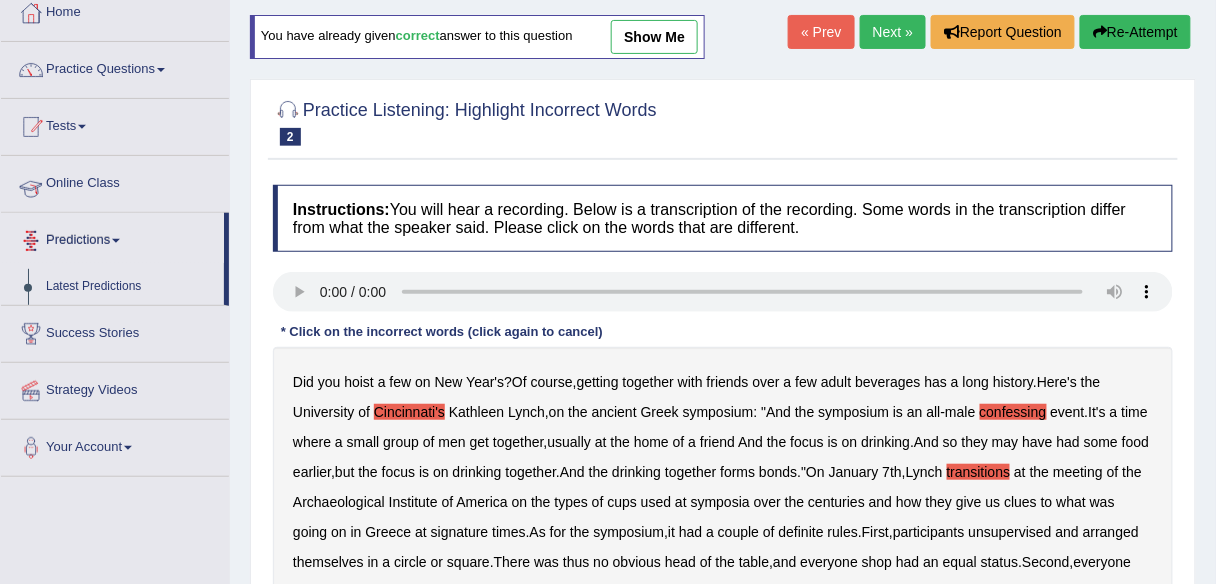 scroll, scrollTop: 80, scrollLeft: 0, axis: vertical 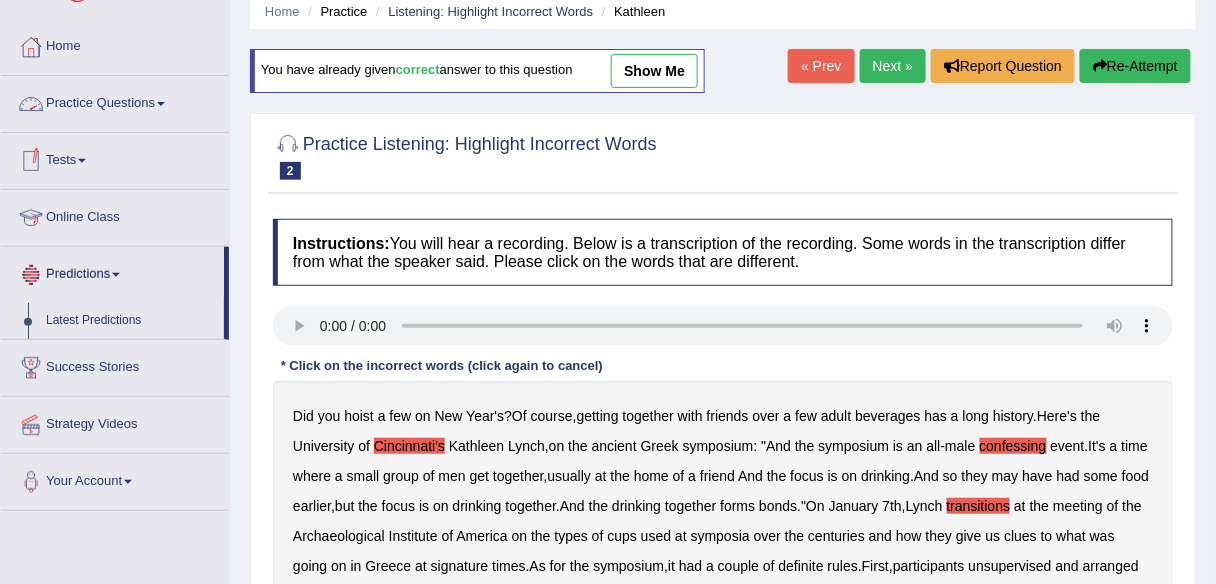 click on "Practice Questions" at bounding box center [115, 101] 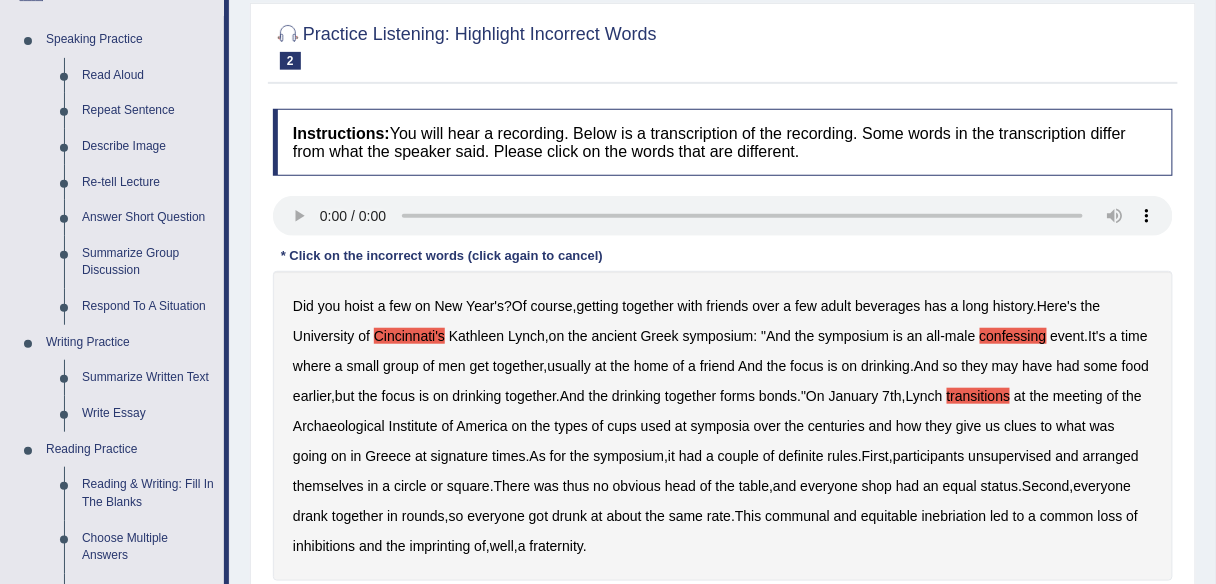 scroll, scrollTop: 240, scrollLeft: 0, axis: vertical 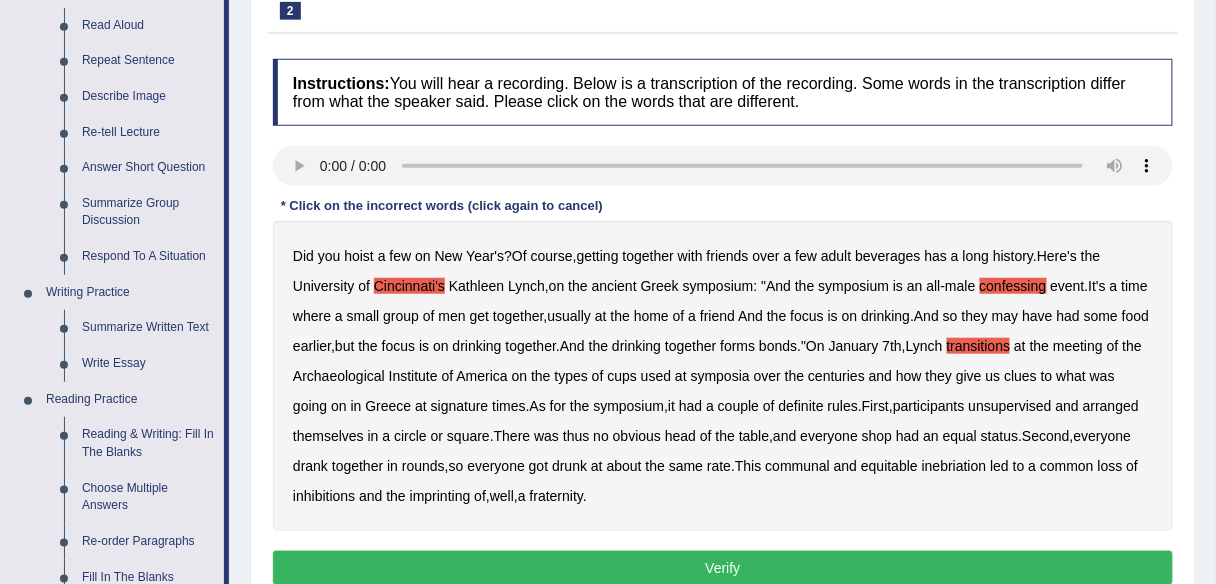 drag, startPoint x: 620, startPoint y: 288, endPoint x: 641, endPoint y: 286, distance: 21.095022 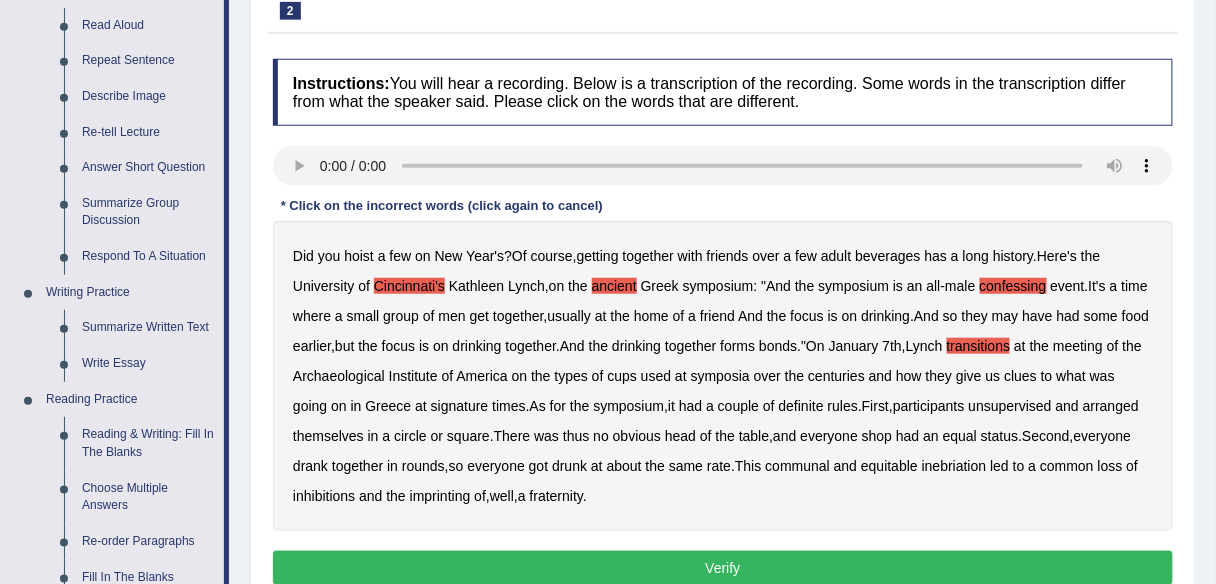click on "unsupervised" at bounding box center [1010, 406] 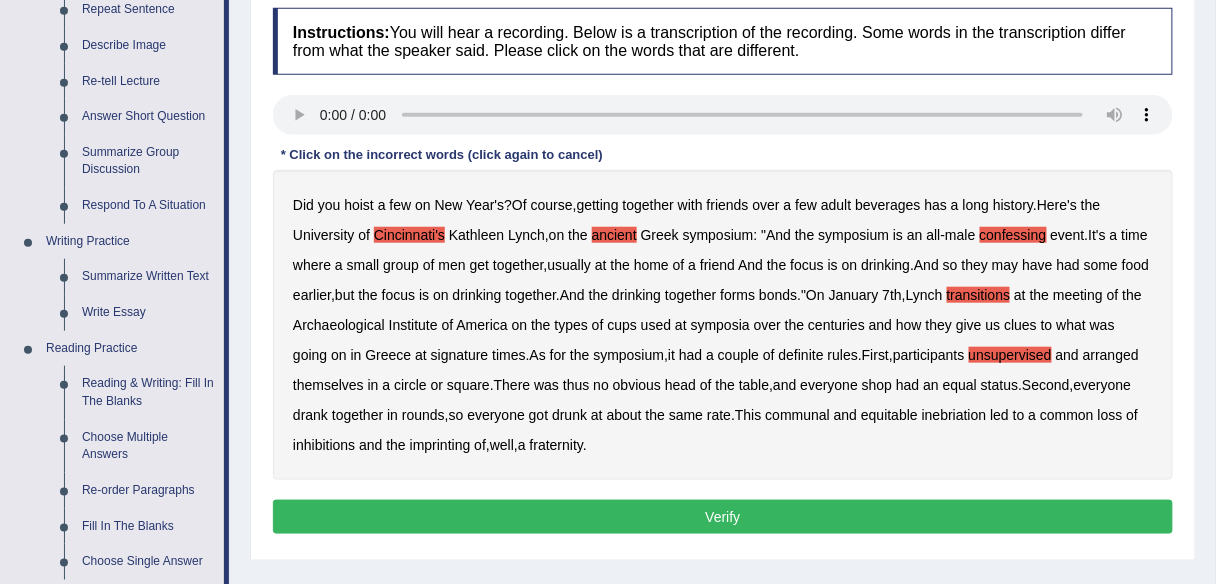 scroll, scrollTop: 320, scrollLeft: 0, axis: vertical 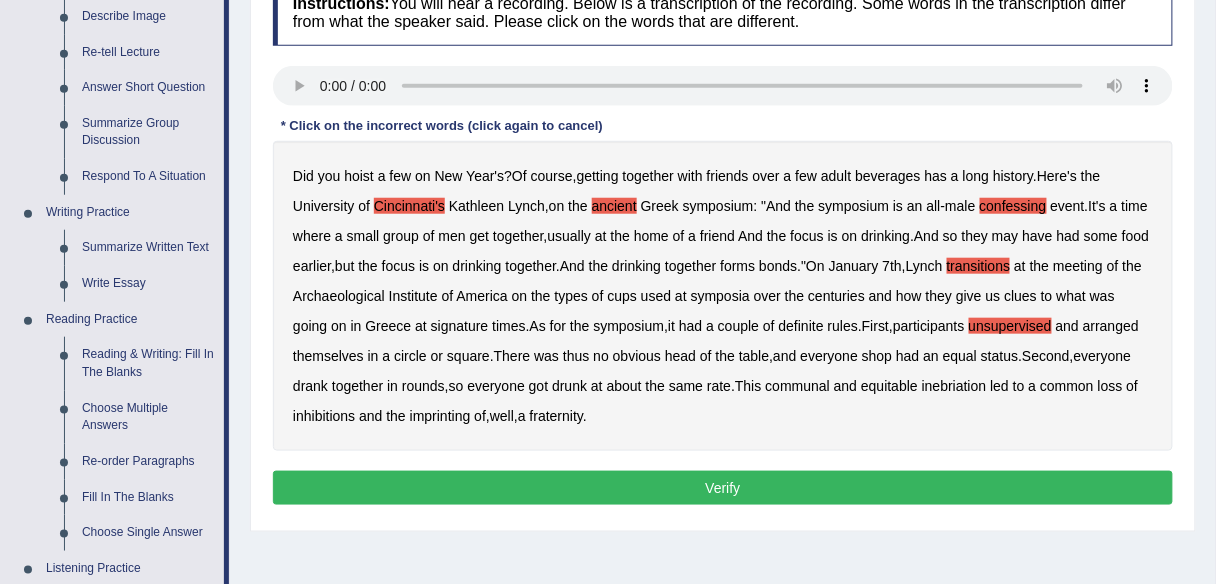 click on "Verify" at bounding box center [723, 488] 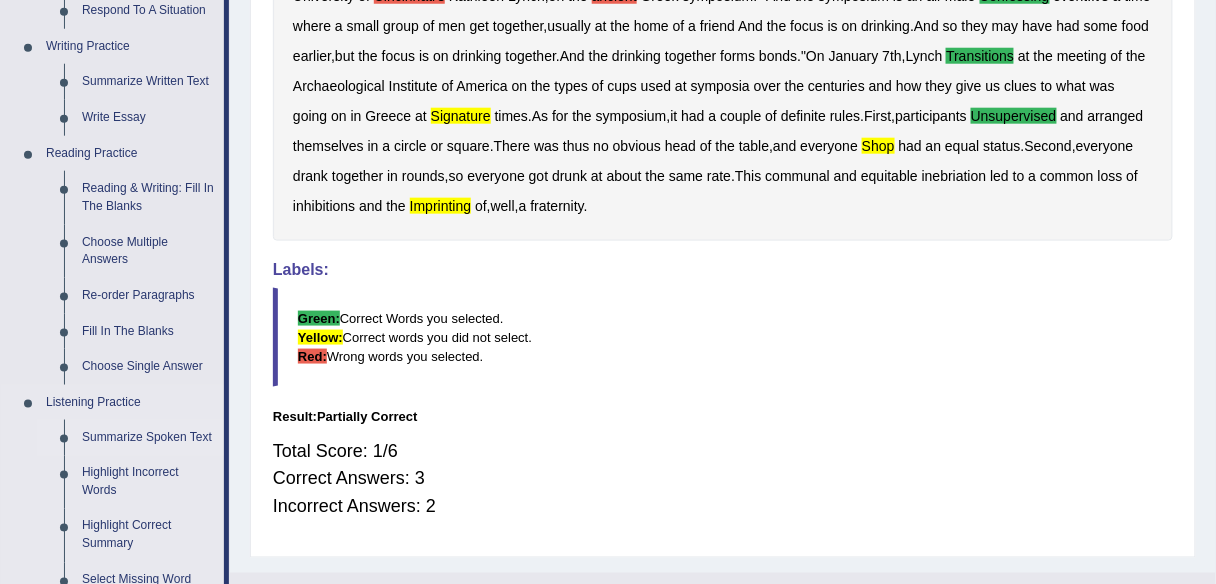 scroll, scrollTop: 480, scrollLeft: 0, axis: vertical 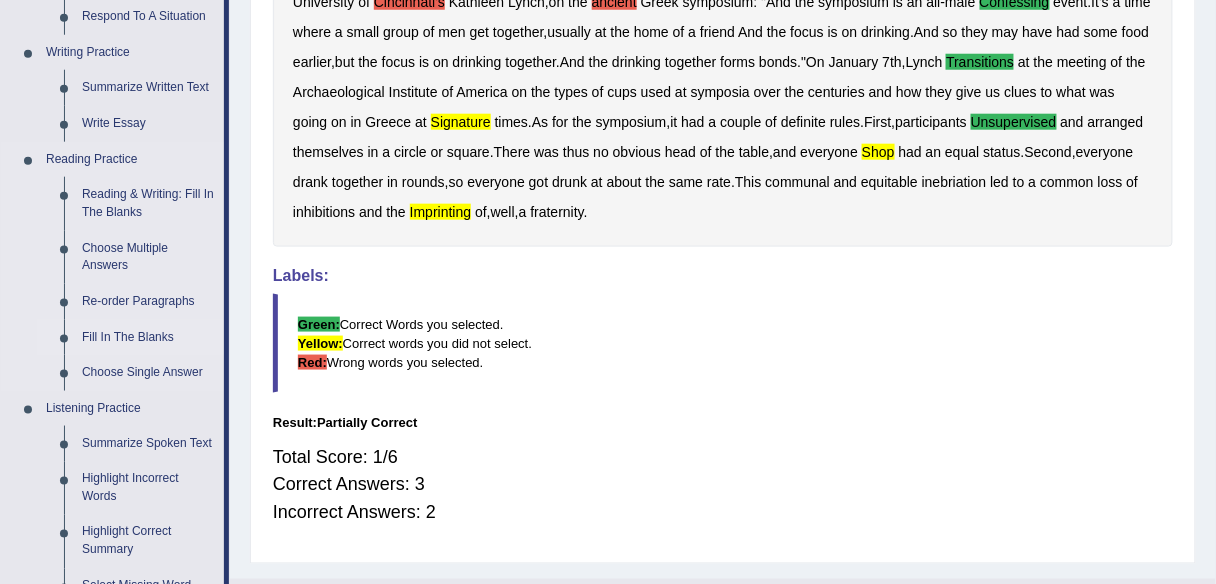 click on "Fill In The Blanks" at bounding box center (148, 338) 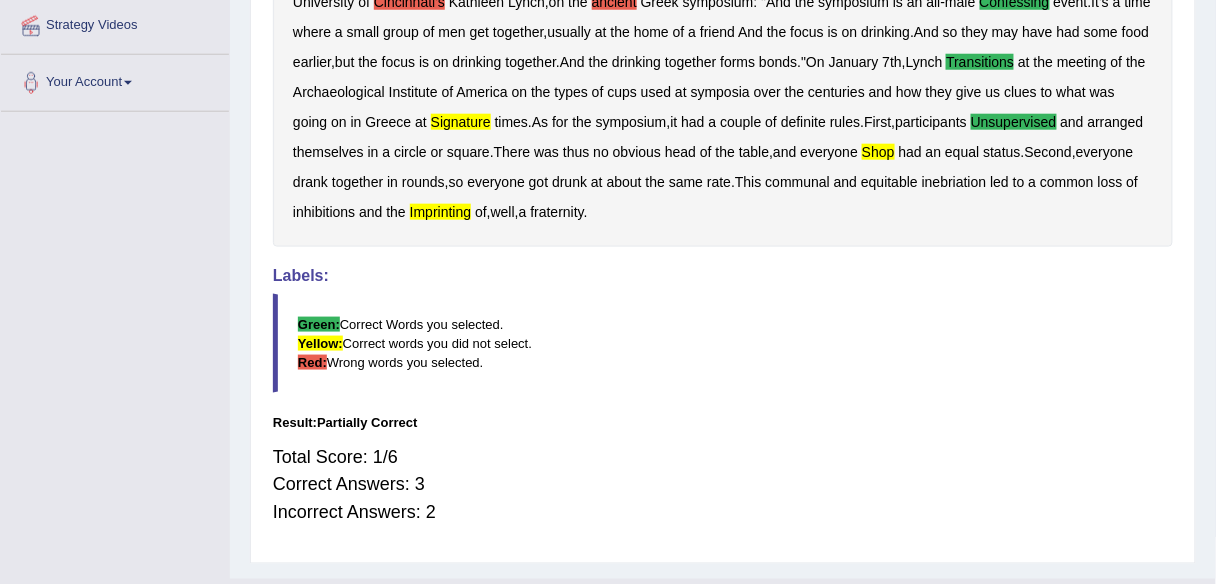 scroll, scrollTop: 523, scrollLeft: 0, axis: vertical 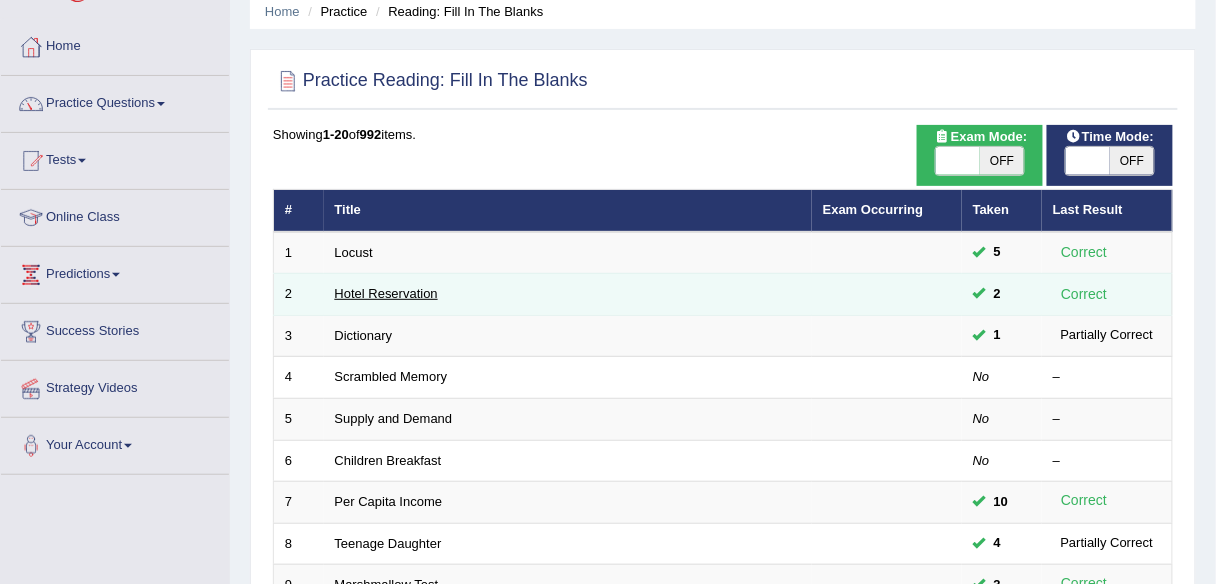 click on "Hotel Reservation" at bounding box center (386, 293) 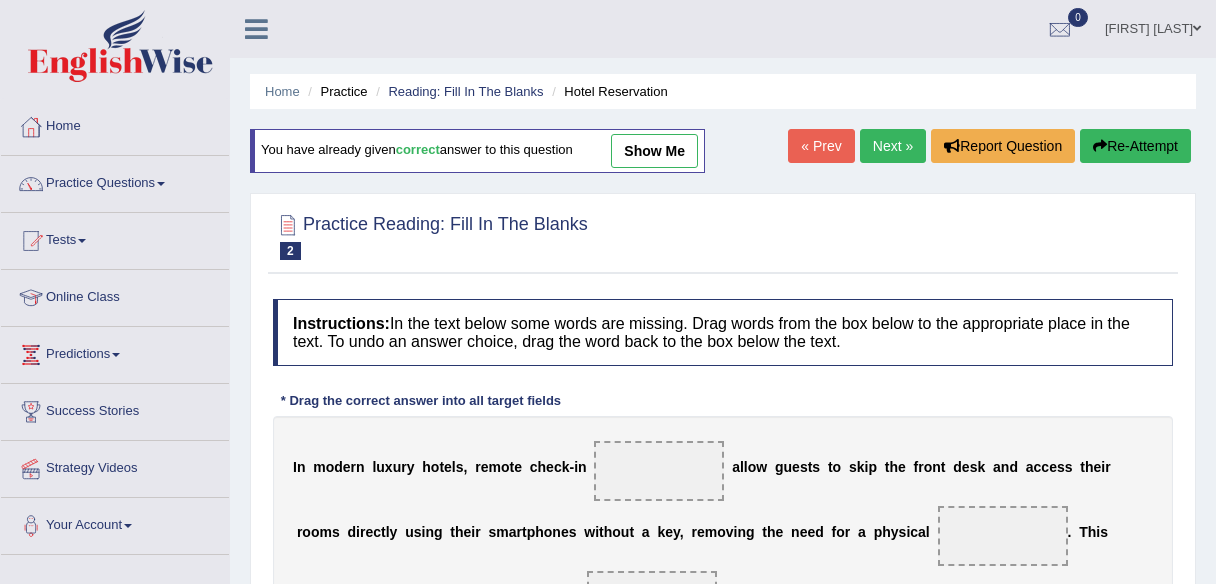 scroll, scrollTop: 0, scrollLeft: 0, axis: both 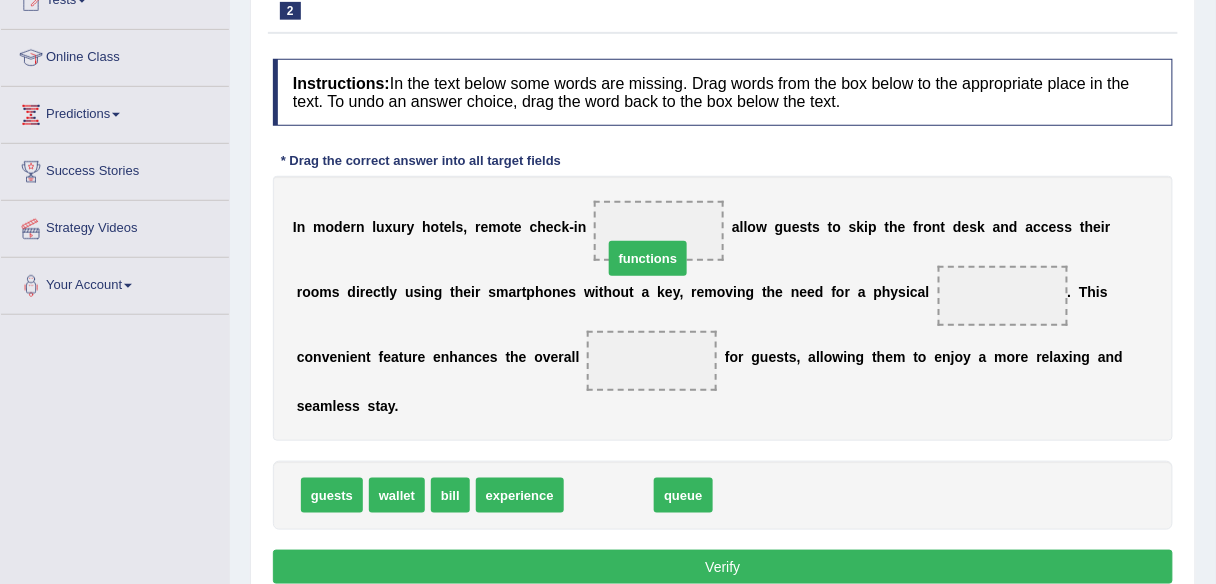 drag, startPoint x: 606, startPoint y: 495, endPoint x: 652, endPoint y: 243, distance: 256.164 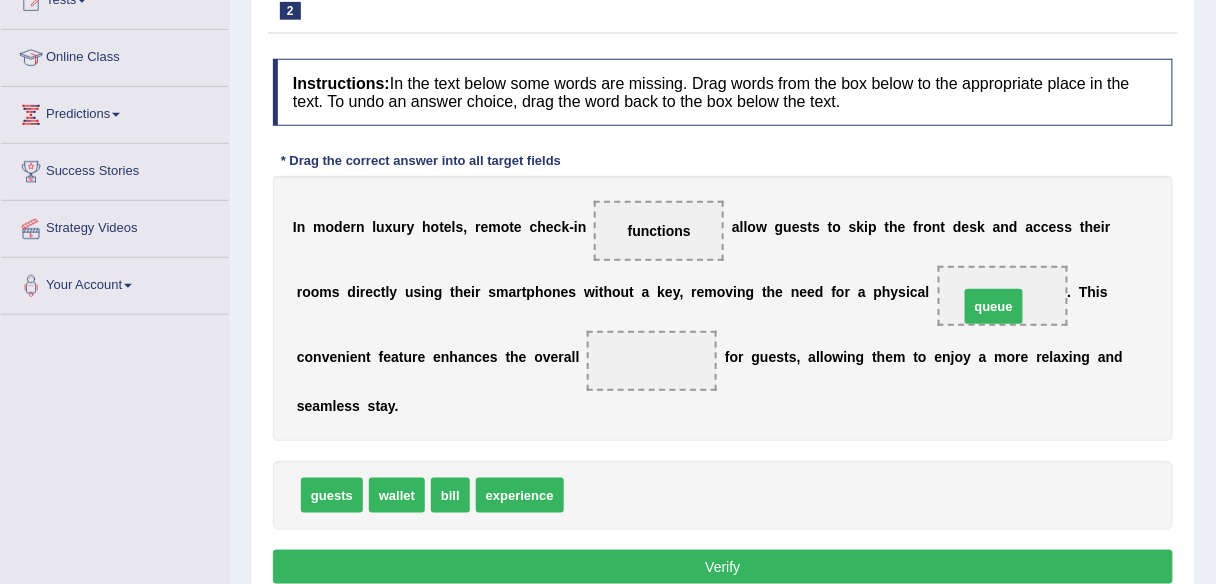 drag, startPoint x: 605, startPoint y: 491, endPoint x: 1000, endPoint y: 295, distance: 440.95465 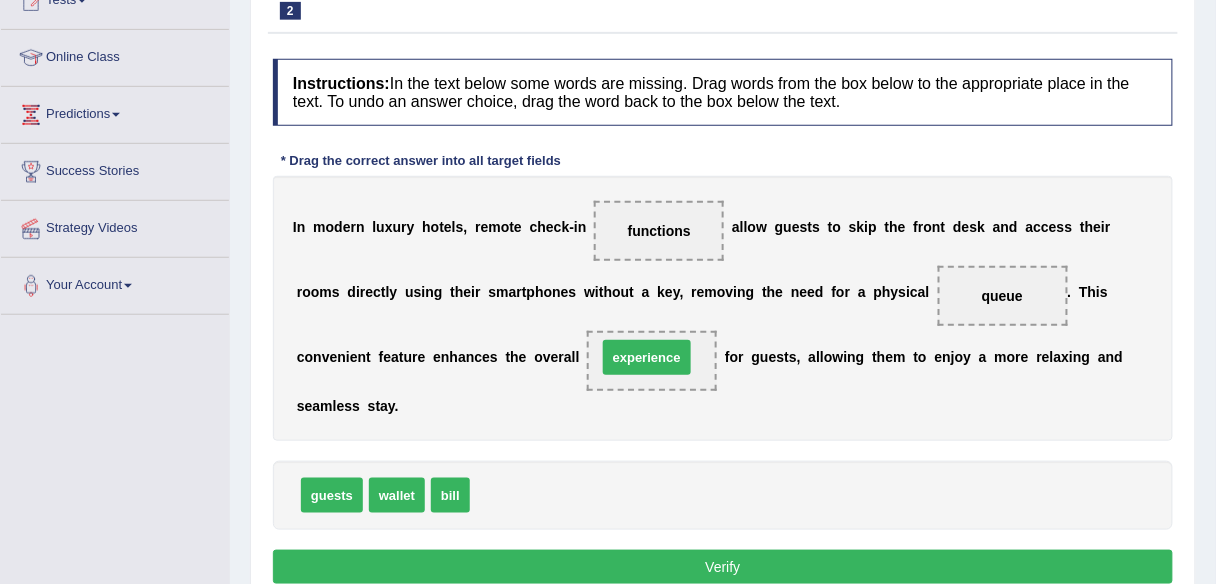 drag, startPoint x: 491, startPoint y: 501, endPoint x: 613, endPoint y: 363, distance: 184.19554 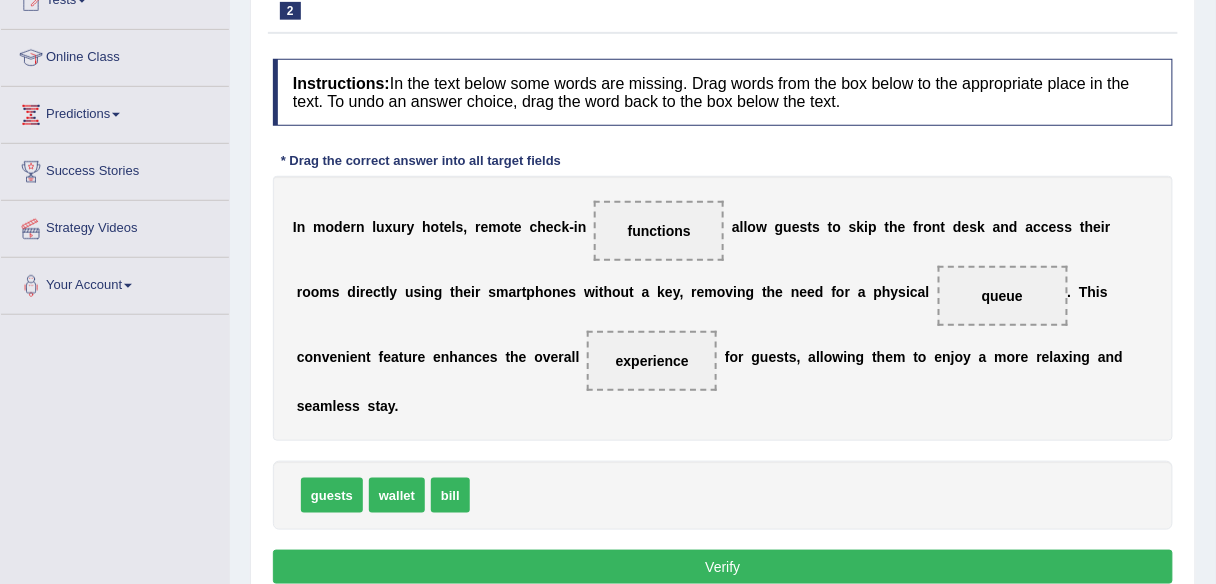 click on "Verify" at bounding box center (723, 567) 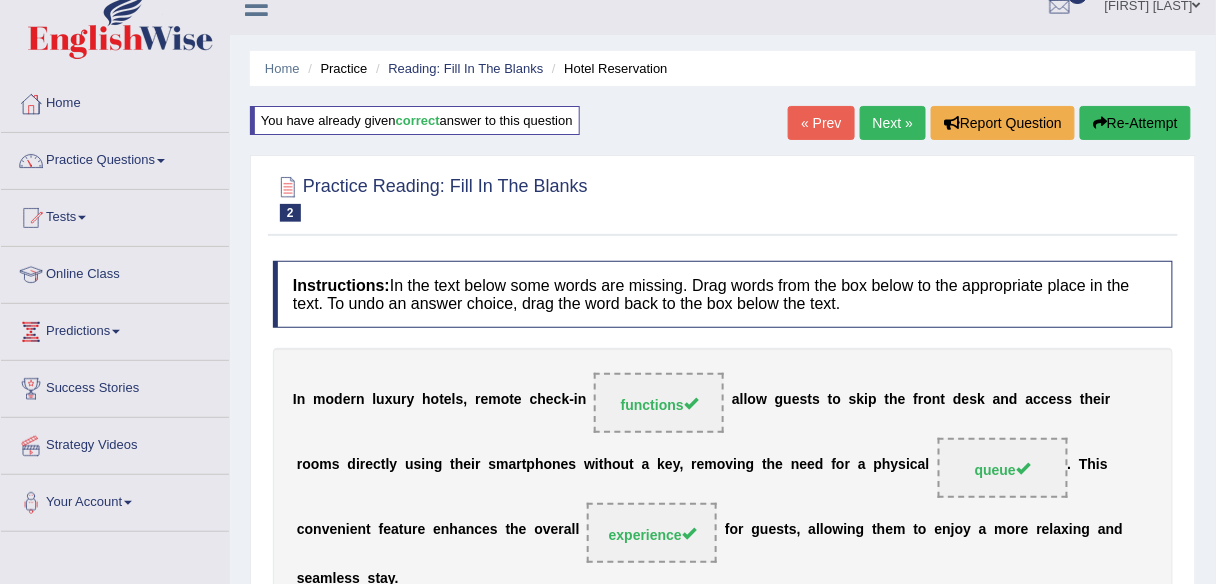 scroll, scrollTop: 0, scrollLeft: 0, axis: both 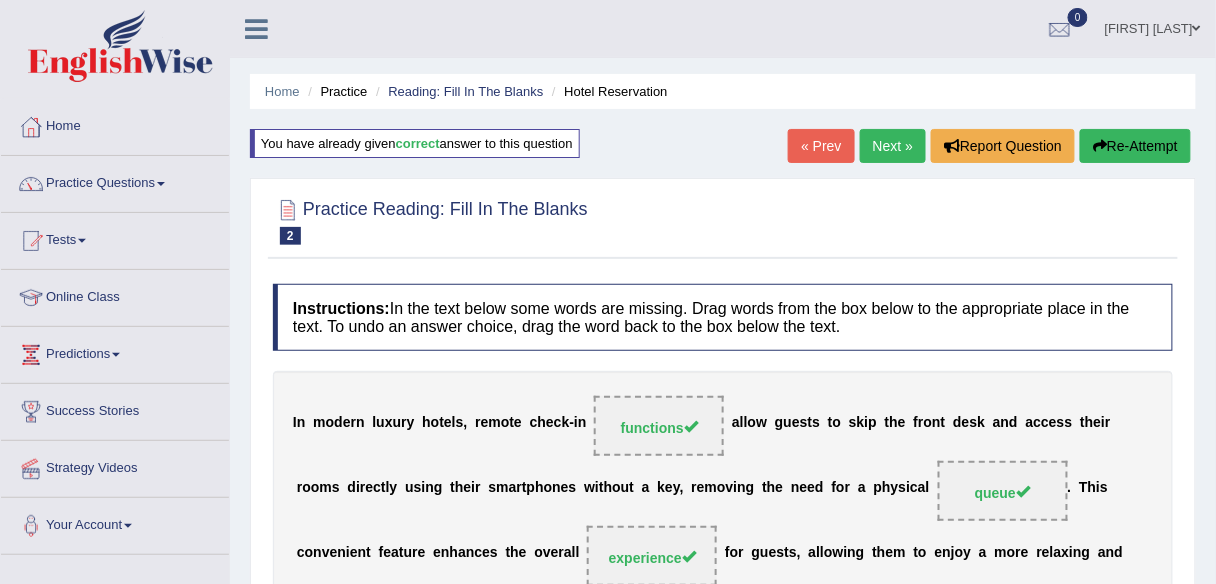 click on "Next »" at bounding box center (893, 146) 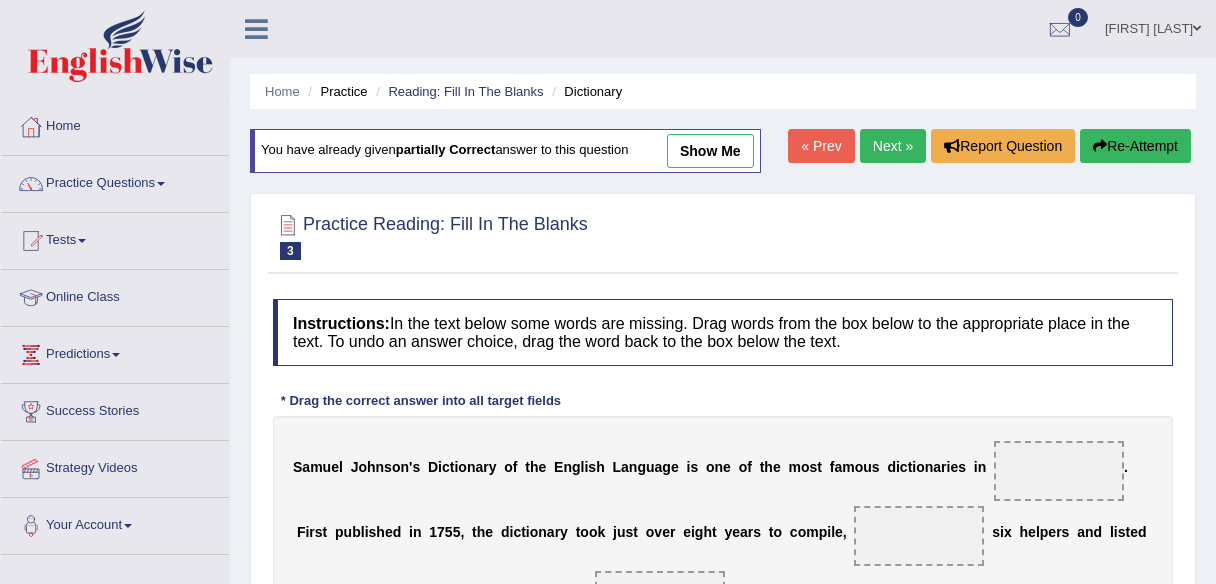 scroll, scrollTop: 320, scrollLeft: 0, axis: vertical 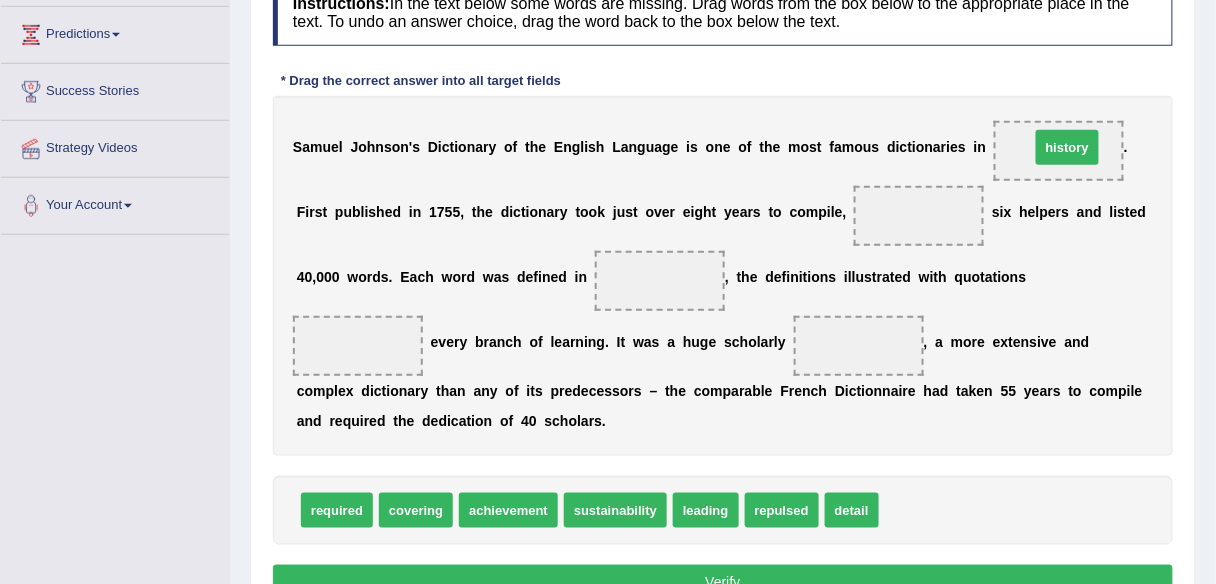 drag, startPoint x: 919, startPoint y: 496, endPoint x: 1062, endPoint y: 125, distance: 397.60535 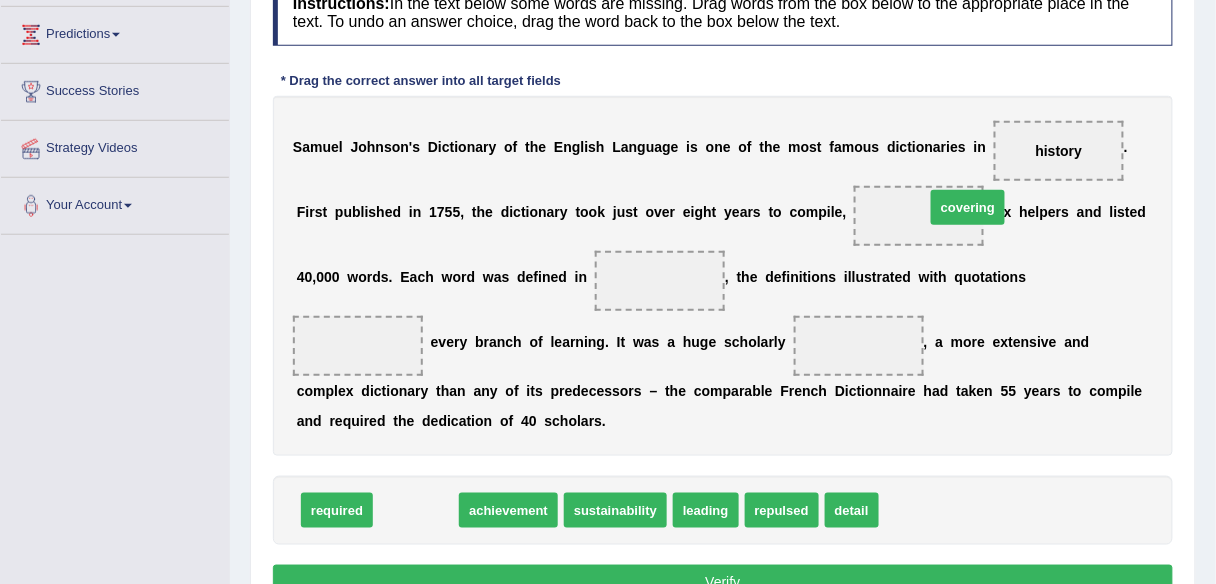 drag, startPoint x: 430, startPoint y: 514, endPoint x: 974, endPoint y: 210, distance: 623.17896 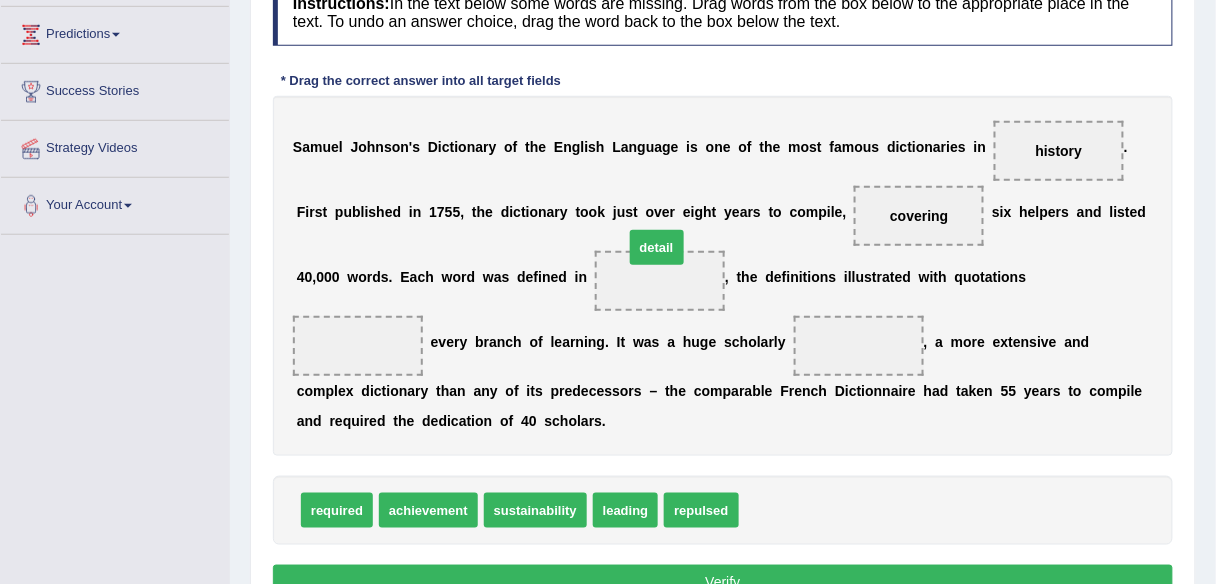 drag, startPoint x: 776, startPoint y: 502, endPoint x: 661, endPoint y: 238, distance: 287.96005 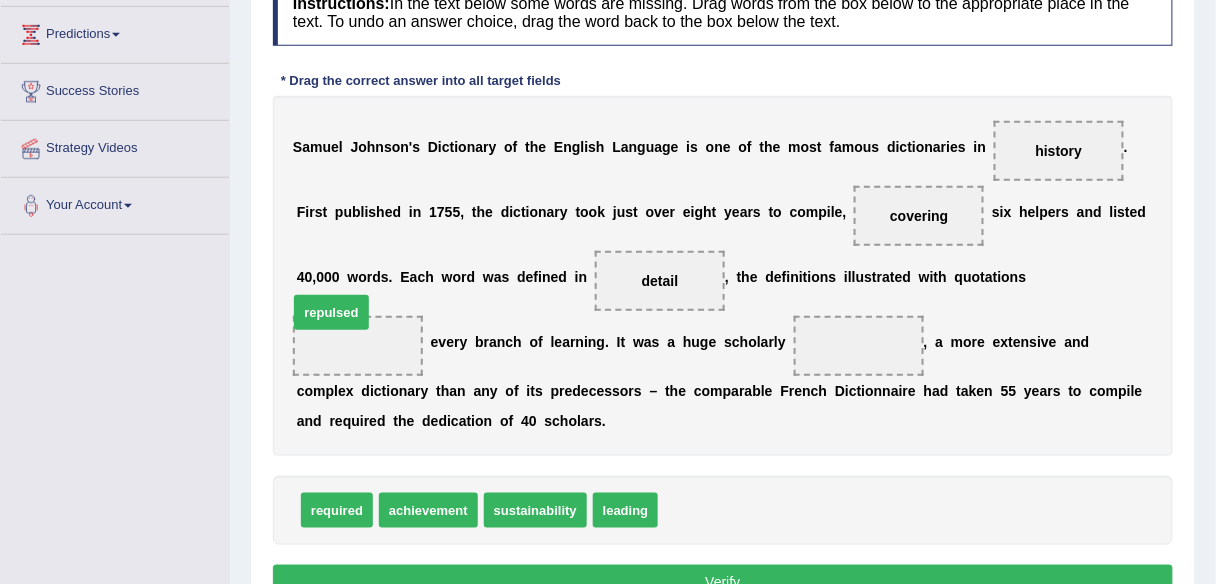 drag, startPoint x: 692, startPoint y: 508, endPoint x: 344, endPoint y: 335, distance: 388.62964 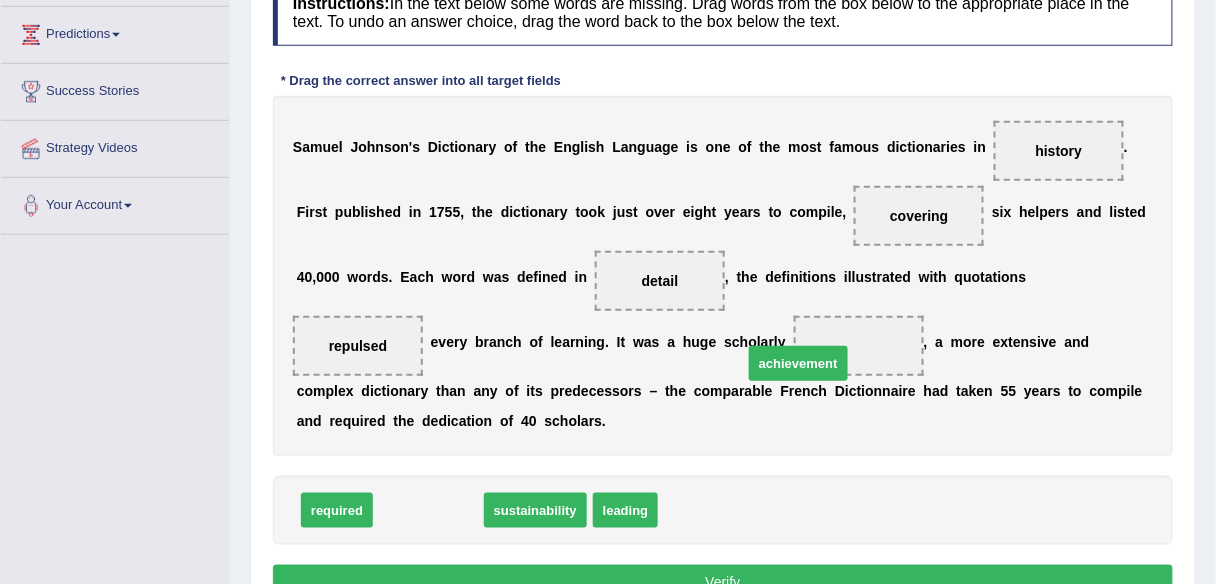 drag, startPoint x: 455, startPoint y: 509, endPoint x: 831, endPoint y: 359, distance: 404.816 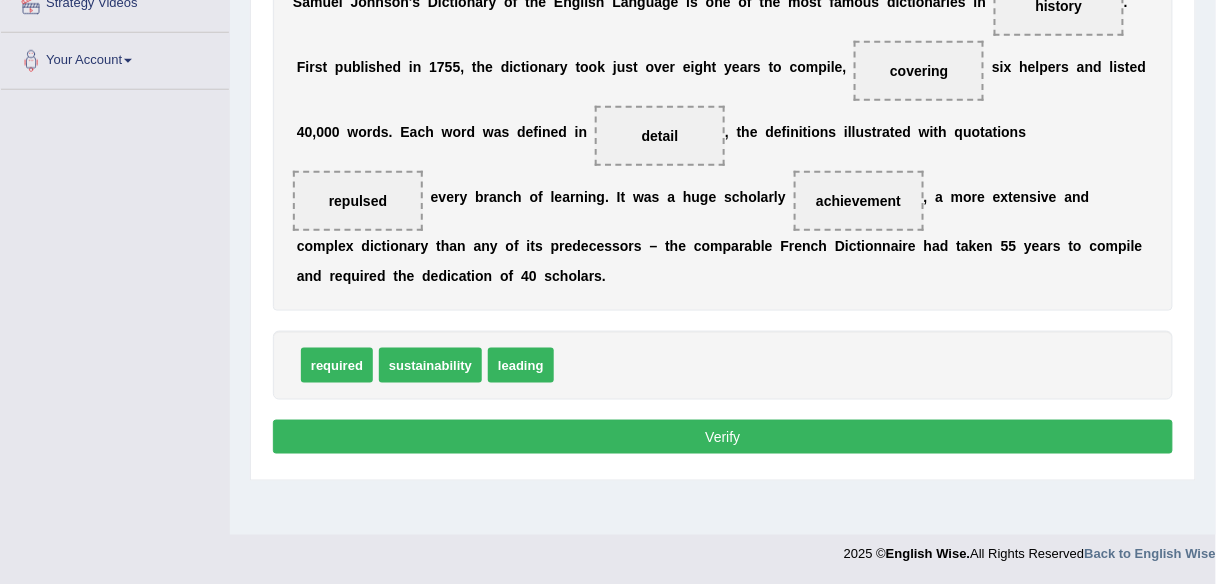 scroll, scrollTop: 466, scrollLeft: 0, axis: vertical 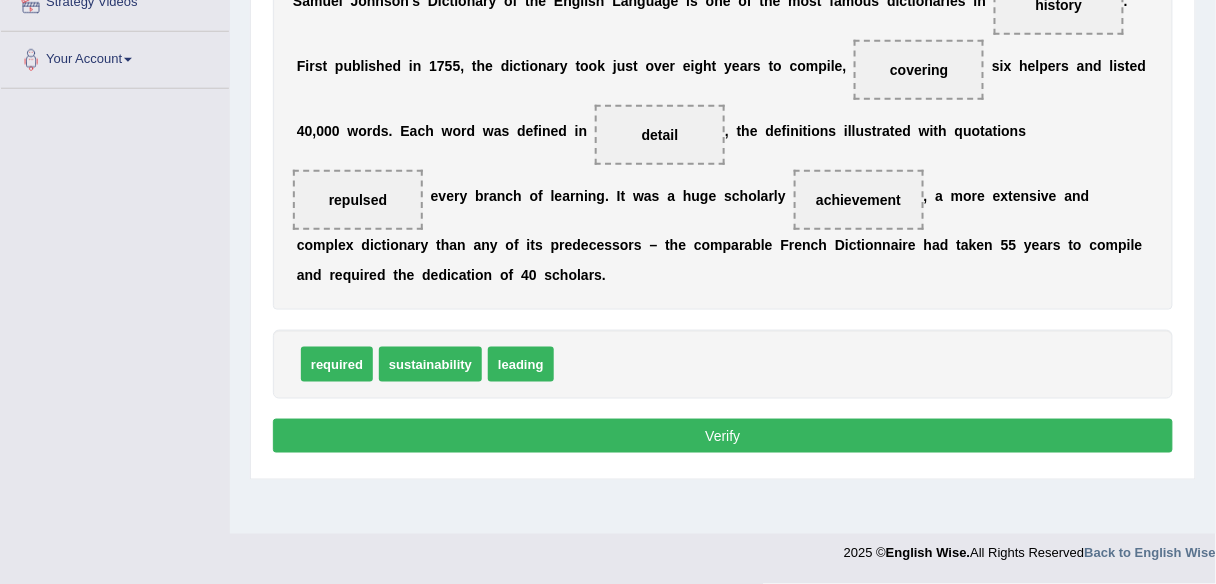 click on "Verify" at bounding box center [723, 436] 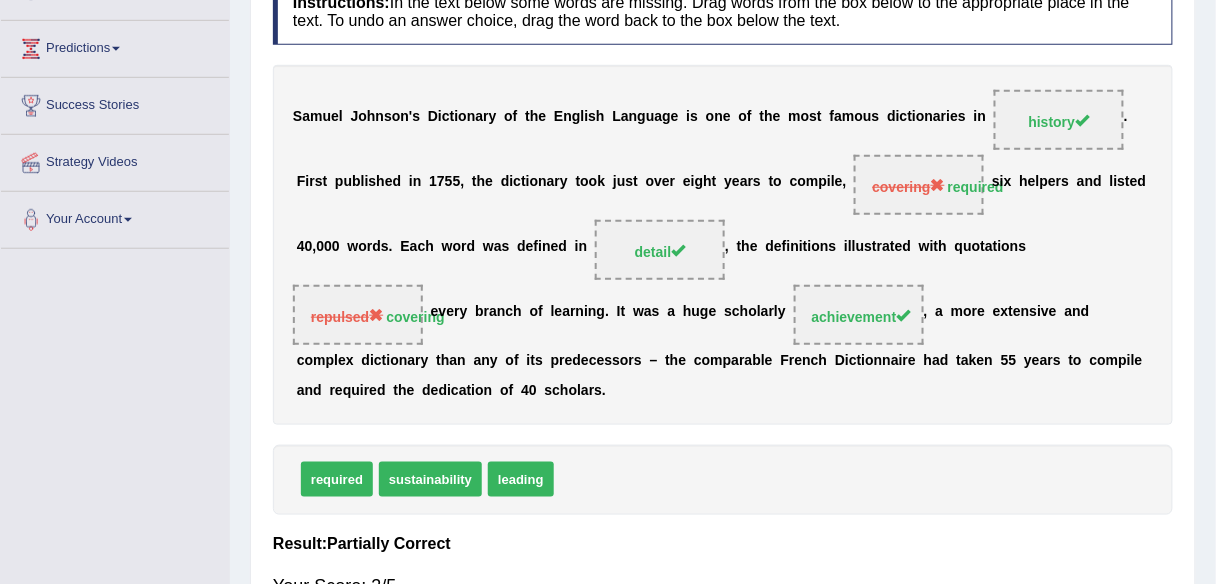 scroll, scrollTop: 0, scrollLeft: 0, axis: both 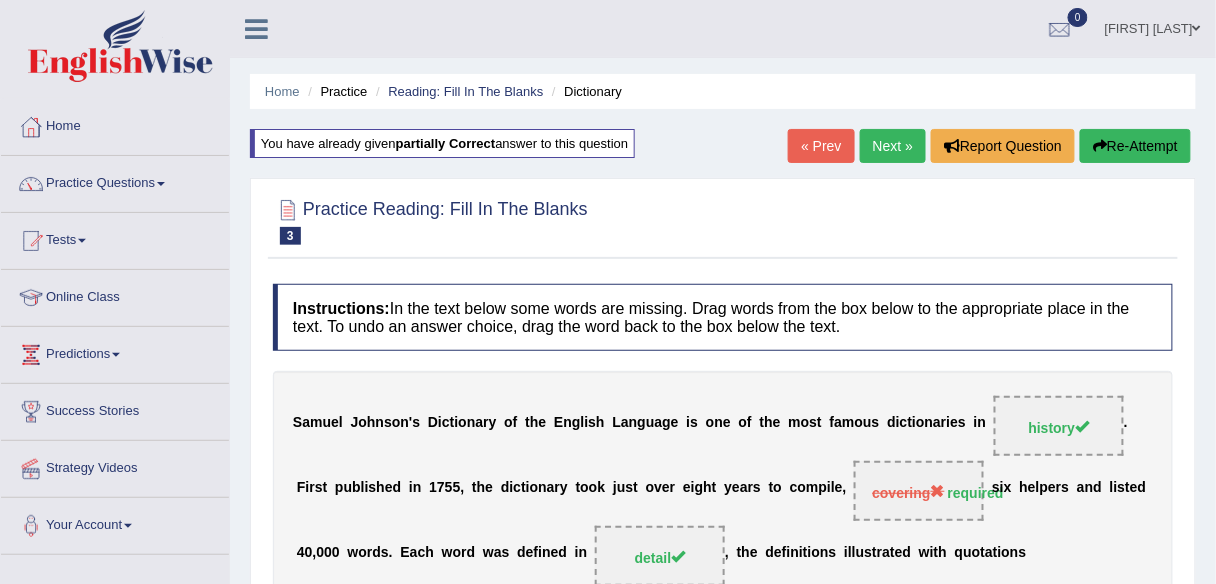 click on "Next »" at bounding box center [893, 146] 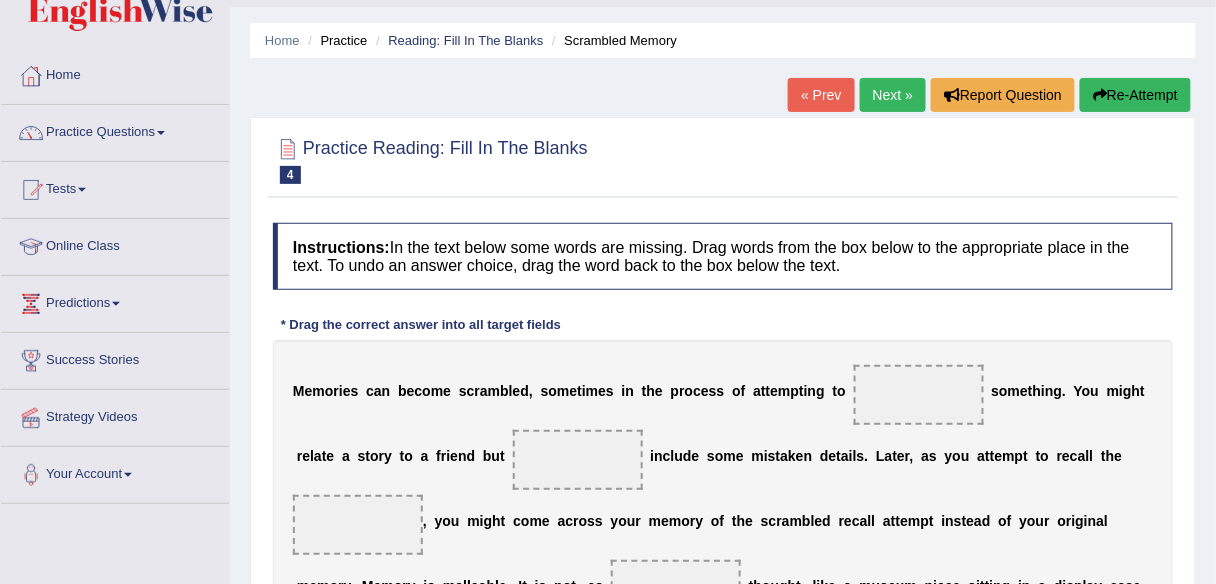 scroll, scrollTop: 93, scrollLeft: 0, axis: vertical 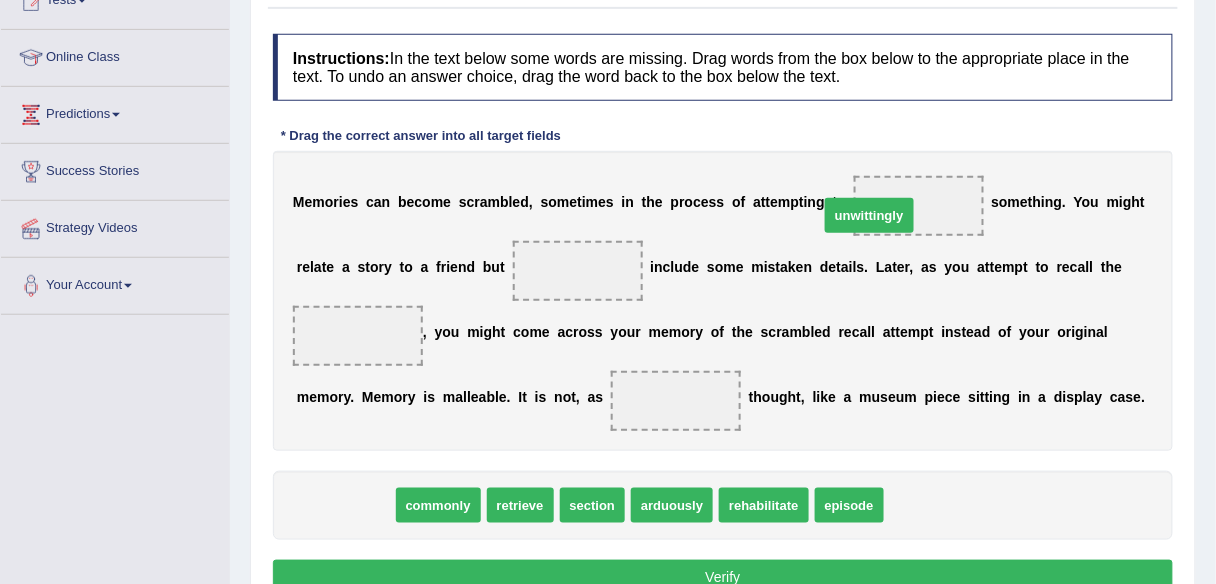 drag, startPoint x: 352, startPoint y: 499, endPoint x: 879, endPoint y: 208, distance: 602.005 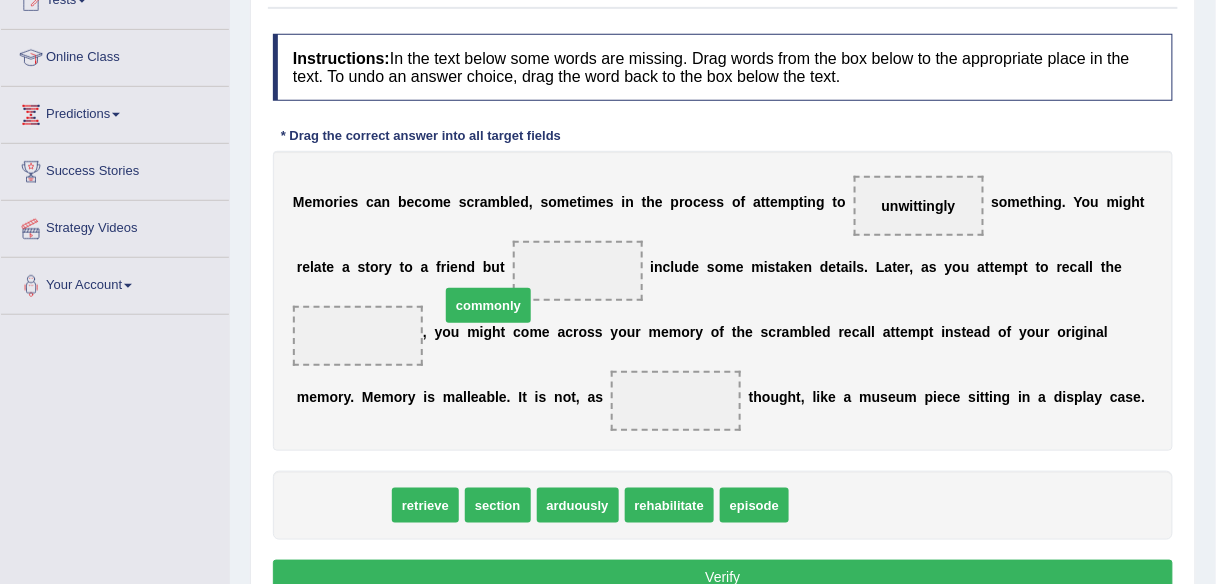 drag, startPoint x: 375, startPoint y: 491, endPoint x: 551, endPoint y: 267, distance: 284.8719 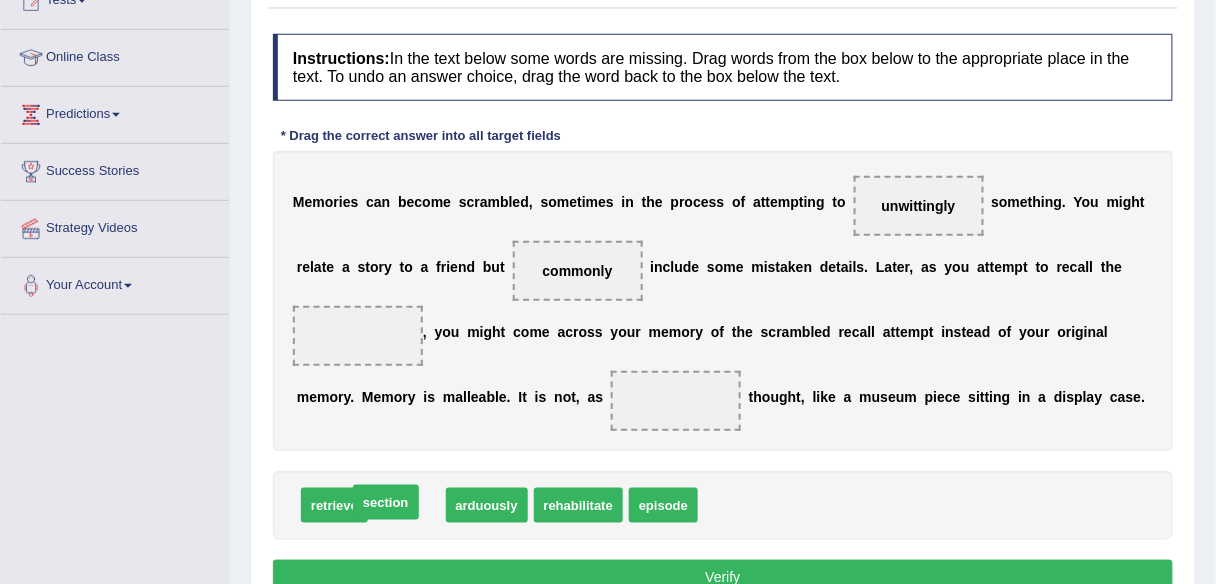 drag, startPoint x: 405, startPoint y: 503, endPoint x: 386, endPoint y: 506, distance: 19.235384 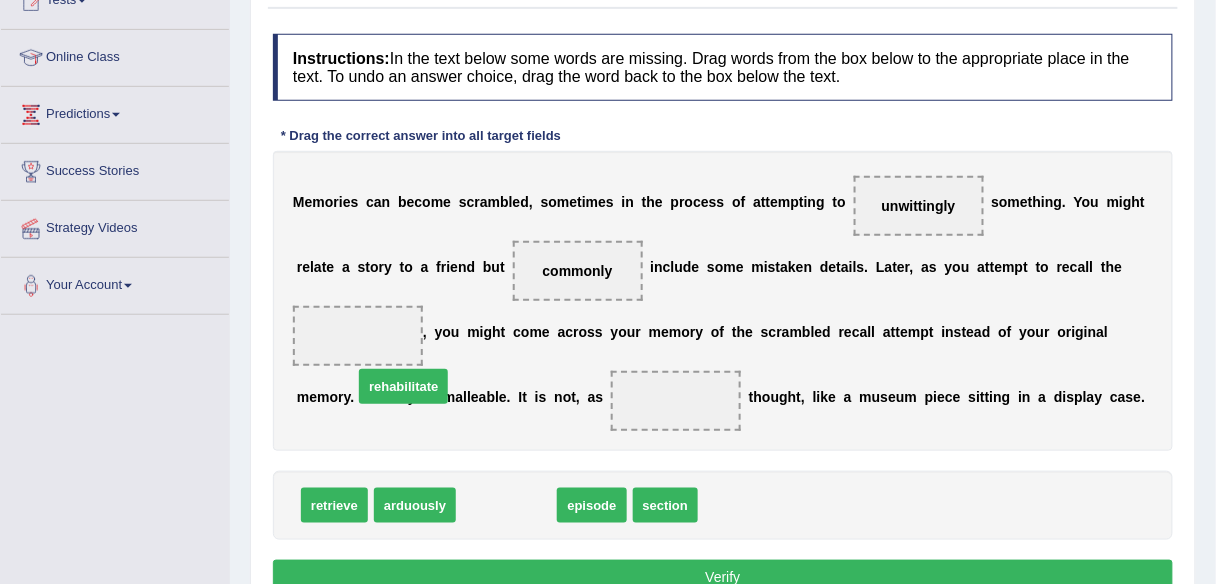 drag, startPoint x: 487, startPoint y: 508, endPoint x: 352, endPoint y: 354, distance: 204.79501 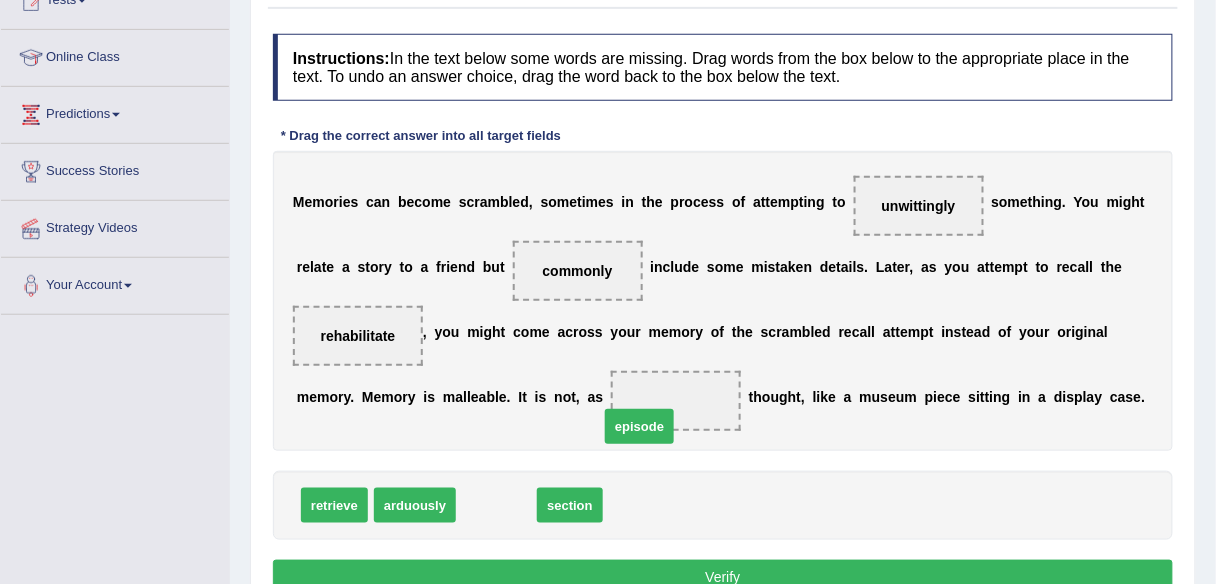 drag, startPoint x: 482, startPoint y: 499, endPoint x: 654, endPoint y: 396, distance: 200.48192 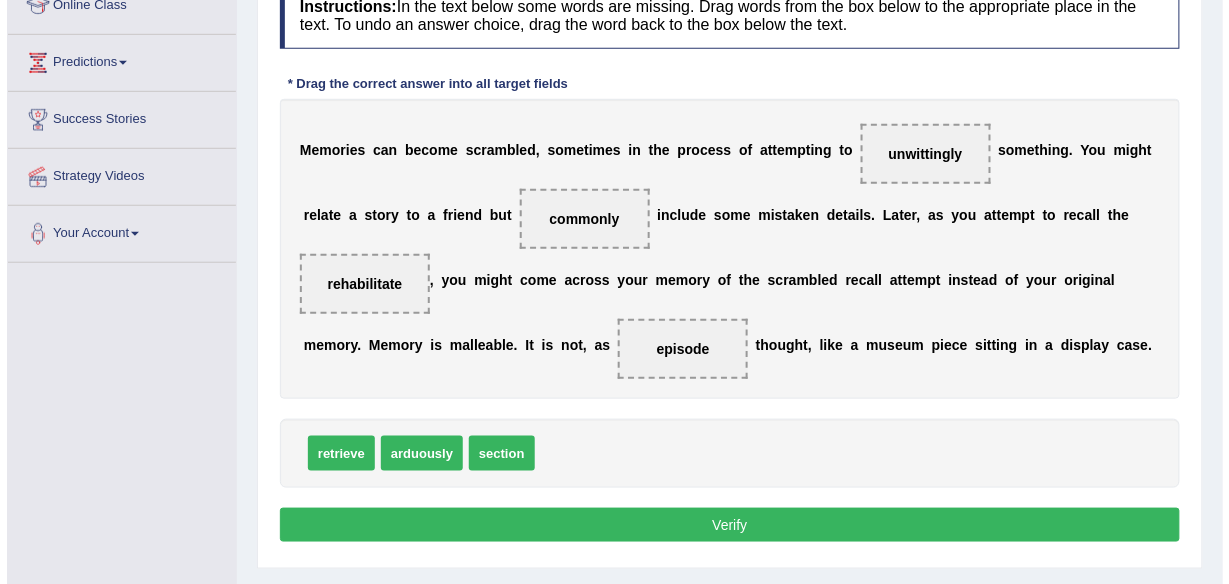 scroll, scrollTop: 400, scrollLeft: 0, axis: vertical 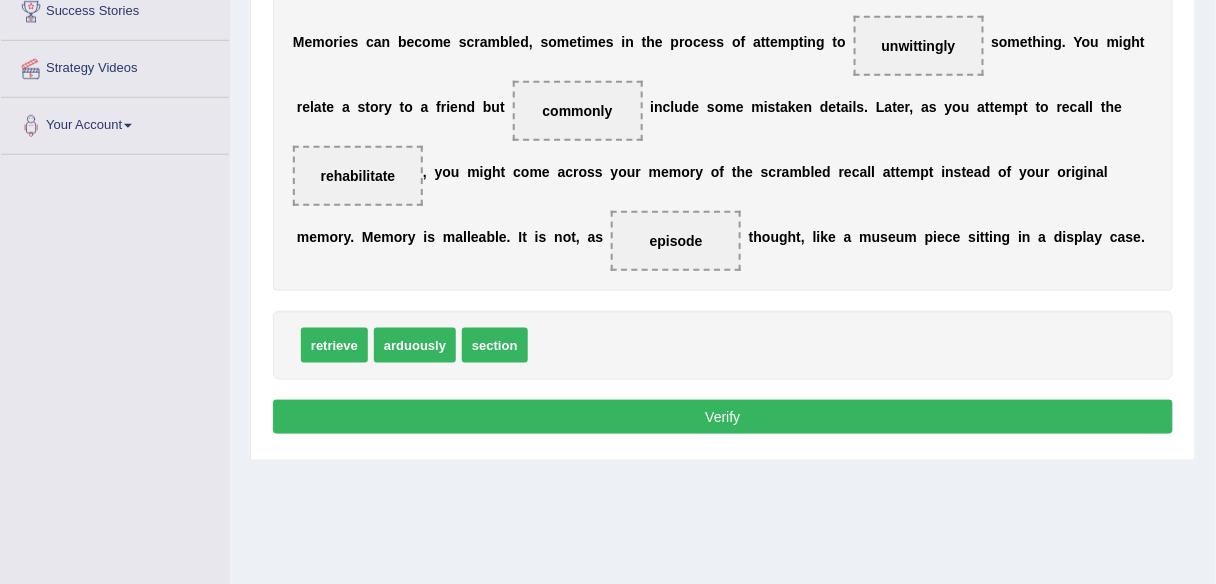 click on "Verify" at bounding box center (723, 417) 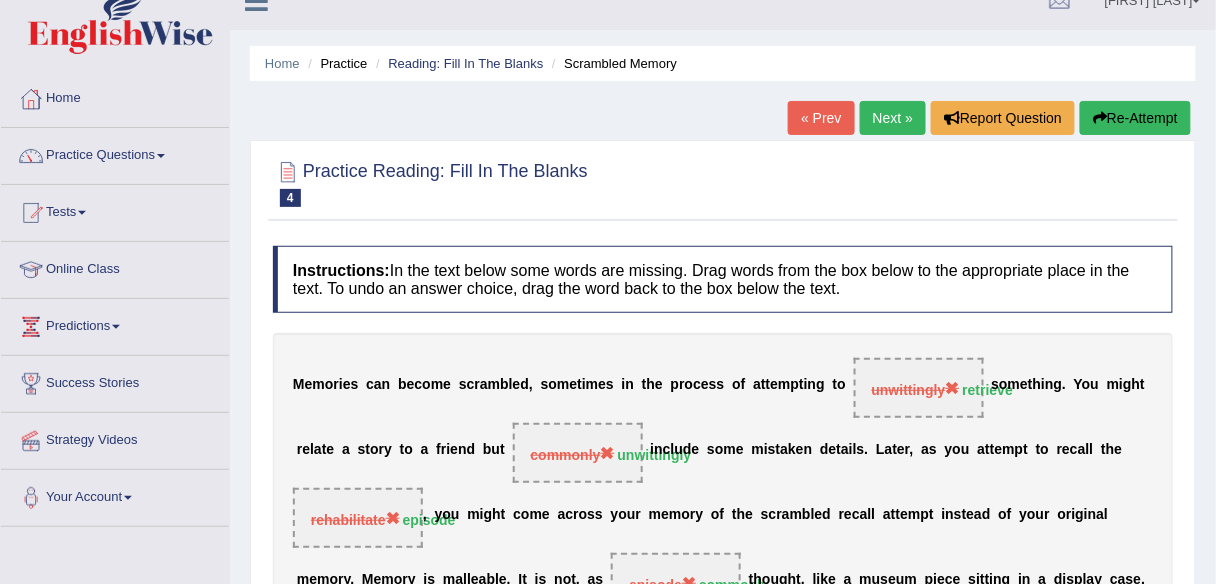 scroll, scrollTop: 0, scrollLeft: 0, axis: both 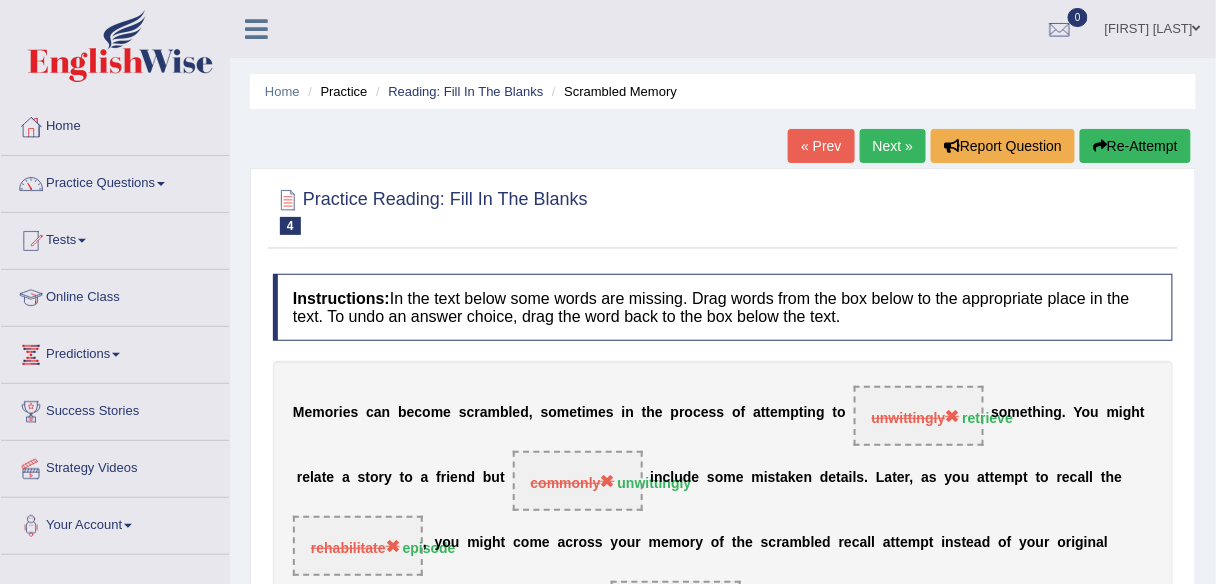 click on "Next »" at bounding box center [893, 146] 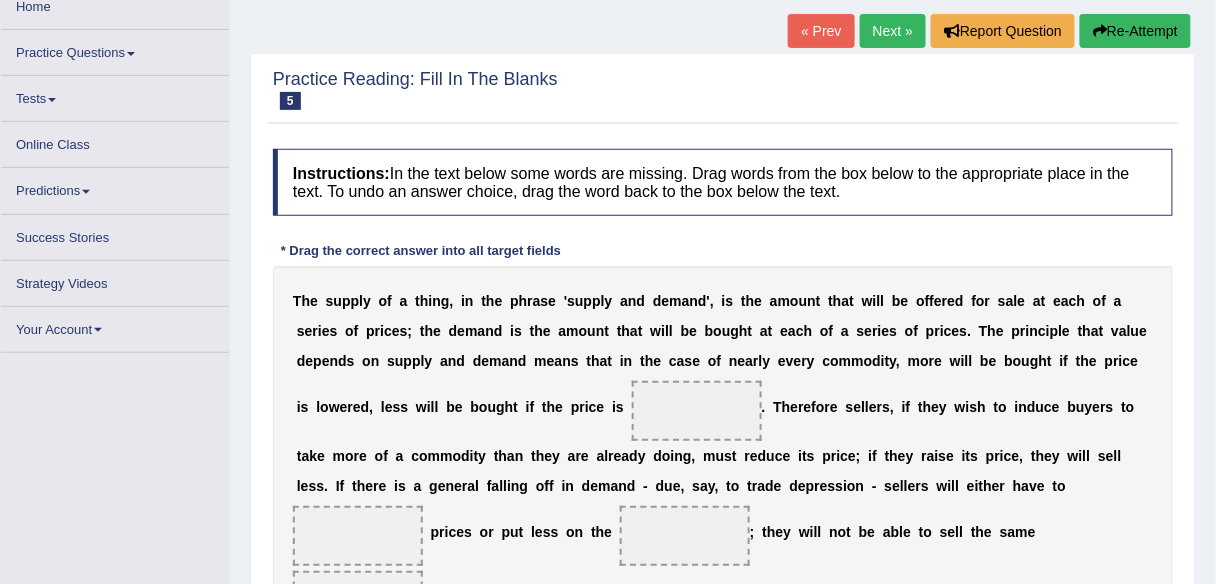 scroll, scrollTop: 193, scrollLeft: 0, axis: vertical 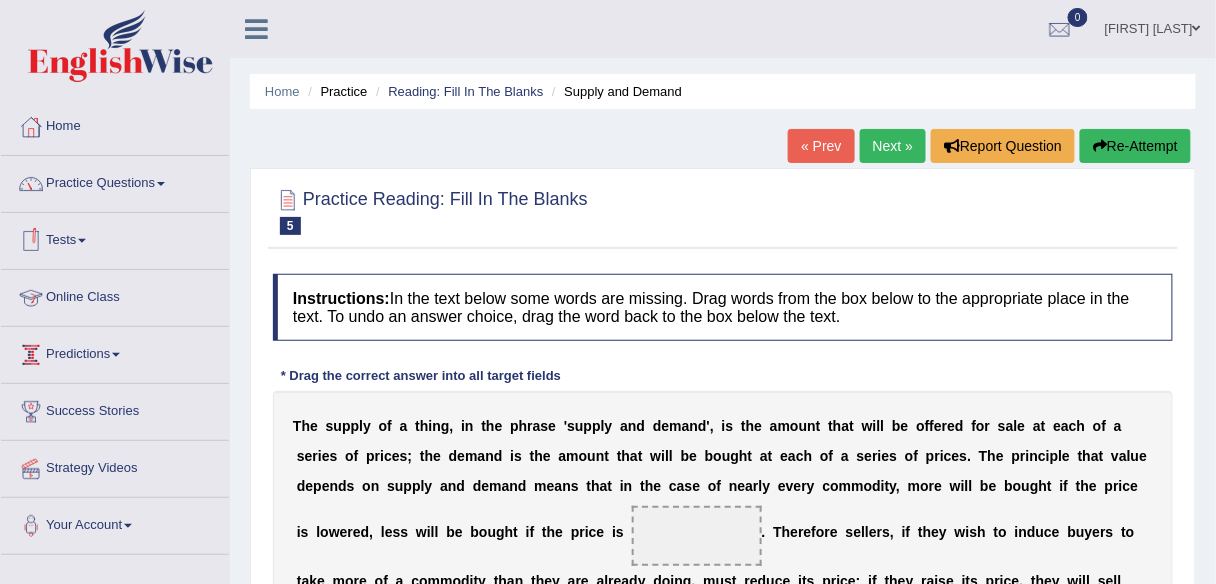 click on "Practice Questions" at bounding box center (115, 181) 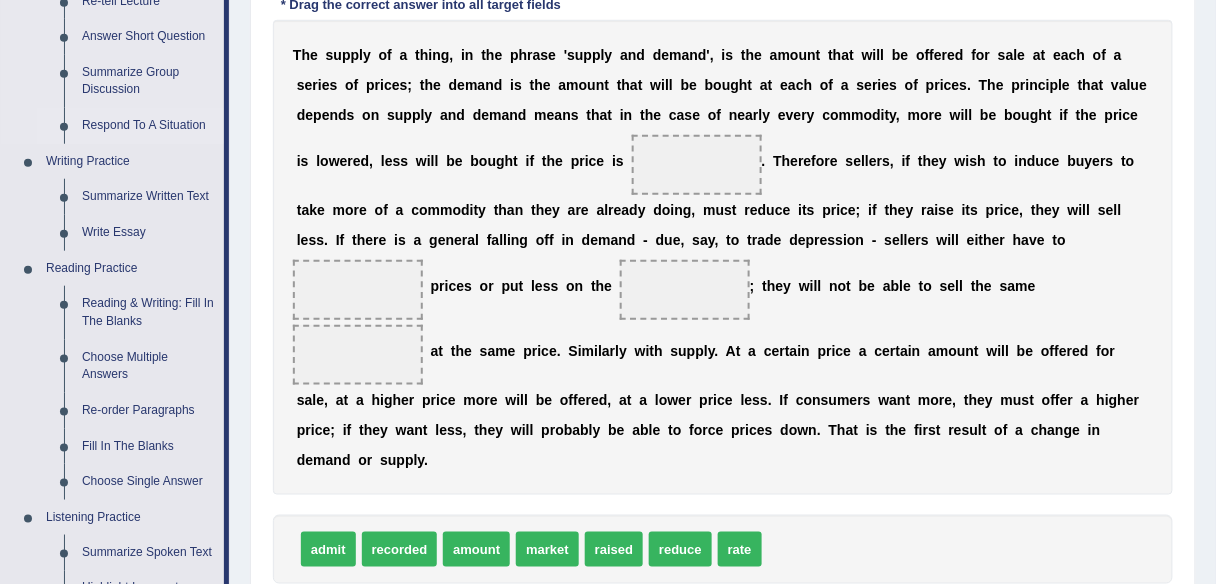 scroll, scrollTop: 400, scrollLeft: 0, axis: vertical 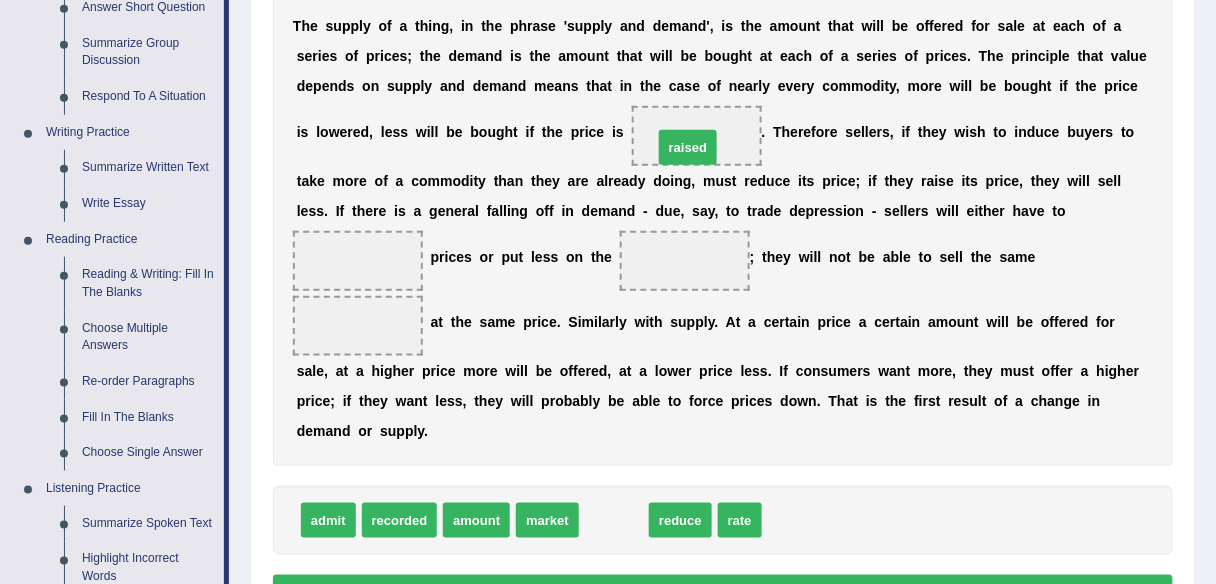 drag, startPoint x: 611, startPoint y: 526, endPoint x: 685, endPoint y: 153, distance: 380.26965 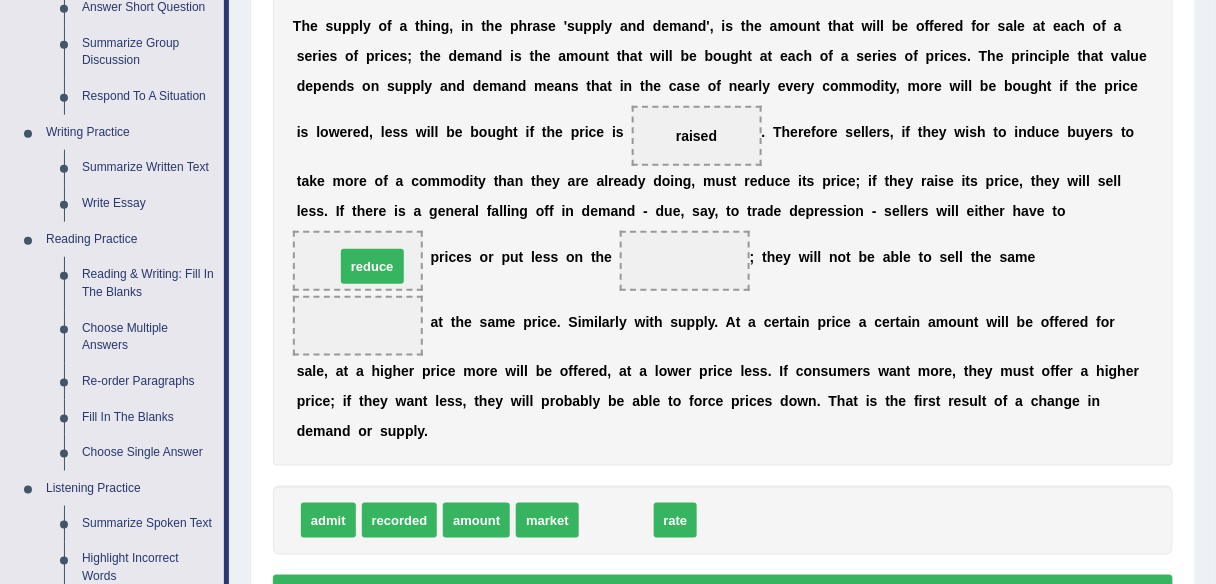 drag, startPoint x: 609, startPoint y: 524, endPoint x: 365, endPoint y: 270, distance: 352.21017 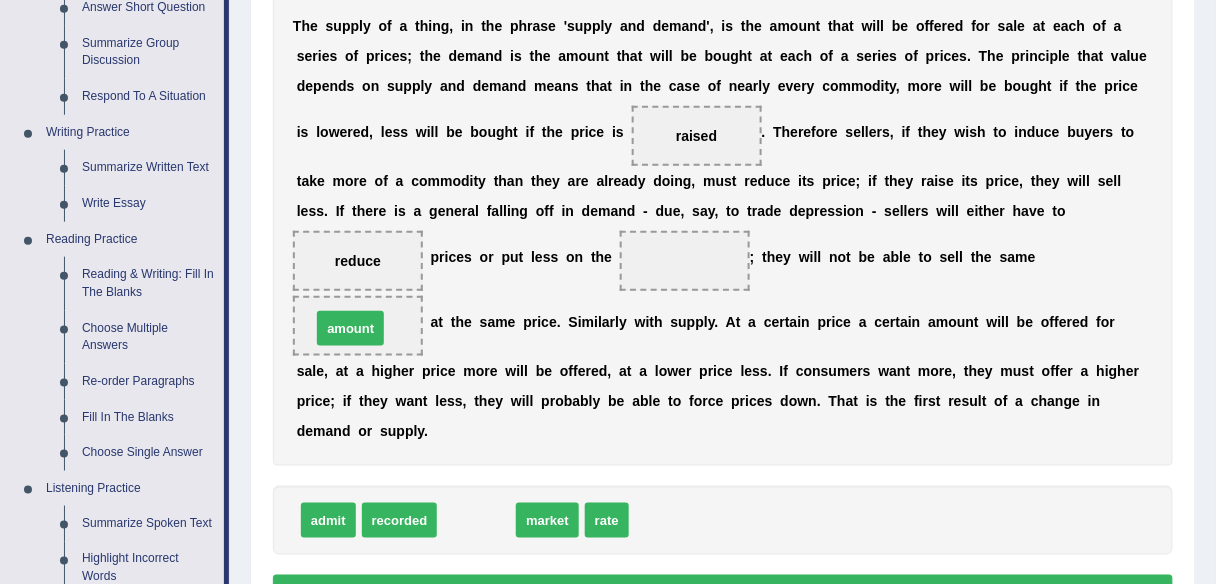 drag, startPoint x: 460, startPoint y: 526, endPoint x: 335, endPoint y: 333, distance: 229.94347 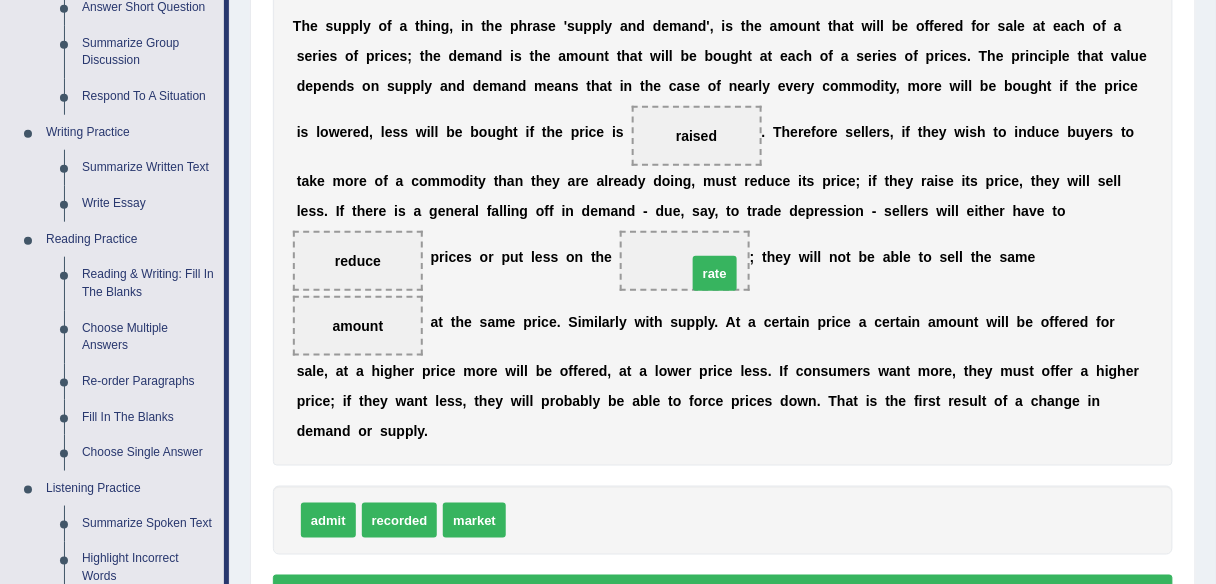 drag, startPoint x: 531, startPoint y: 526, endPoint x: 712, endPoint y: 276, distance: 308.6438 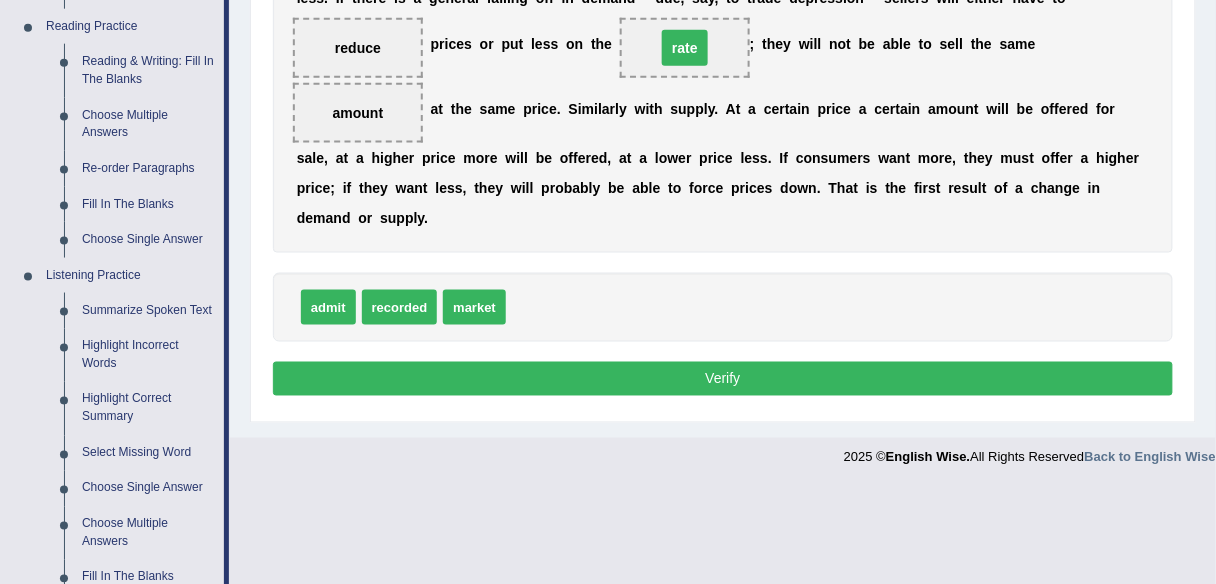 scroll, scrollTop: 640, scrollLeft: 0, axis: vertical 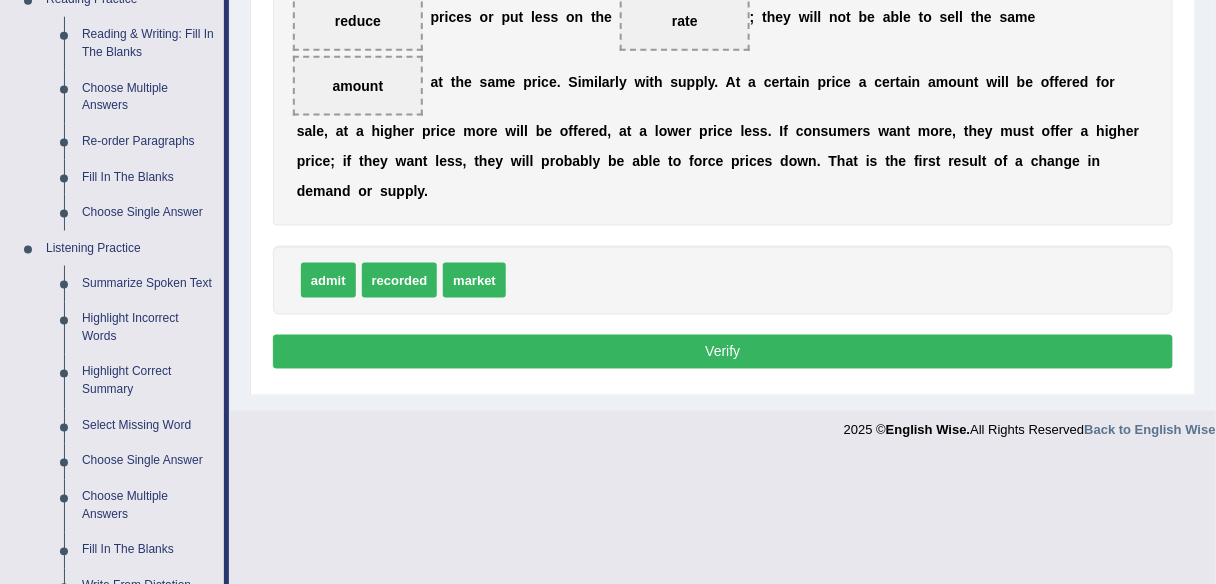 click on "Verify" at bounding box center [723, 352] 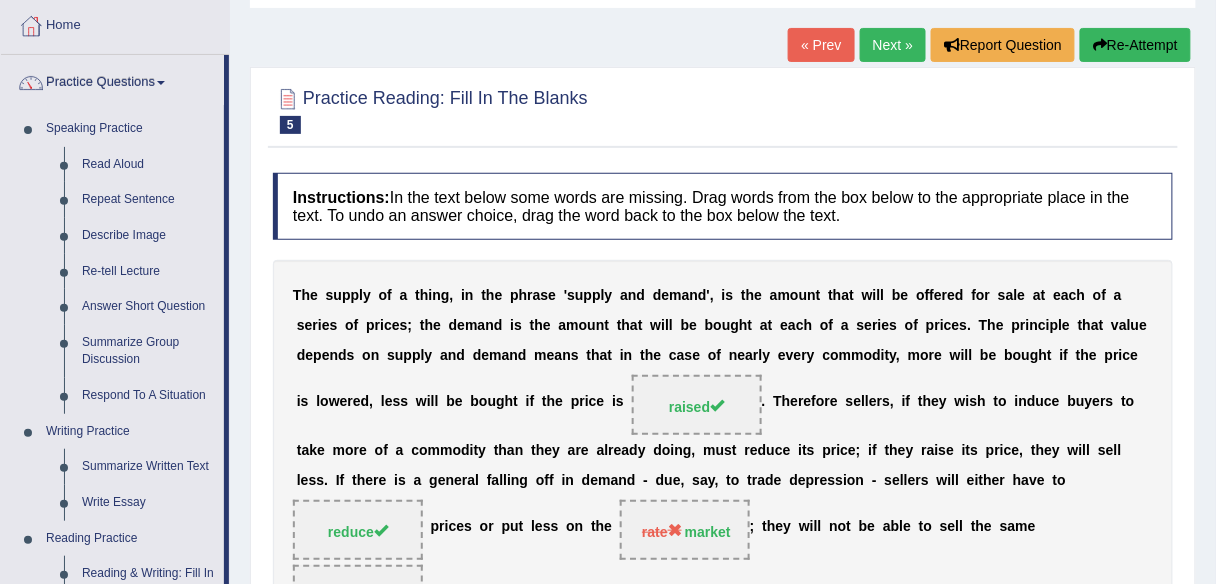 scroll, scrollTop: 0, scrollLeft: 0, axis: both 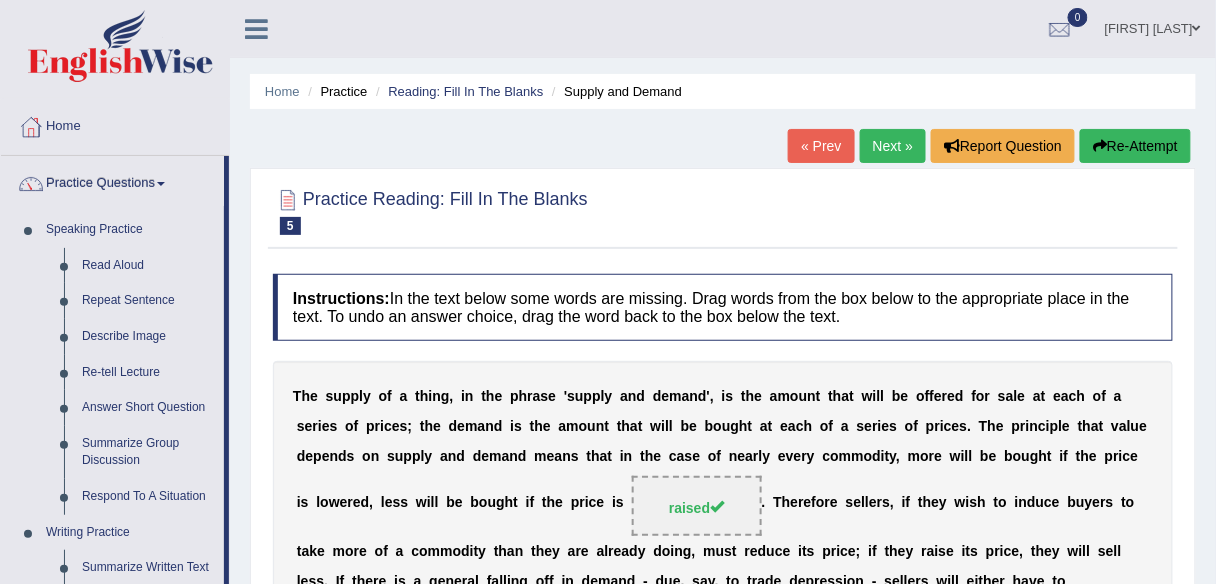 click on "Next »" at bounding box center [893, 146] 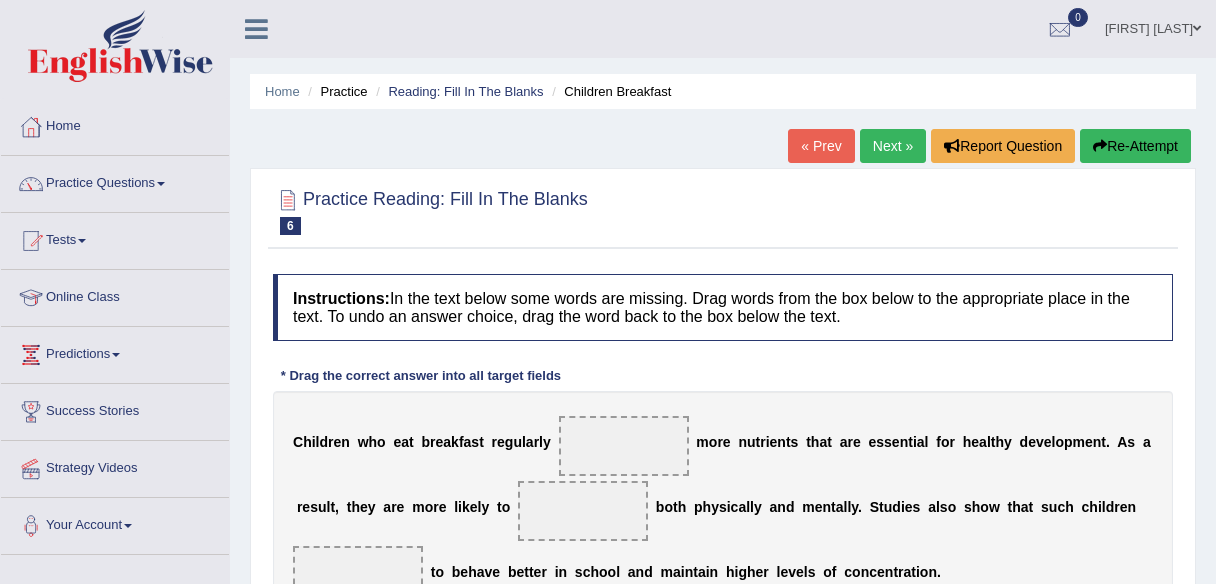 scroll, scrollTop: 80, scrollLeft: 0, axis: vertical 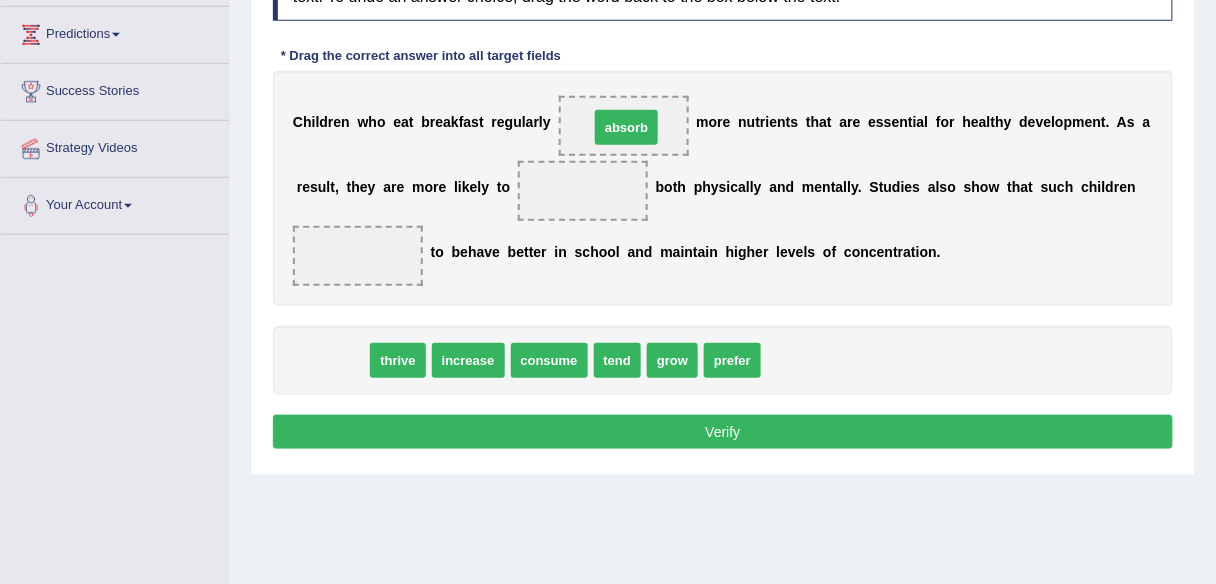 drag, startPoint x: 344, startPoint y: 372, endPoint x: 638, endPoint y: 139, distance: 375.1333 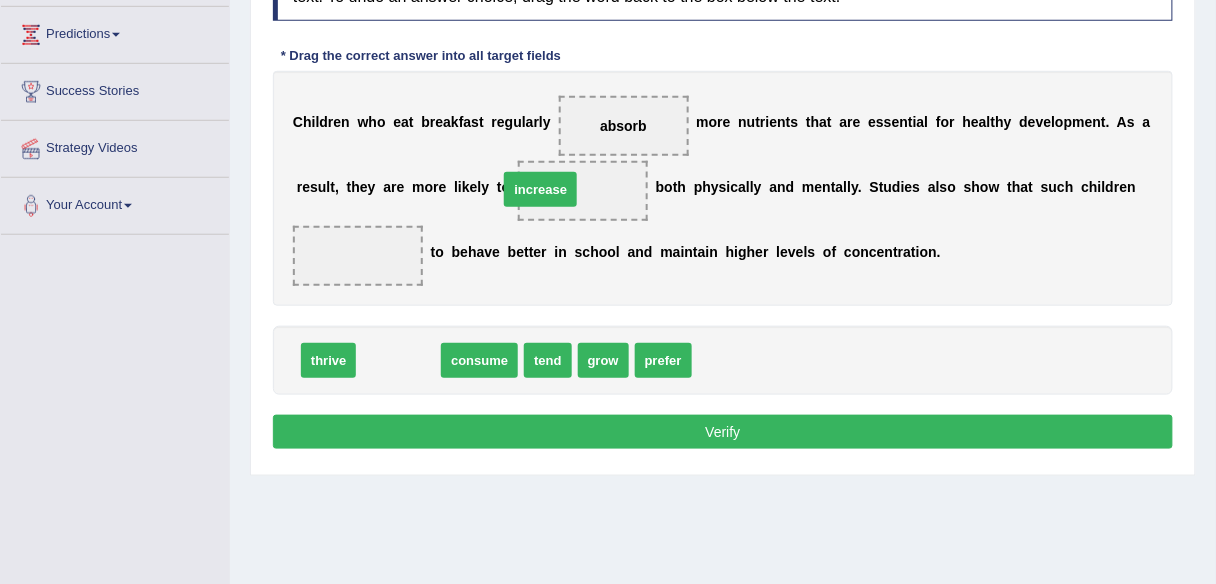 drag, startPoint x: 400, startPoint y: 356, endPoint x: 551, endPoint y: 188, distance: 225.88715 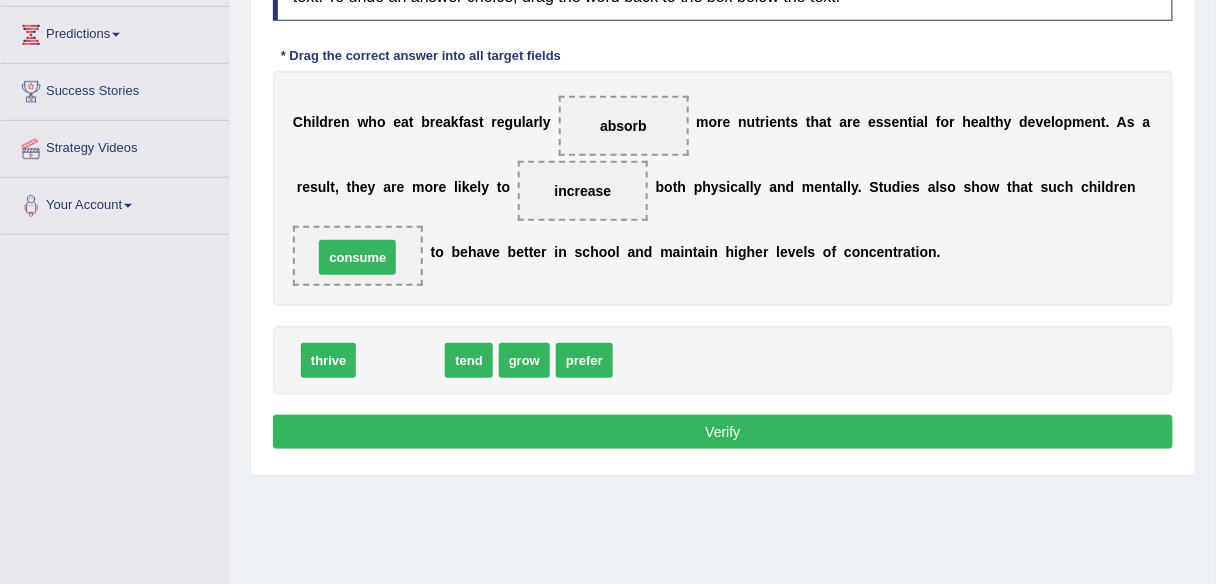 drag, startPoint x: 413, startPoint y: 343, endPoint x: 368, endPoint y: 238, distance: 114.236595 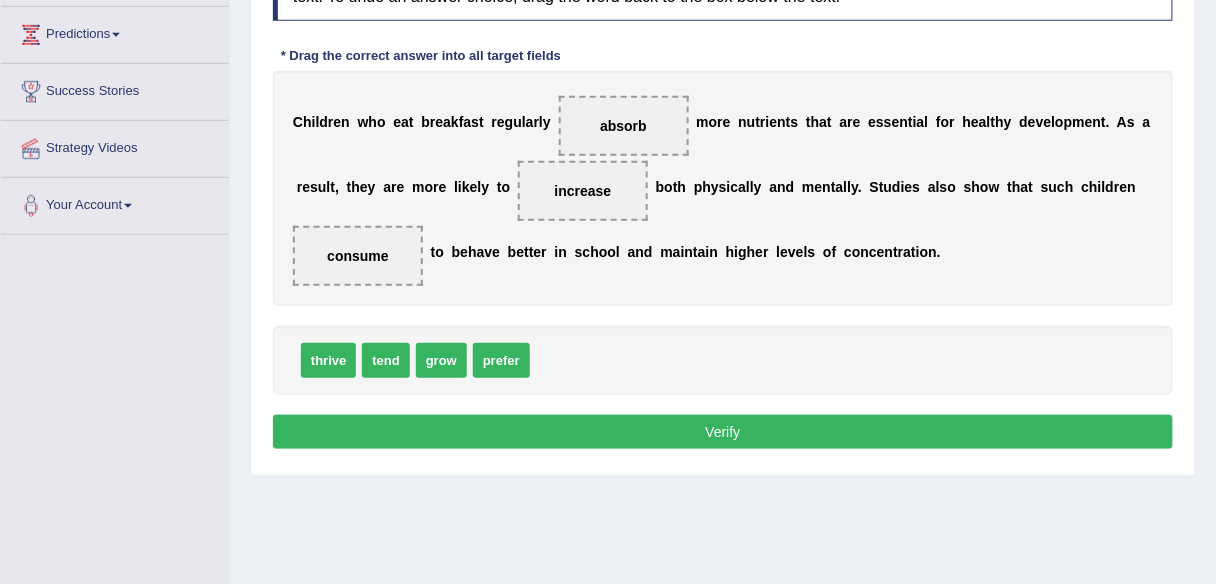 click on "Verify" at bounding box center [723, 432] 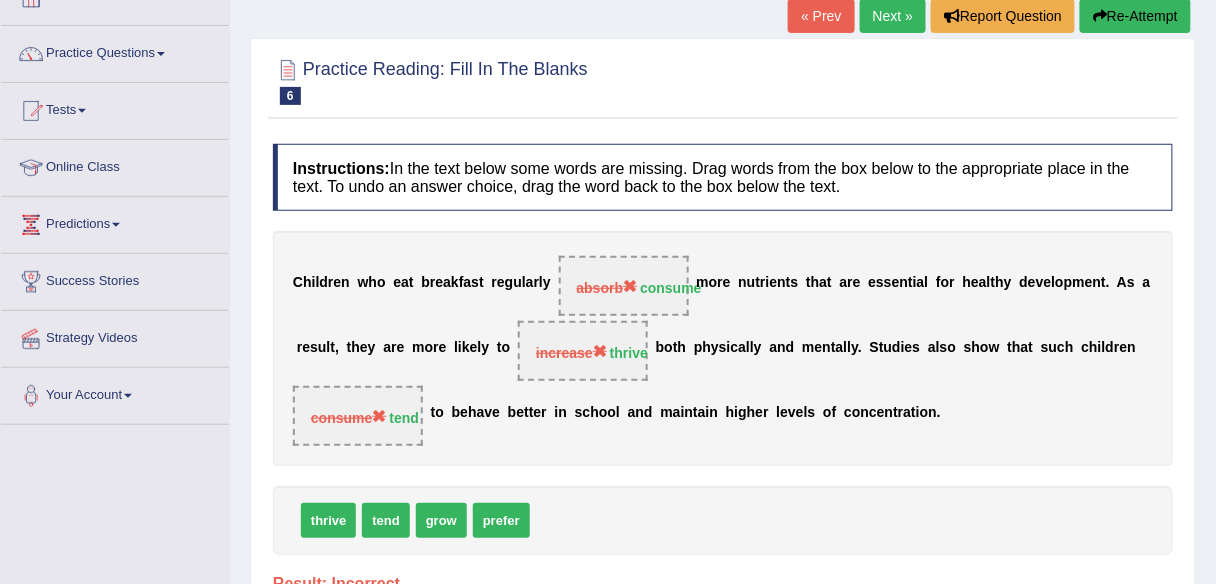 scroll, scrollTop: 80, scrollLeft: 0, axis: vertical 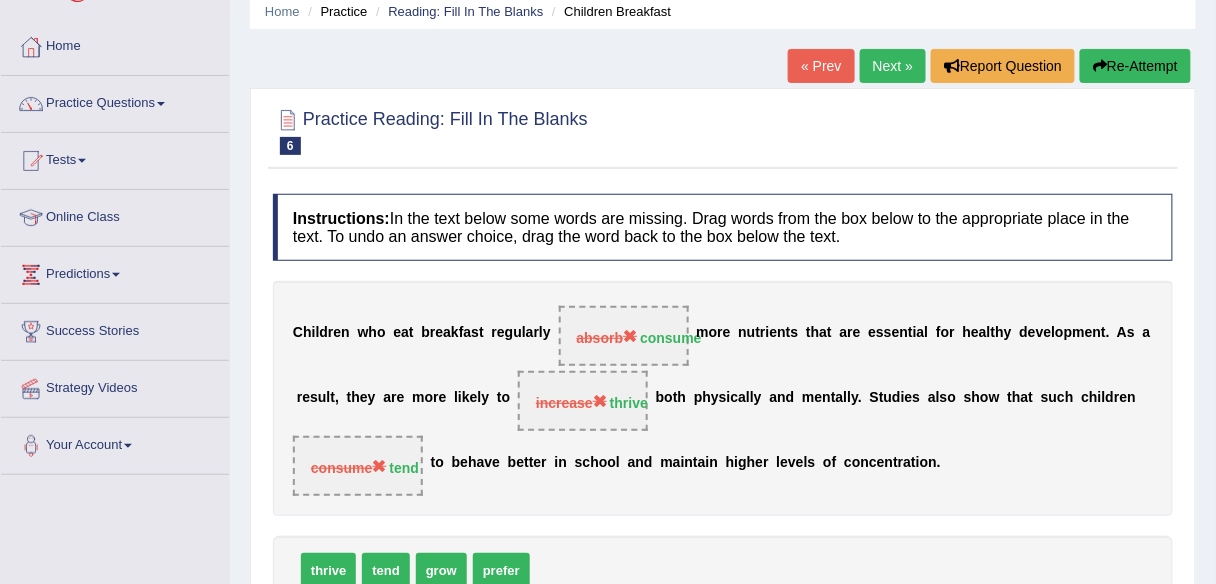 click on "Next »" at bounding box center (893, 66) 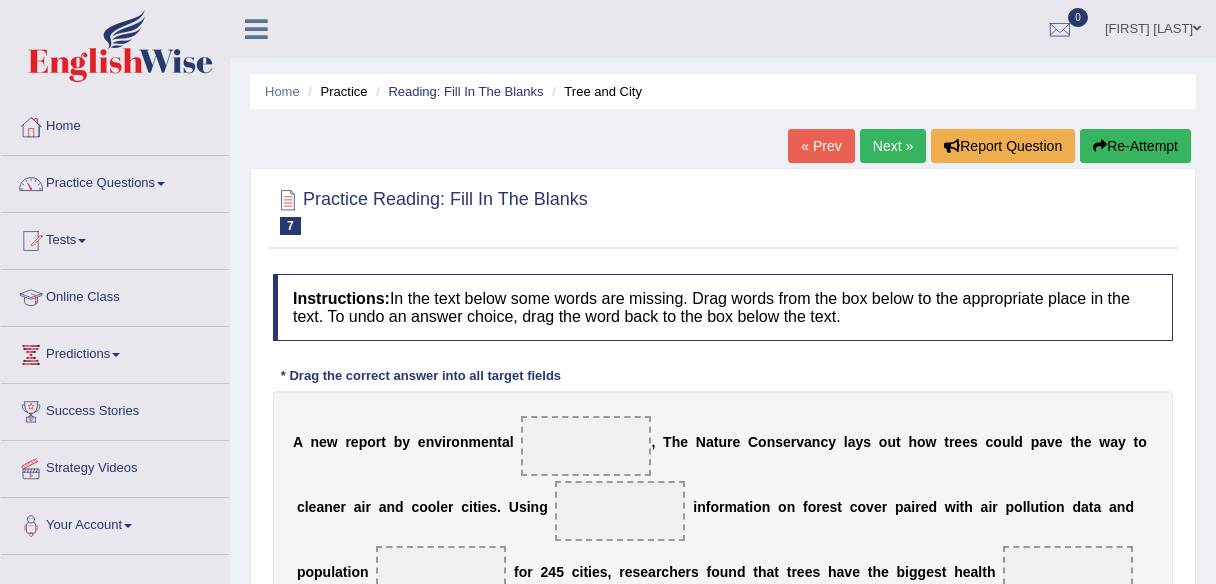scroll, scrollTop: 0, scrollLeft: 0, axis: both 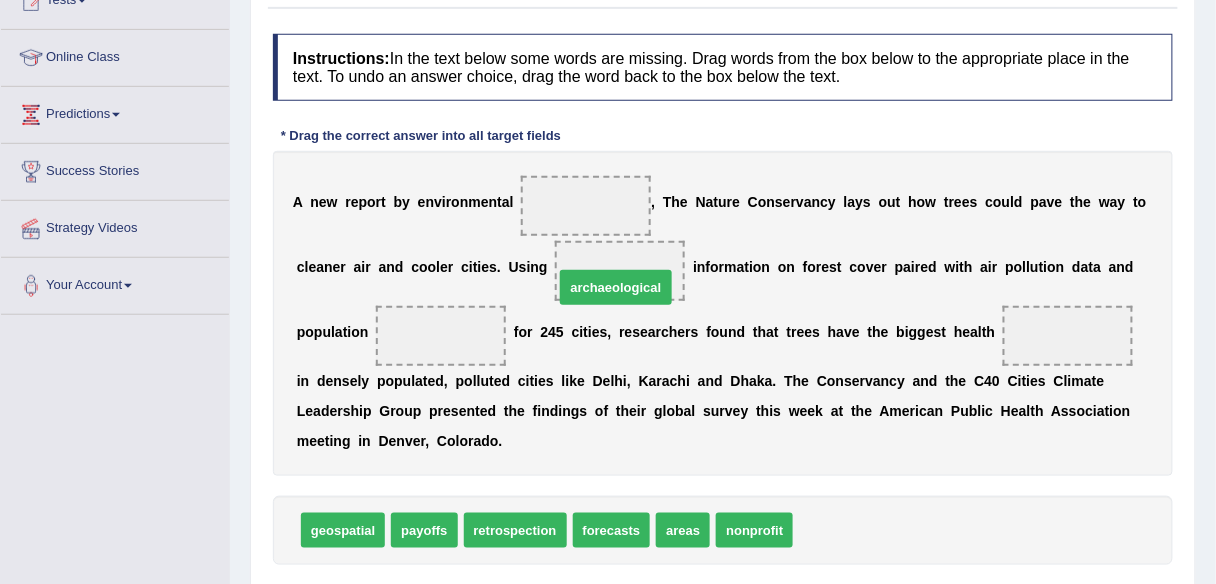 drag, startPoint x: 865, startPoint y: 528, endPoint x: 625, endPoint y: 281, distance: 344.39658 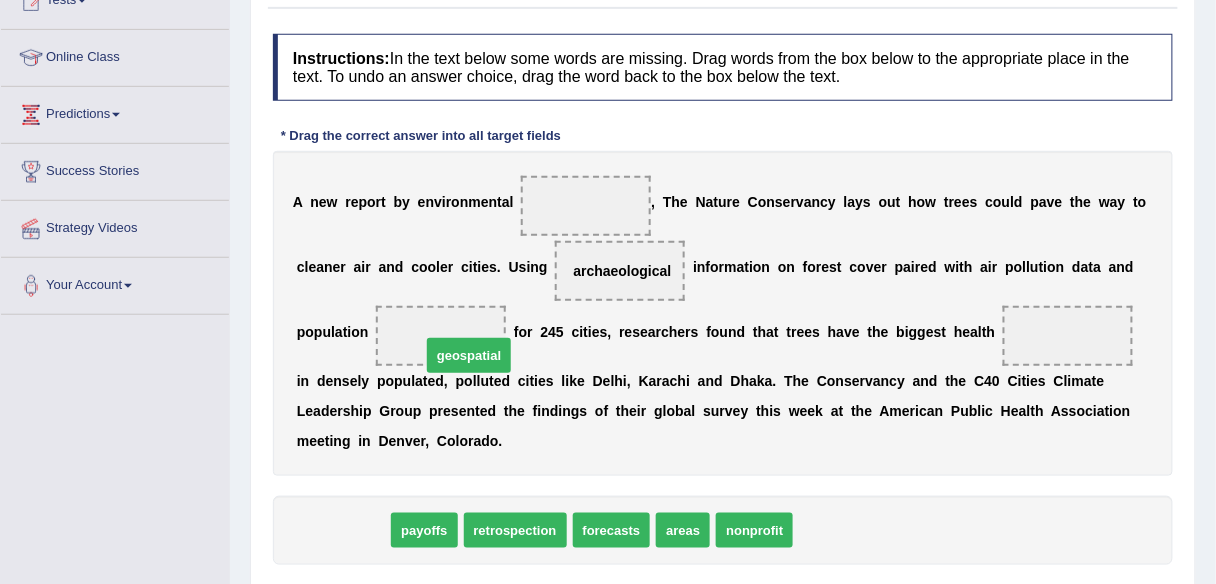 drag, startPoint x: 344, startPoint y: 532, endPoint x: 460, endPoint y: 345, distance: 220.05681 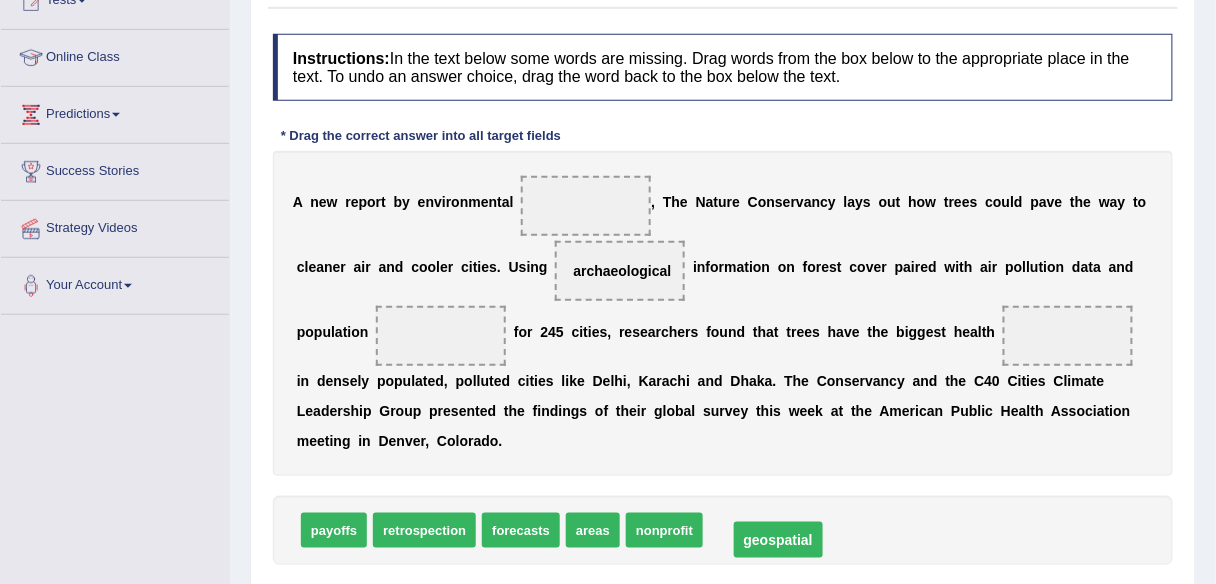 drag, startPoint x: 433, startPoint y: 329, endPoint x: 724, endPoint y: 522, distance: 349.18475 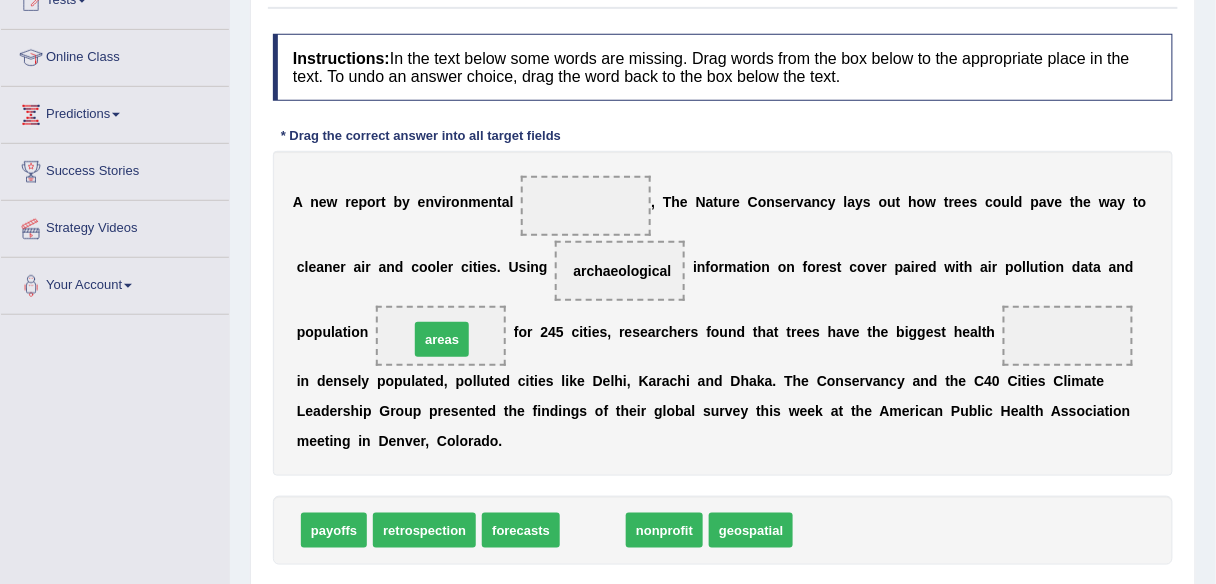 drag, startPoint x: 579, startPoint y: 528, endPoint x: 426, endPoint y: 336, distance: 245.5056 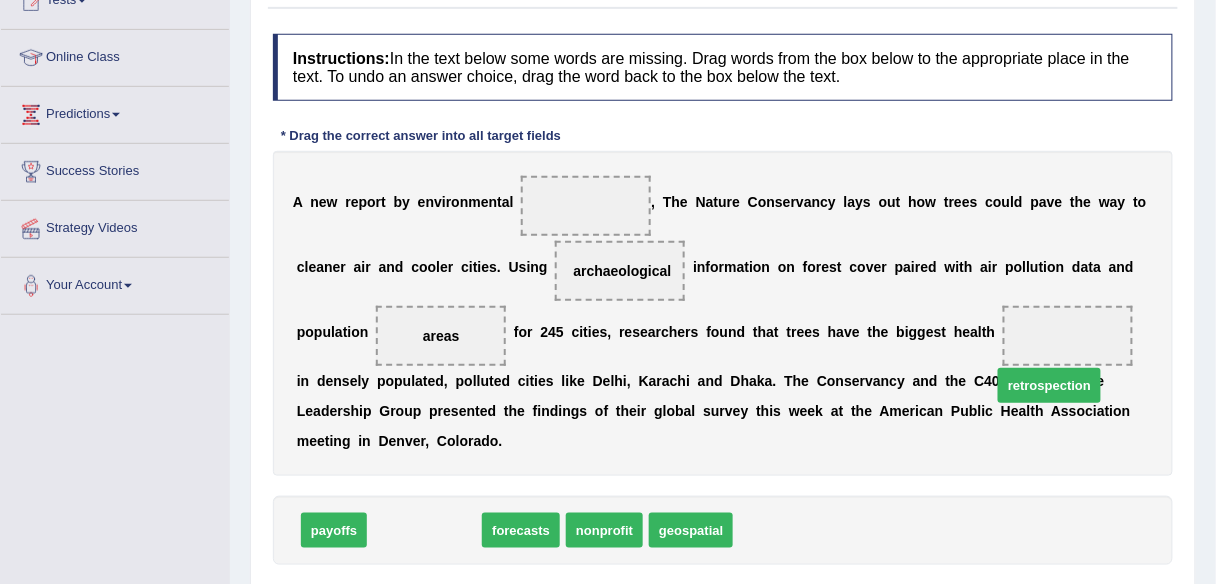 drag, startPoint x: 429, startPoint y: 530, endPoint x: 1054, endPoint y: 360, distance: 647.7075 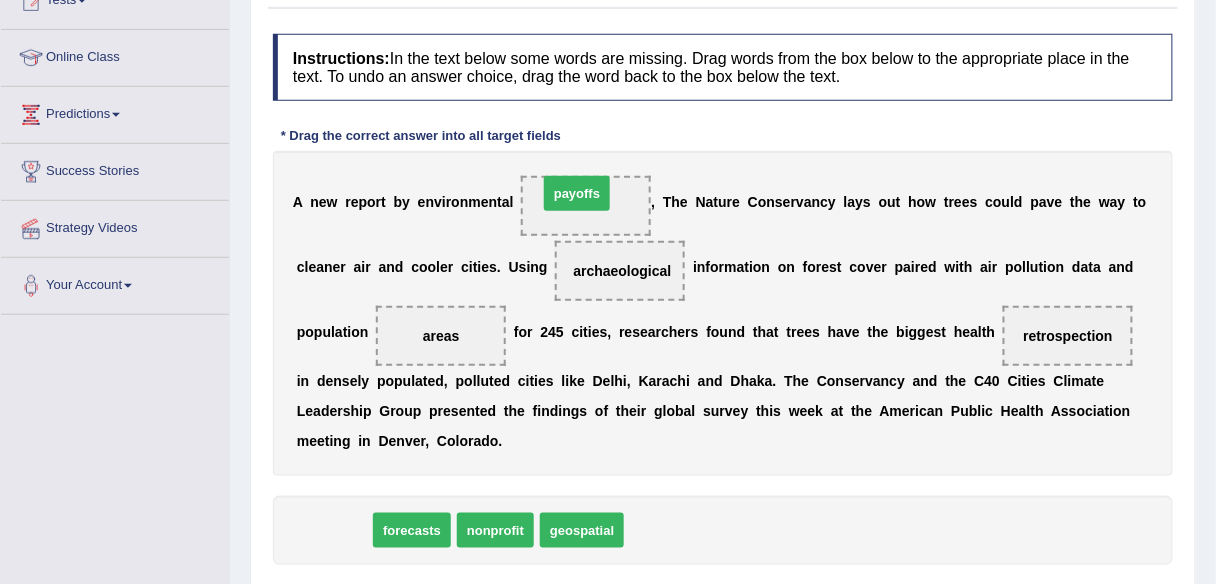 drag, startPoint x: 379, startPoint y: 482, endPoint x: 589, endPoint y: 181, distance: 367.01636 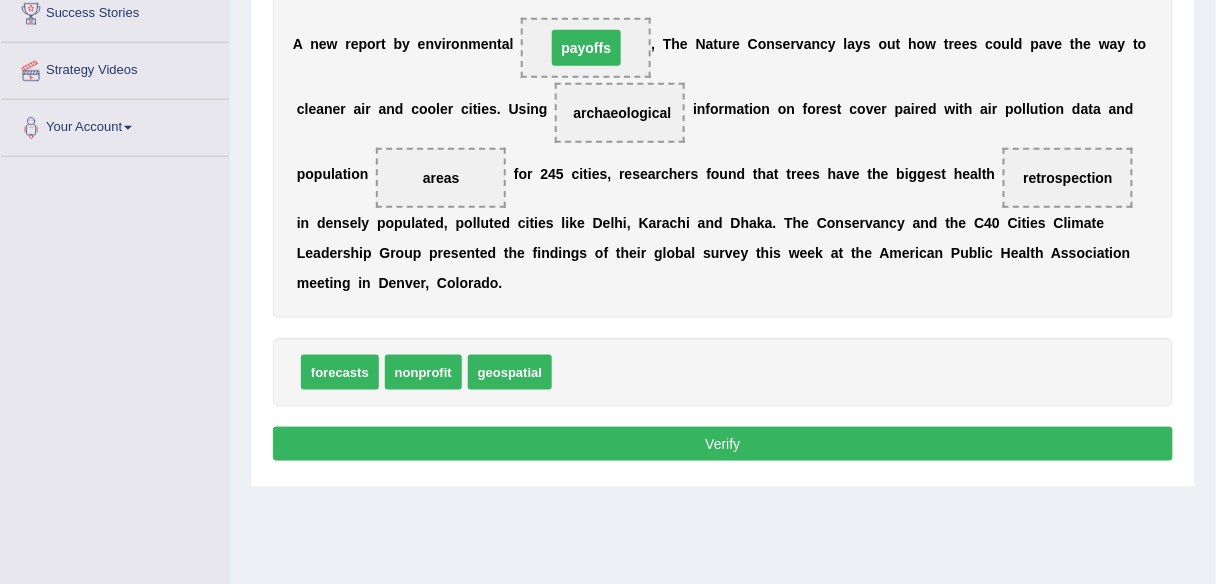 scroll, scrollTop: 400, scrollLeft: 0, axis: vertical 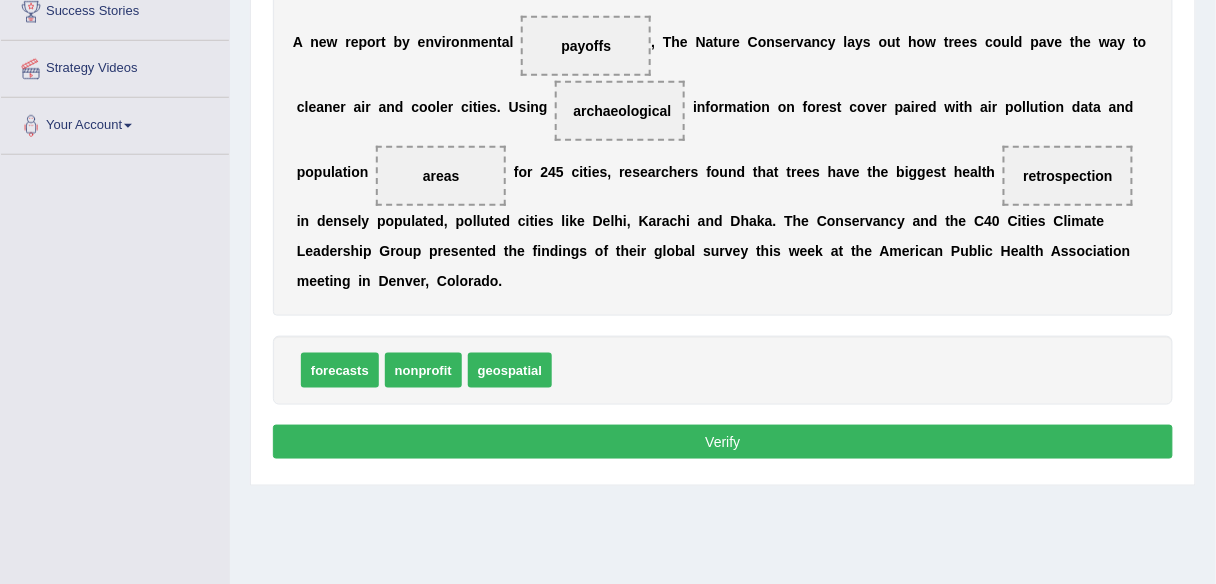 click on "Verify" at bounding box center (723, 442) 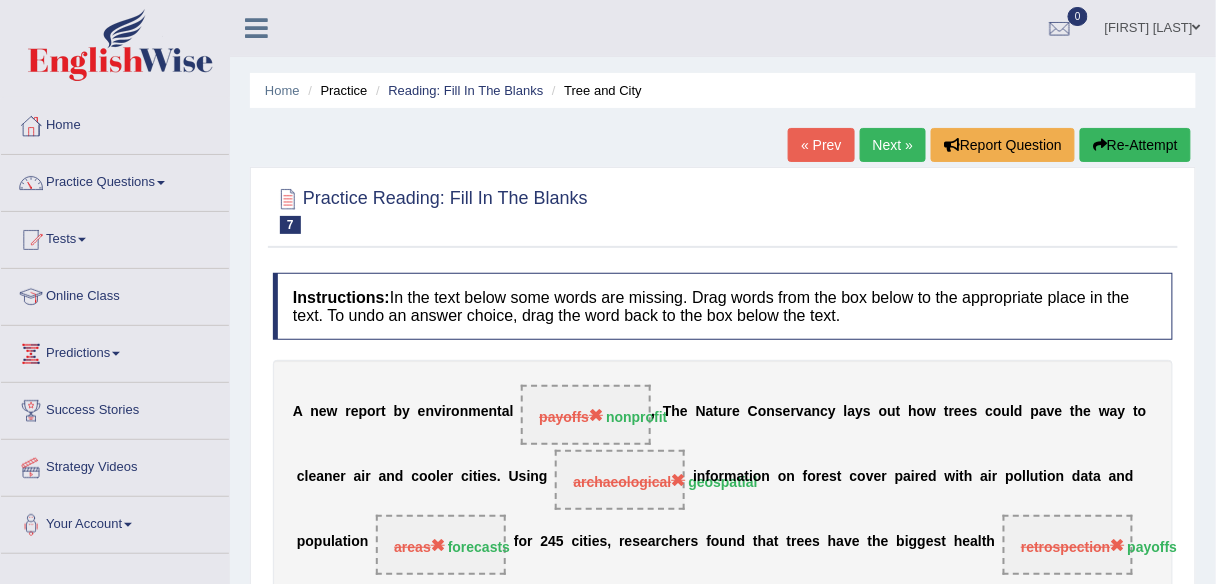 scroll, scrollTop: 0, scrollLeft: 0, axis: both 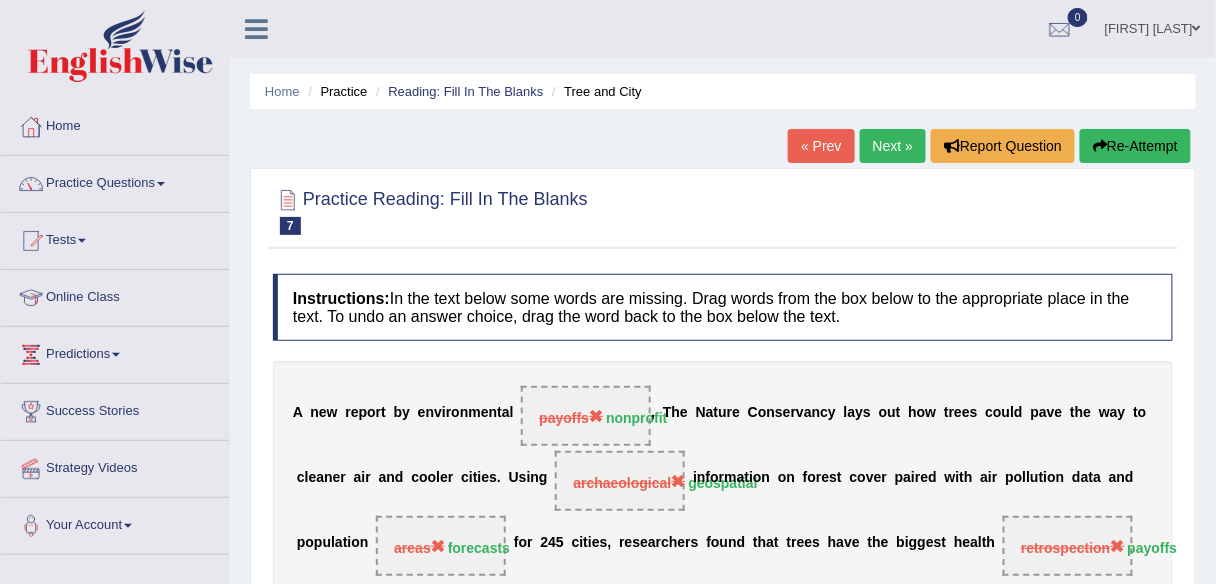 click on "Next »" at bounding box center [893, 146] 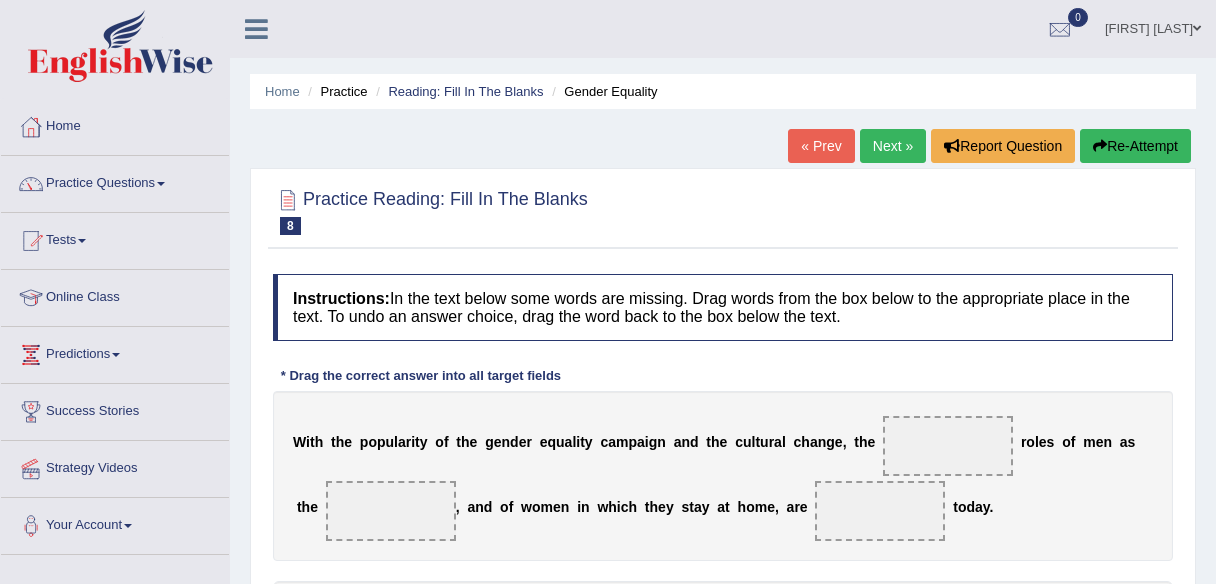 scroll, scrollTop: 235, scrollLeft: 0, axis: vertical 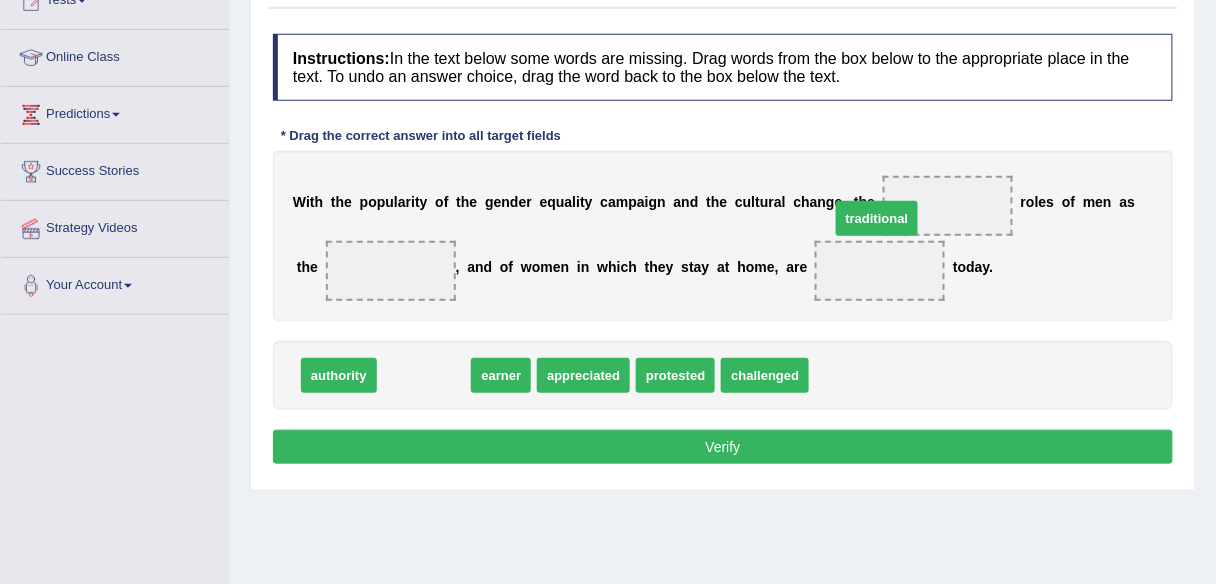 drag, startPoint x: 444, startPoint y: 380, endPoint x: 896, endPoint y: 215, distance: 481.1746 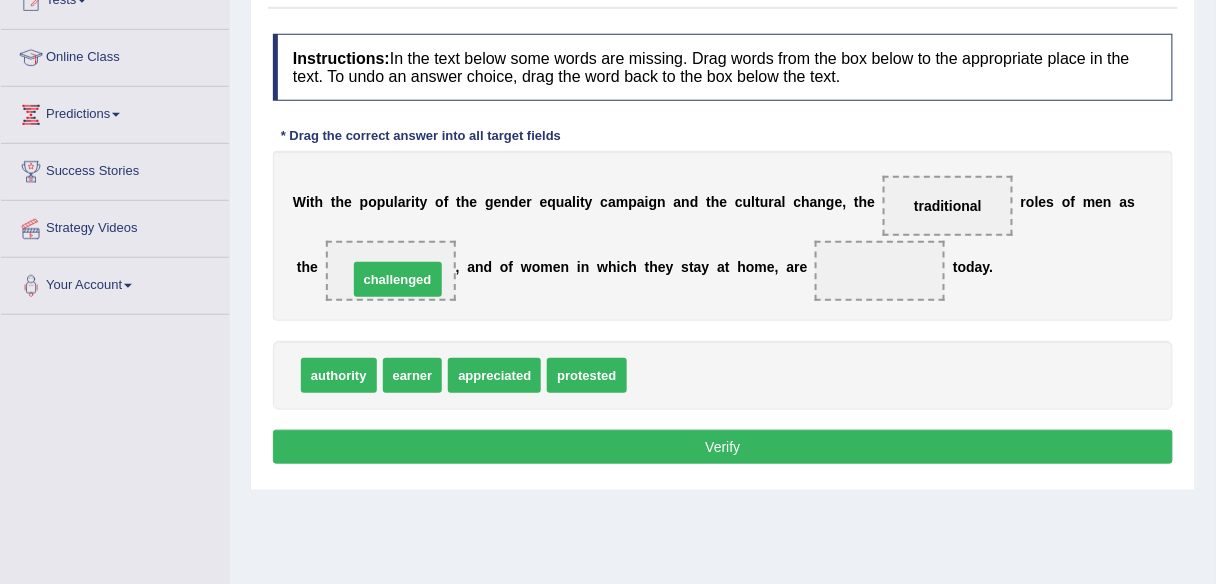drag, startPoint x: 656, startPoint y: 383, endPoint x: 377, endPoint y: 287, distance: 295.05423 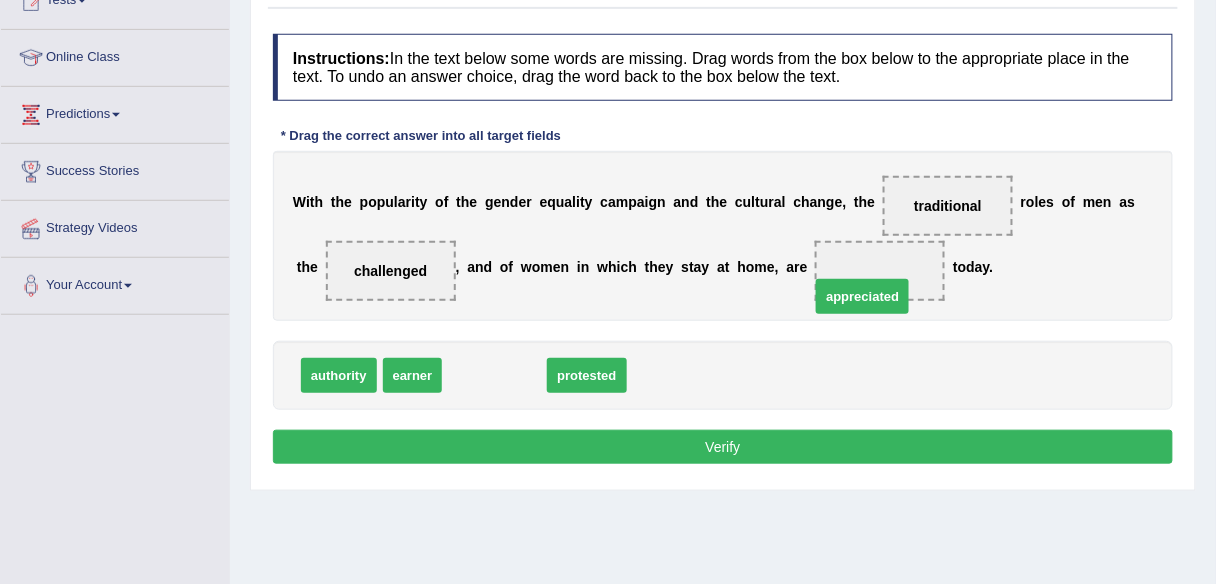 drag, startPoint x: 480, startPoint y: 379, endPoint x: 851, endPoint y: 293, distance: 380.83725 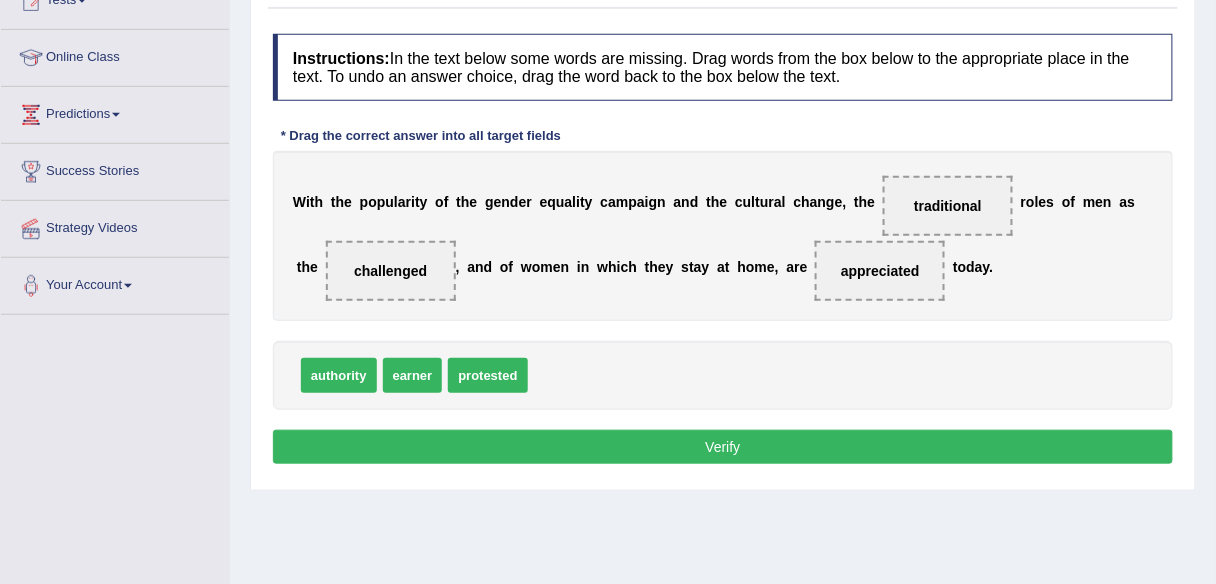 click on "Verify" at bounding box center (723, 447) 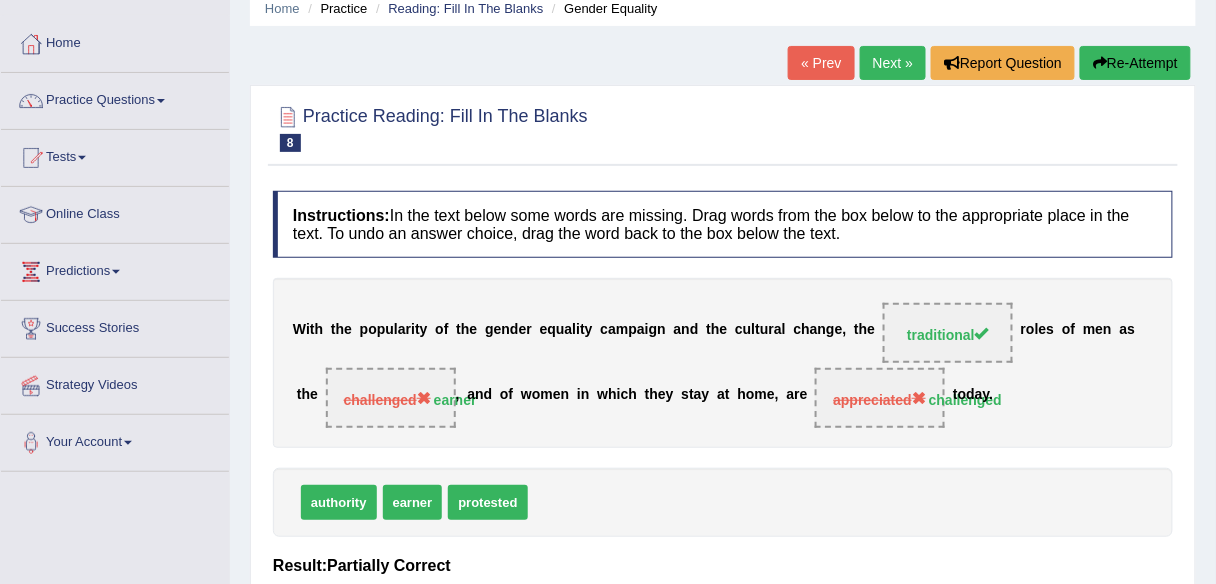 scroll, scrollTop: 80, scrollLeft: 0, axis: vertical 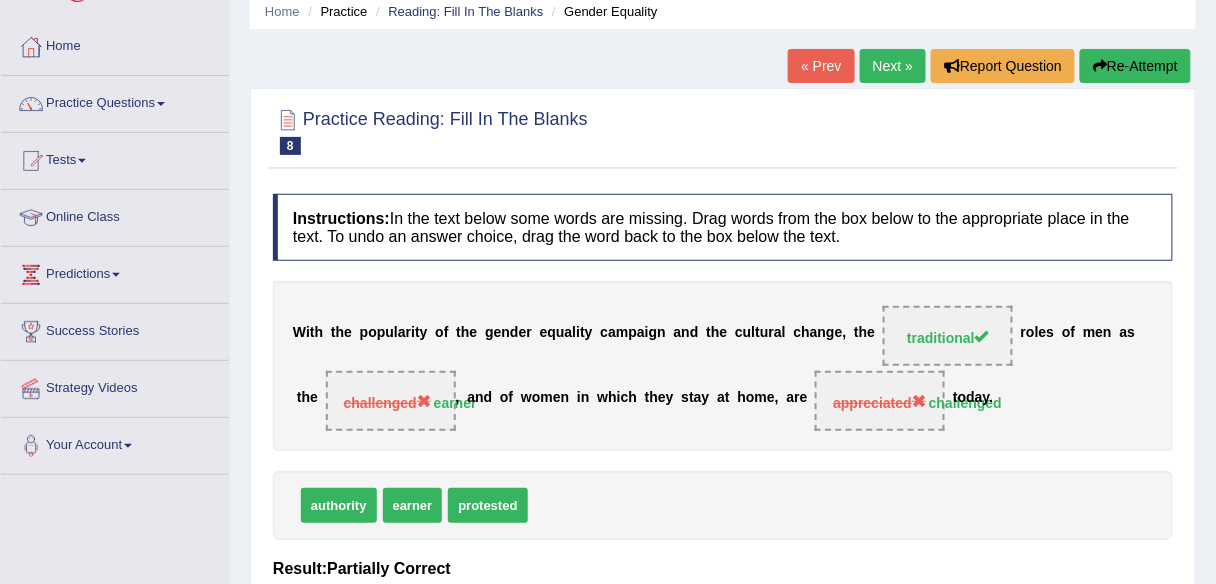 click on "Next »" at bounding box center (893, 66) 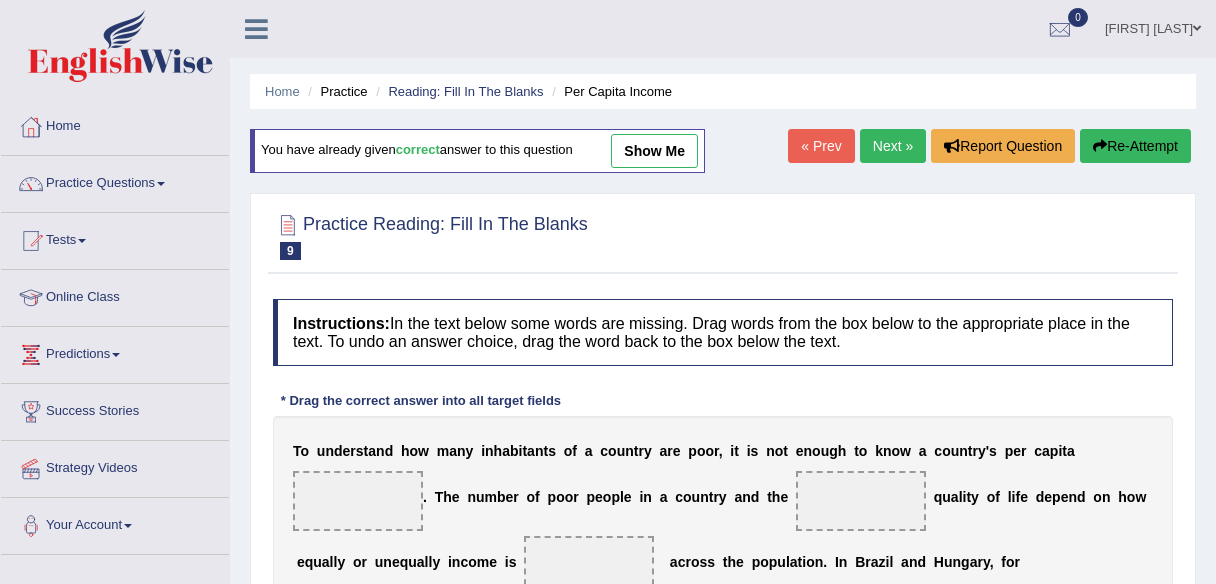 scroll, scrollTop: 160, scrollLeft: 0, axis: vertical 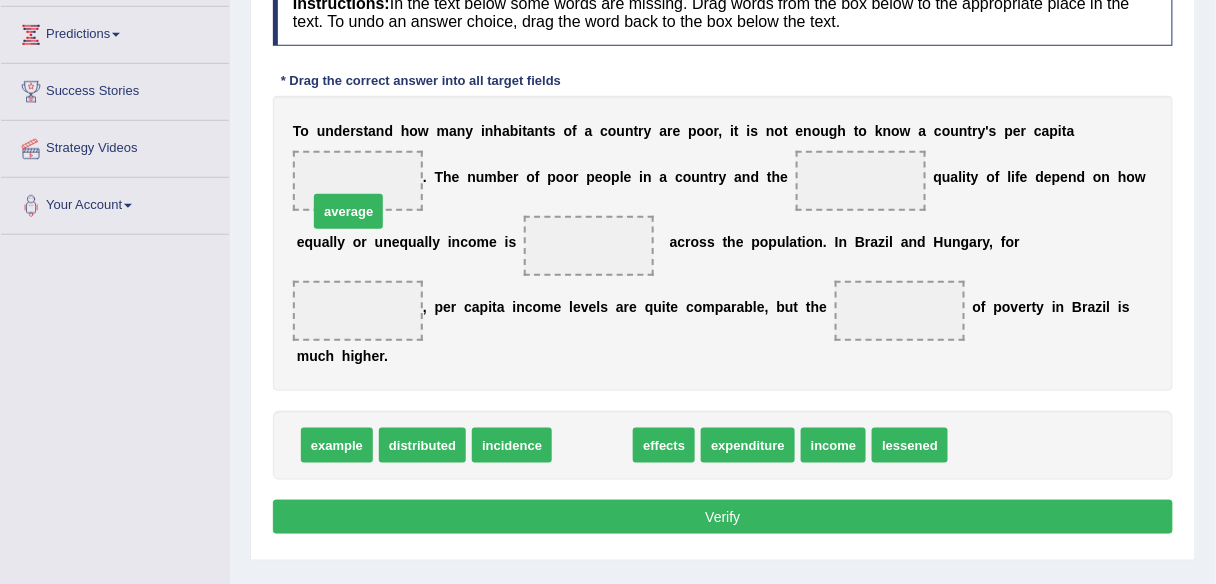 drag, startPoint x: 604, startPoint y: 449, endPoint x: 361, endPoint y: 210, distance: 340.83722 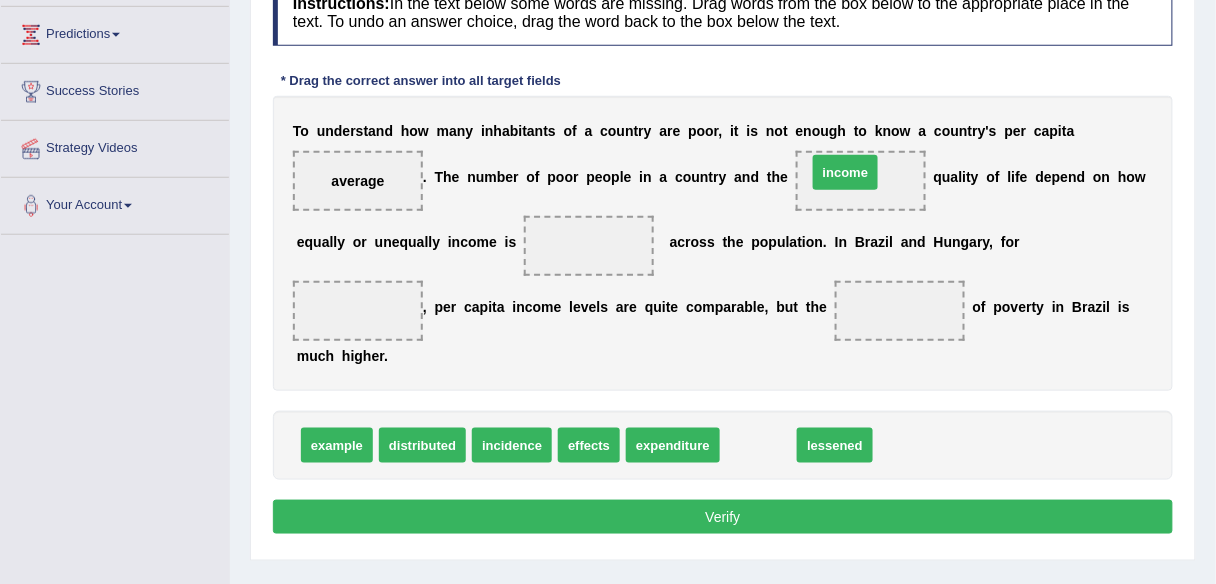 drag, startPoint x: 766, startPoint y: 454, endPoint x: 853, endPoint y: 181, distance: 286.5275 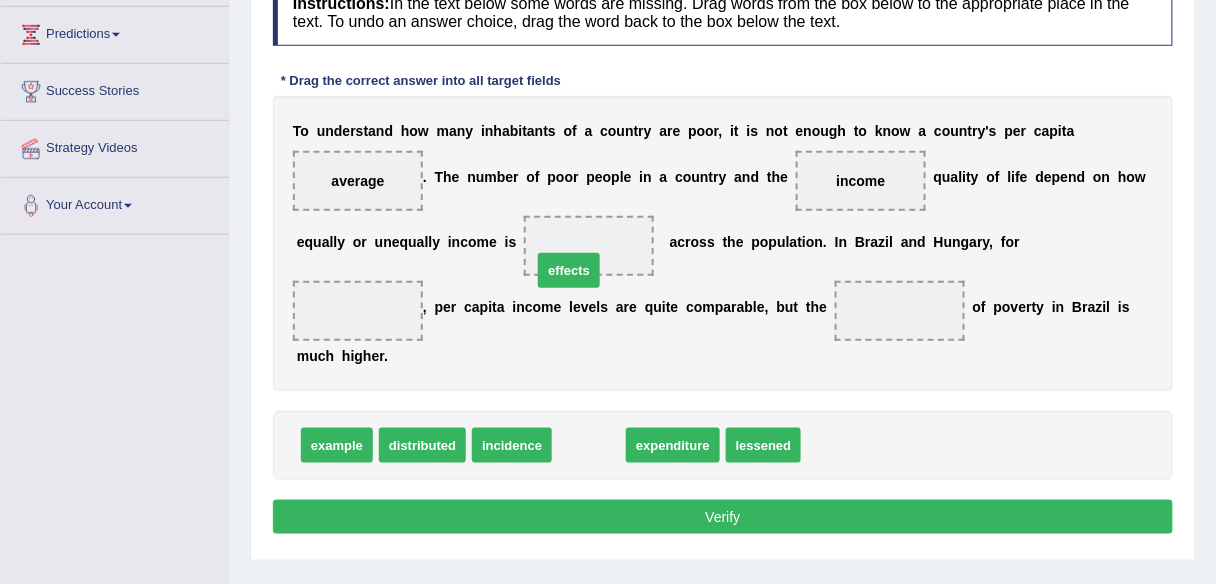 drag, startPoint x: 576, startPoint y: 446, endPoint x: 556, endPoint y: 271, distance: 176.13914 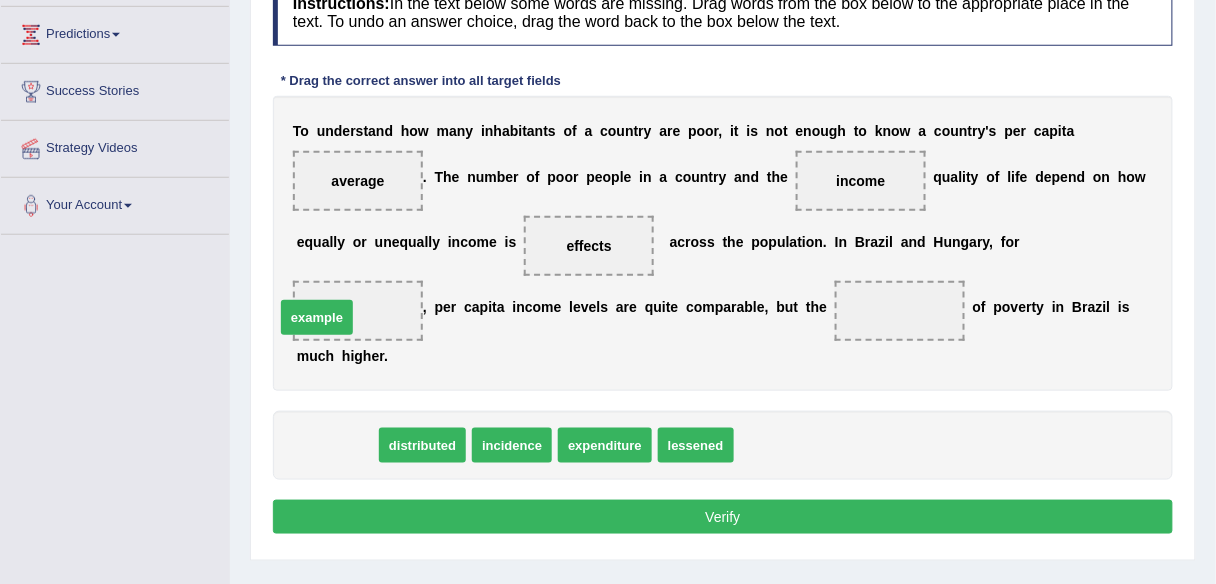 drag, startPoint x: 354, startPoint y: 450, endPoint x: 334, endPoint y: 322, distance: 129.55309 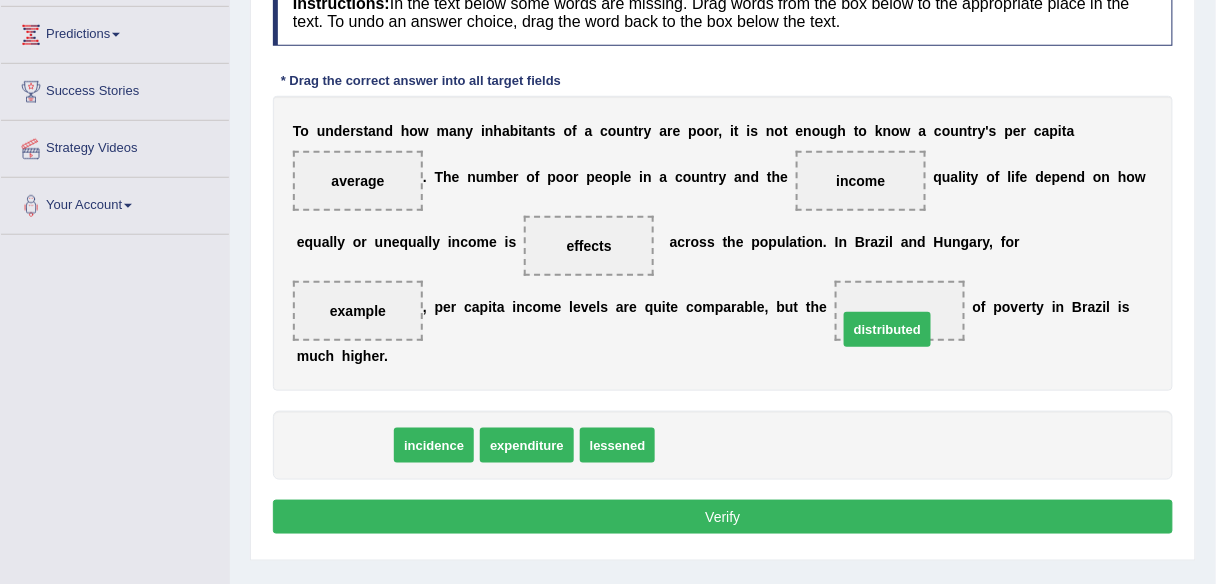 drag, startPoint x: 364, startPoint y: 444, endPoint x: 907, endPoint y: 327, distance: 555.462 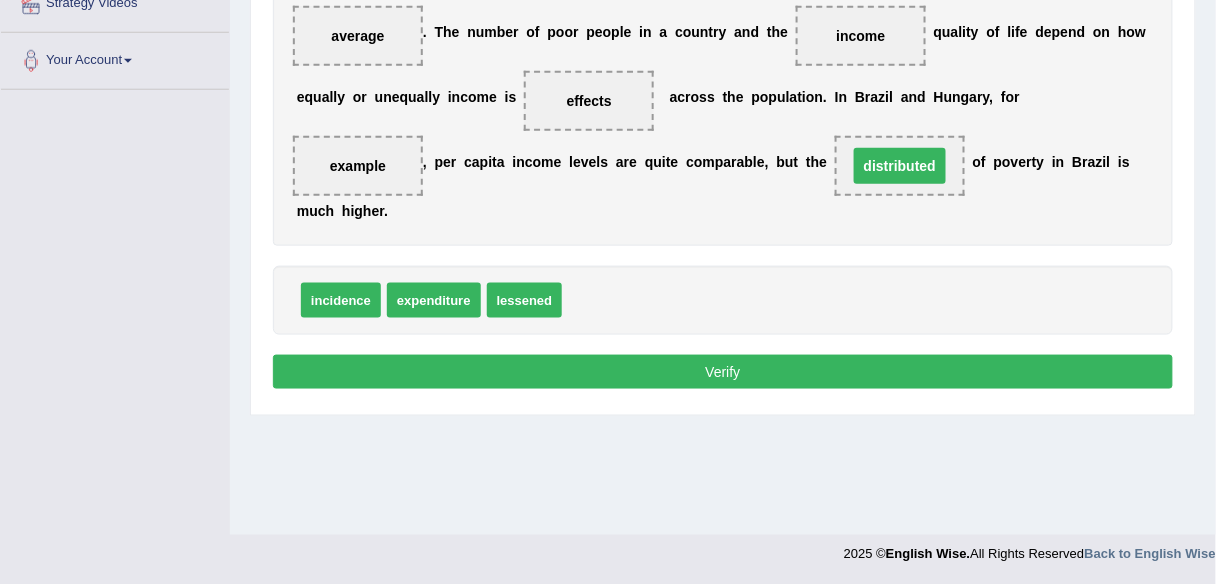 scroll, scrollTop: 466, scrollLeft: 0, axis: vertical 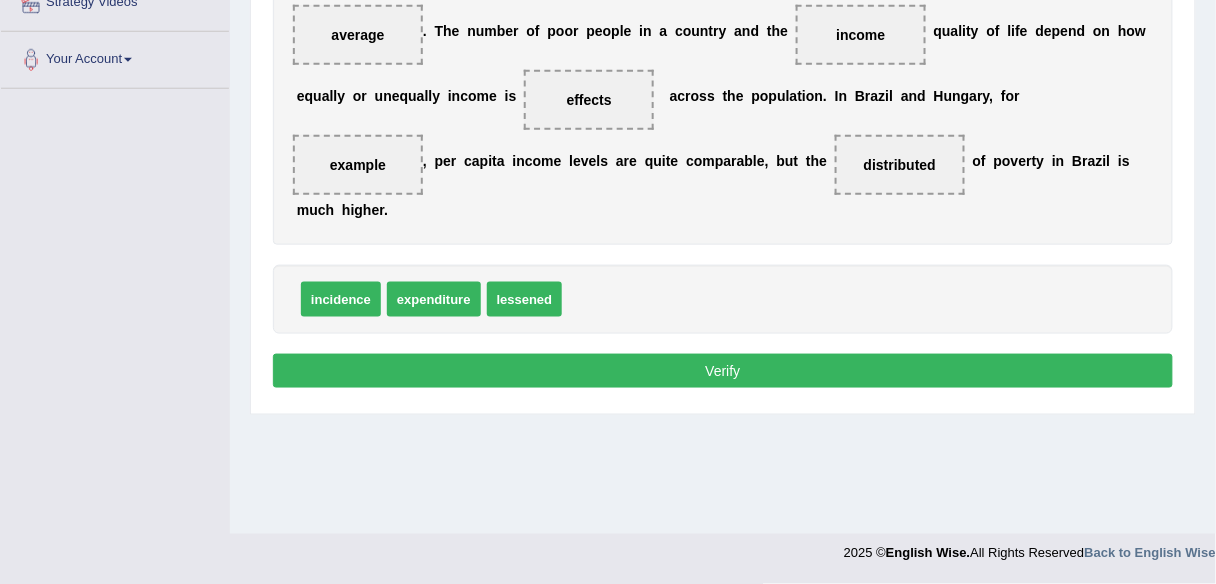 click on "Verify" at bounding box center (723, 371) 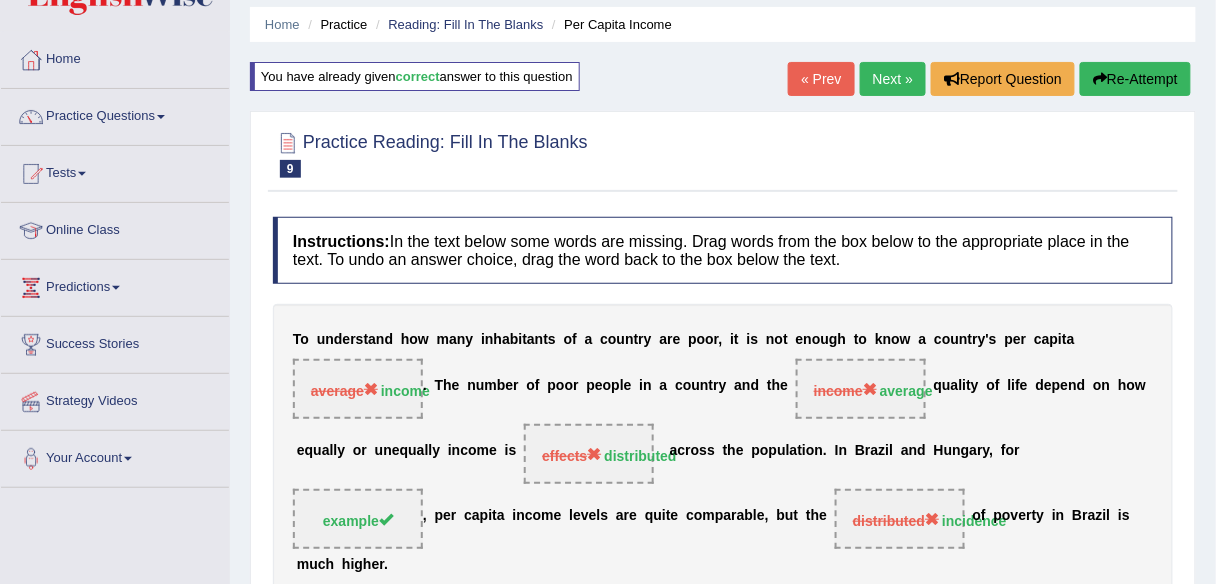 scroll, scrollTop: 66, scrollLeft: 0, axis: vertical 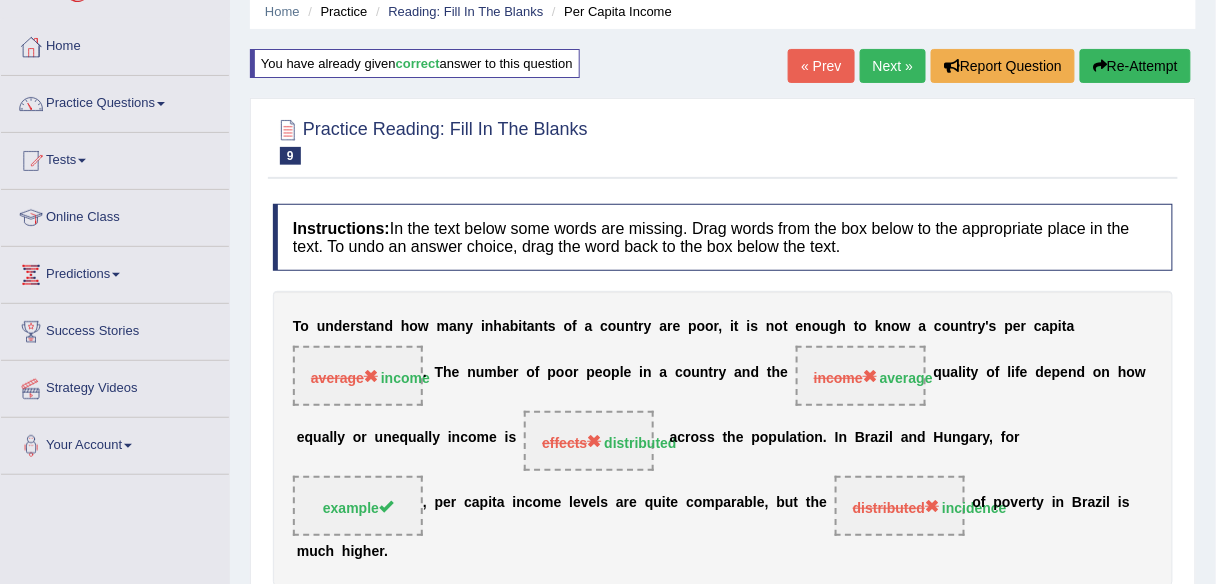 click on "Next »" at bounding box center (893, 66) 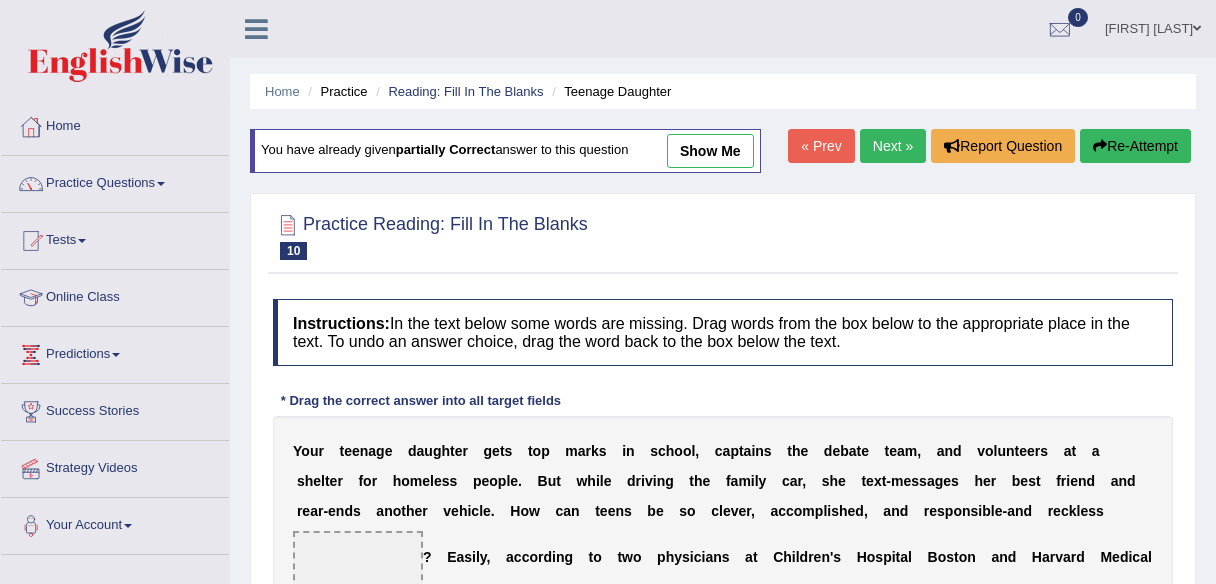 scroll, scrollTop: 160, scrollLeft: 0, axis: vertical 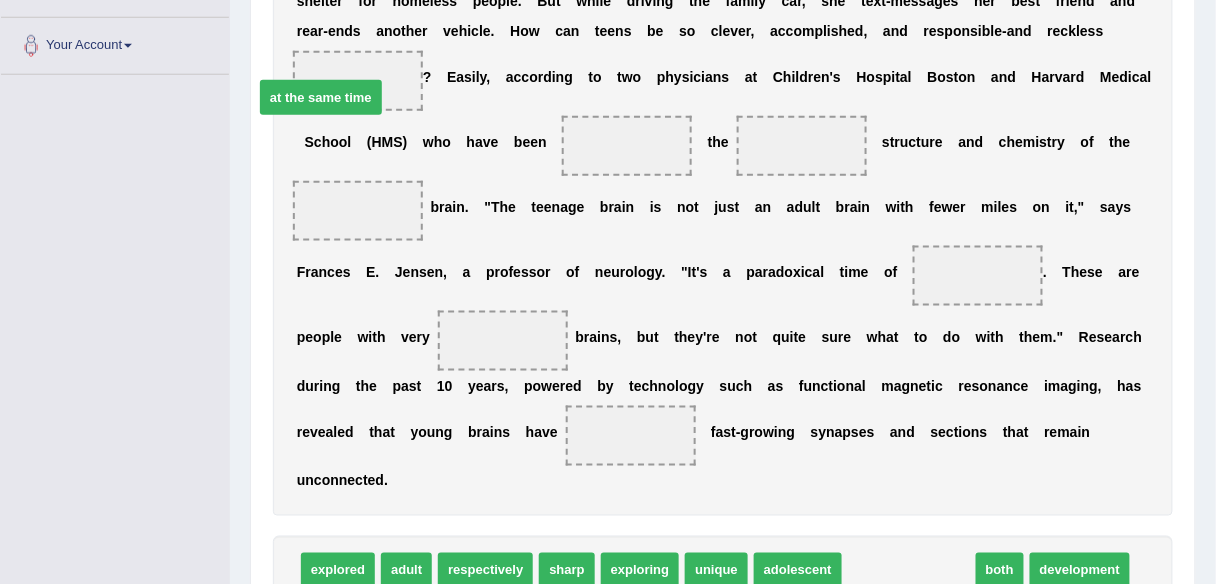 drag, startPoint x: 924, startPoint y: 564, endPoint x: 348, endPoint y: 87, distance: 747.86694 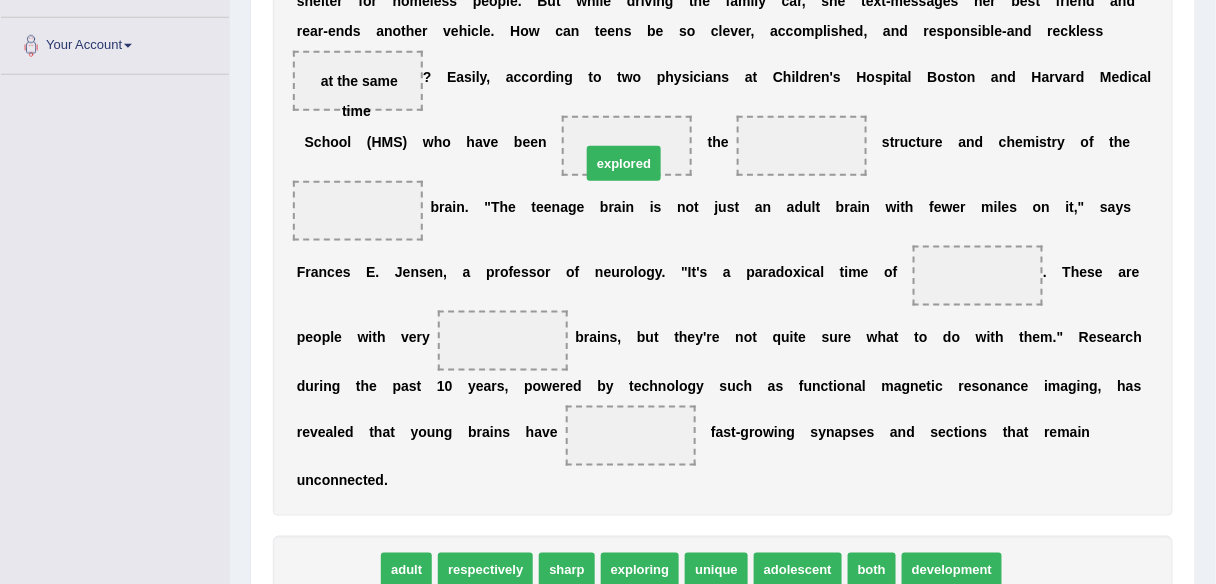 drag, startPoint x: 340, startPoint y: 563, endPoint x: 627, endPoint y: 154, distance: 499.64987 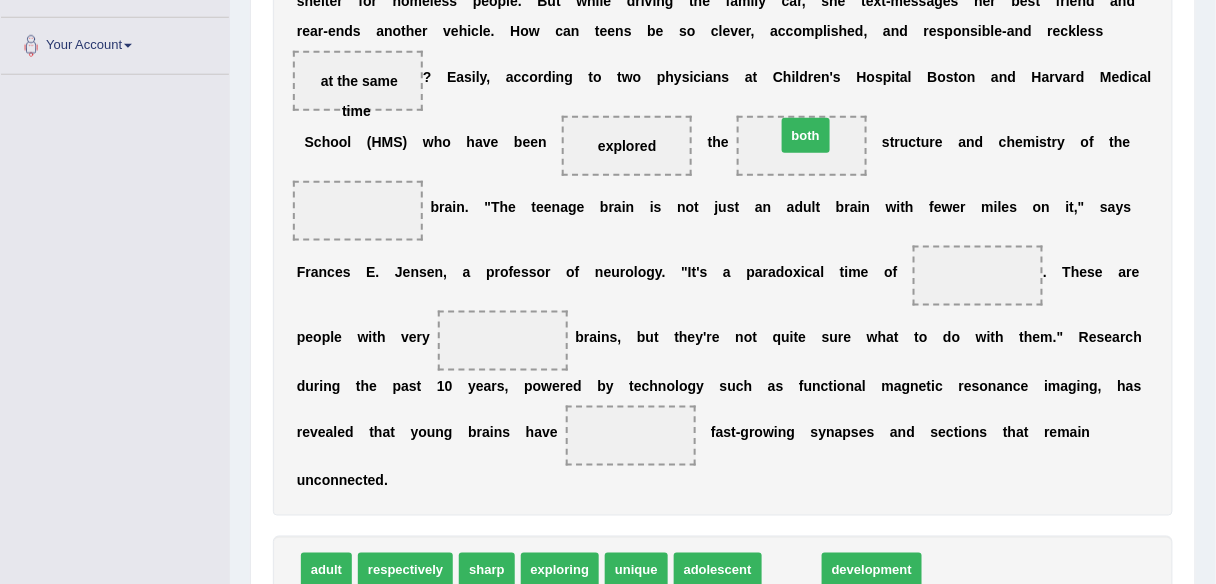 drag, startPoint x: 774, startPoint y: 567, endPoint x: 788, endPoint y: 132, distance: 435.22522 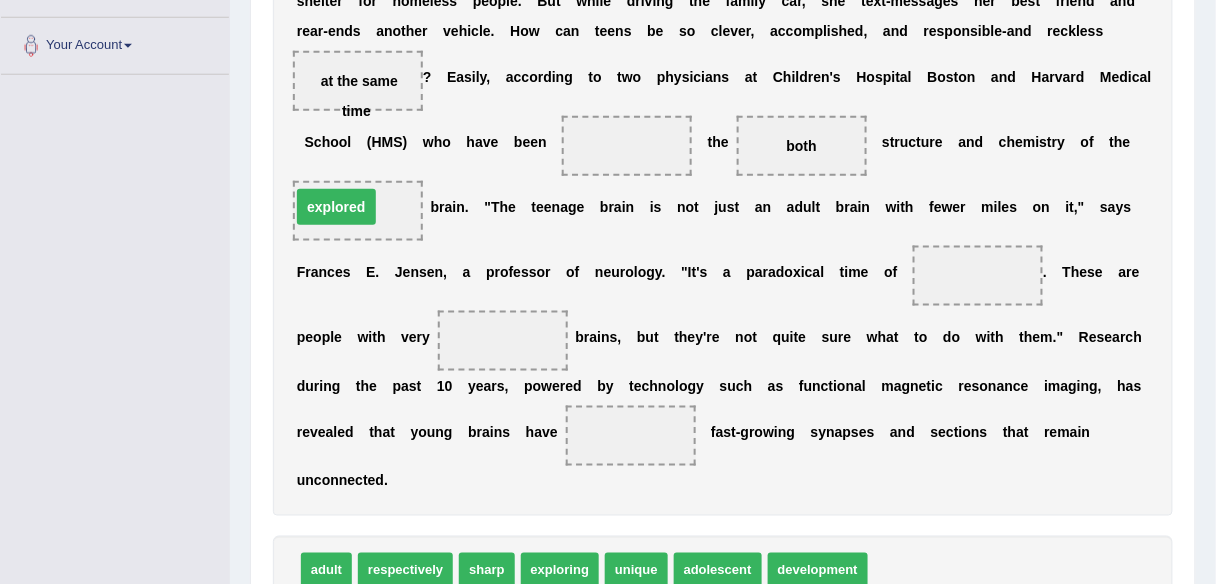 drag, startPoint x: 625, startPoint y: 144, endPoint x: 334, endPoint y: 205, distance: 297.32474 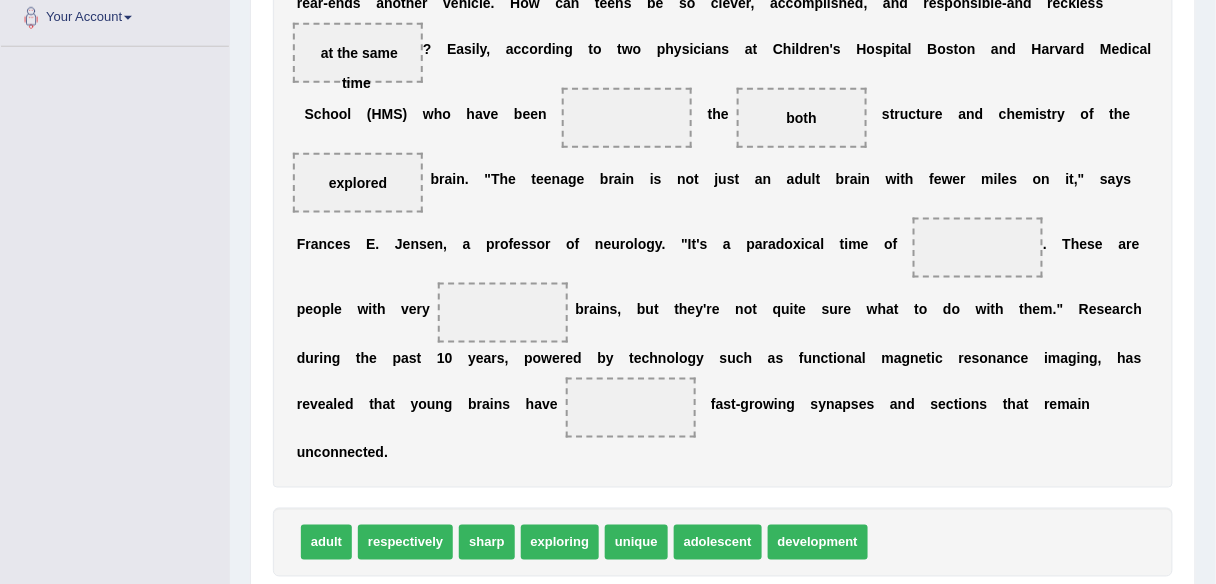 scroll, scrollTop: 480, scrollLeft: 0, axis: vertical 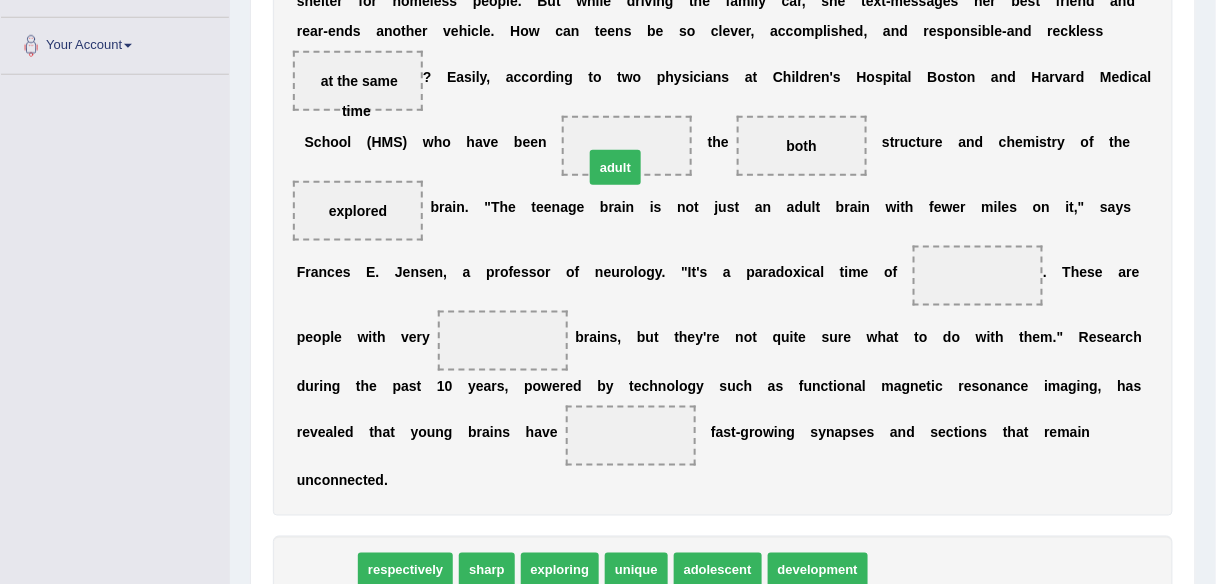 drag, startPoint x: 311, startPoint y: 572, endPoint x: 600, endPoint y: 169, distance: 495.9133 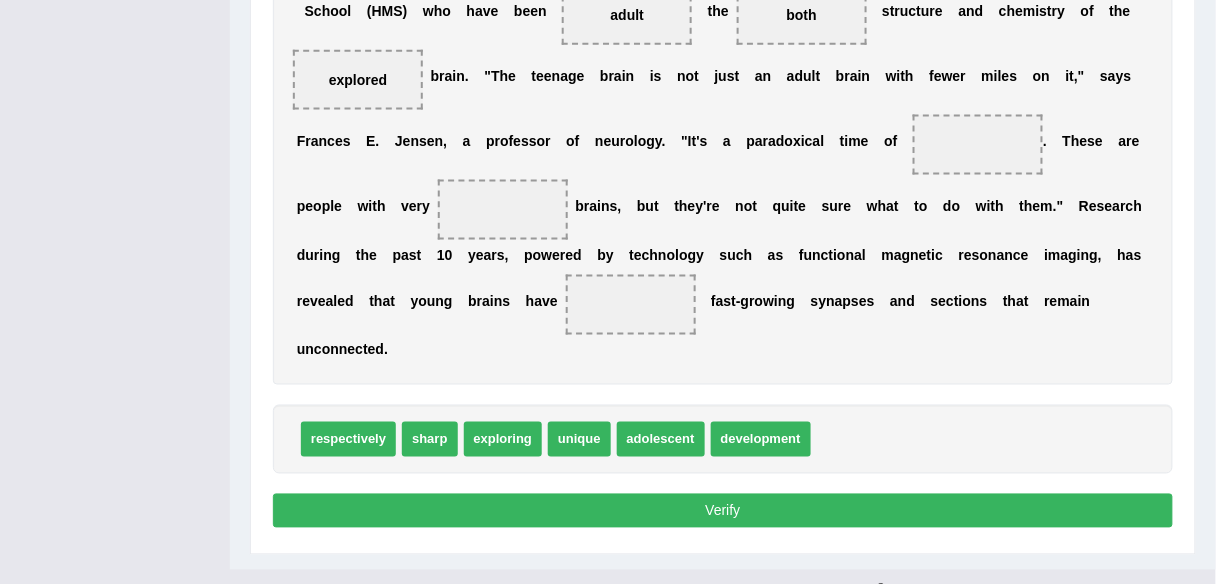 scroll, scrollTop: 640, scrollLeft: 0, axis: vertical 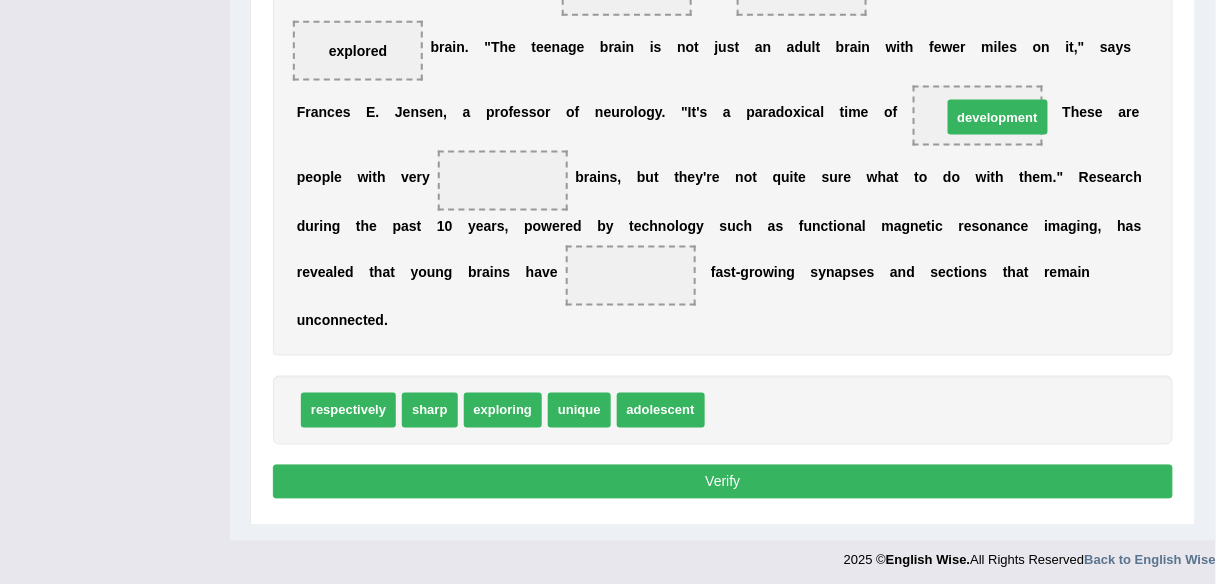 drag, startPoint x: 778, startPoint y: 409, endPoint x: 1014, endPoint y: 116, distance: 376.22467 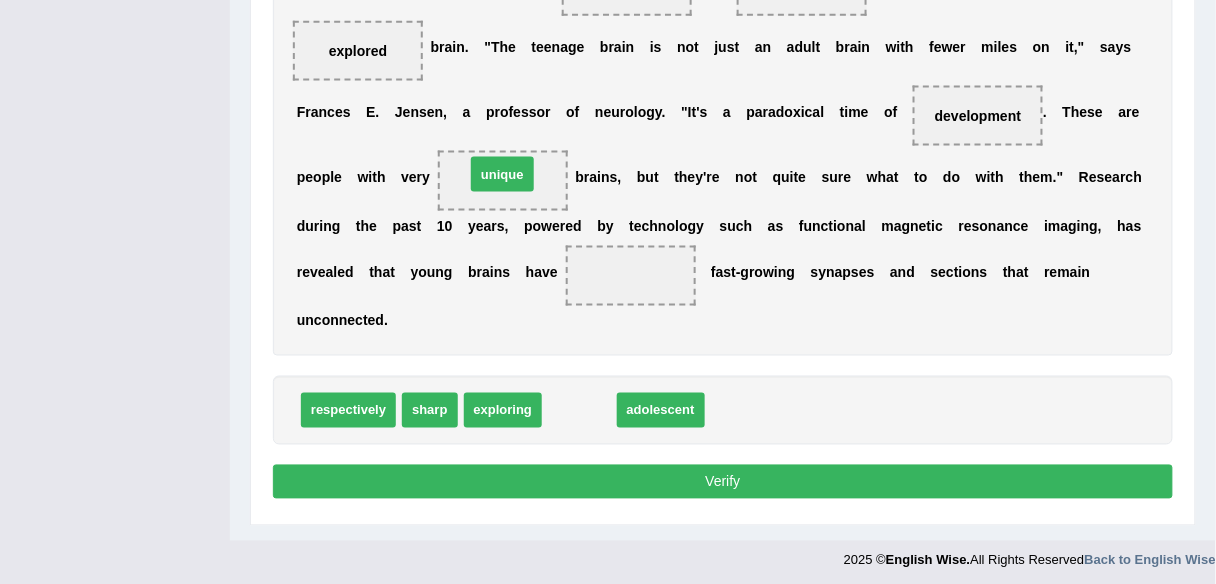 drag, startPoint x: 577, startPoint y: 383, endPoint x: 517, endPoint y: 176, distance: 215.5203 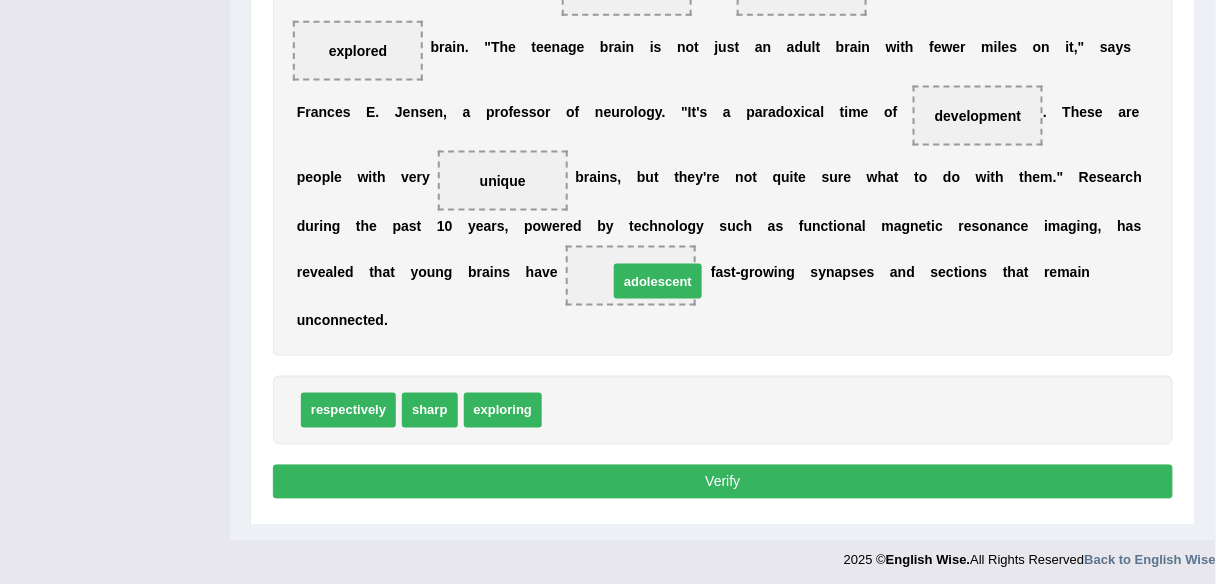 drag, startPoint x: 584, startPoint y: 386, endPoint x: 640, endPoint y: 272, distance: 127.01181 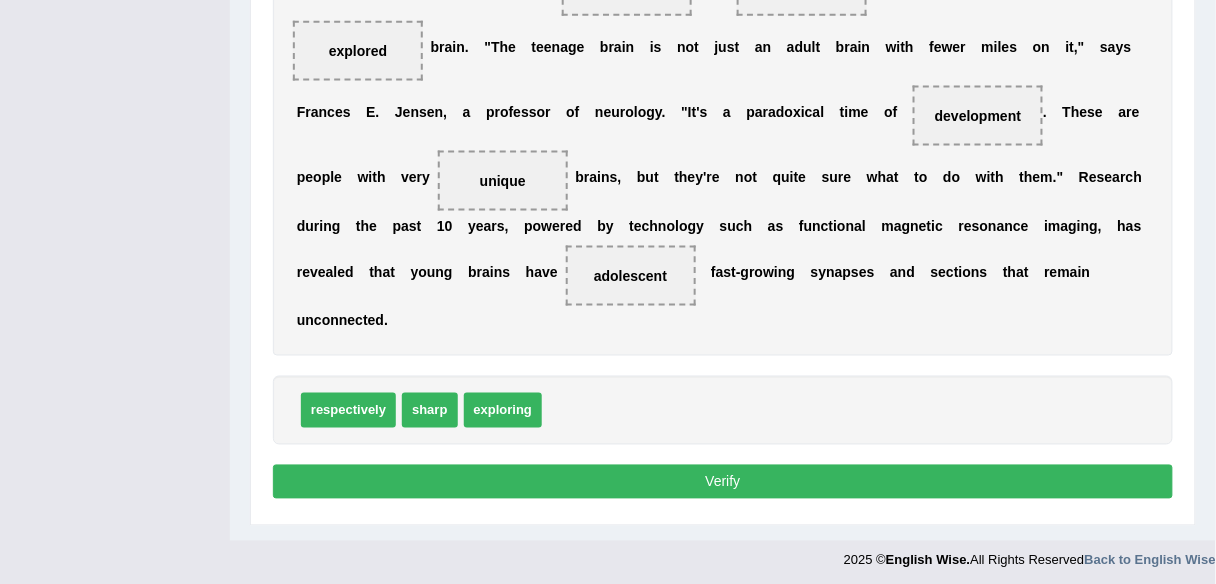 drag, startPoint x: 575, startPoint y: 475, endPoint x: 579, endPoint y: 463, distance: 12.649111 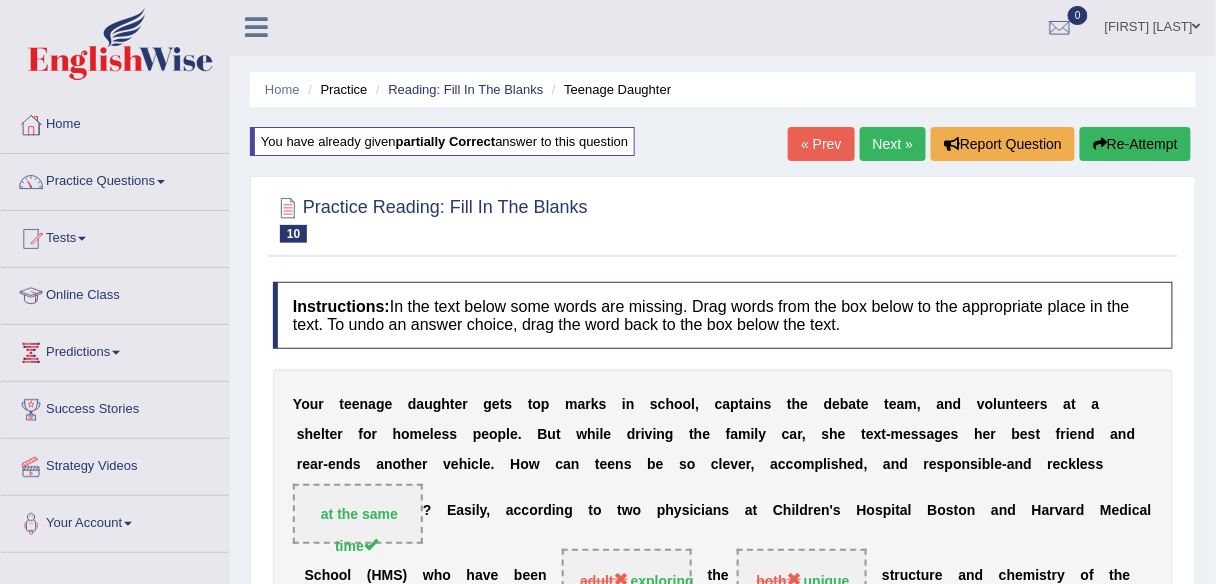 scroll, scrollTop: 0, scrollLeft: 0, axis: both 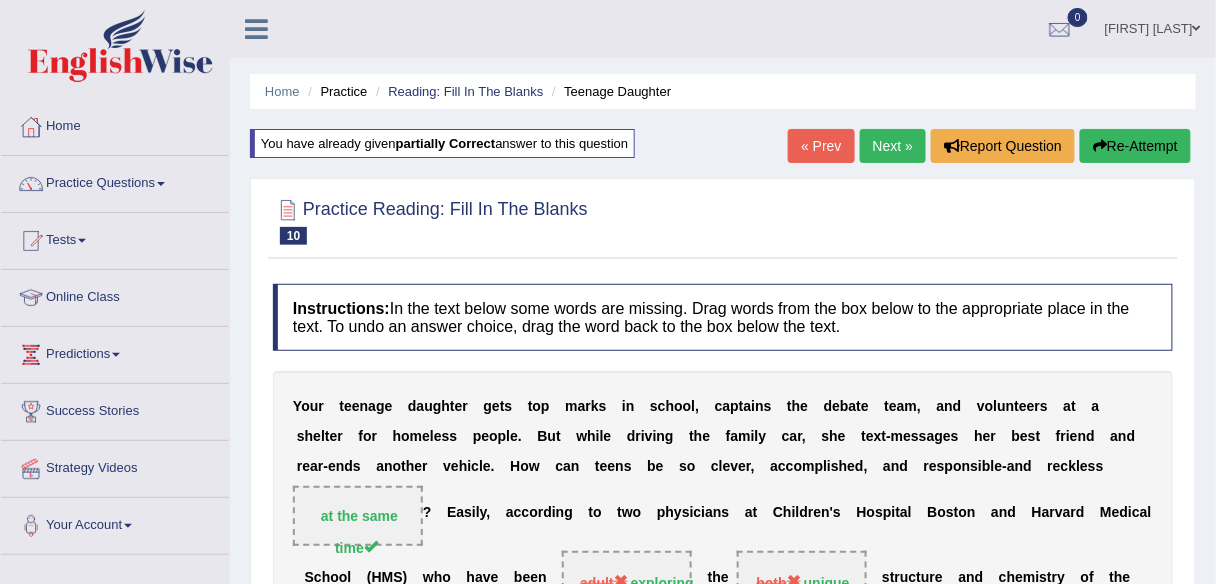 click on "Next »" at bounding box center (893, 146) 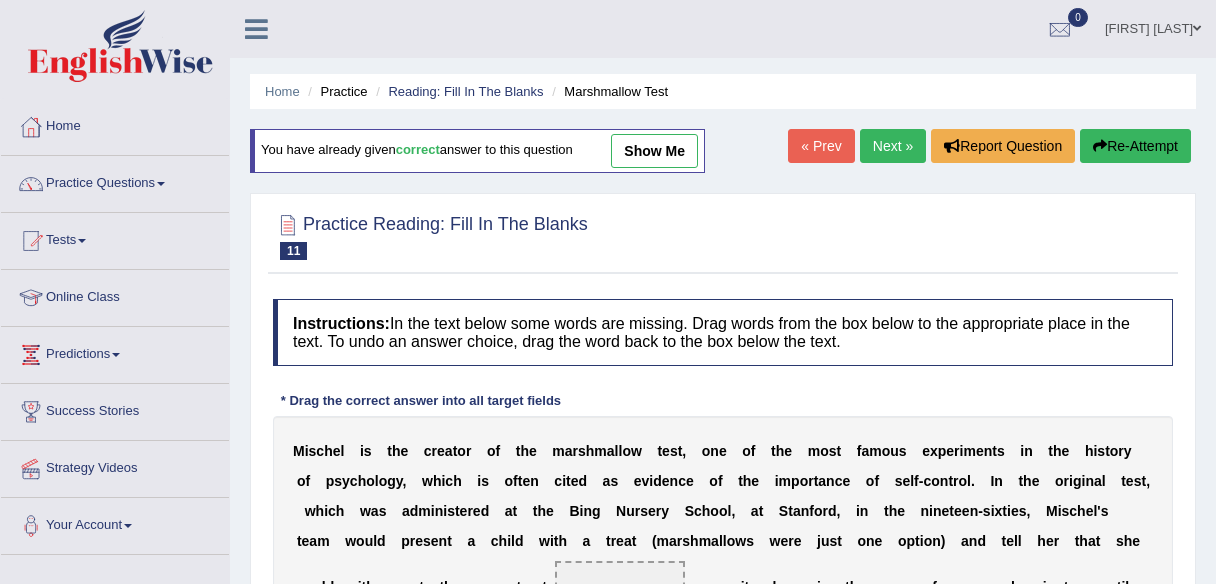 scroll, scrollTop: 320, scrollLeft: 0, axis: vertical 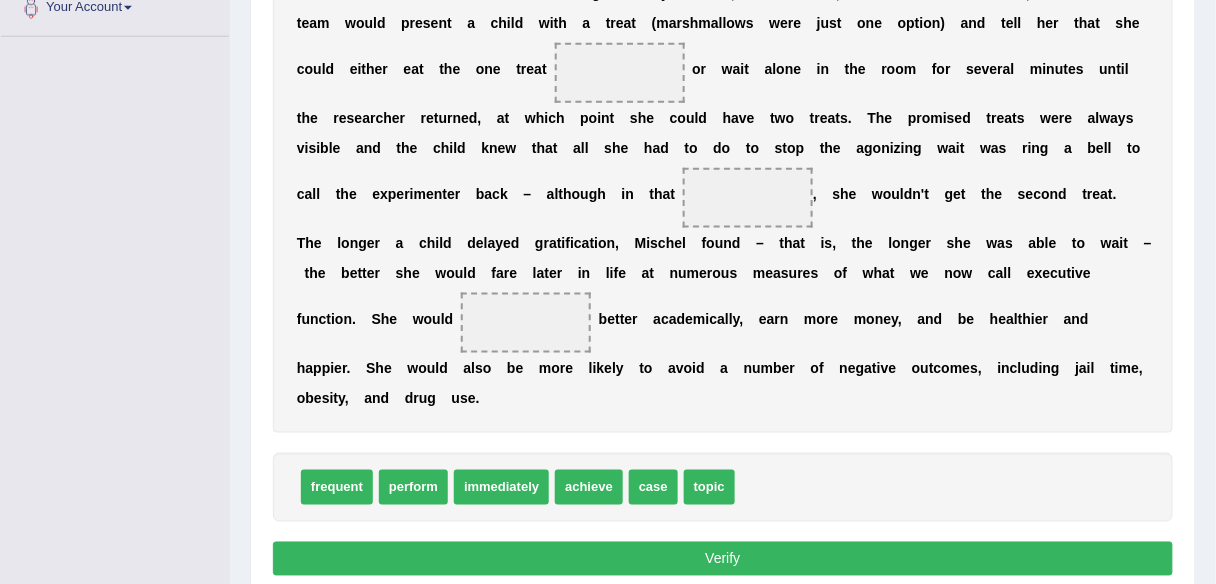 drag, startPoint x: 494, startPoint y: 482, endPoint x: 508, endPoint y: 473, distance: 16.643316 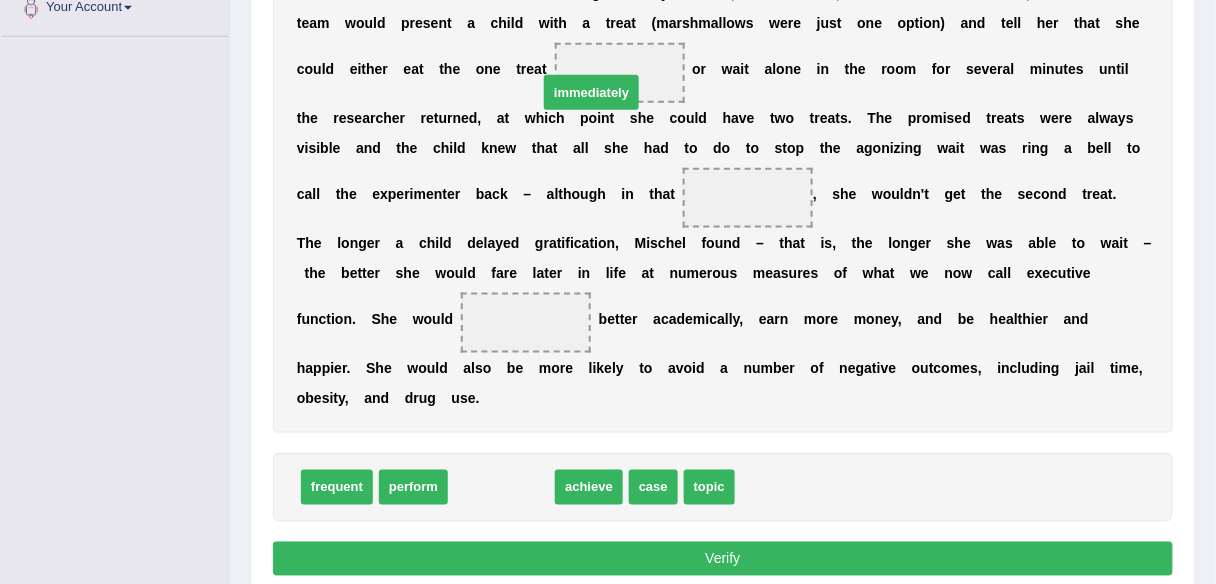 drag, startPoint x: 510, startPoint y: 481, endPoint x: 600, endPoint y: 86, distance: 405.12344 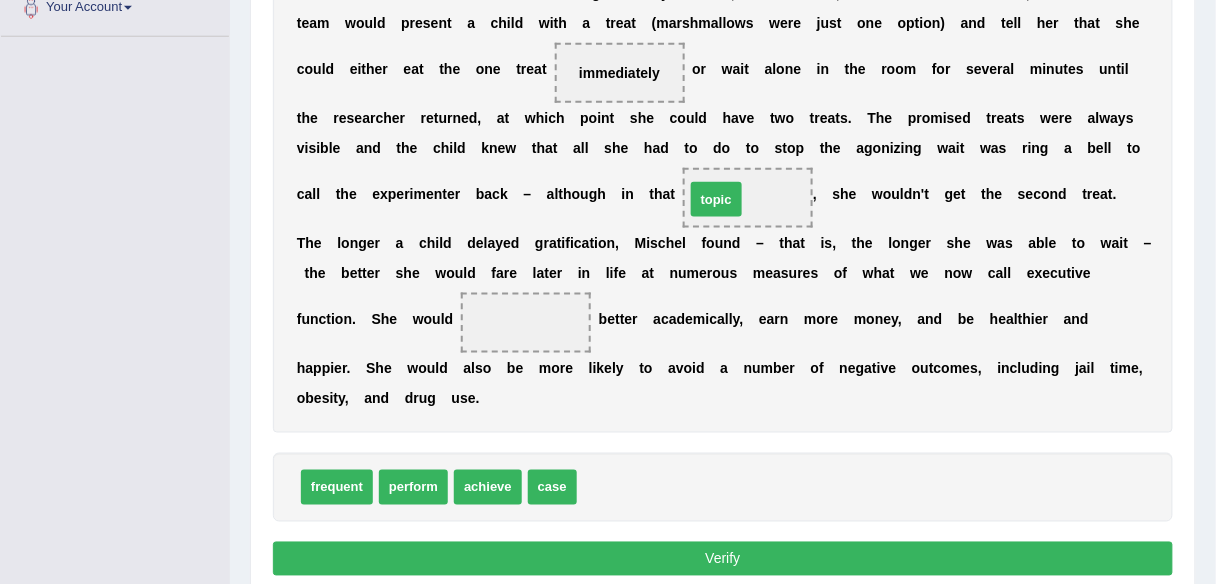 drag, startPoint x: 624, startPoint y: 495, endPoint x: 757, endPoint y: 210, distance: 314.50595 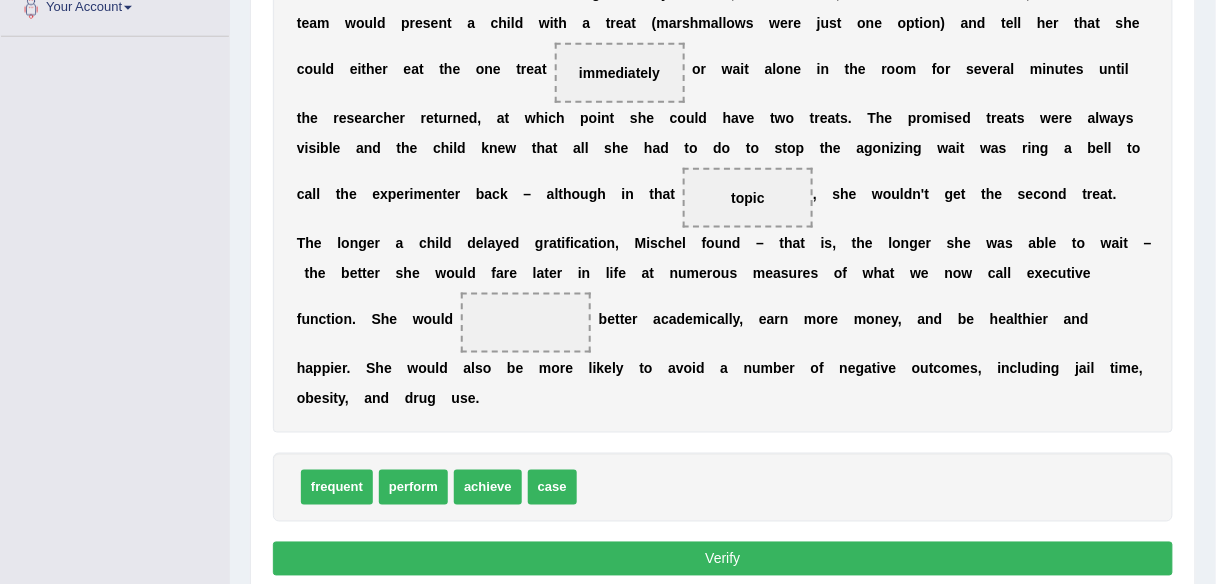 scroll, scrollTop: 438, scrollLeft: 0, axis: vertical 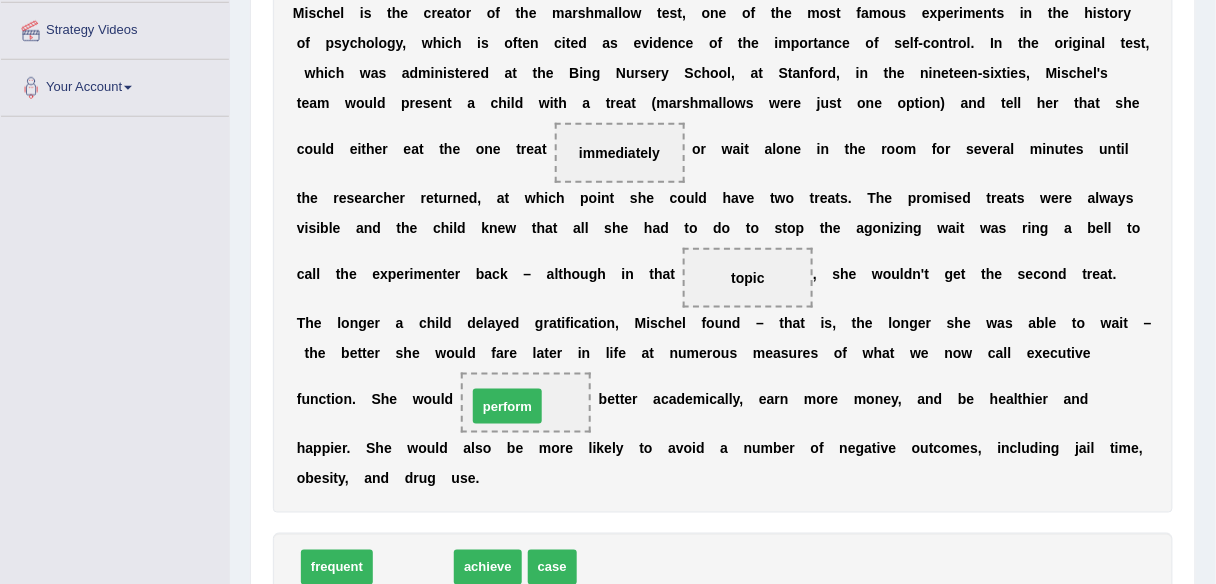 drag, startPoint x: 426, startPoint y: 560, endPoint x: 519, endPoint y: 400, distance: 185.06485 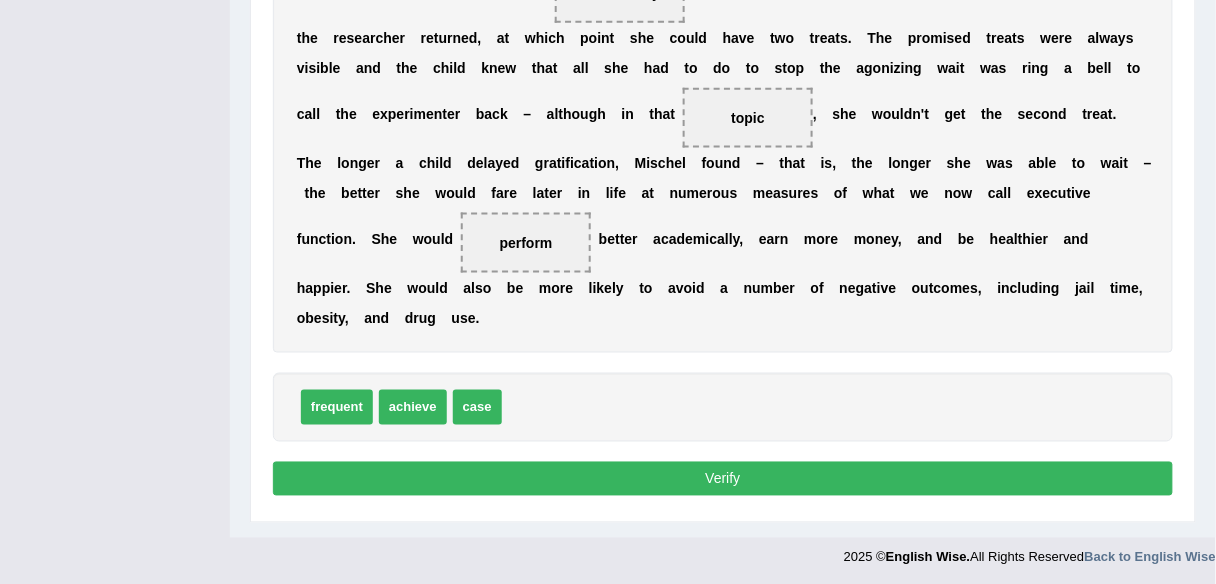 click on "Verify" at bounding box center [723, 479] 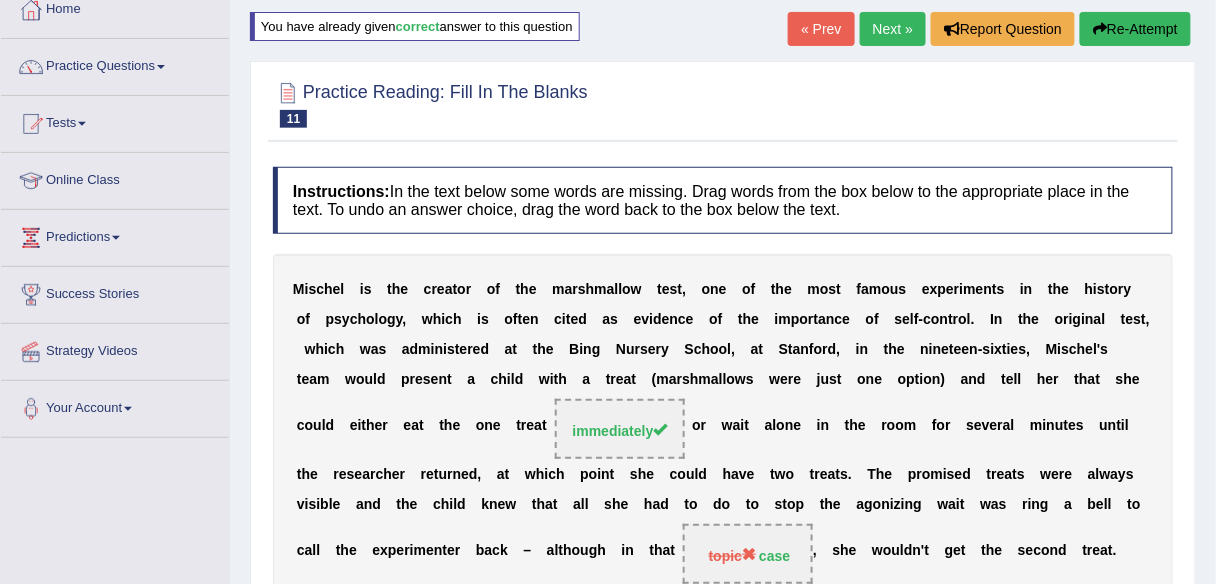 scroll, scrollTop: 117, scrollLeft: 0, axis: vertical 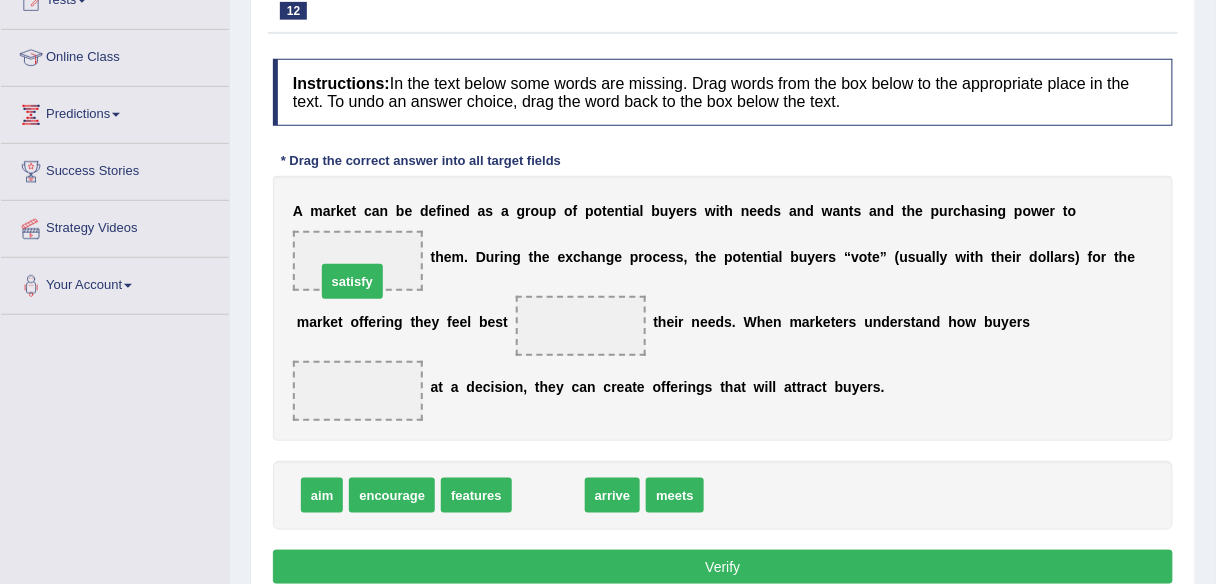 drag, startPoint x: 551, startPoint y: 502, endPoint x: 358, endPoint y: 284, distance: 291.15802 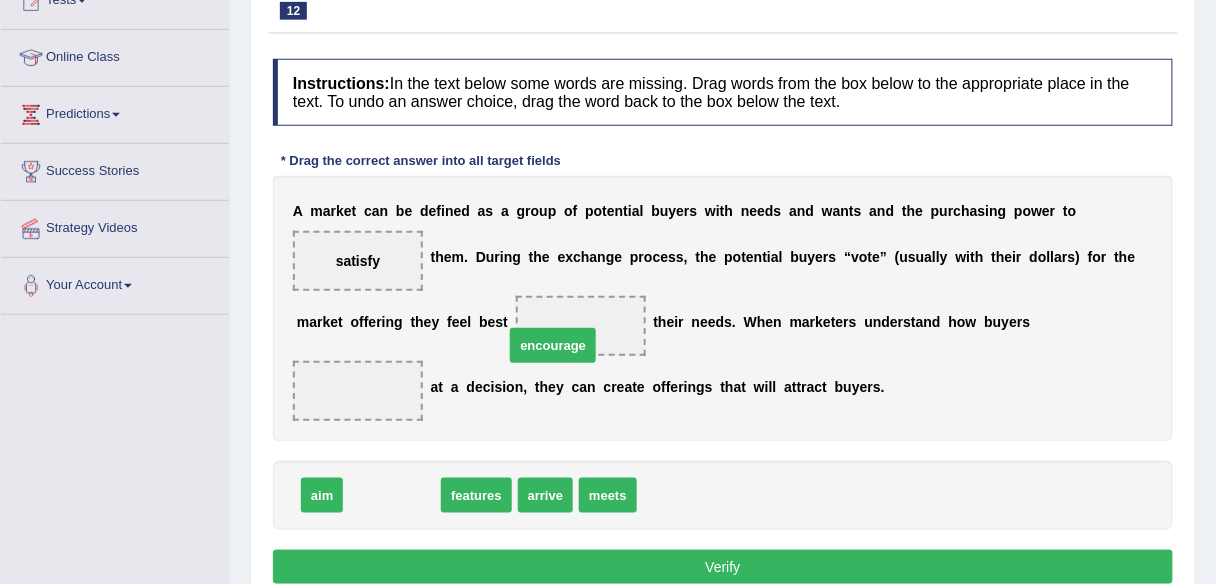 drag, startPoint x: 392, startPoint y: 502, endPoint x: 555, endPoint y: 350, distance: 222.8744 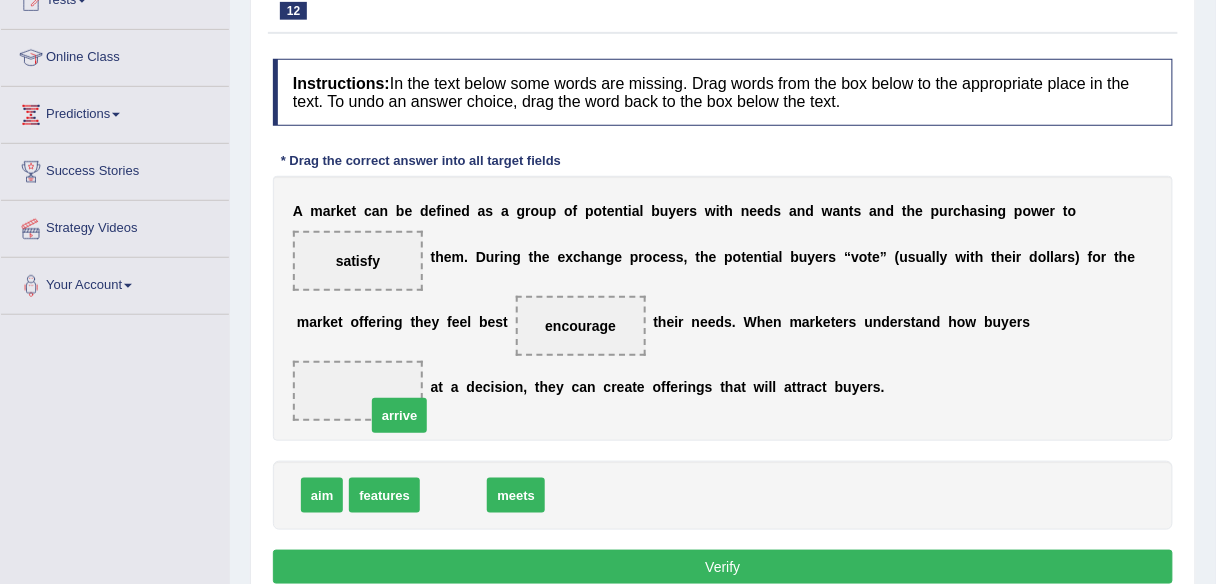 drag, startPoint x: 444, startPoint y: 492, endPoint x: 388, endPoint y: 411, distance: 98.47334 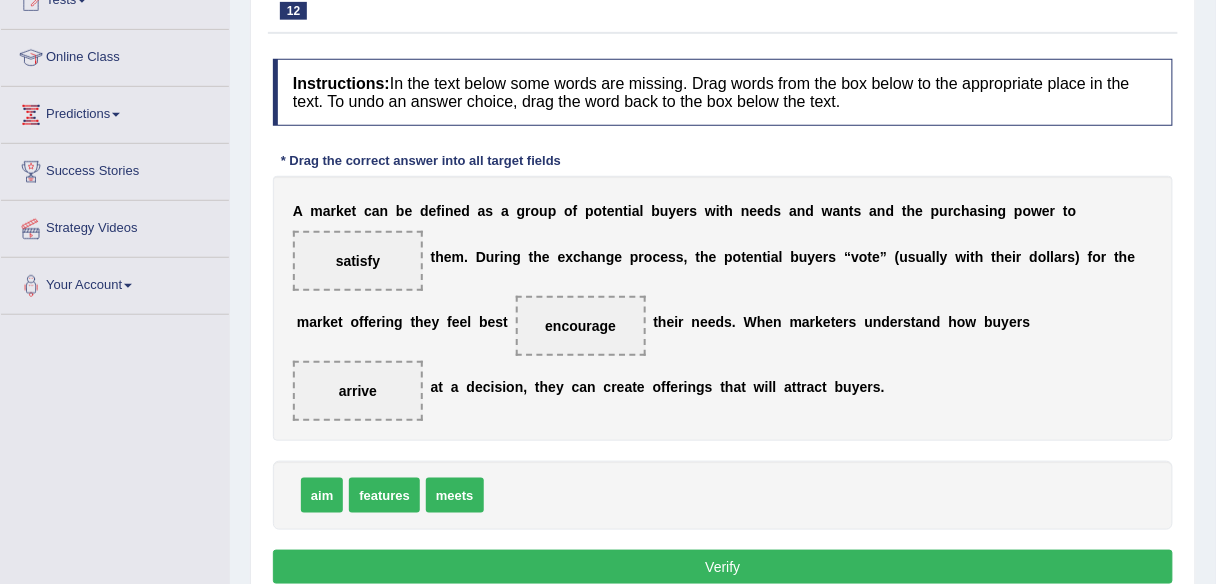 click on "Instructions:  In the text below some words are missing. Drag words from the box below to the appropriate place in the text. To undo an answer choice, drag the word back to the box below the text.
* Drag the correct answer into all target fields A    m a r k e t    c a n    b e    d e f i n e d    a s    a    g r o u p    o f    p o t e n t i a l    b u y e r s    w i t h    n e e d s    a n d    w a n t s    a n d    t h e    p u r c h a s i n g    p o w e r    t o    satisfy    t h e m .    D u r i n g    t h e    e x c h a n g e    p r o c e s s ,    t h e    p o t e n t i a l    b u y e r s    “ v o t e ”    ( u s u a l l y    w i t h    t h e i r    d o l l a r s )    f o r    t h e    m a r k e t    o f f e r i n g    t h e y    f e e l    b e s t    encourage    t h e i r    n e e d s .    W h e n    m a r k e t e r s    u n d e r s t a n d    h o w    b u y e r s    arrive    a t    a    d e c i s i o n ,    t h e y    c a n    c" at bounding box center (723, 324) 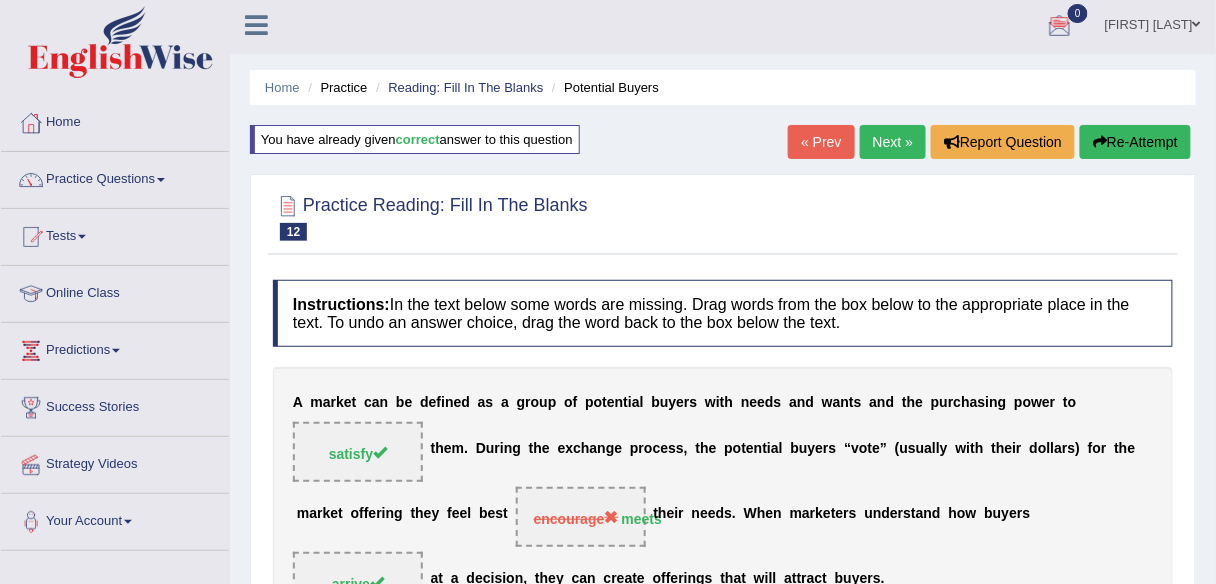 scroll, scrollTop: 0, scrollLeft: 0, axis: both 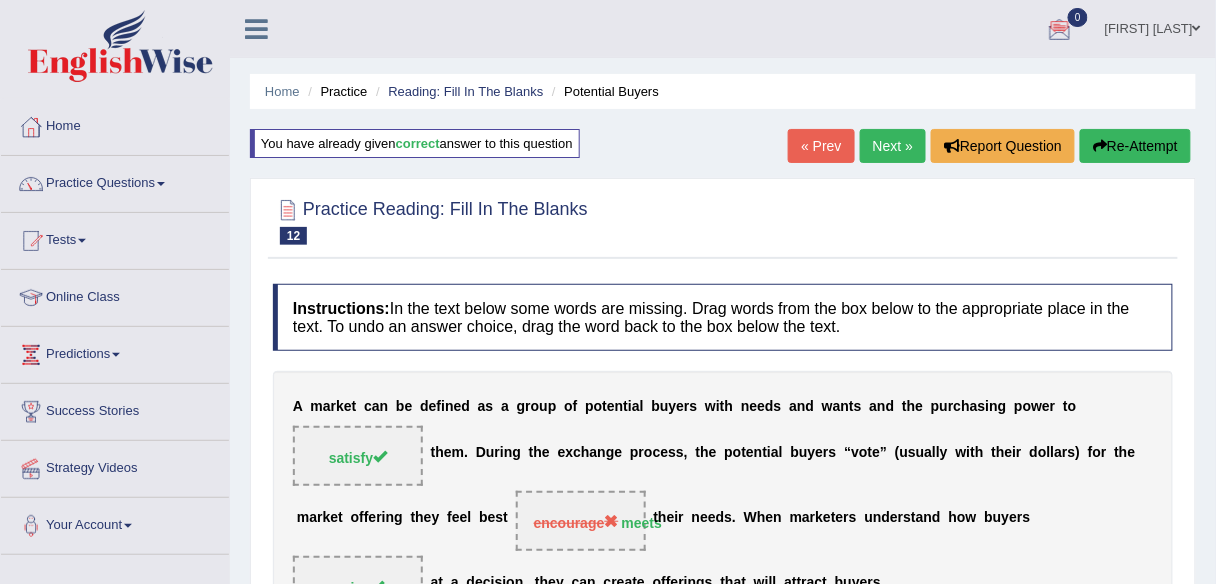 click on "Next »" at bounding box center (893, 146) 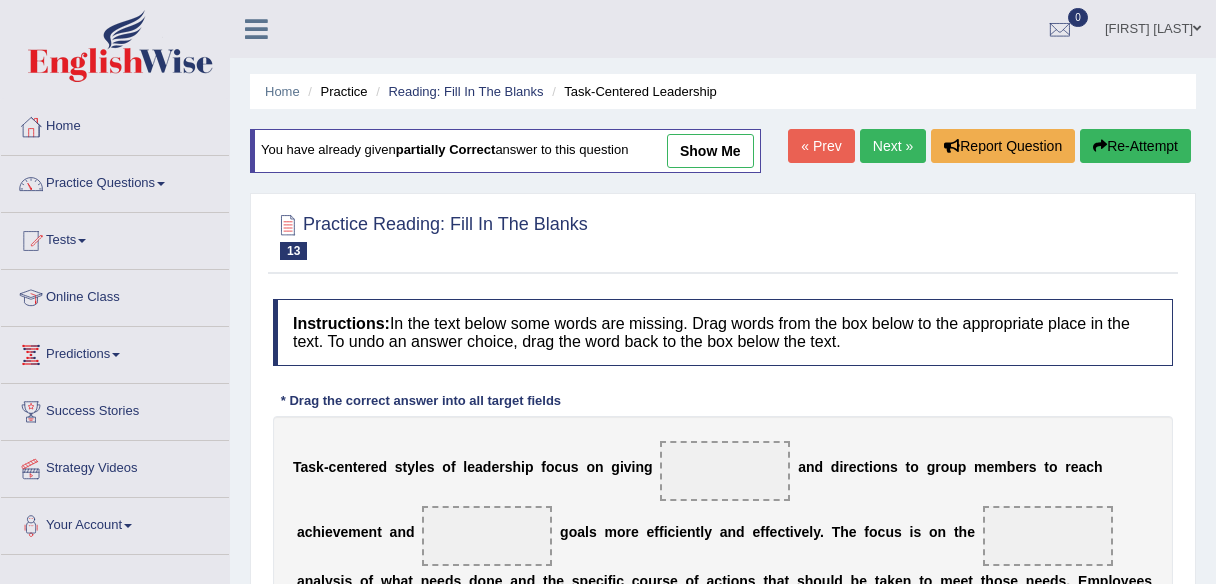 scroll, scrollTop: 240, scrollLeft: 0, axis: vertical 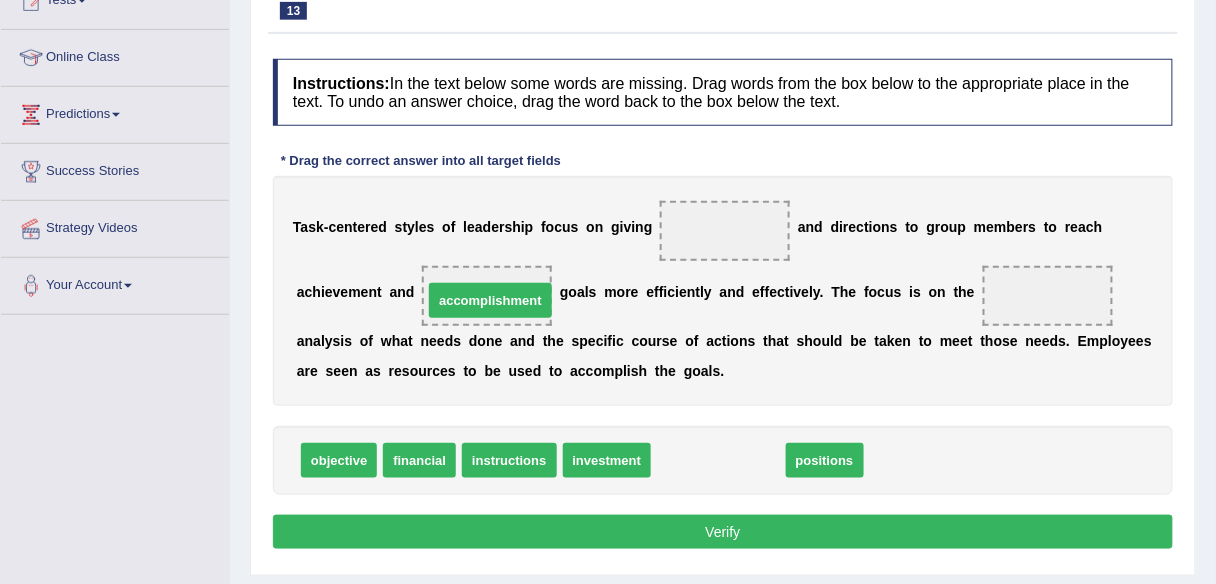 drag, startPoint x: 749, startPoint y: 462, endPoint x: 521, endPoint y: 302, distance: 278.53903 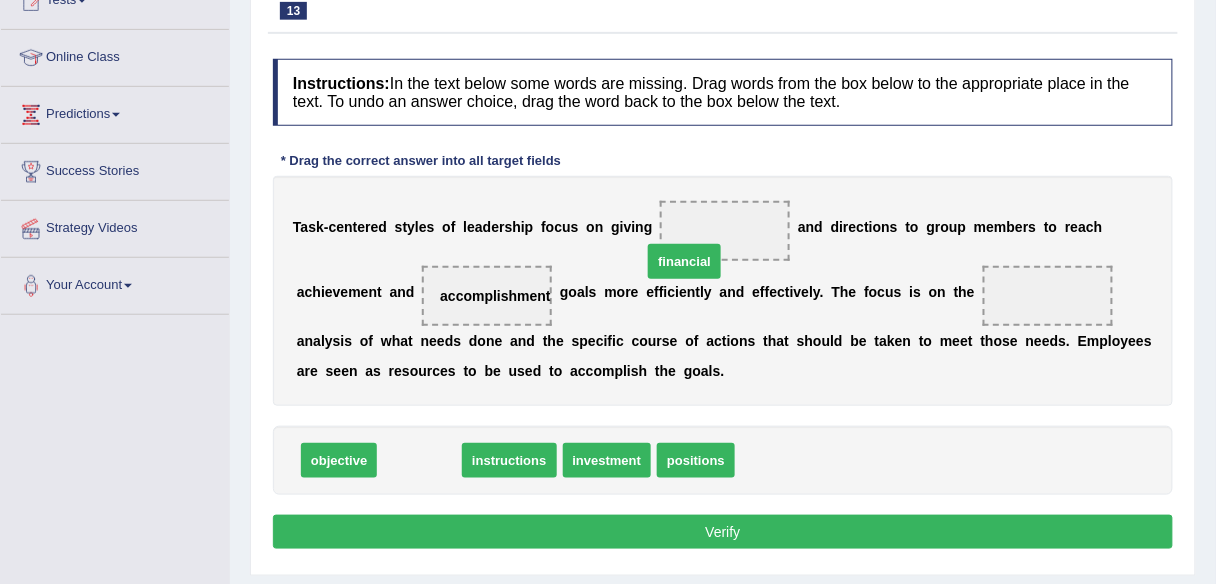 drag, startPoint x: 458, startPoint y: 453, endPoint x: 718, endPoint y: 261, distance: 323.20892 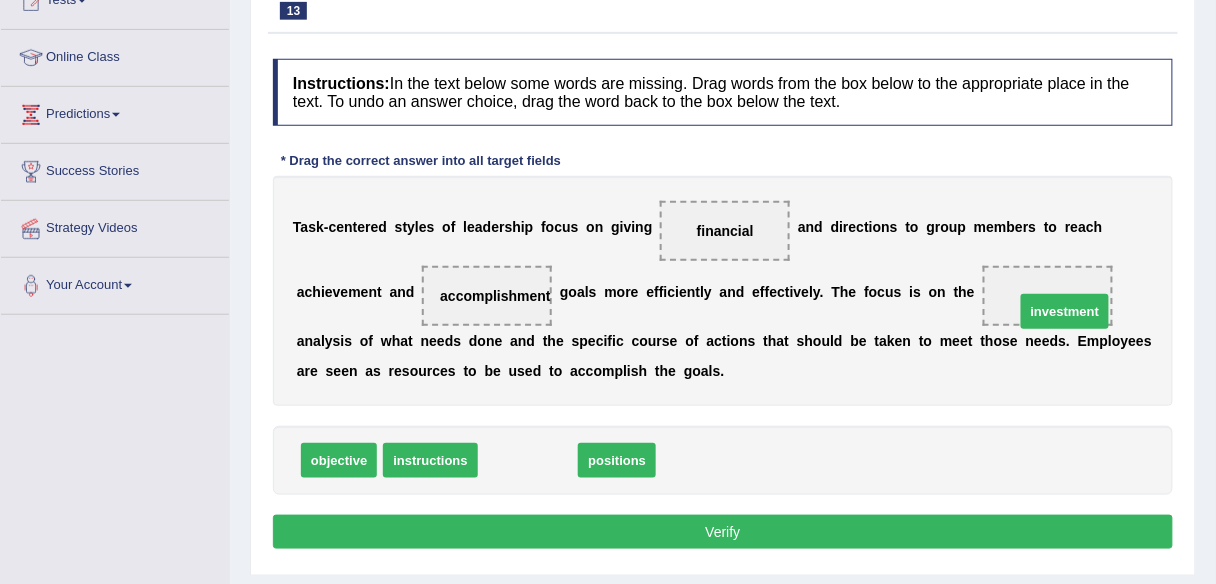 drag, startPoint x: 527, startPoint y: 464, endPoint x: 1063, endPoint y: 315, distance: 556.3245 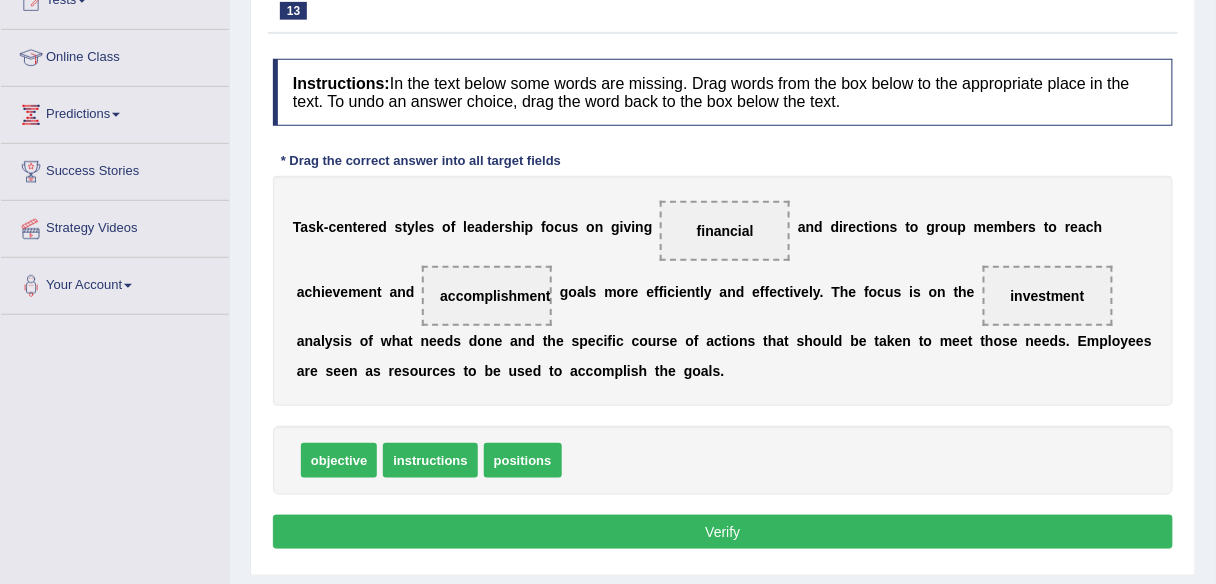 click on "Verify" at bounding box center [723, 532] 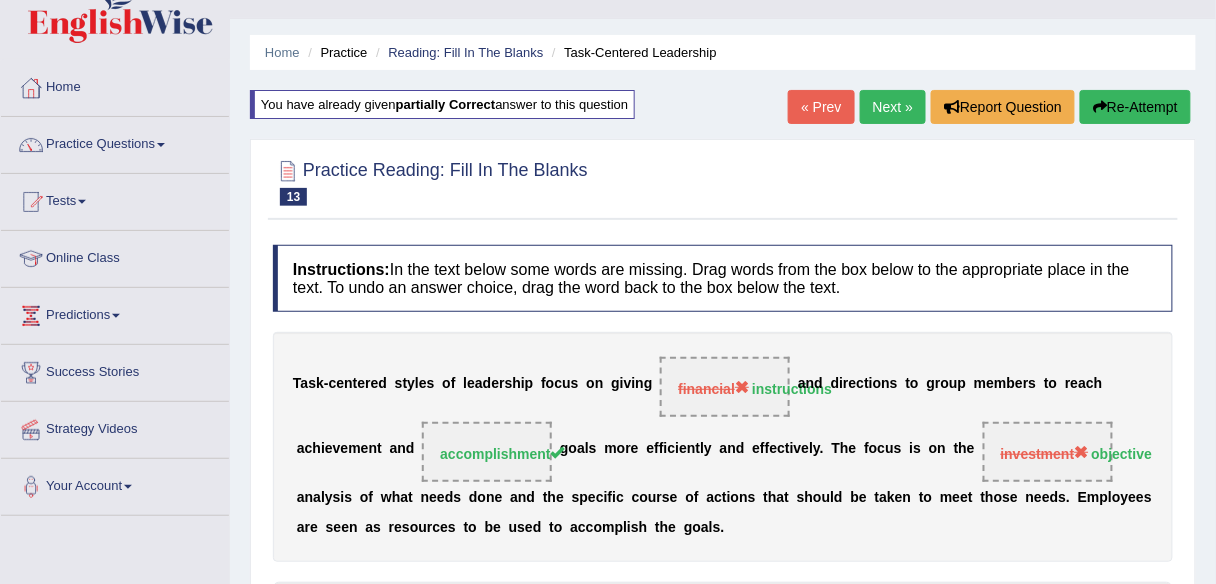 scroll, scrollTop: 0, scrollLeft: 0, axis: both 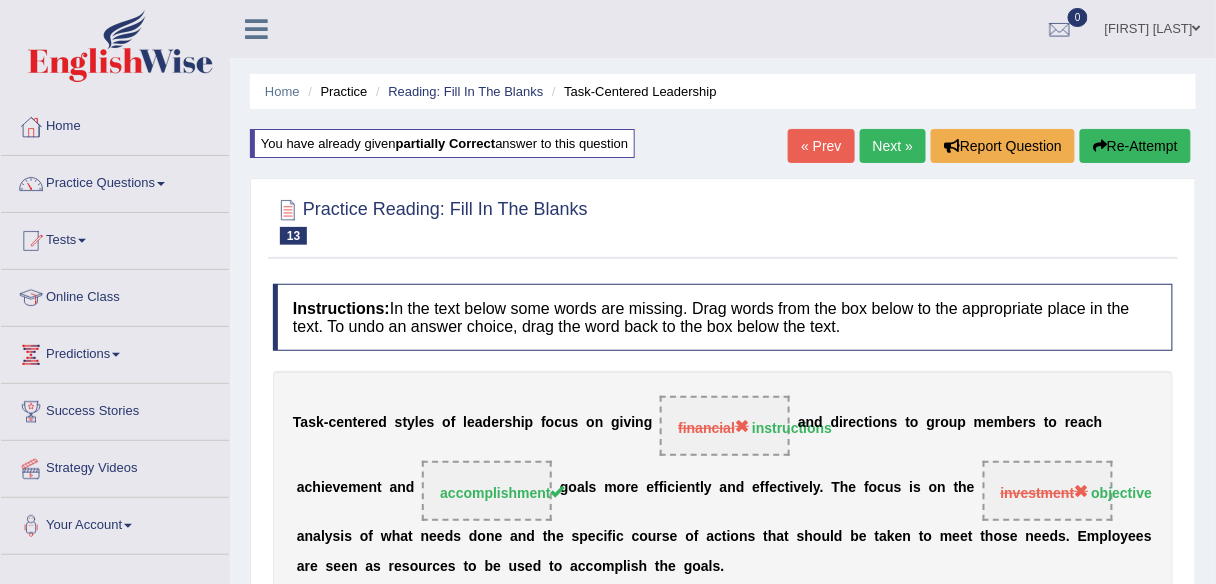 click on "Next »" at bounding box center (893, 146) 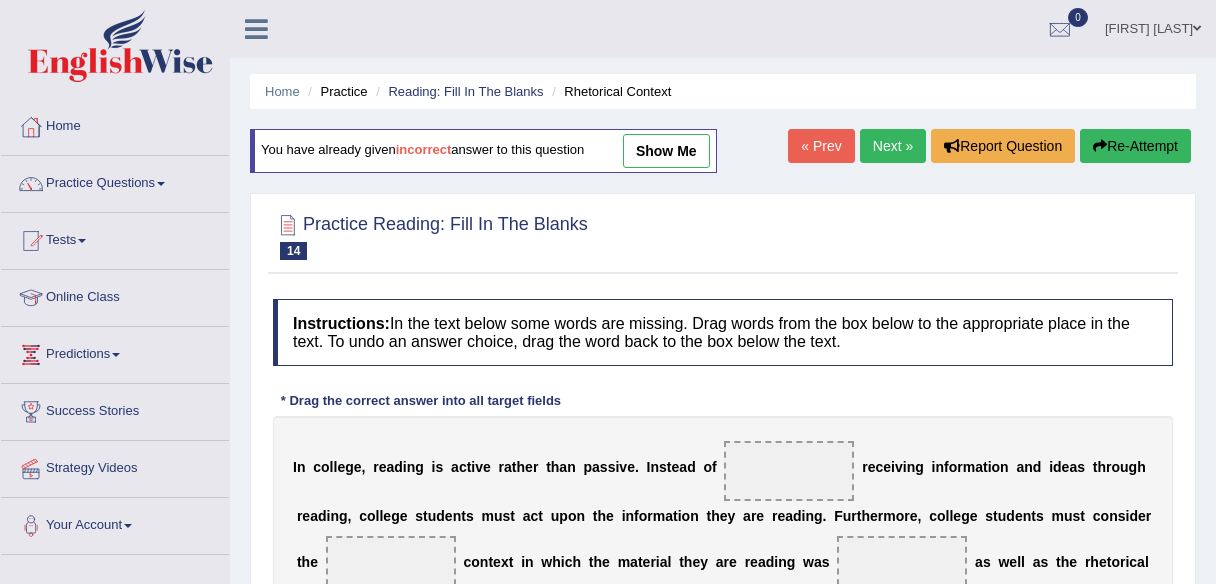 scroll, scrollTop: 51, scrollLeft: 0, axis: vertical 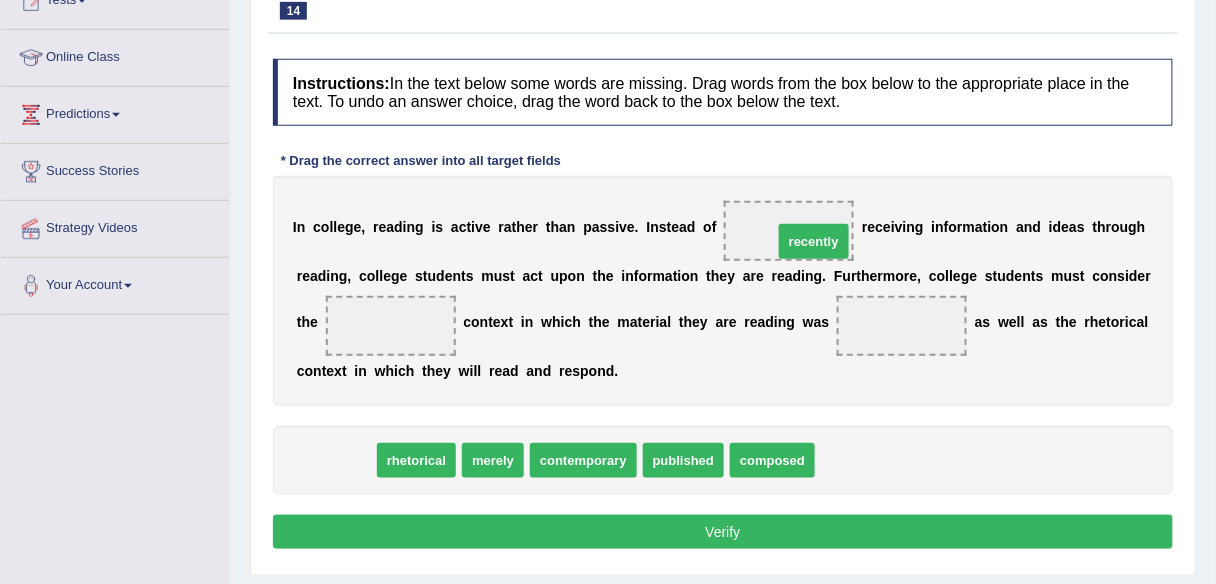 drag, startPoint x: 352, startPoint y: 463, endPoint x: 830, endPoint y: 243, distance: 526.1977 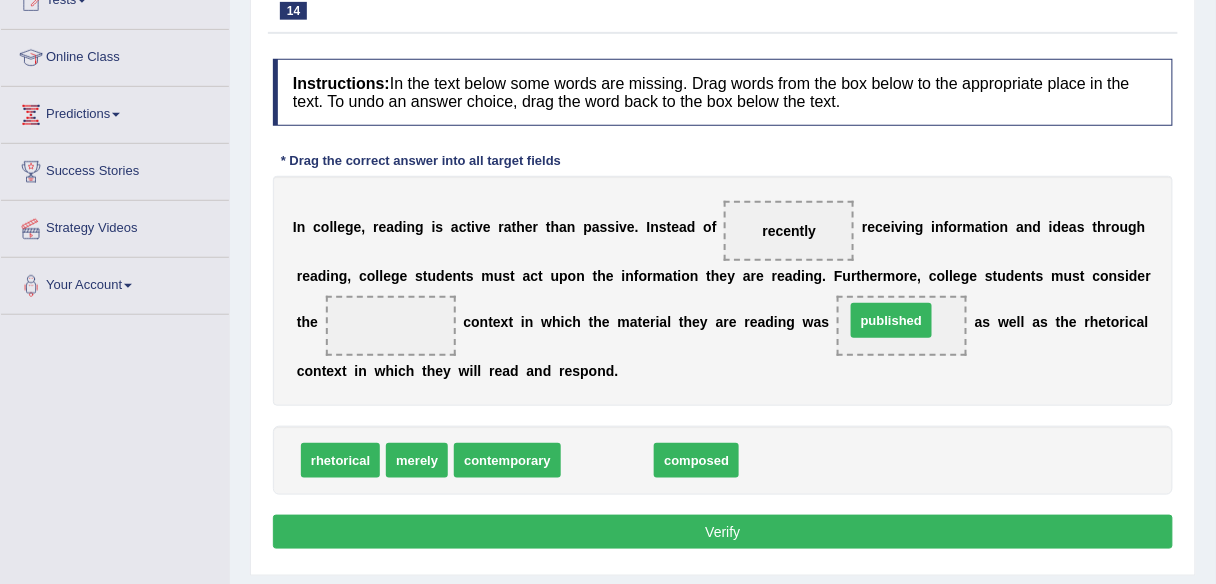 drag, startPoint x: 593, startPoint y: 465, endPoint x: 874, endPoint y: 320, distance: 316.20563 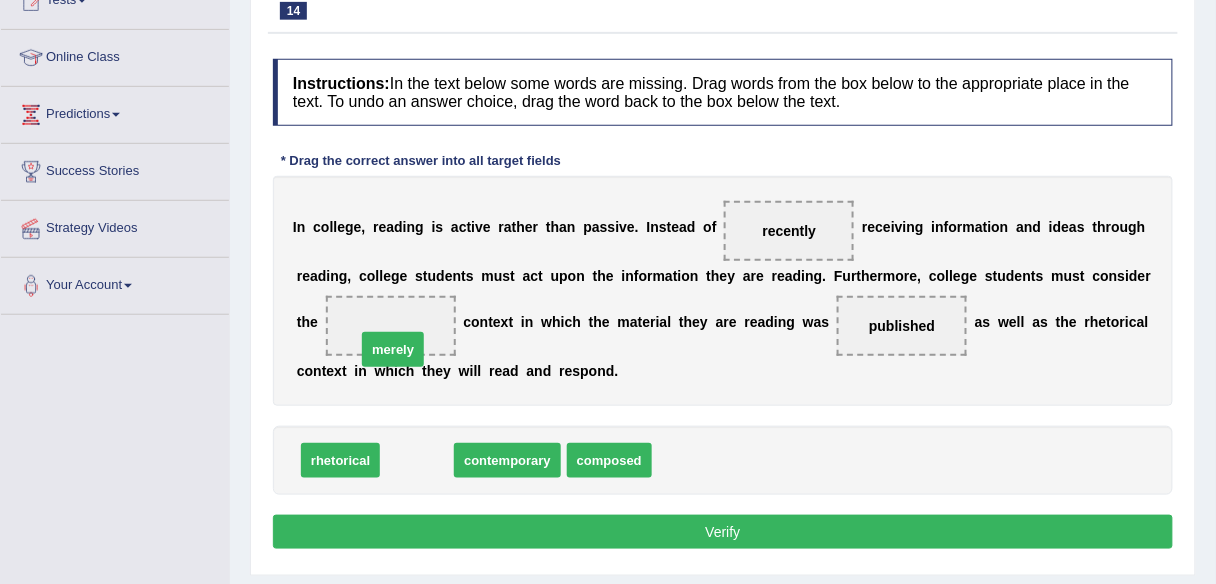 drag, startPoint x: 413, startPoint y: 460, endPoint x: 385, endPoint y: 324, distance: 138.85243 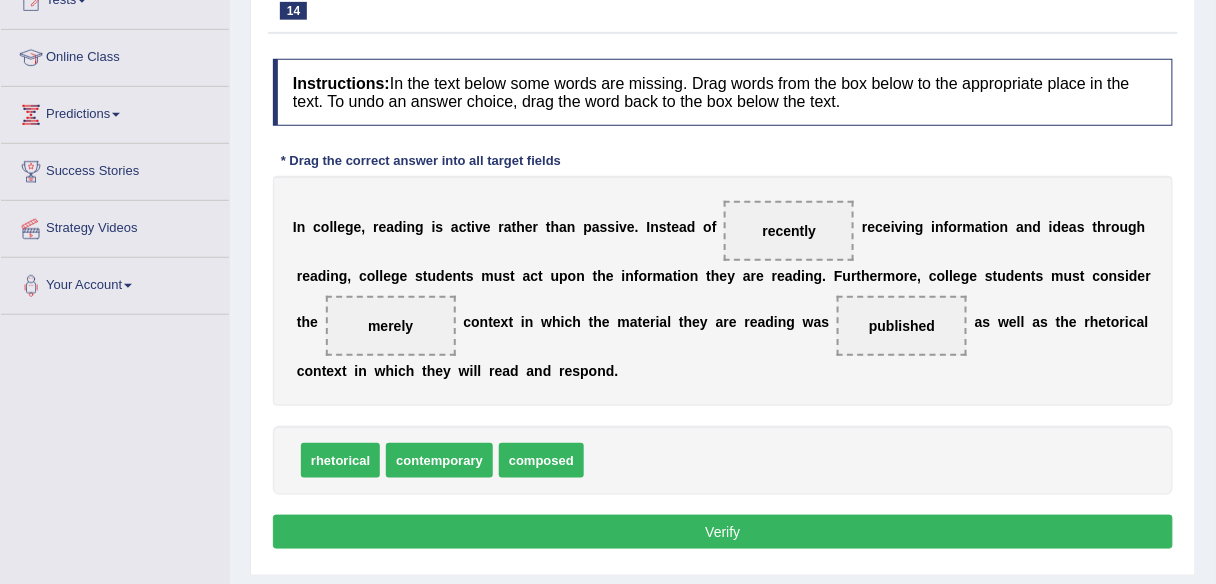 click on "Verify" at bounding box center [723, 532] 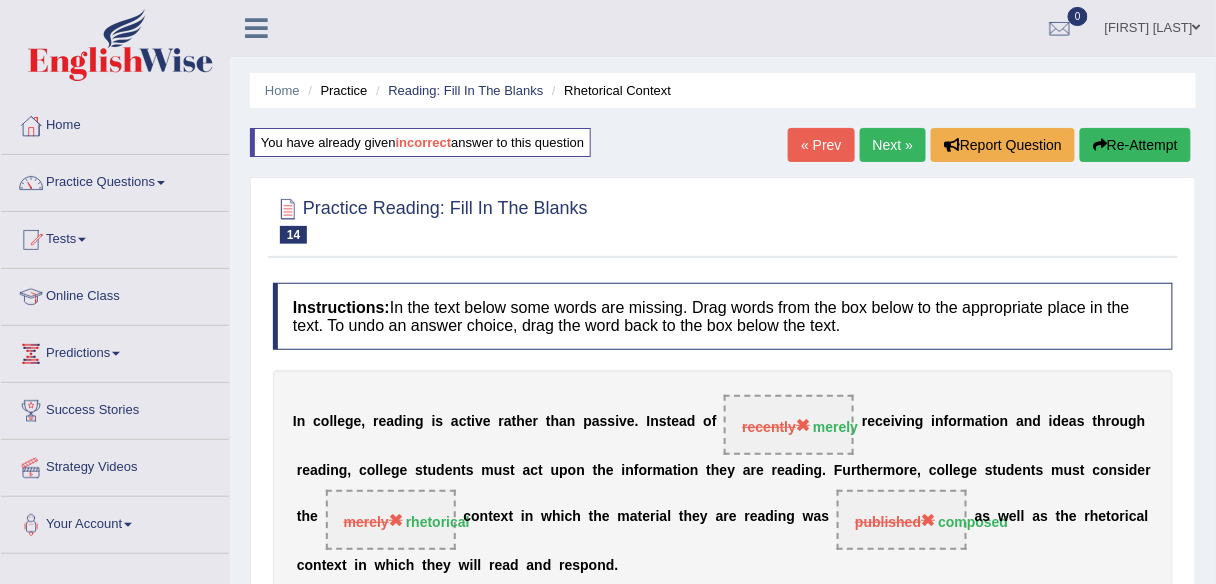 scroll, scrollTop: 0, scrollLeft: 0, axis: both 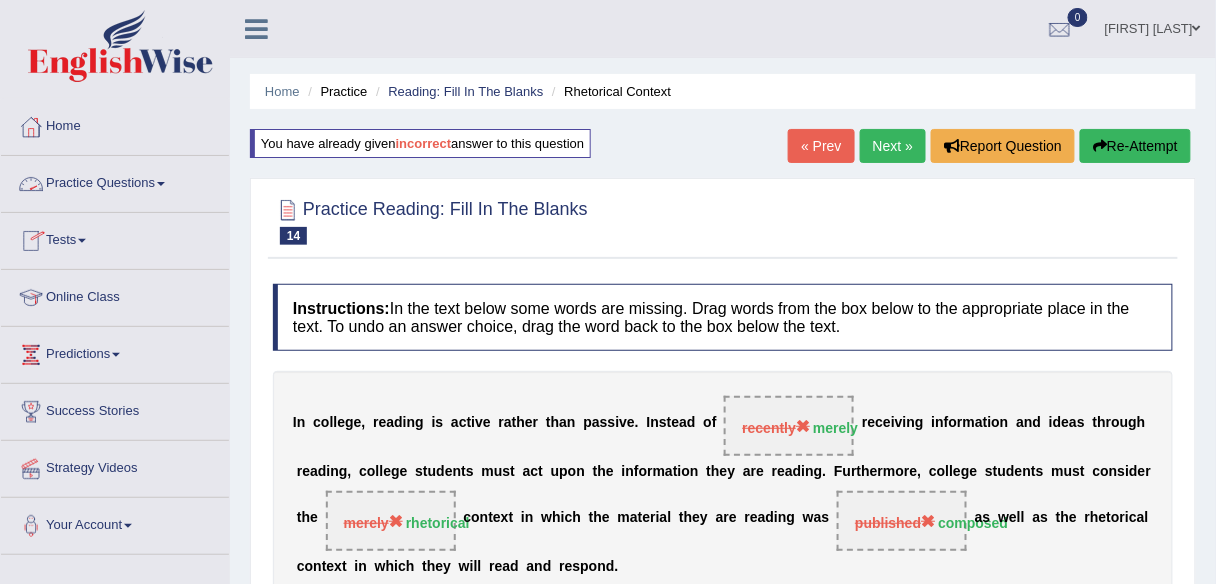 click on "Practice Questions" at bounding box center (115, 181) 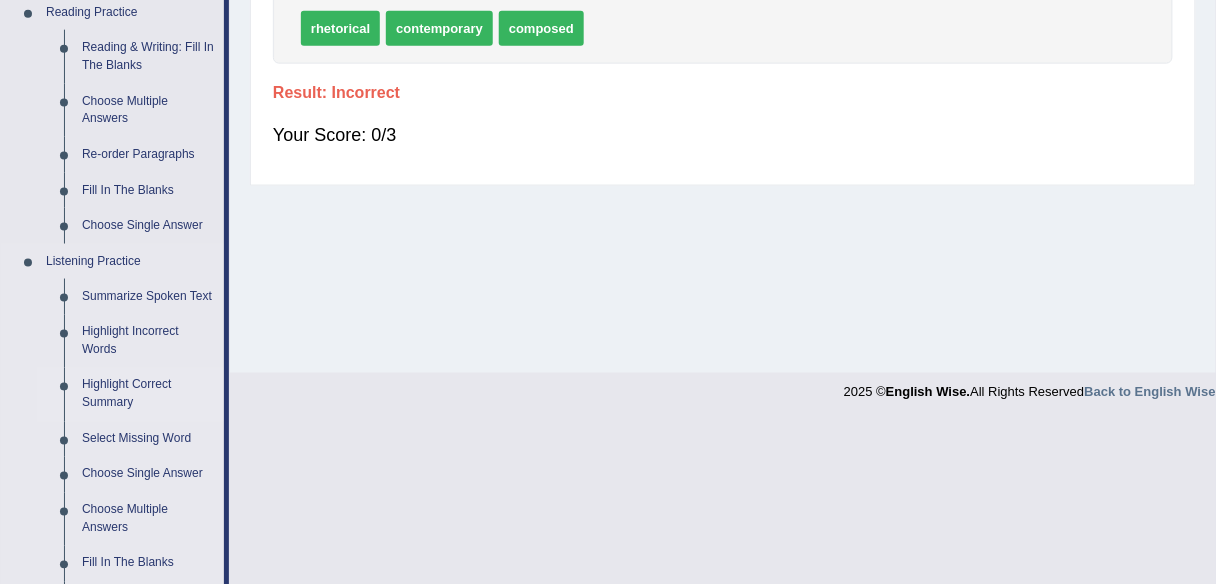 scroll, scrollTop: 640, scrollLeft: 0, axis: vertical 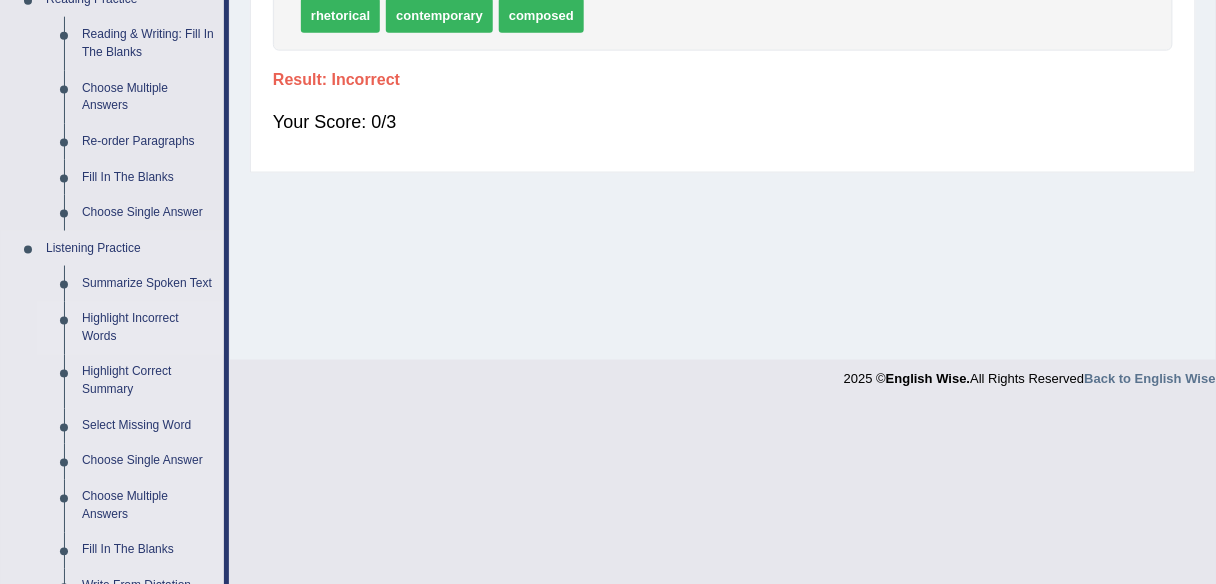 click on "Highlight Incorrect Words" at bounding box center [148, 328] 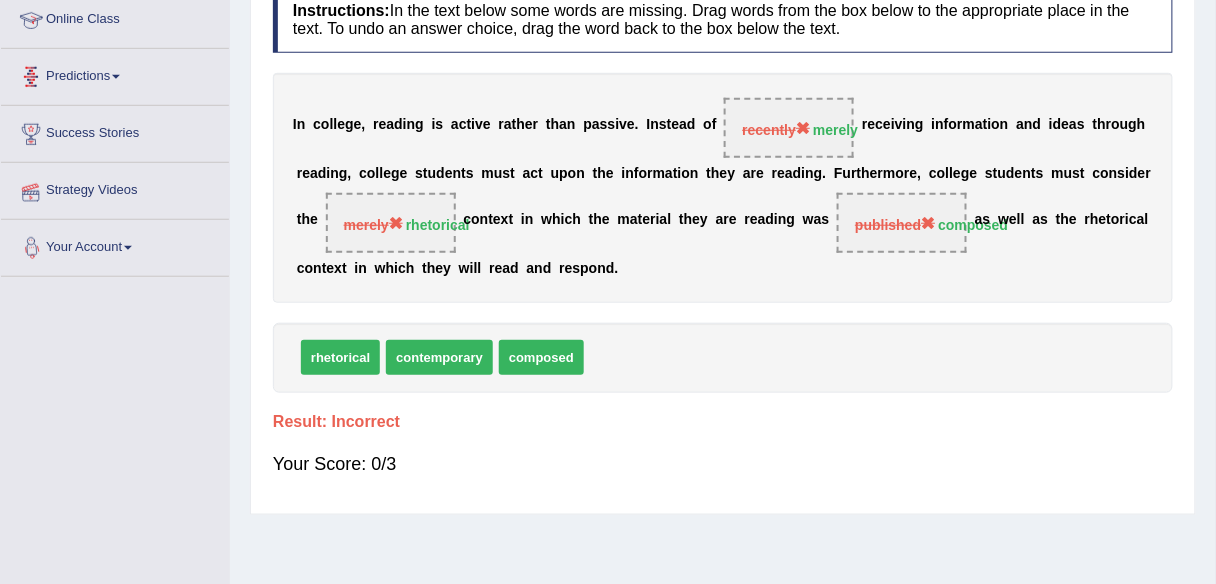 scroll, scrollTop: 466, scrollLeft: 0, axis: vertical 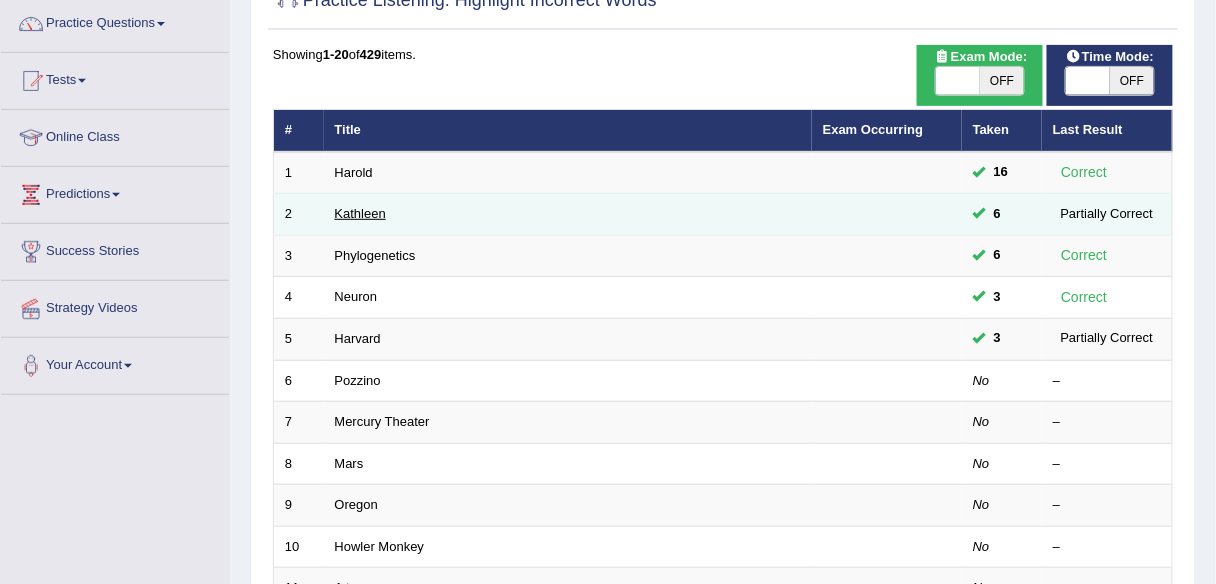 click on "Kathleen" at bounding box center [360, 213] 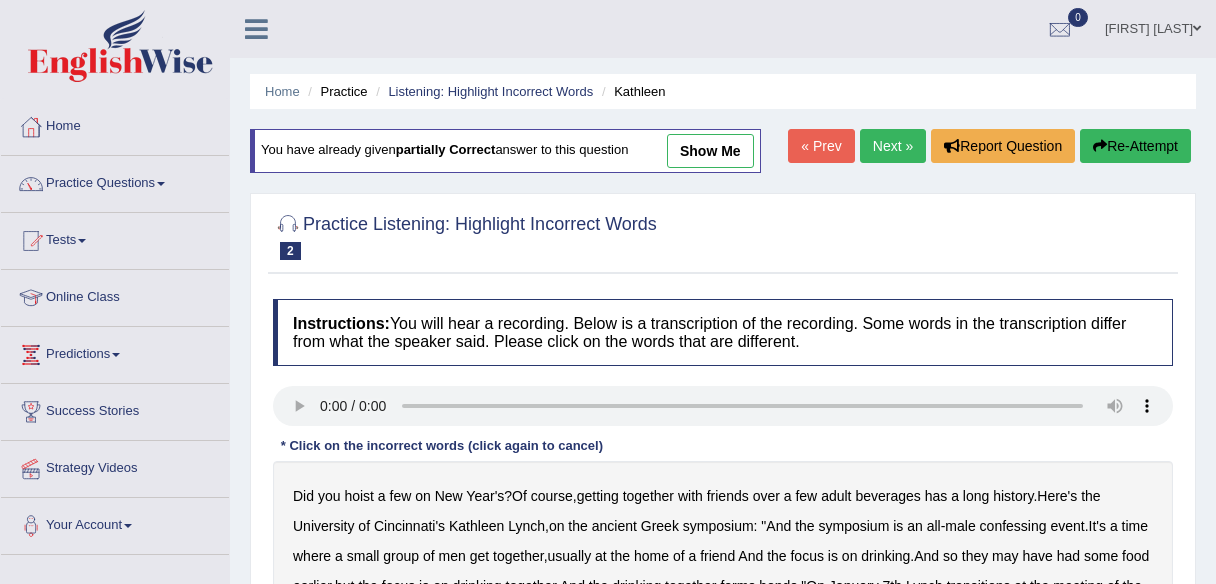 scroll, scrollTop: 160, scrollLeft: 0, axis: vertical 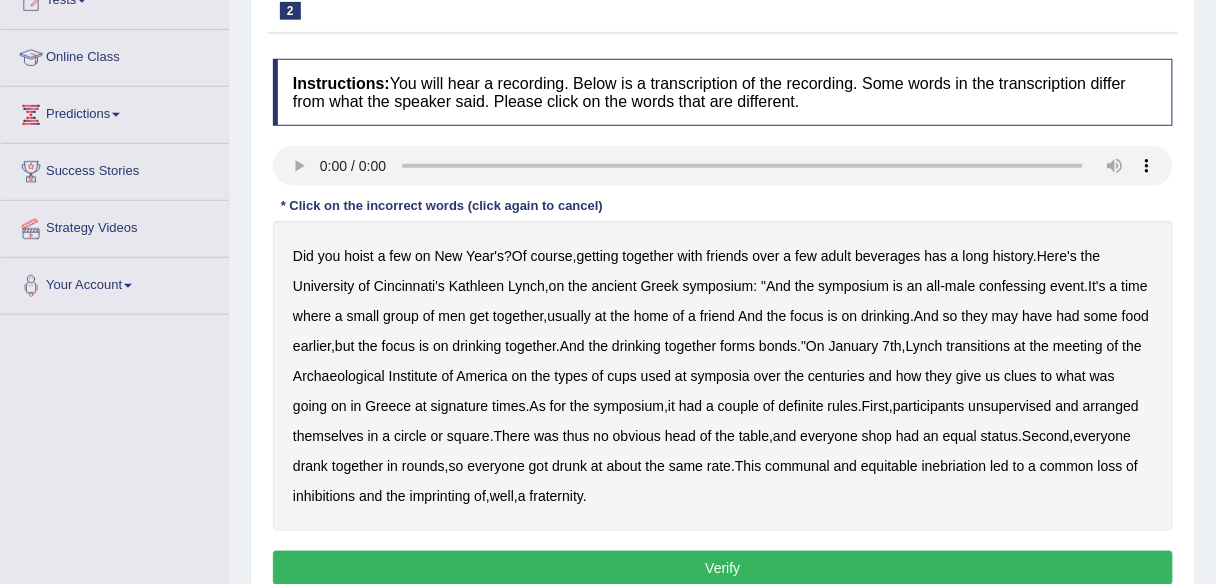 click on "Cincinnati's" at bounding box center [409, 286] 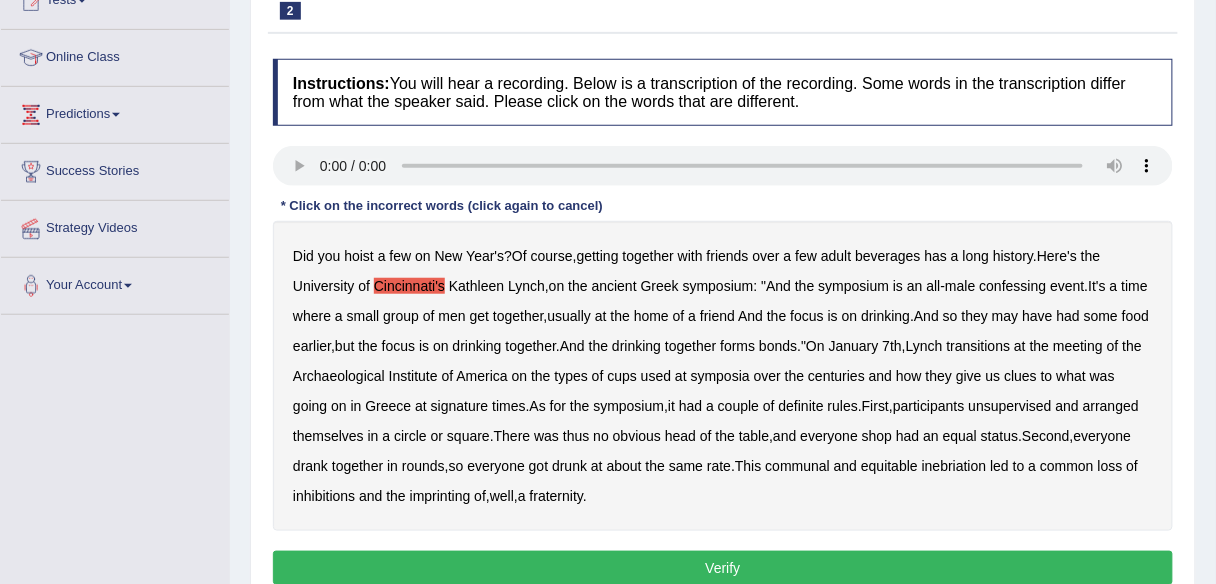 click on "confessing" at bounding box center (1013, 286) 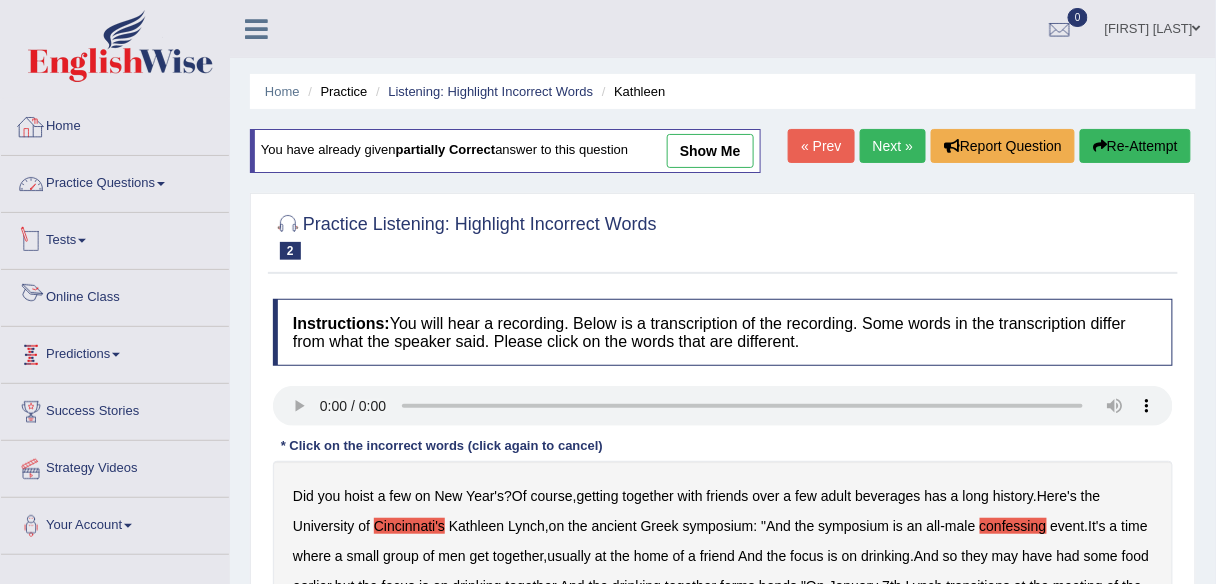 scroll, scrollTop: 0, scrollLeft: 0, axis: both 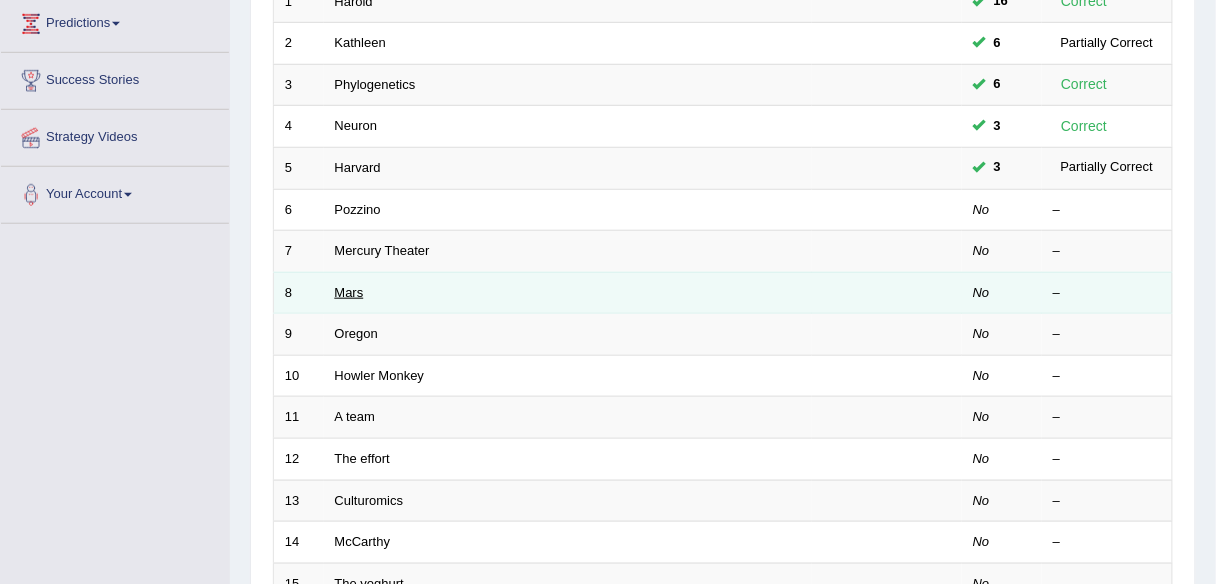 click on "Mars" at bounding box center [349, 292] 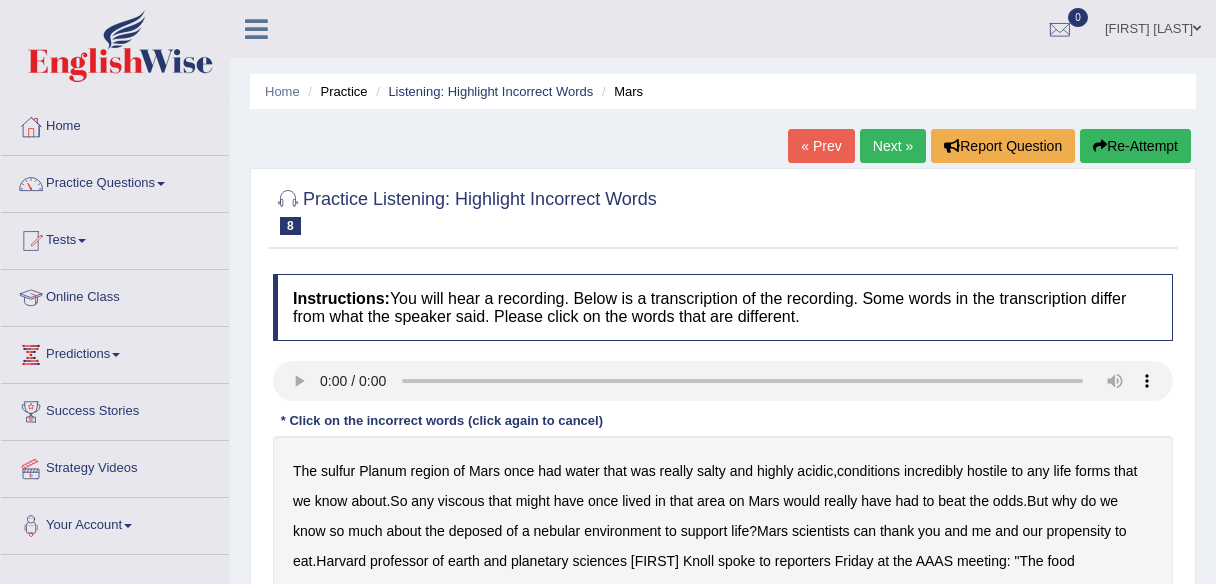 scroll, scrollTop: 133, scrollLeft: 0, axis: vertical 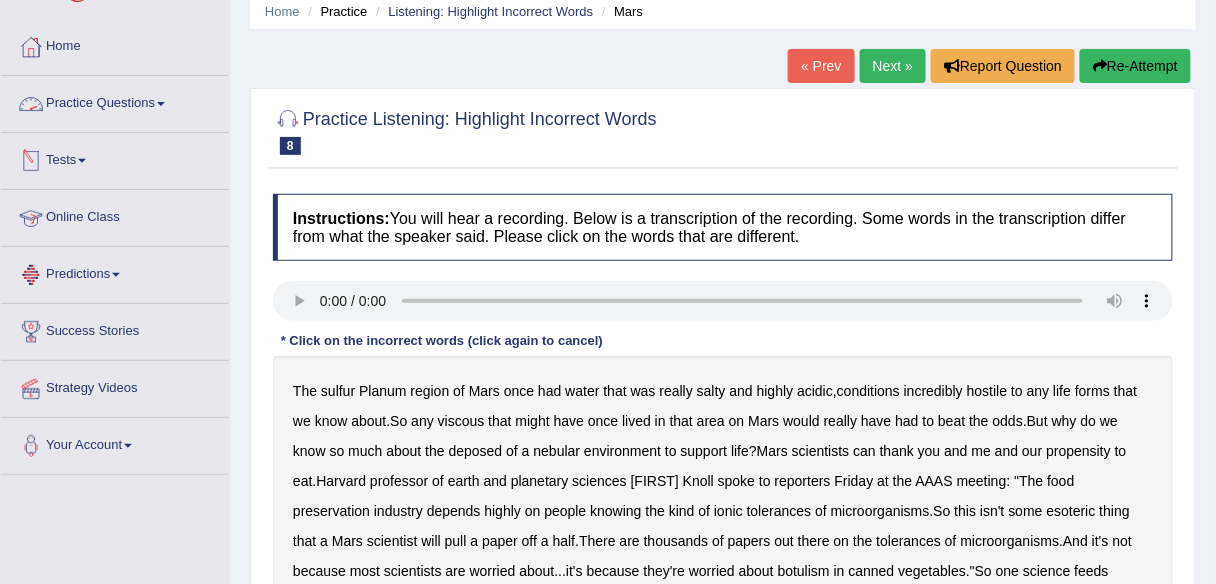 click on "Practice Questions" at bounding box center [115, 101] 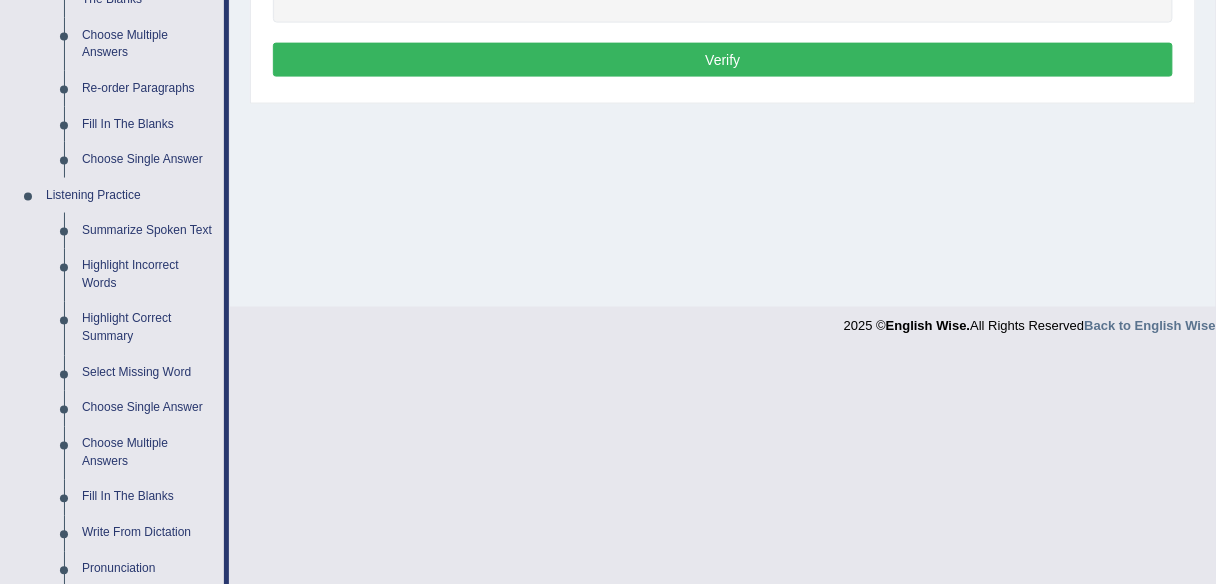 scroll, scrollTop: 720, scrollLeft: 0, axis: vertical 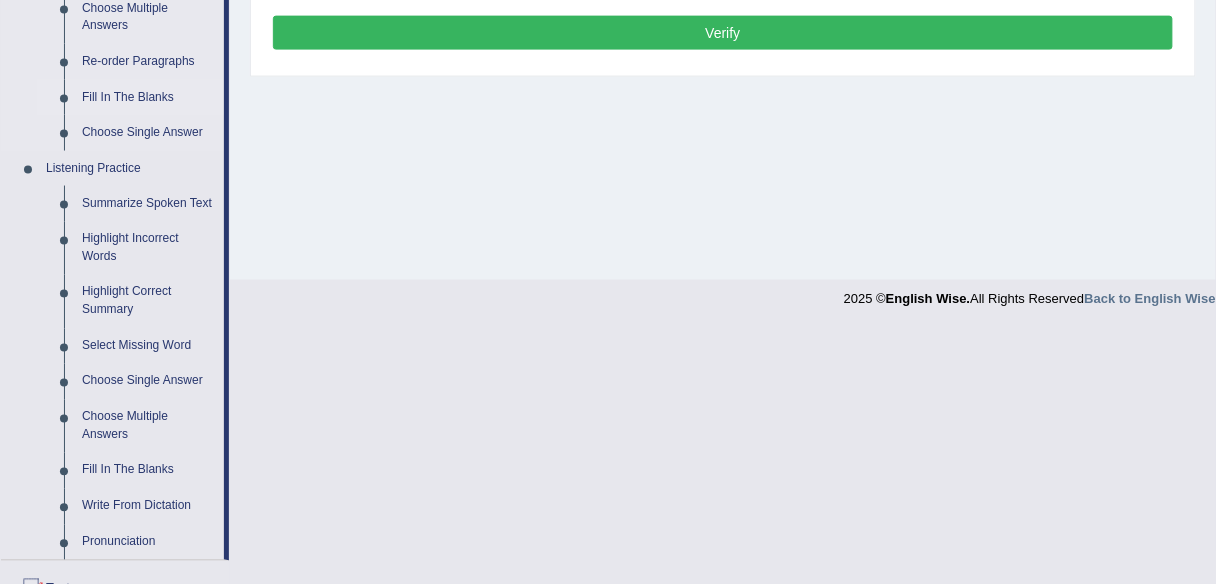 click on "Fill In The Blanks" at bounding box center [148, 98] 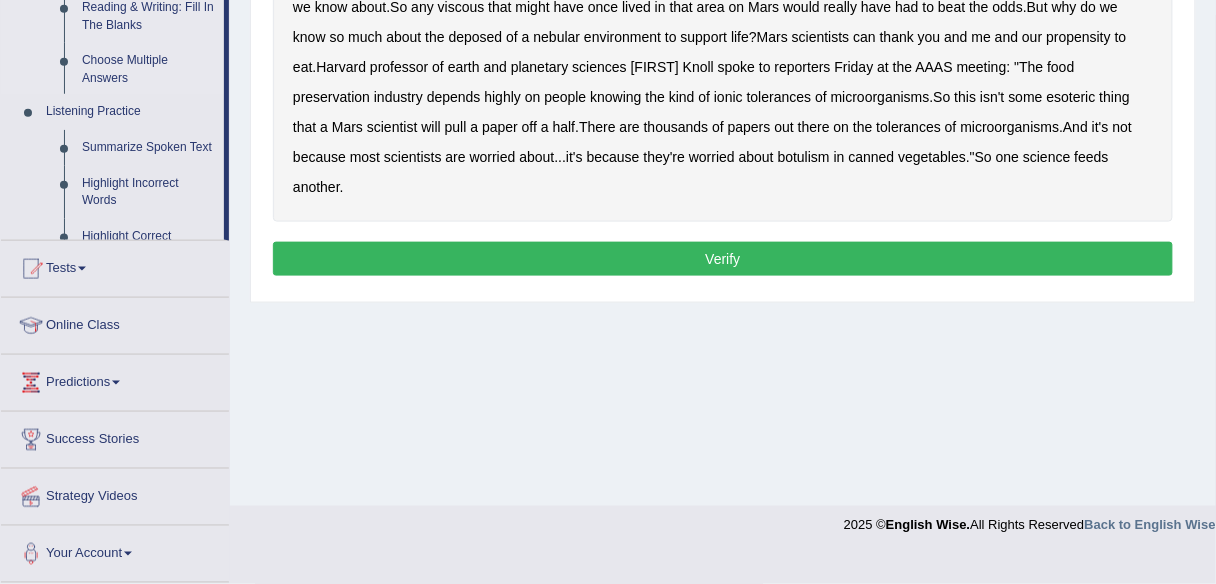 scroll, scrollTop: 466, scrollLeft: 0, axis: vertical 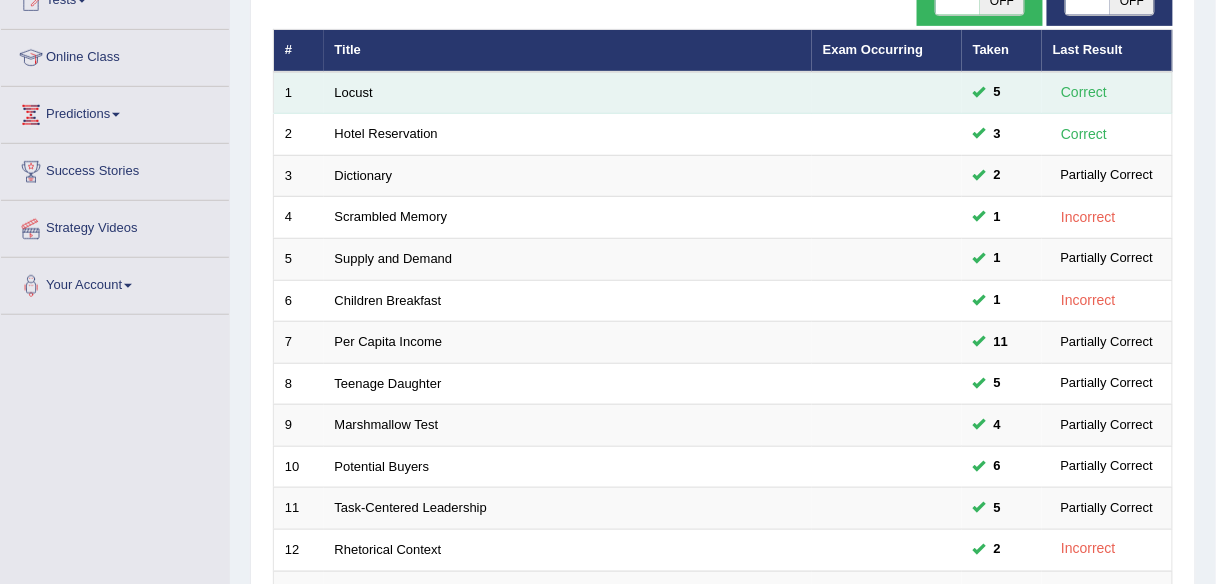click on "Locust" at bounding box center [568, 93] 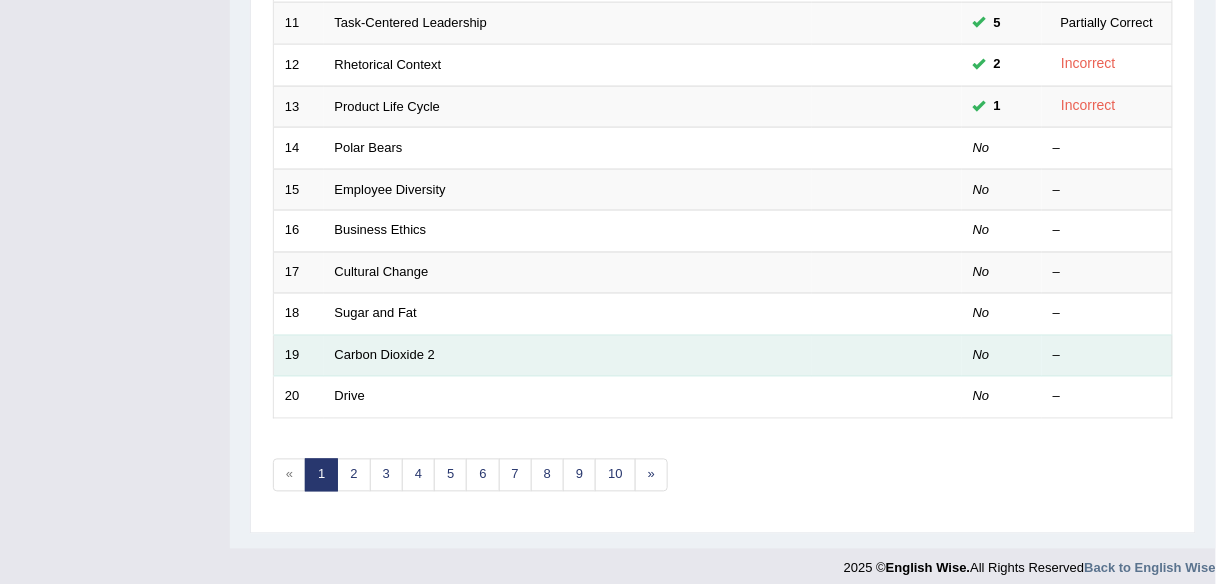 scroll, scrollTop: 731, scrollLeft: 0, axis: vertical 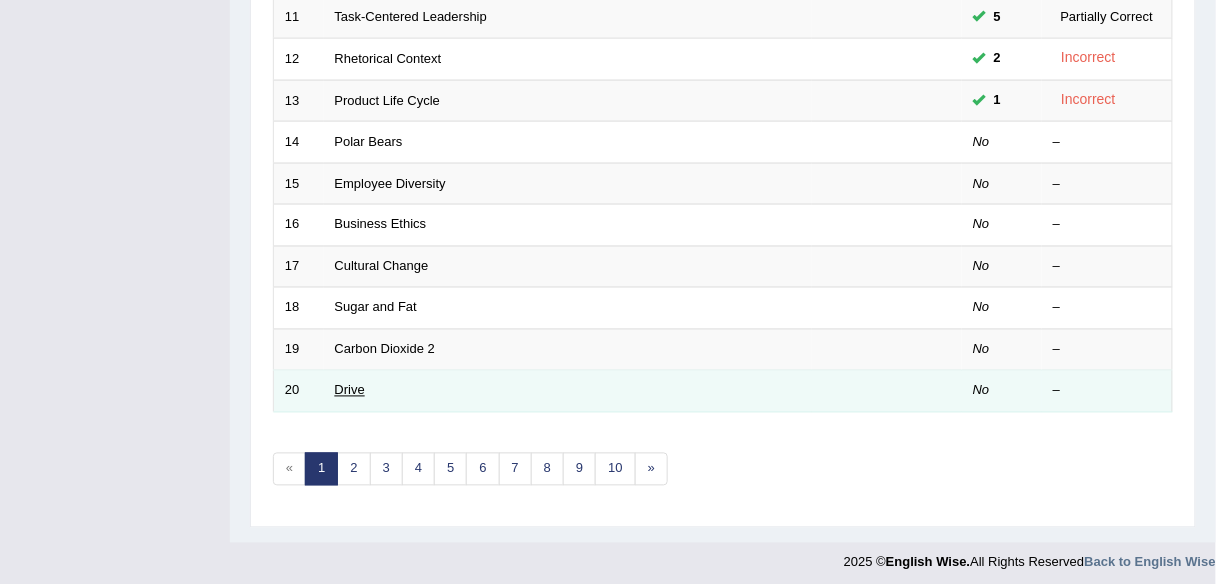 click on "Drive" at bounding box center [350, 390] 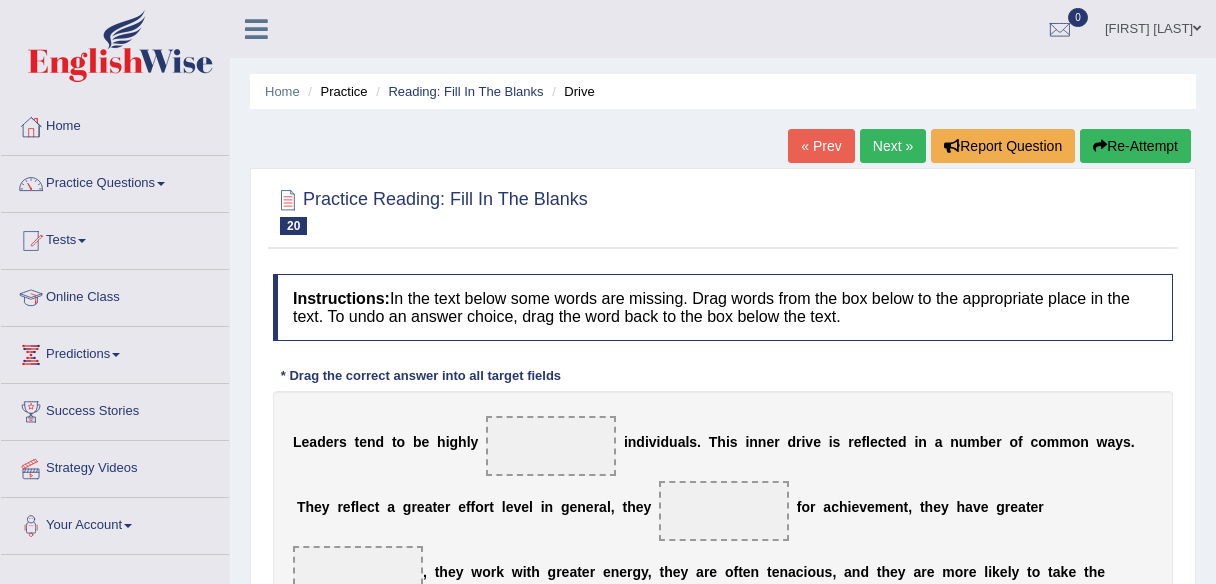 scroll, scrollTop: 0, scrollLeft: 0, axis: both 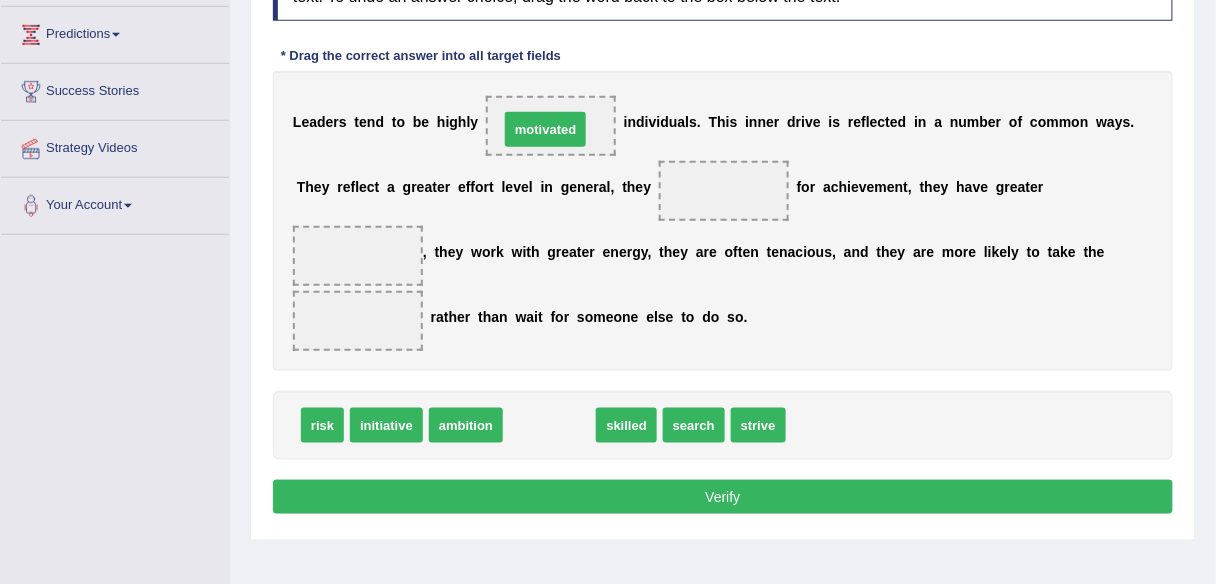 drag, startPoint x: 548, startPoint y: 428, endPoint x: 544, endPoint y: 132, distance: 296.02704 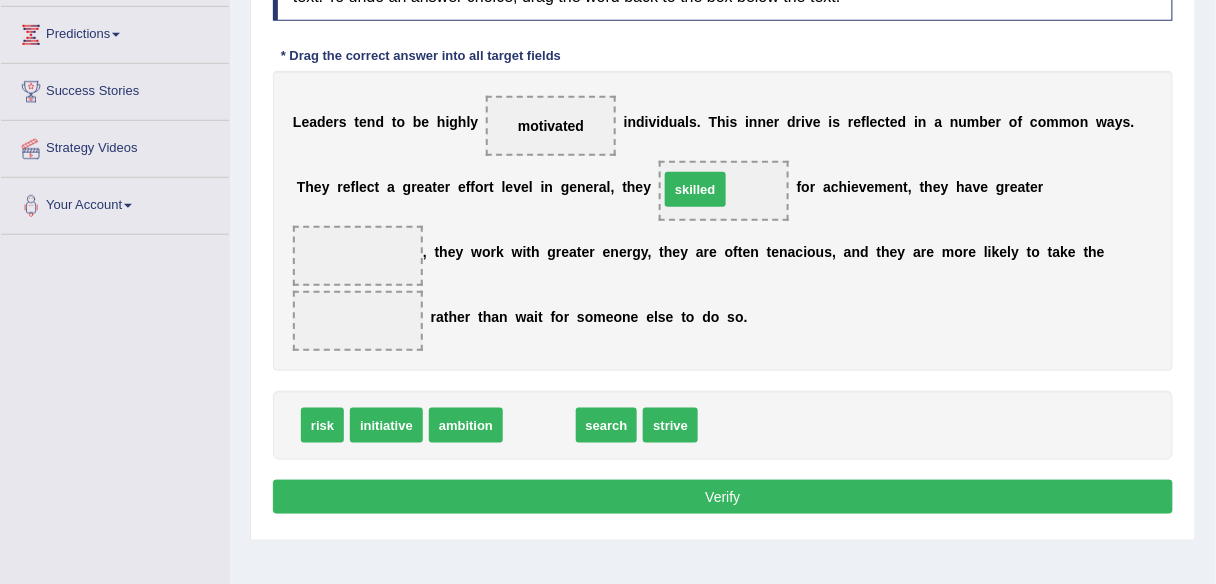 drag, startPoint x: 562, startPoint y: 438, endPoint x: 718, endPoint y: 202, distance: 282.89926 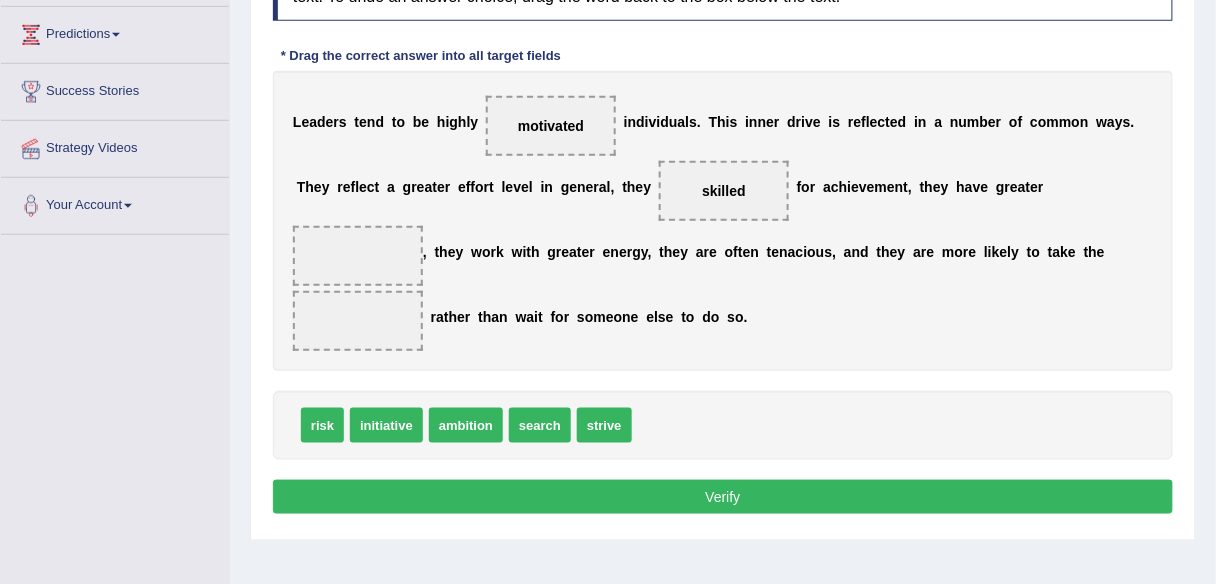 drag, startPoint x: 695, startPoint y: 204, endPoint x: 602, endPoint y: 238, distance: 99.0202 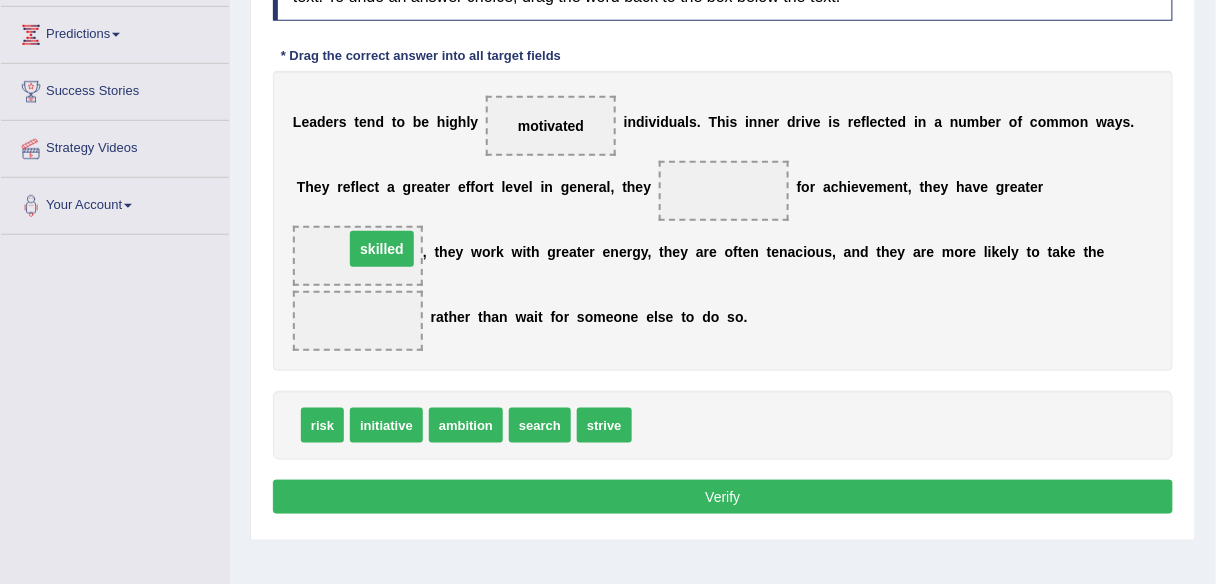 drag, startPoint x: 702, startPoint y: 190, endPoint x: 363, endPoint y: 246, distance: 343.59424 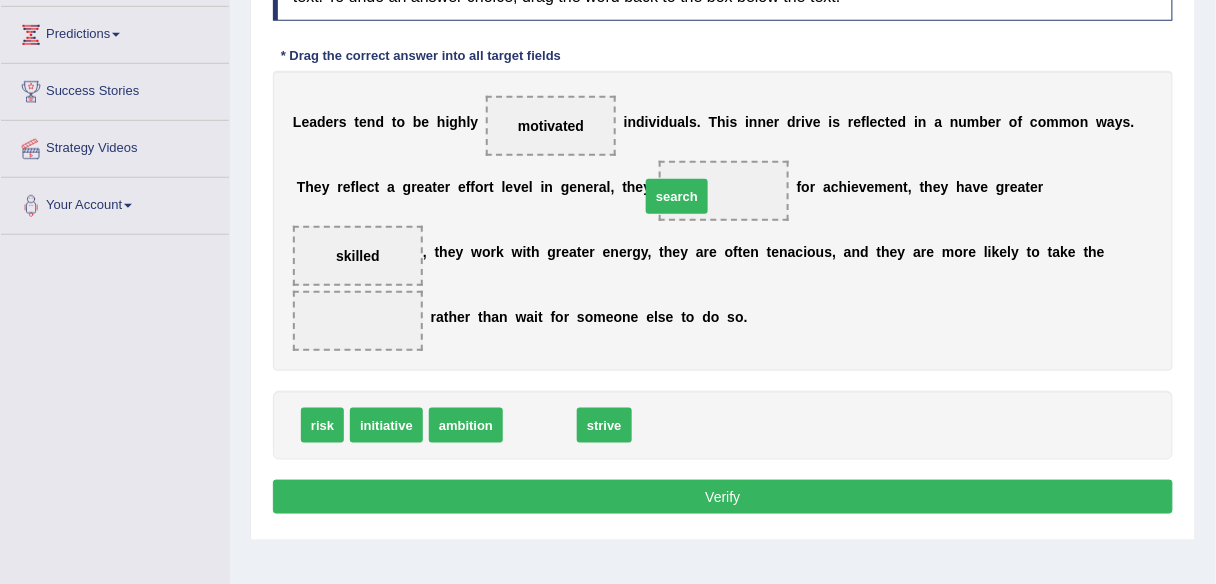 drag, startPoint x: 537, startPoint y: 432, endPoint x: 679, endPoint y: 200, distance: 272.00735 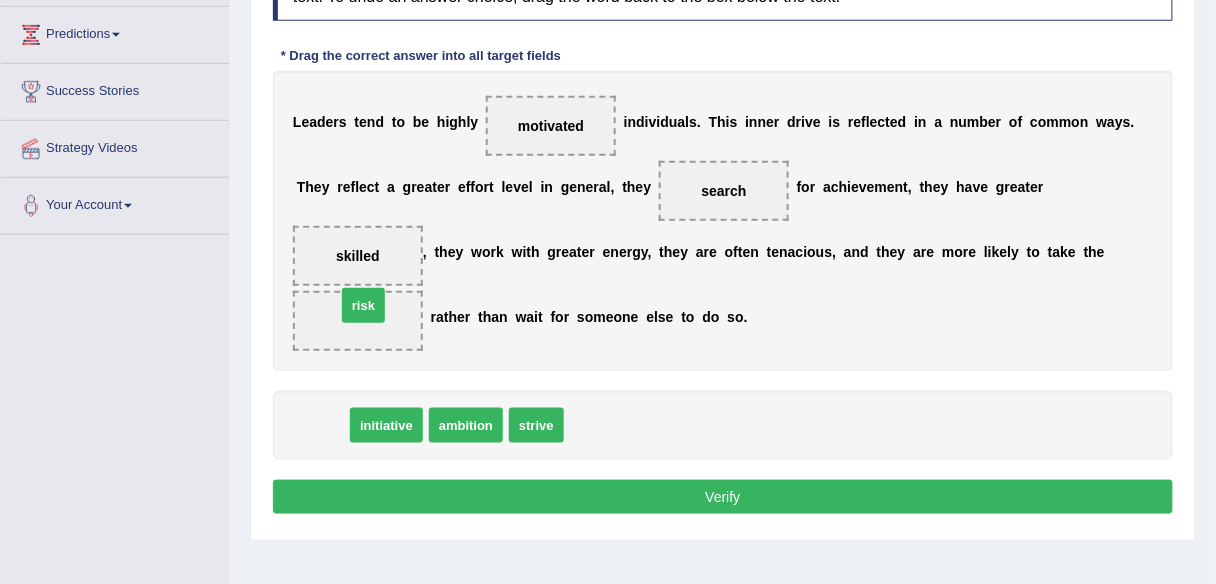 drag, startPoint x: 305, startPoint y: 420, endPoint x: 346, endPoint y: 300, distance: 126.81088 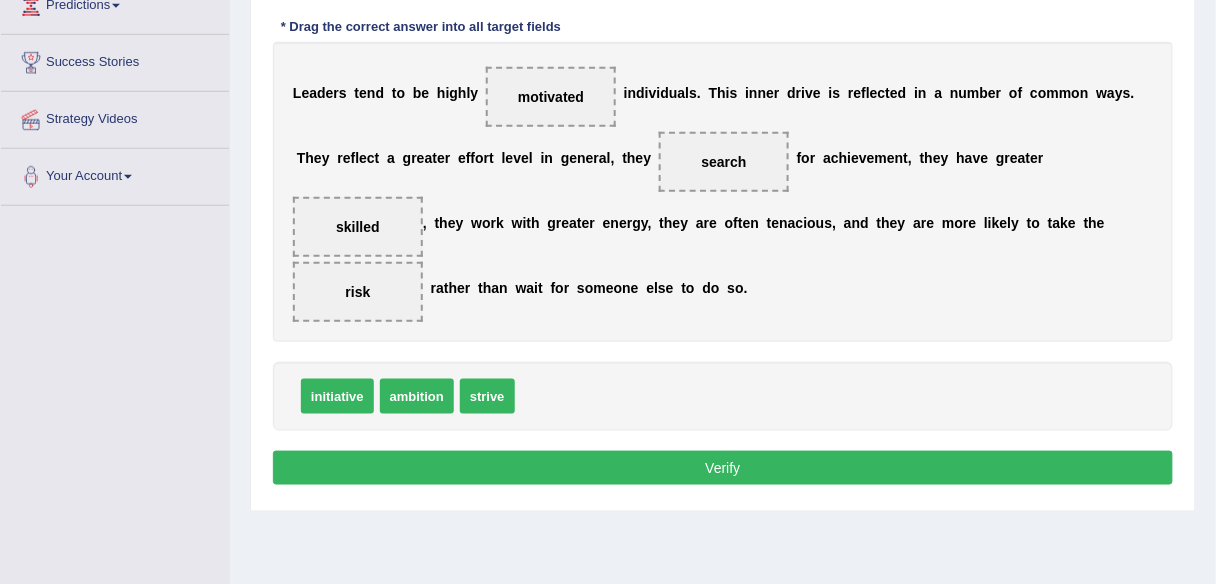 scroll, scrollTop: 400, scrollLeft: 0, axis: vertical 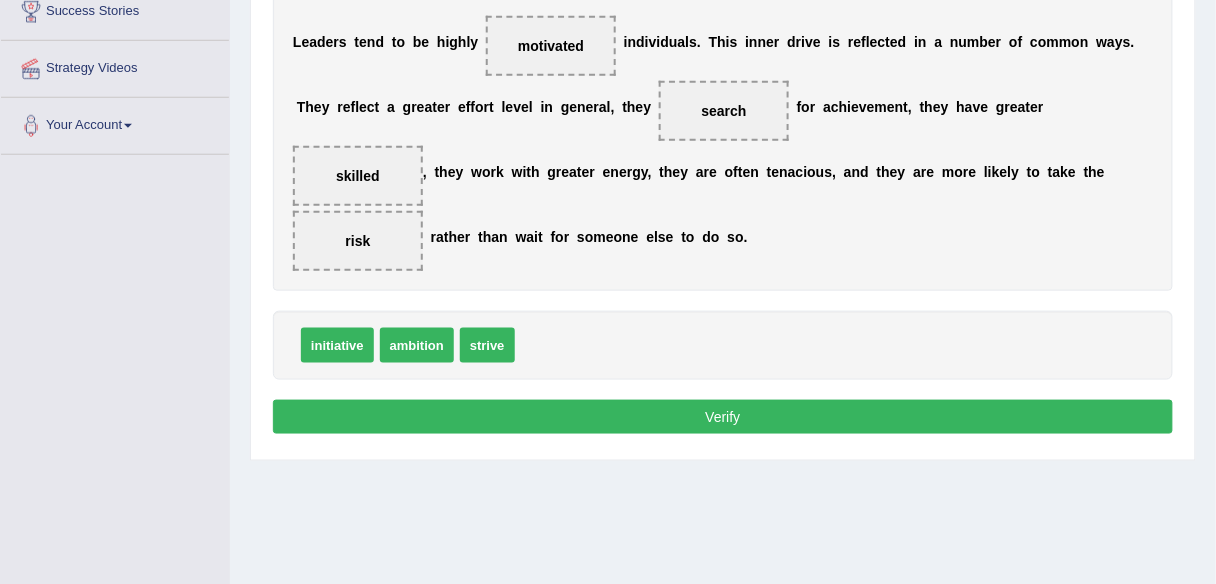 click on "Verify" at bounding box center [723, 417] 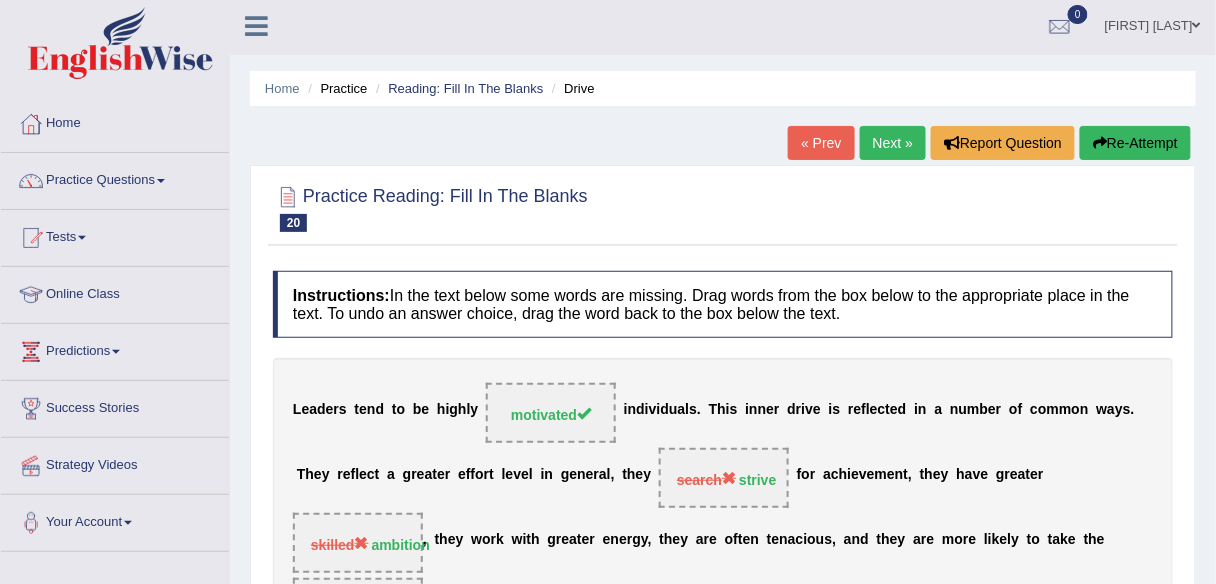 scroll, scrollTop: 0, scrollLeft: 0, axis: both 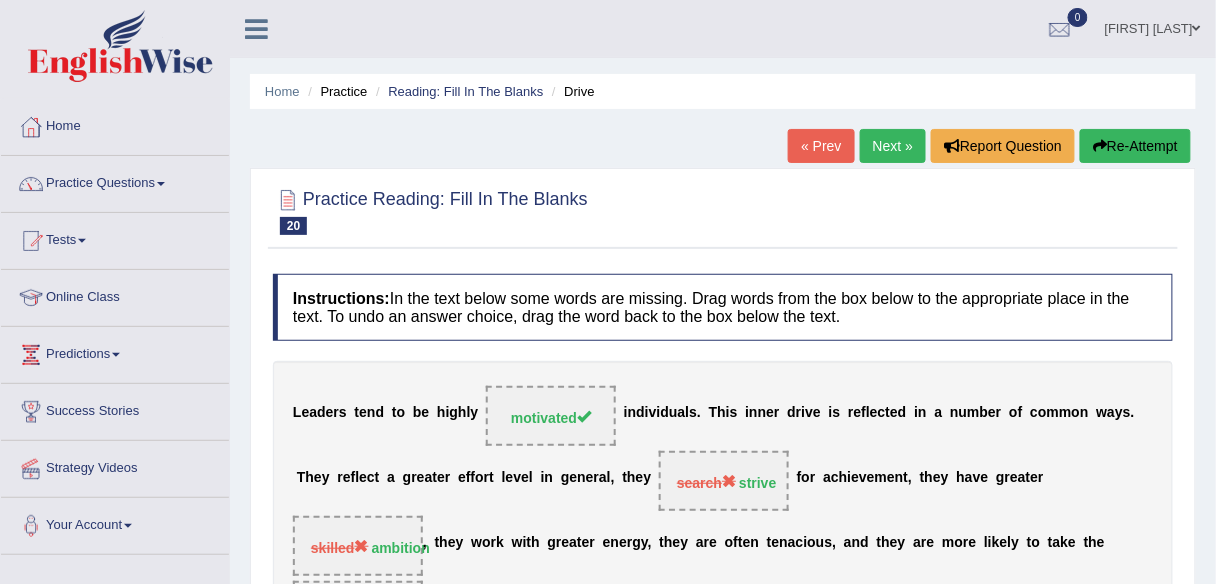 click on "Next »" at bounding box center (893, 146) 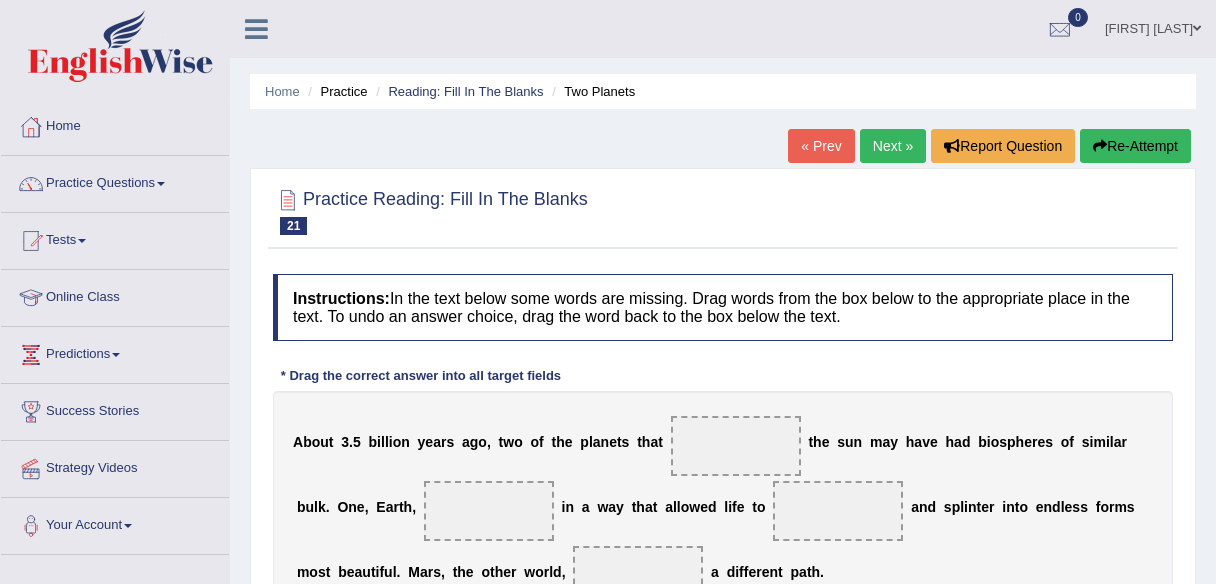 scroll, scrollTop: 0, scrollLeft: 0, axis: both 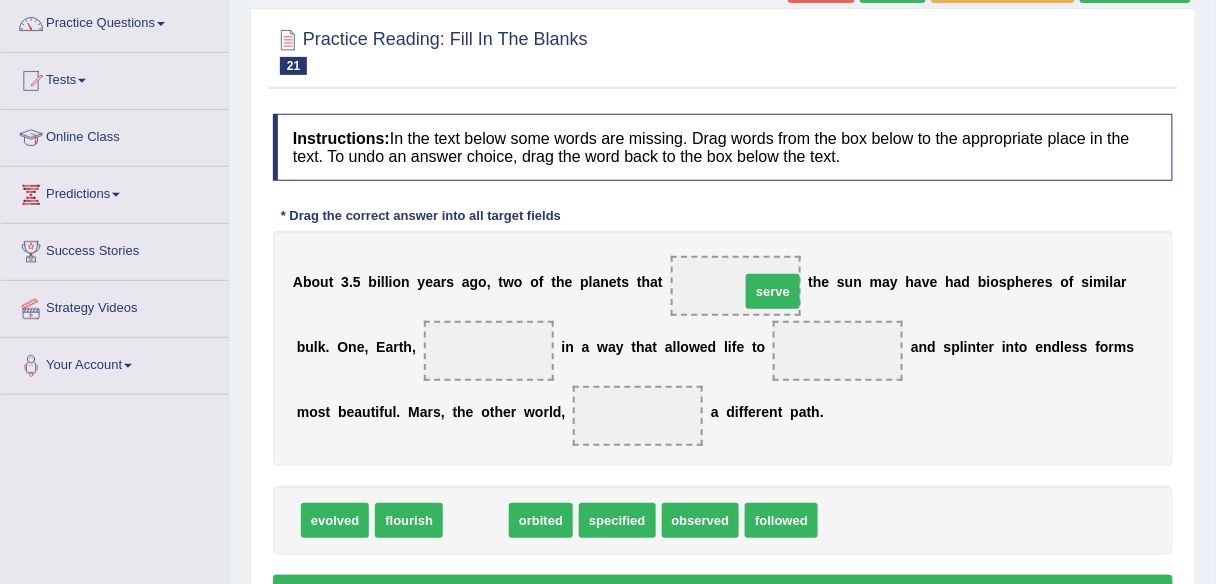 drag, startPoint x: 483, startPoint y: 524, endPoint x: 776, endPoint y: 293, distance: 373.10855 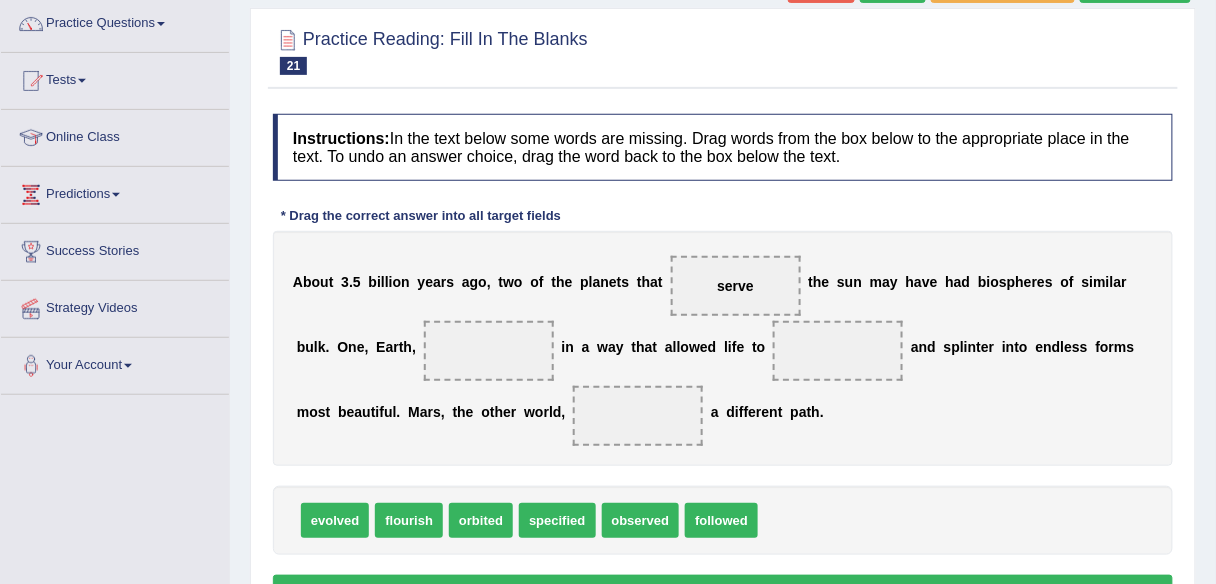 drag, startPoint x: 517, startPoint y: 526, endPoint x: 528, endPoint y: 371, distance: 155.38983 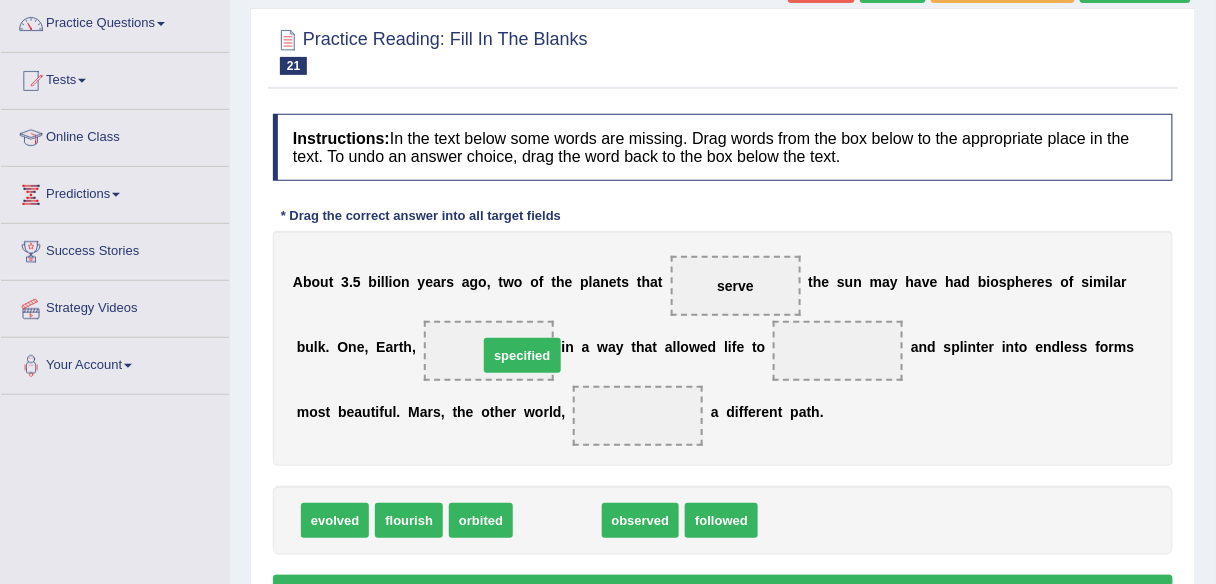 drag, startPoint x: 552, startPoint y: 524, endPoint x: 515, endPoint y: 350, distance: 177.89041 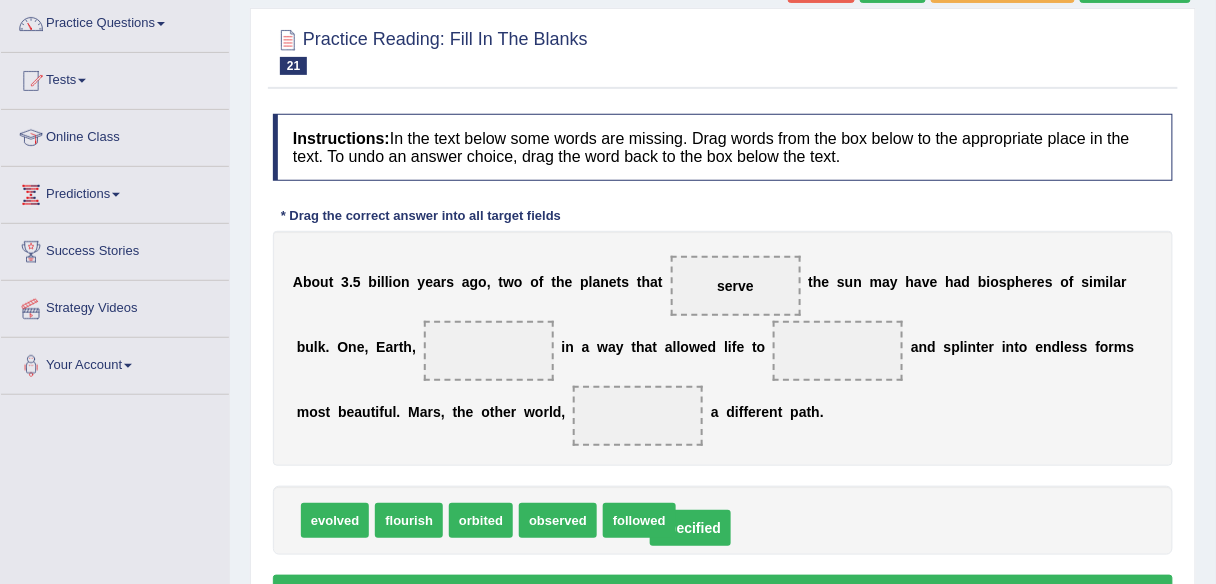 drag, startPoint x: 510, startPoint y: 348, endPoint x: 678, endPoint y: 516, distance: 237.58788 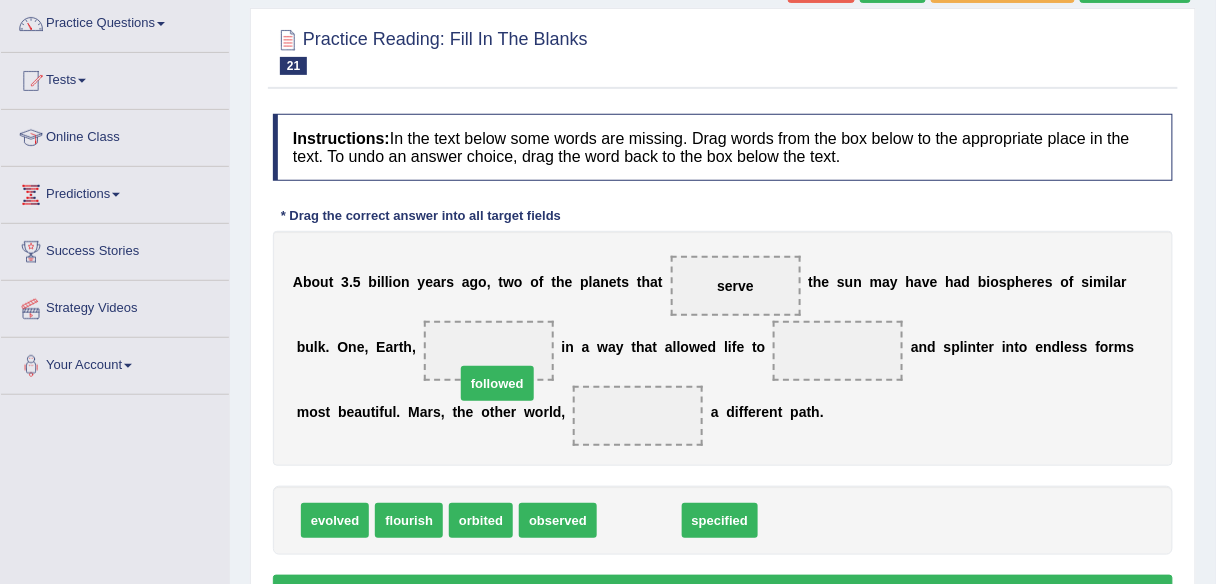 drag, startPoint x: 643, startPoint y: 511, endPoint x: 494, endPoint y: 357, distance: 214.28252 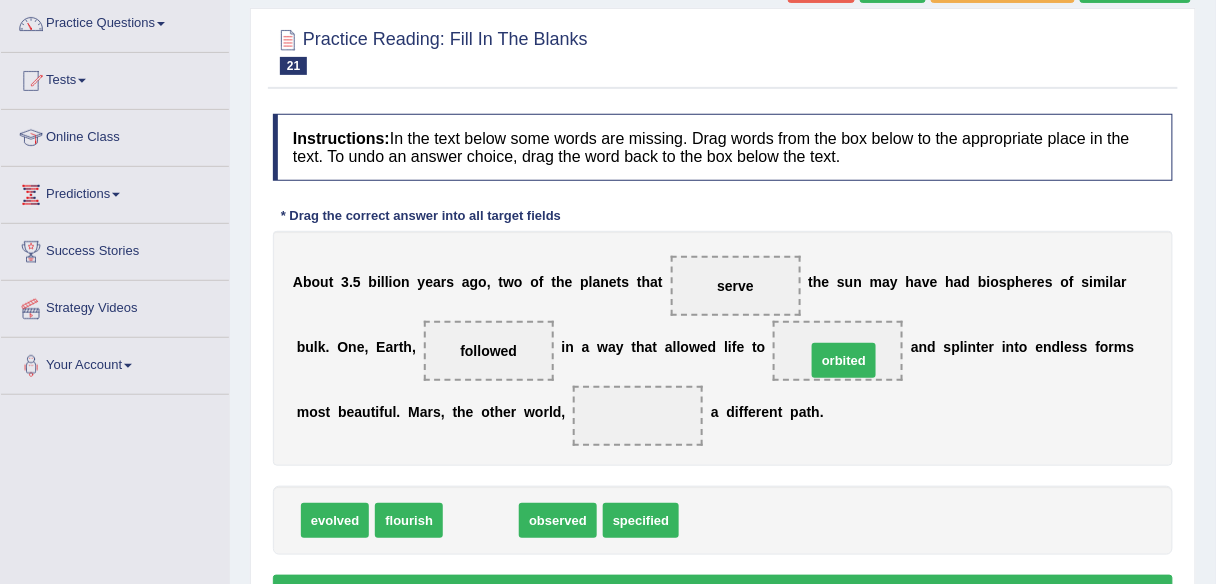 drag, startPoint x: 472, startPoint y: 521, endPoint x: 835, endPoint y: 361, distance: 396.69763 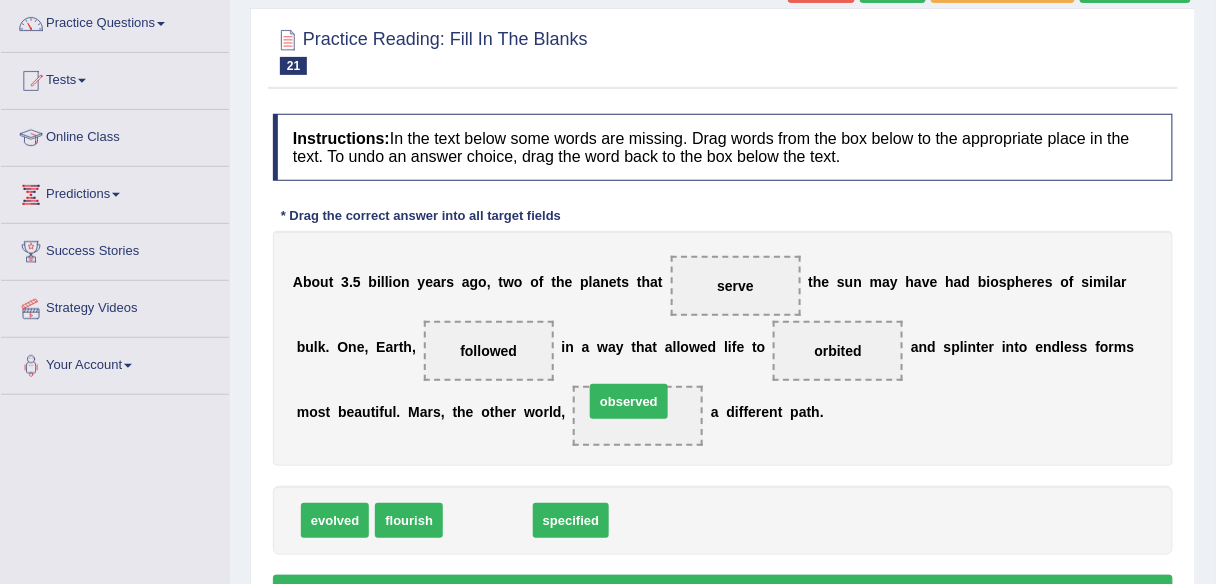 drag, startPoint x: 476, startPoint y: 522, endPoint x: 617, endPoint y: 403, distance: 184.50475 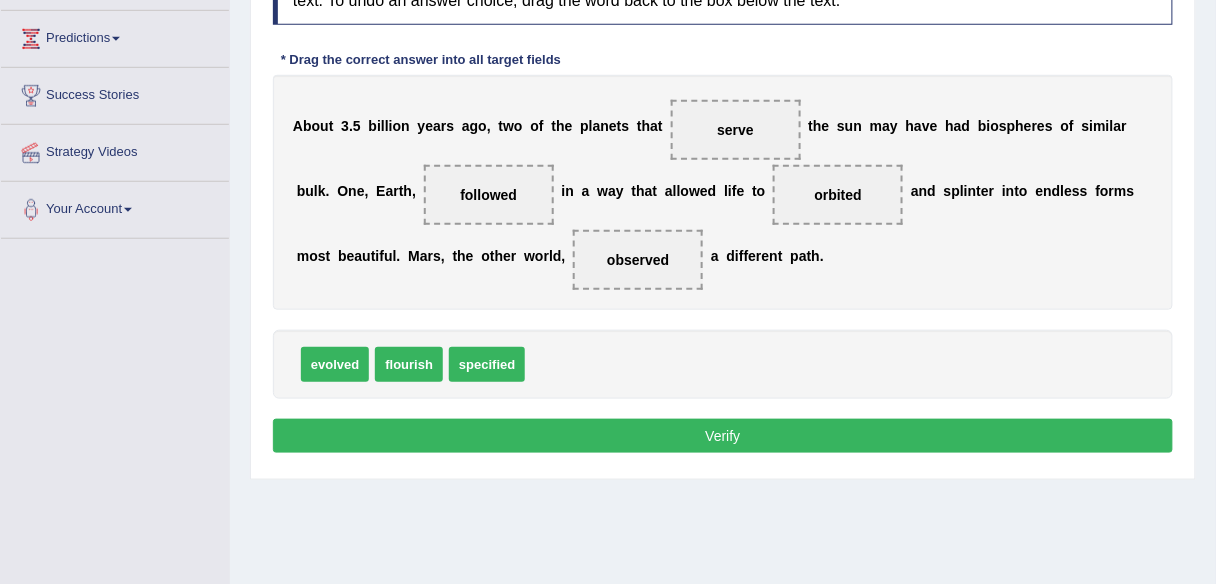 scroll, scrollTop: 320, scrollLeft: 0, axis: vertical 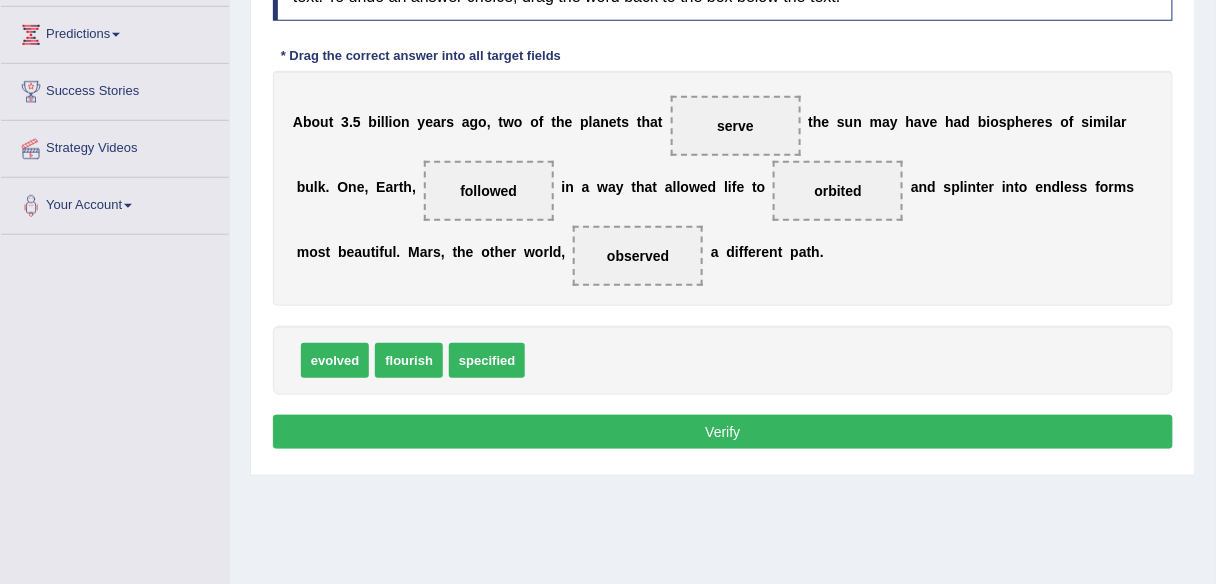 drag, startPoint x: 610, startPoint y: 453, endPoint x: 614, endPoint y: 436, distance: 17.464249 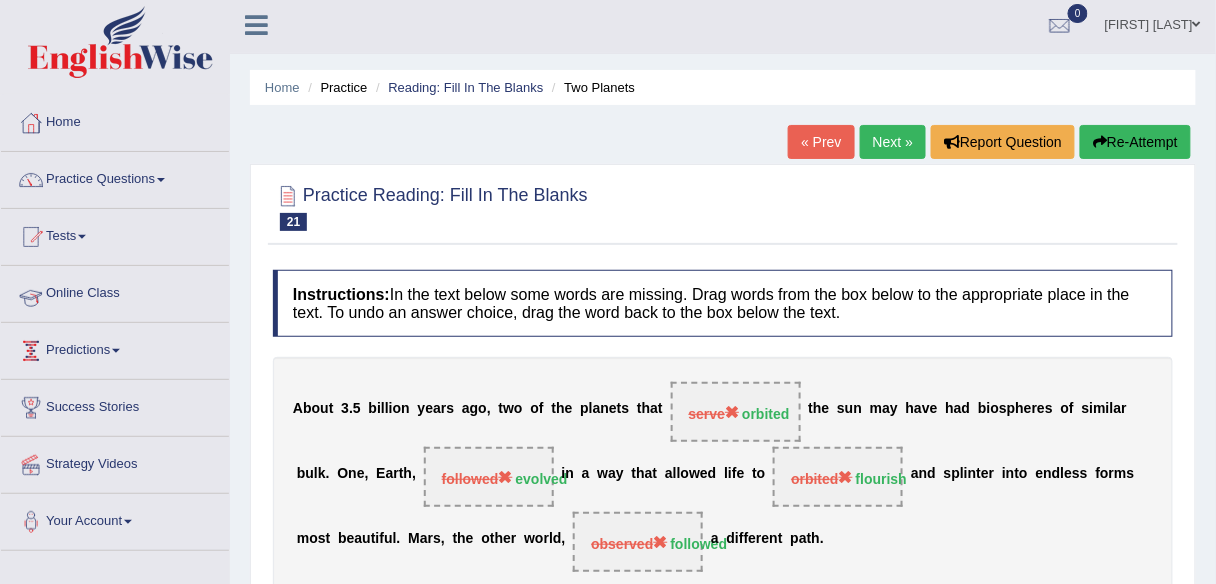 scroll, scrollTop: 0, scrollLeft: 0, axis: both 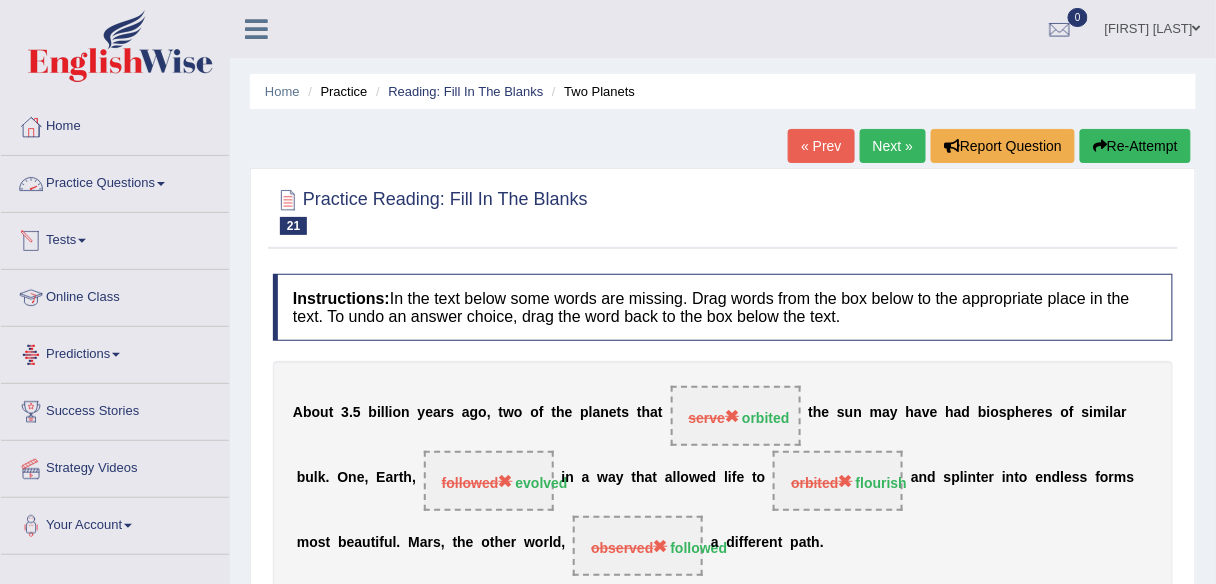 click on "Practice Questions" at bounding box center [115, 181] 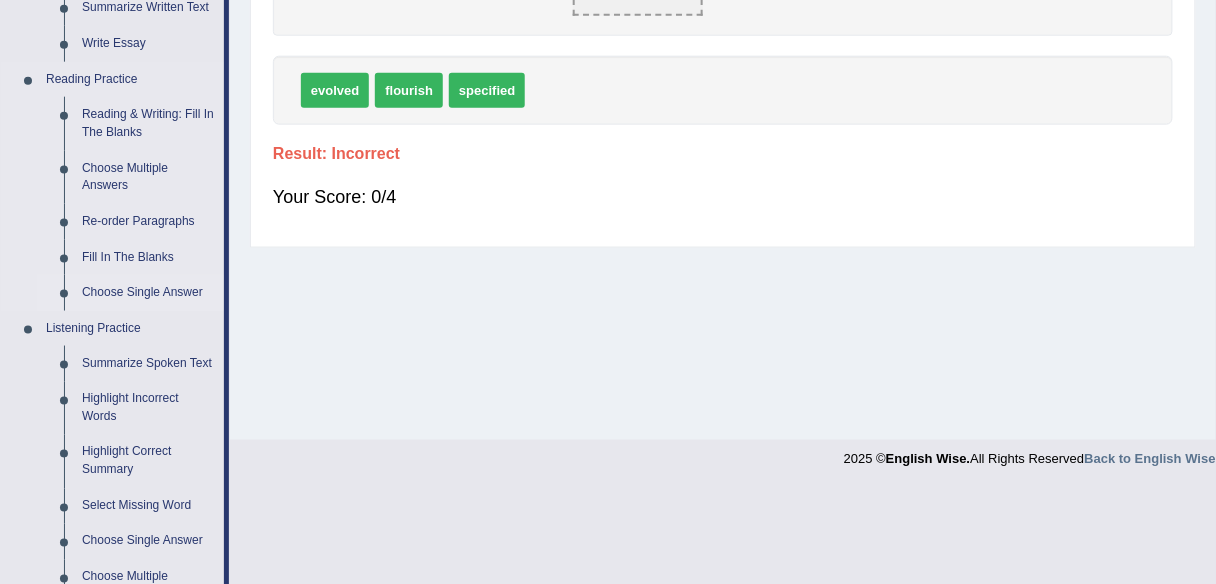 scroll, scrollTop: 640, scrollLeft: 0, axis: vertical 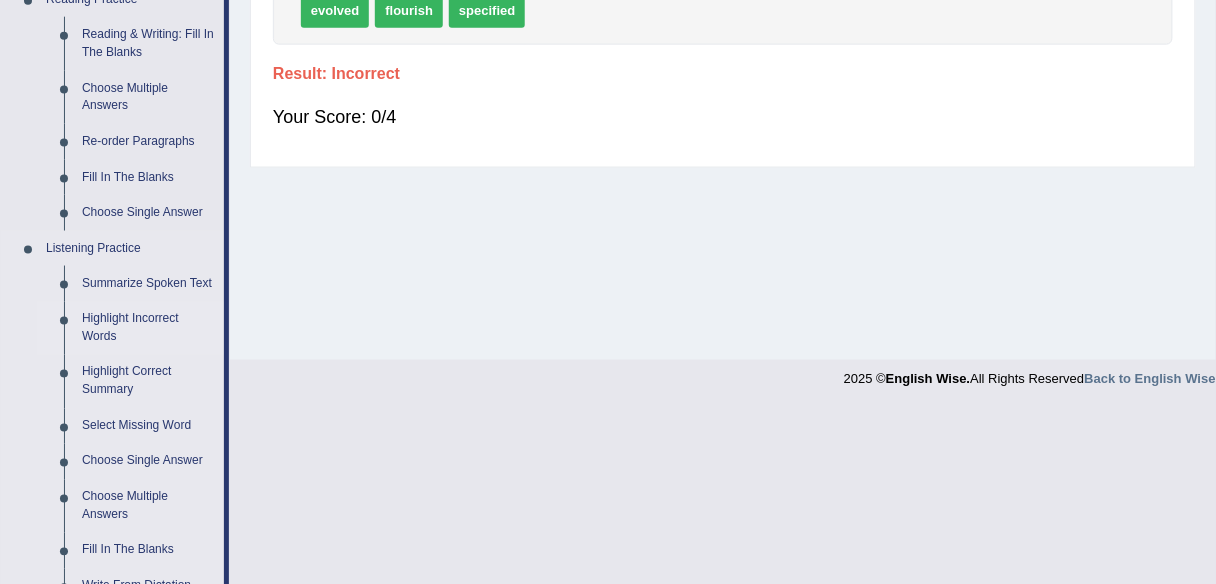click on "Highlight Incorrect Words" at bounding box center [148, 328] 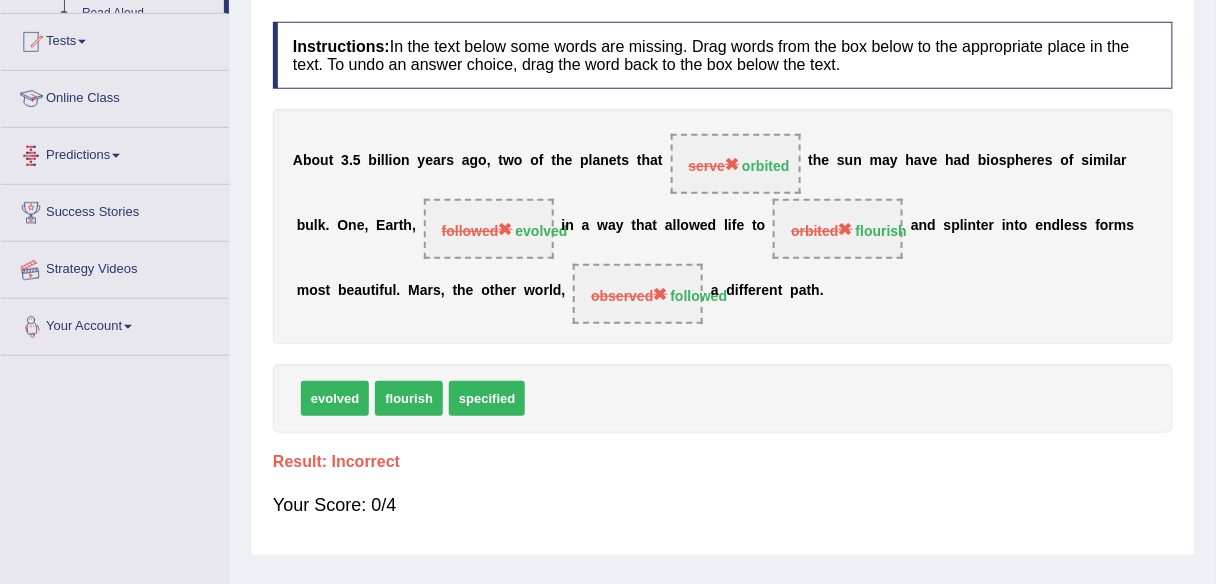 scroll, scrollTop: 354, scrollLeft: 0, axis: vertical 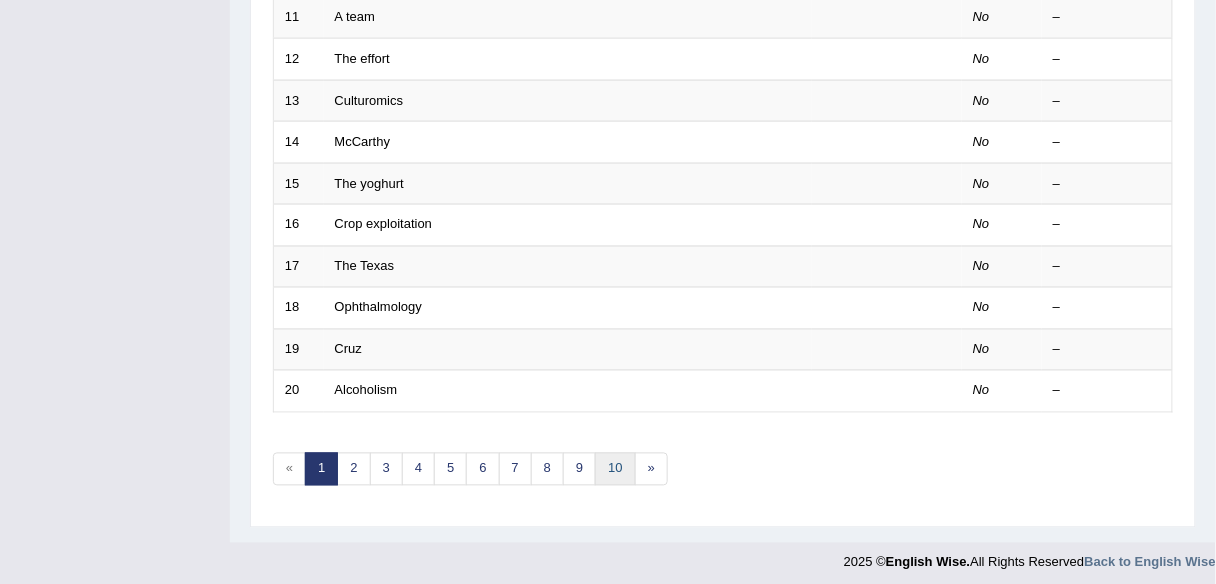 click on "10" at bounding box center (615, 469) 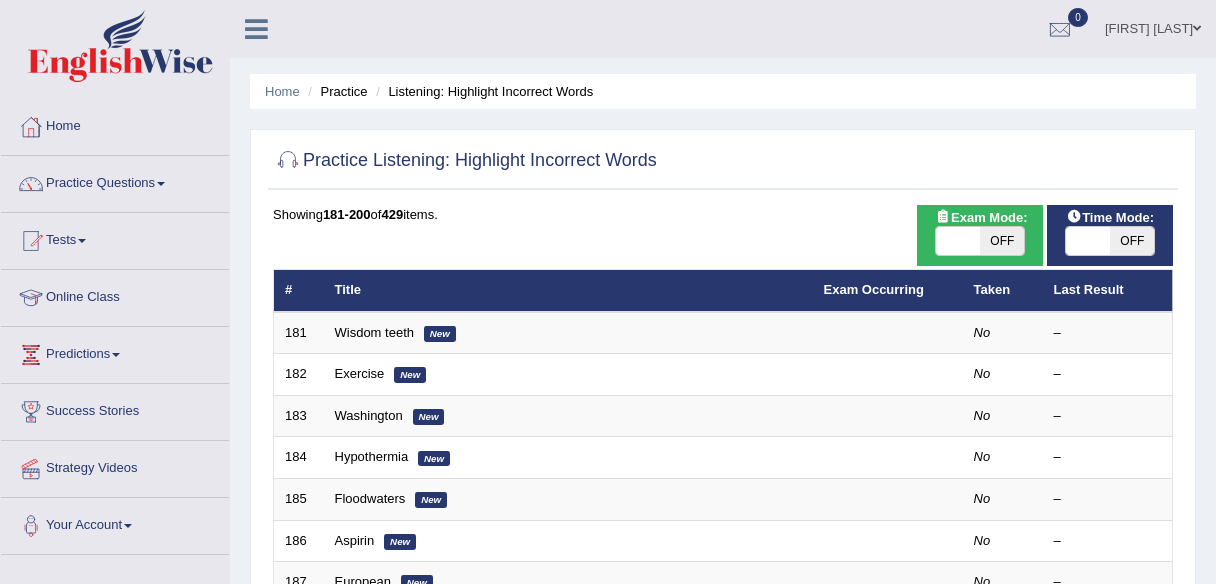 scroll, scrollTop: 240, scrollLeft: 0, axis: vertical 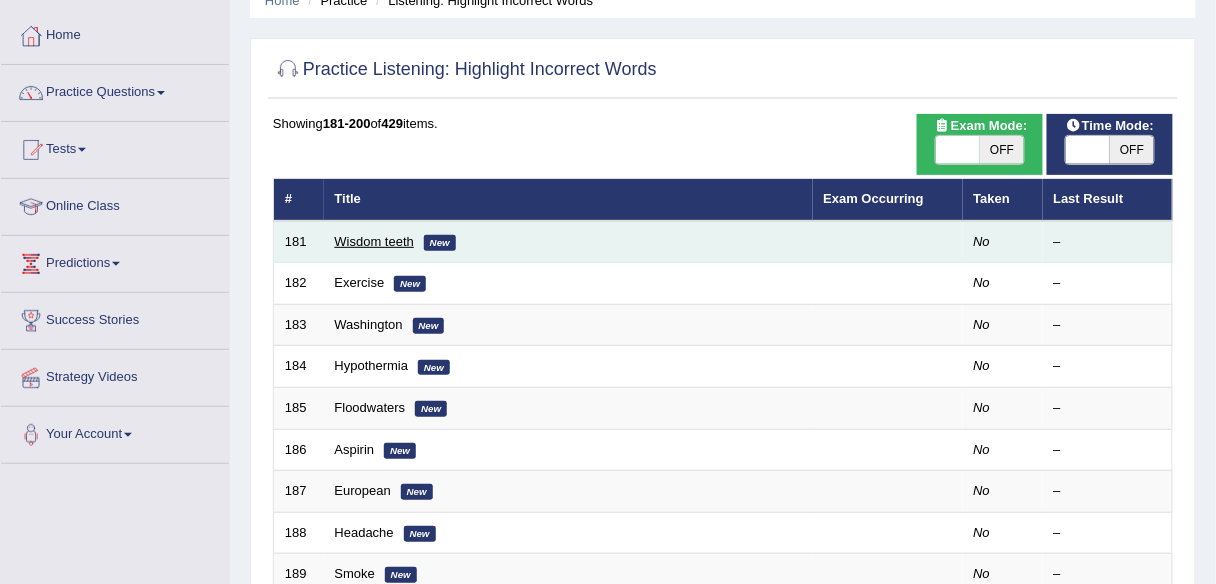 click on "Wisdom teeth" at bounding box center (374, 241) 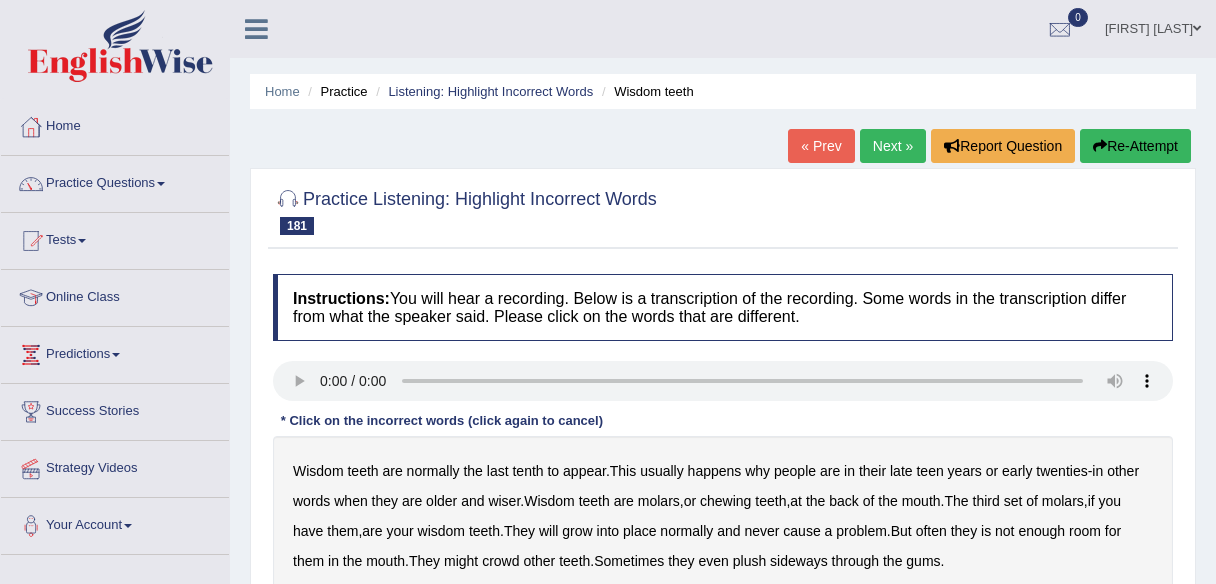 scroll, scrollTop: 0, scrollLeft: 0, axis: both 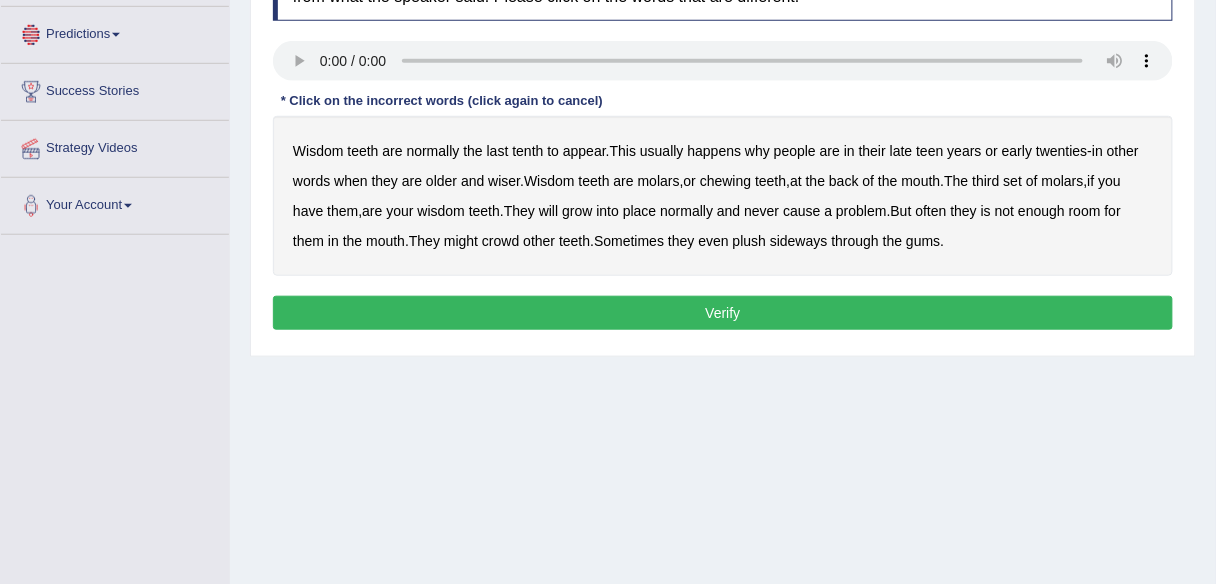 type 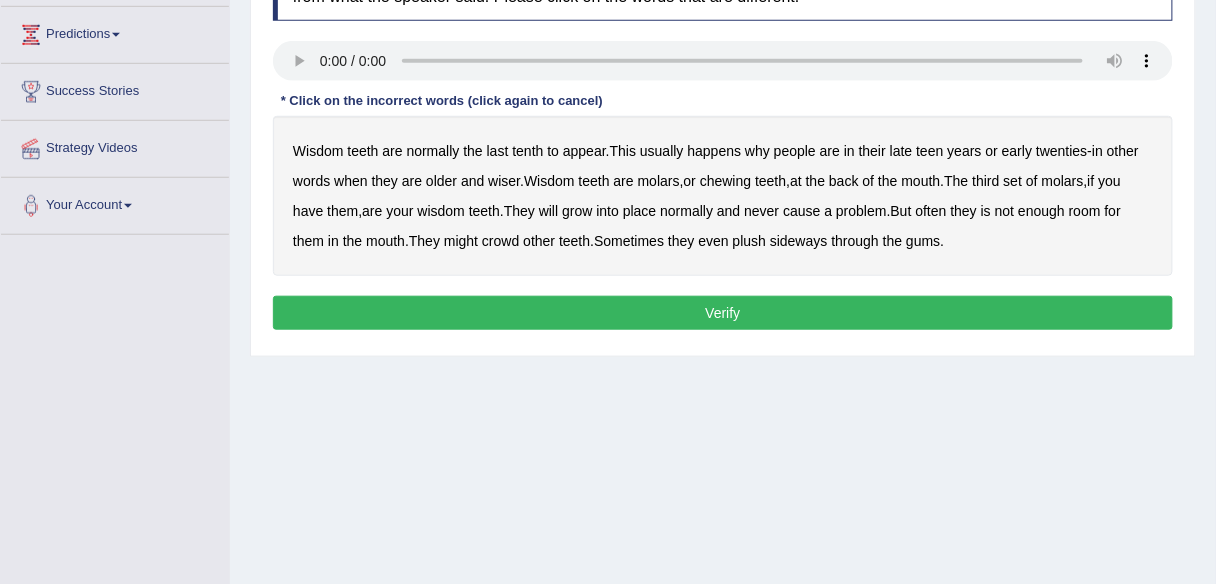 click on "why" at bounding box center [757, 151] 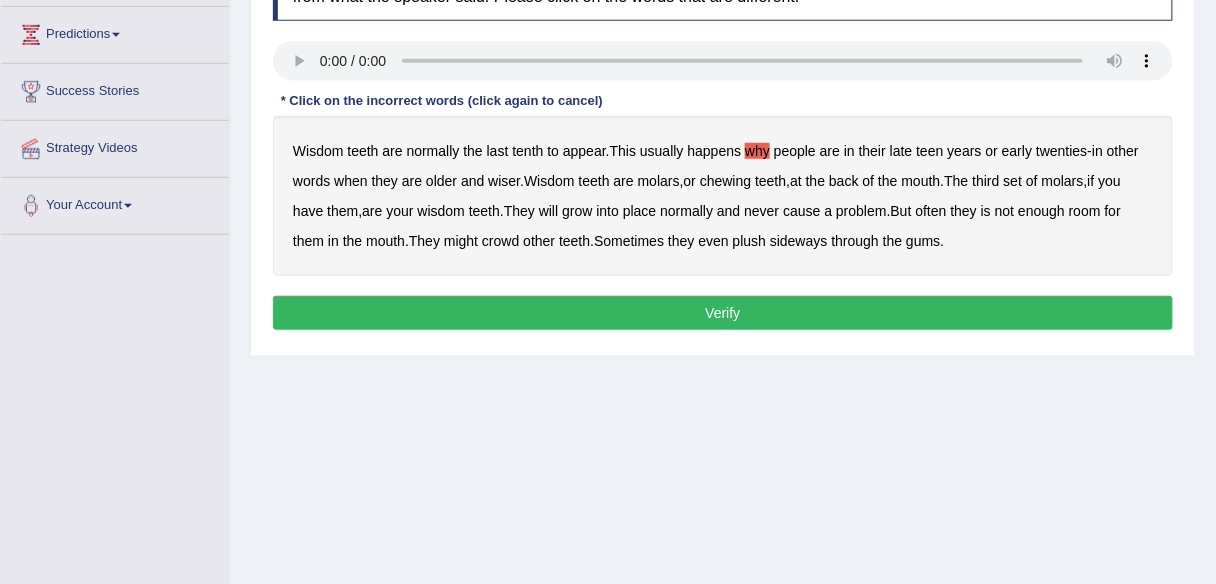 click on "will" at bounding box center [548, 211] 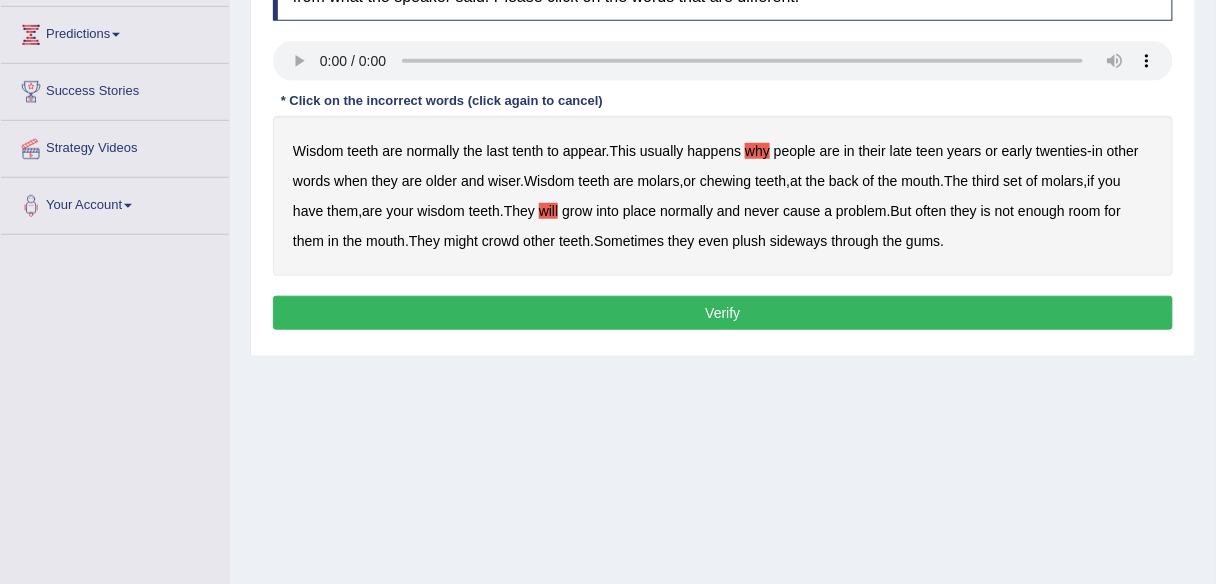 click on "Wisdom   teeth   are   normally   the   last   tenth   to   appear .  This   usually   happens   why   people   are   in   their   late   teen   years   or   early   twenties  -  in   other   words   when   they   are   older   and   wiser .  Wisdom   teeth   are   molars ,  or   chewing   teeth ,  at   the   back   of   the   mouth .  The   third   set   of   molars ,  if   you   have   them ,  are   your   wisdom   teeth .  They   will   grow   into   place   normally   and   never   cause   a   problem .  But   often   they   is   not   enough   room   for   them   in   the   mouth .  They   might   crowd   other   teeth .  Sometimes   they   even   plush   sideways   through   the   gums ." at bounding box center (723, 196) 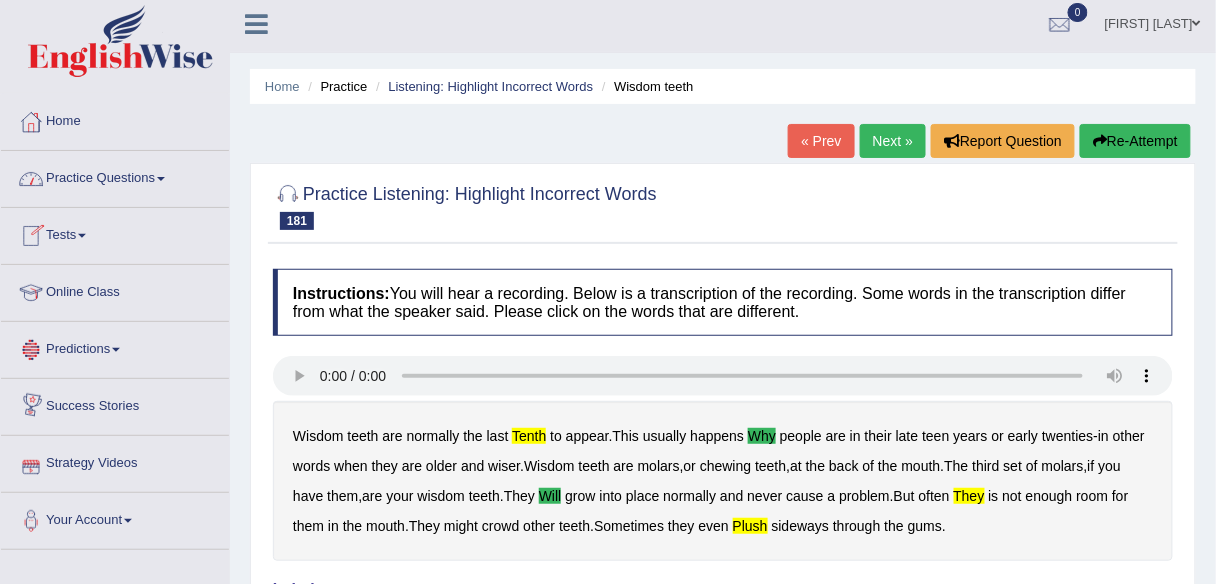 scroll, scrollTop: 0, scrollLeft: 0, axis: both 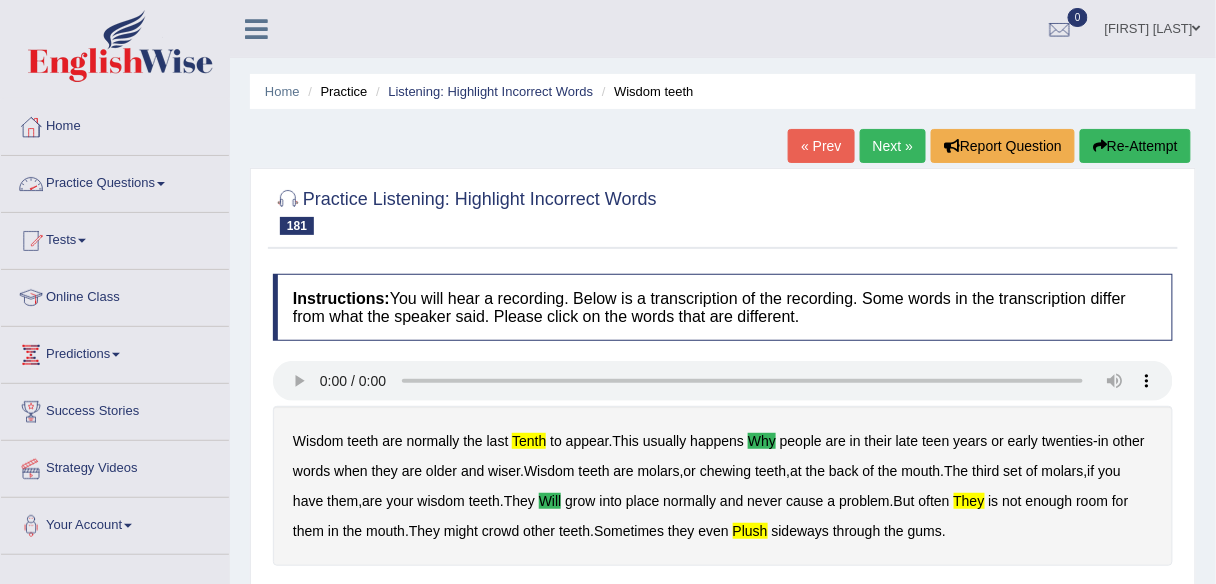 click on "Practice Questions" at bounding box center [115, 181] 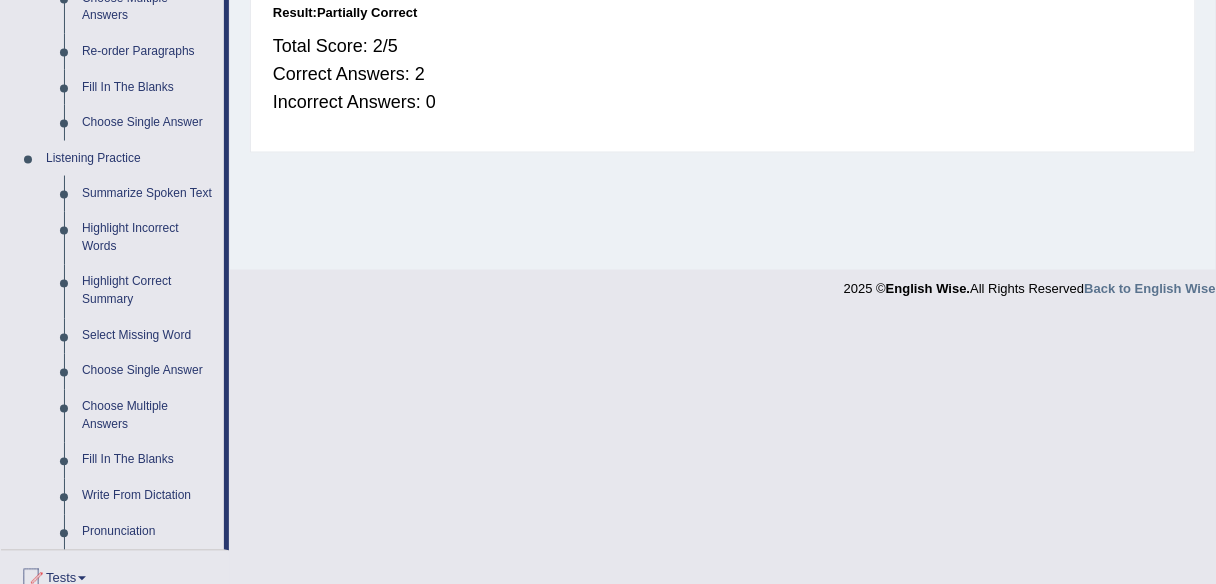 scroll, scrollTop: 717, scrollLeft: 0, axis: vertical 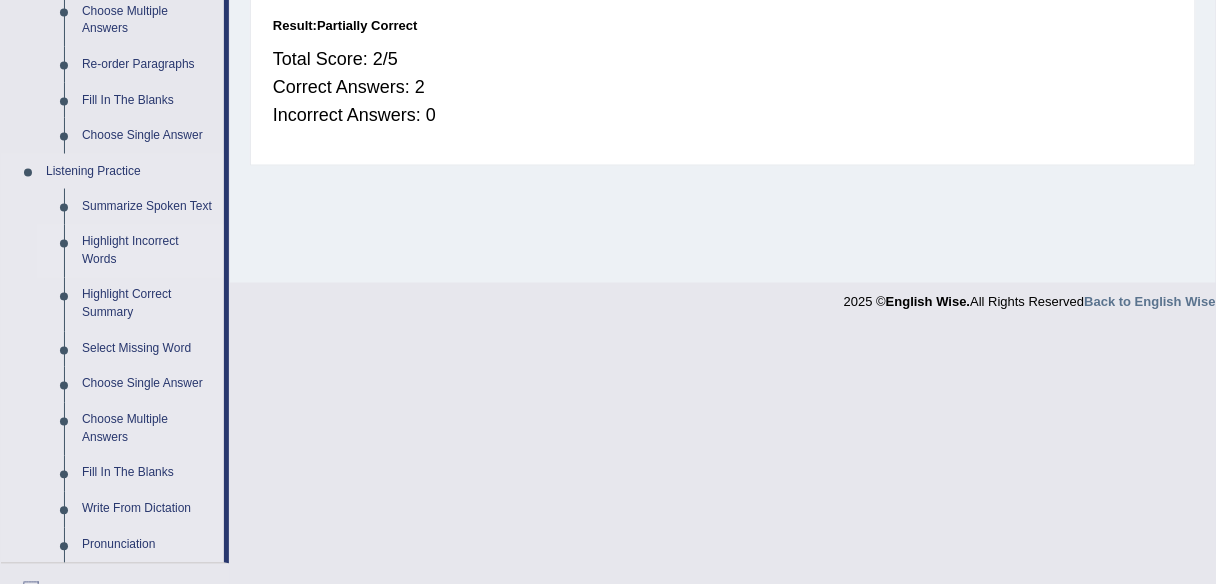 click on "Highlight Incorrect Words" at bounding box center (148, 251) 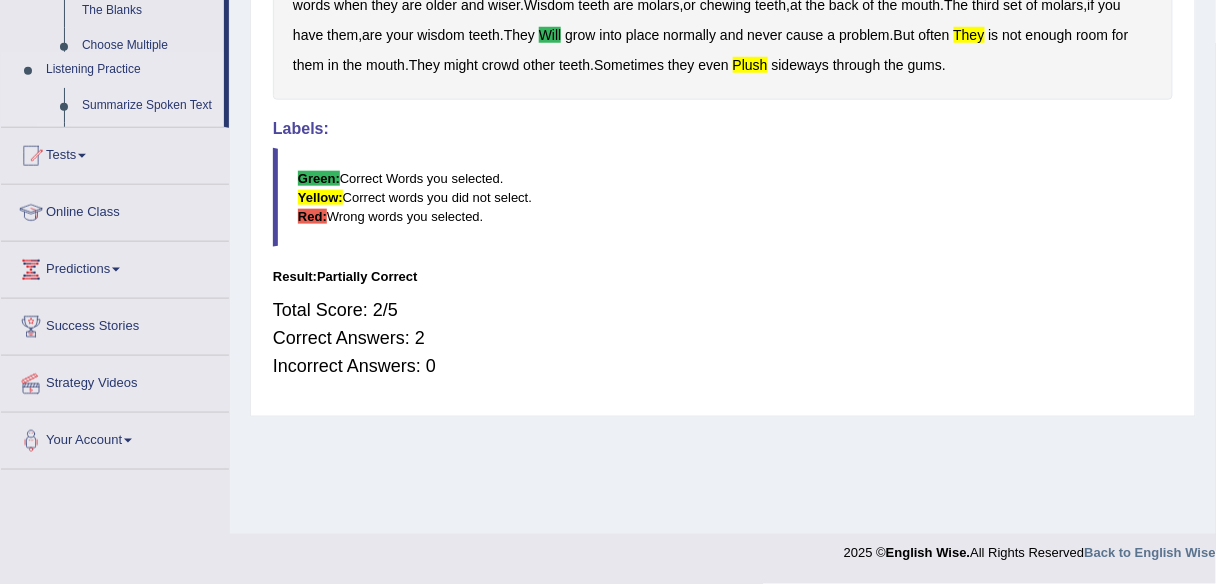 scroll, scrollTop: 466, scrollLeft: 0, axis: vertical 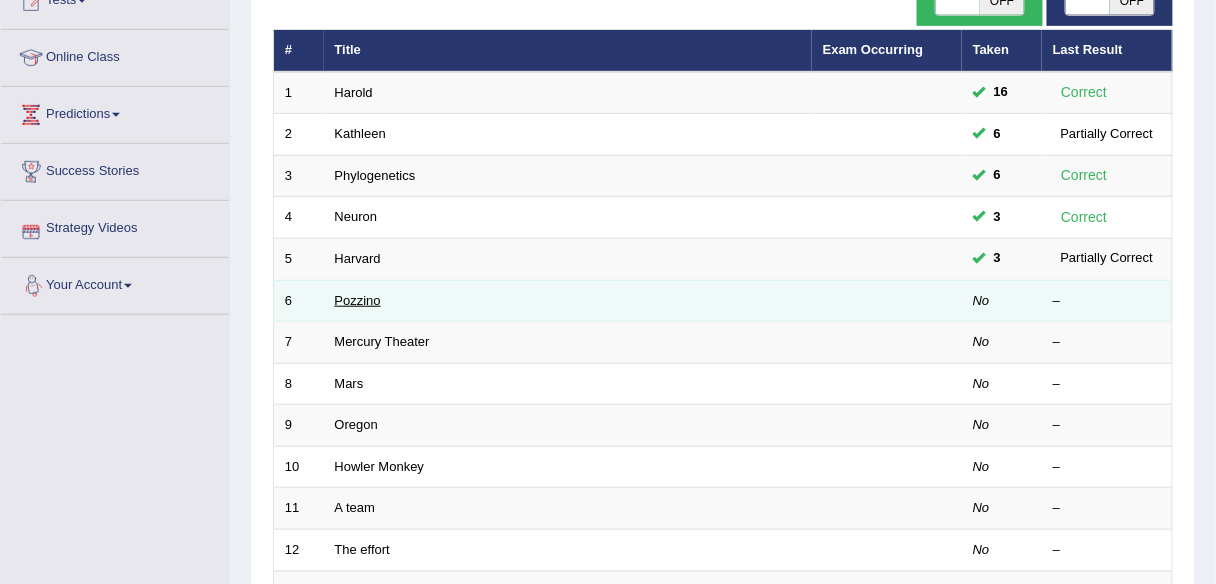 click on "Pozzino" at bounding box center (358, 300) 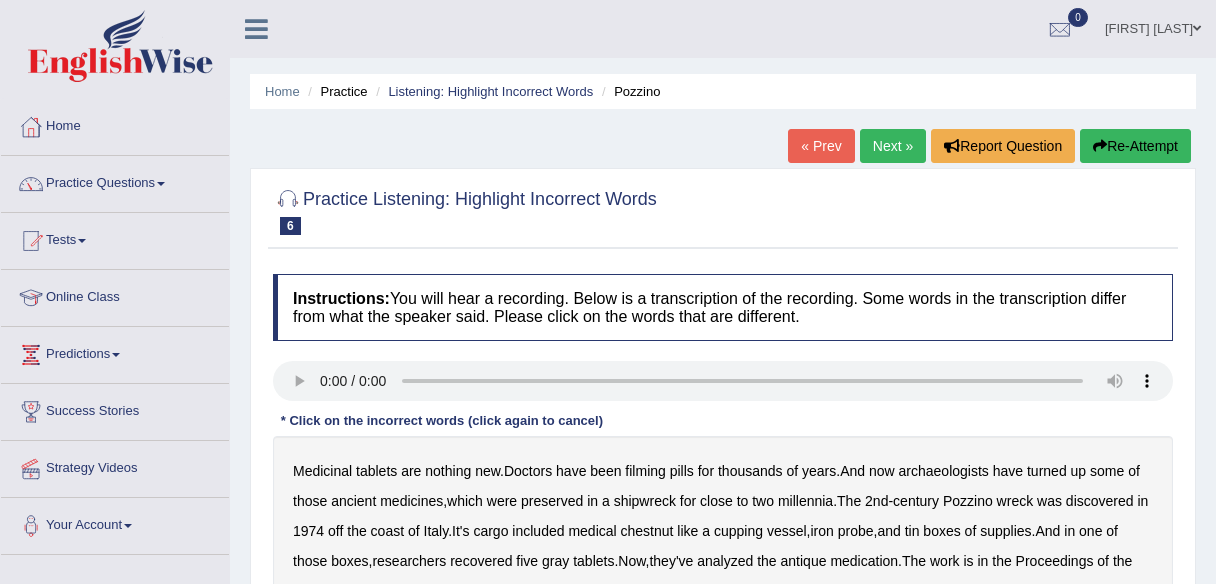 scroll, scrollTop: 81, scrollLeft: 0, axis: vertical 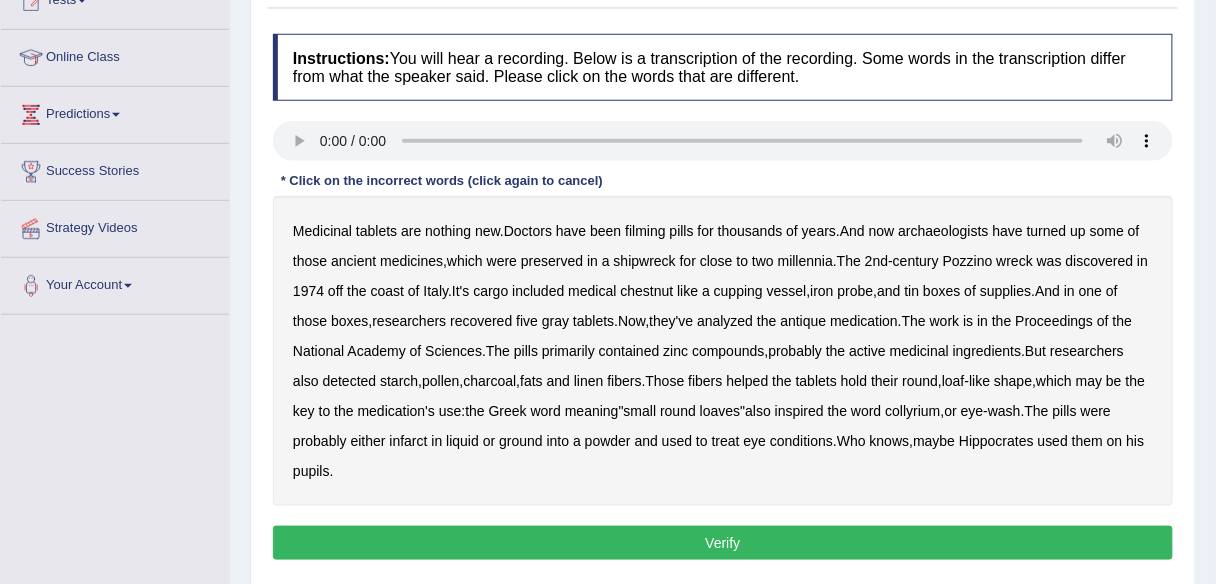click on "filming" at bounding box center (645, 231) 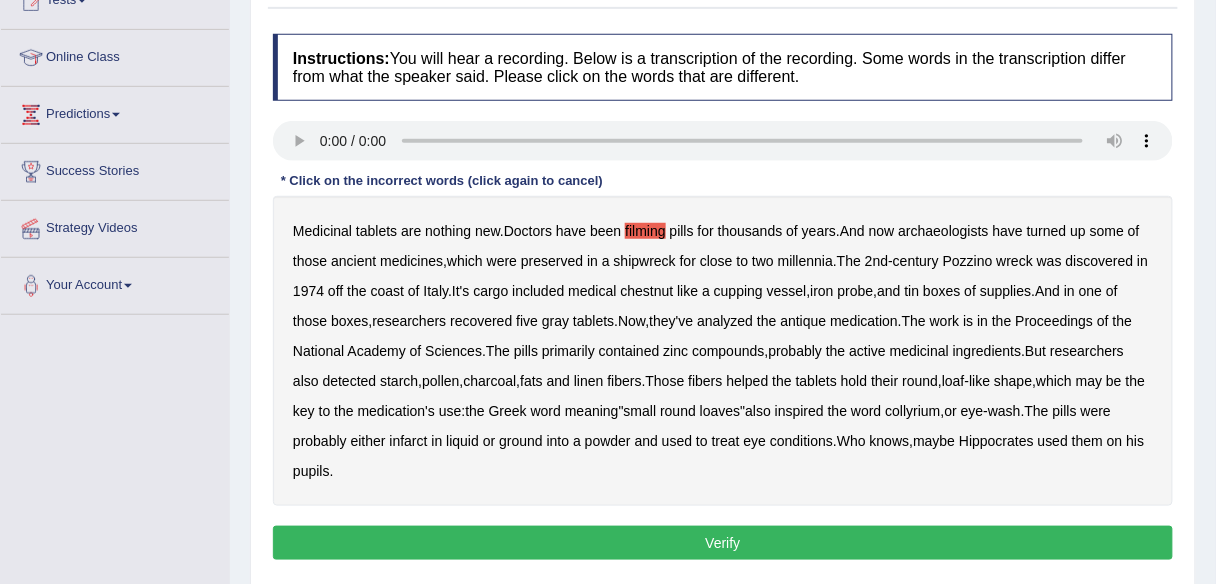 drag, startPoint x: 354, startPoint y: 259, endPoint x: 395, endPoint y: 260, distance: 41.01219 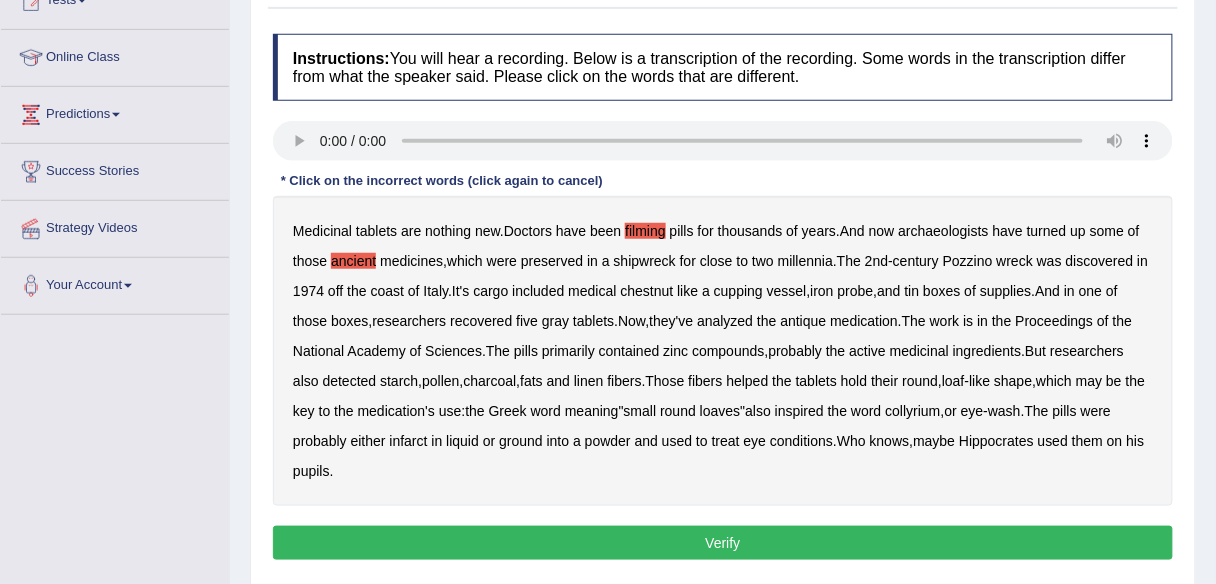 type 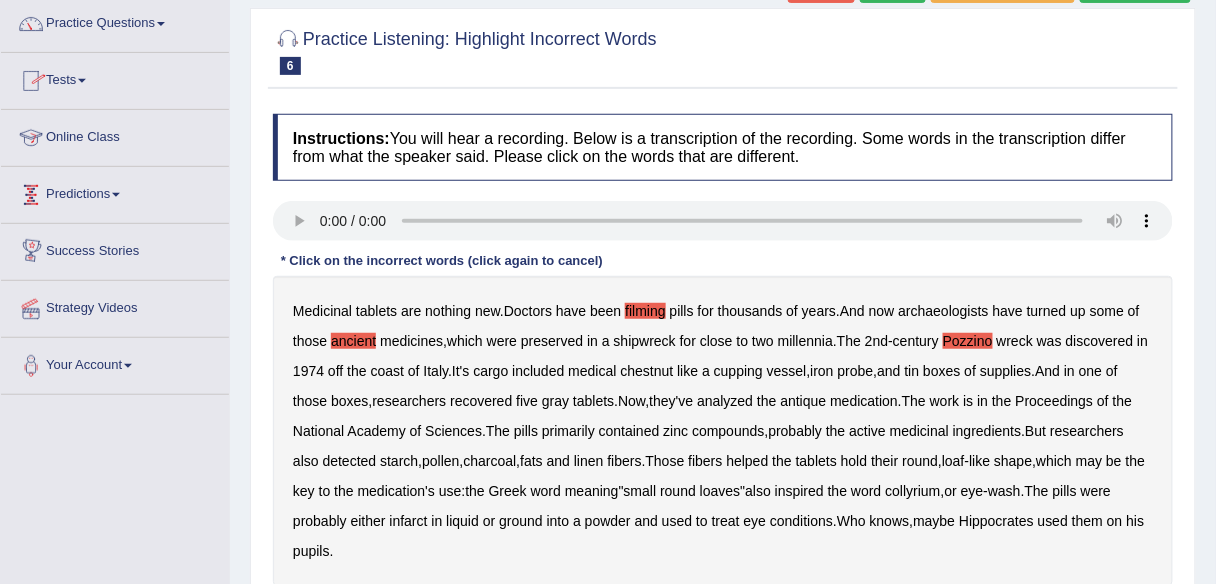scroll, scrollTop: 0, scrollLeft: 0, axis: both 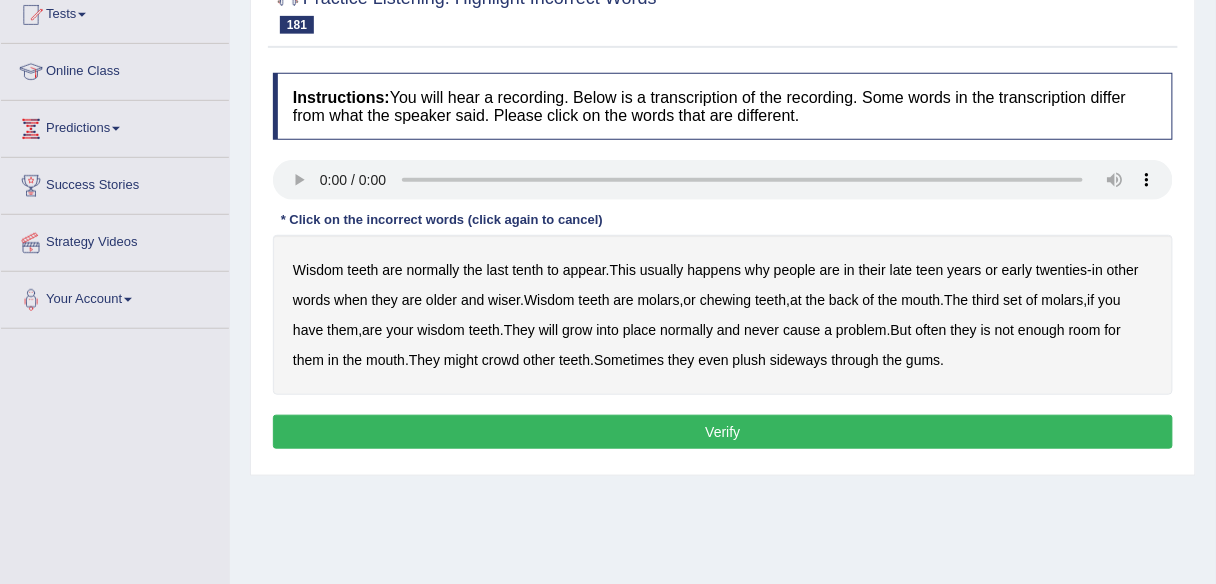 drag, startPoint x: 524, startPoint y: 272, endPoint x: 547, endPoint y: 272, distance: 23 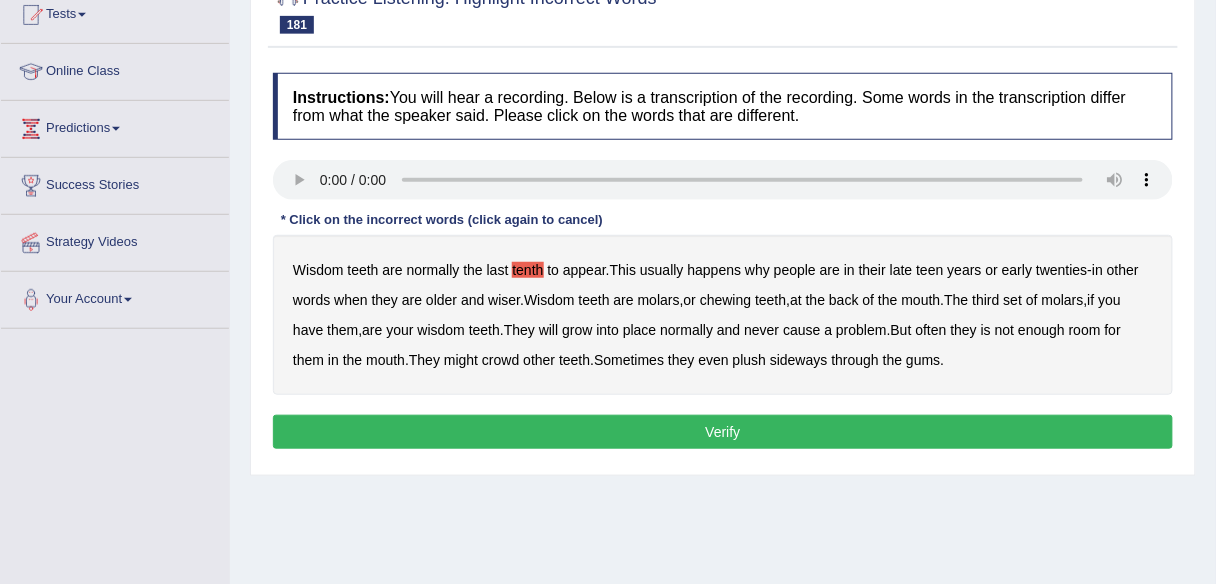 type 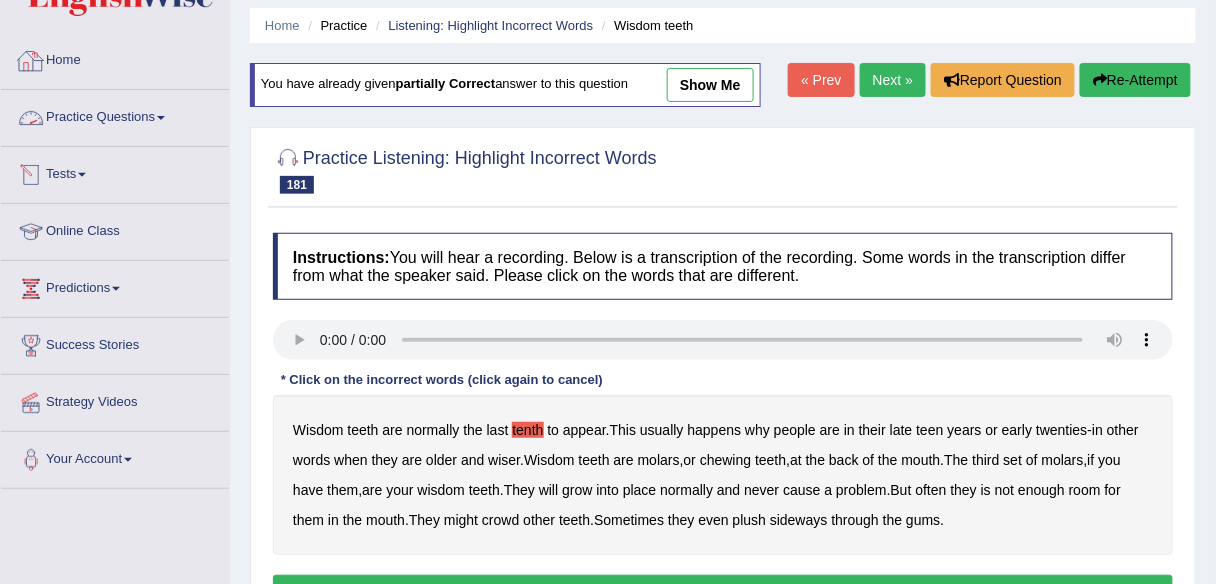 scroll, scrollTop: 0, scrollLeft: 0, axis: both 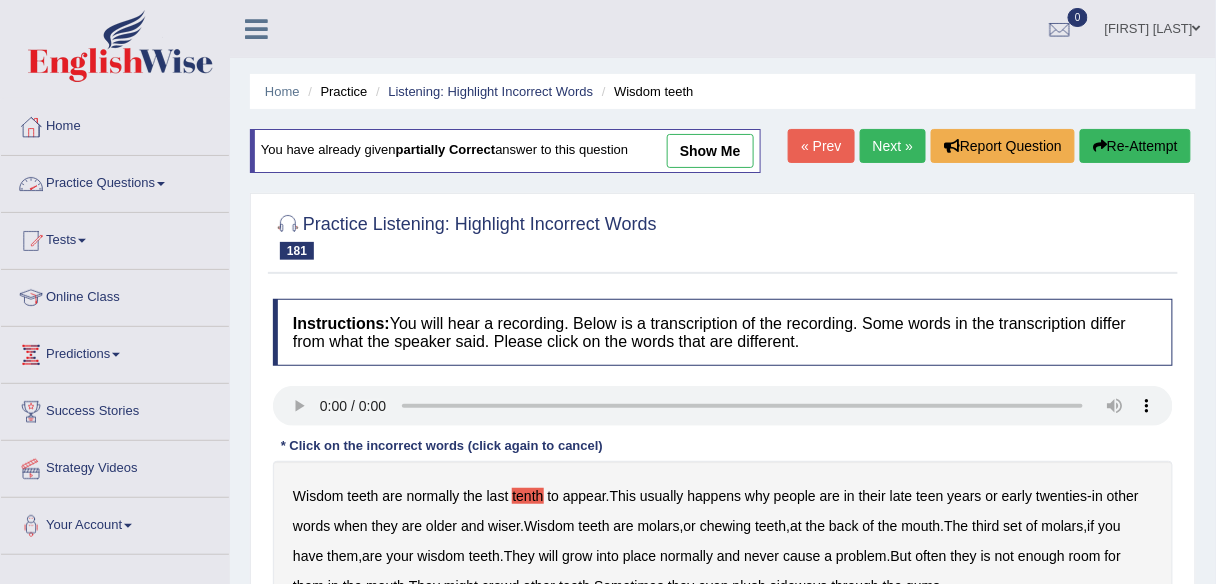 click on "Practice Questions" at bounding box center [115, 181] 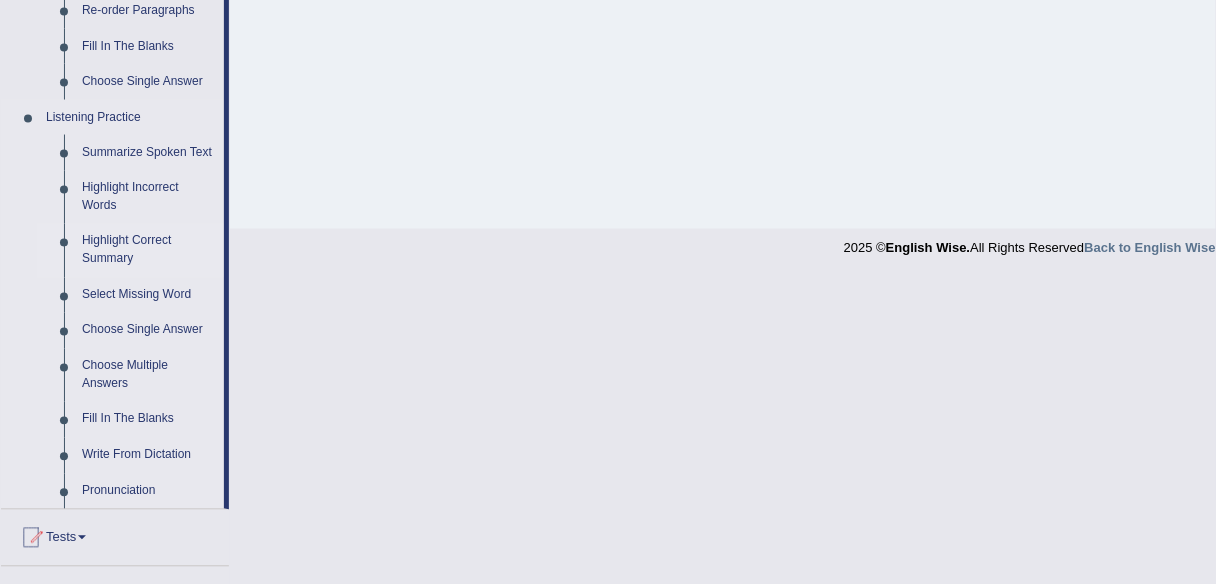 scroll, scrollTop: 800, scrollLeft: 0, axis: vertical 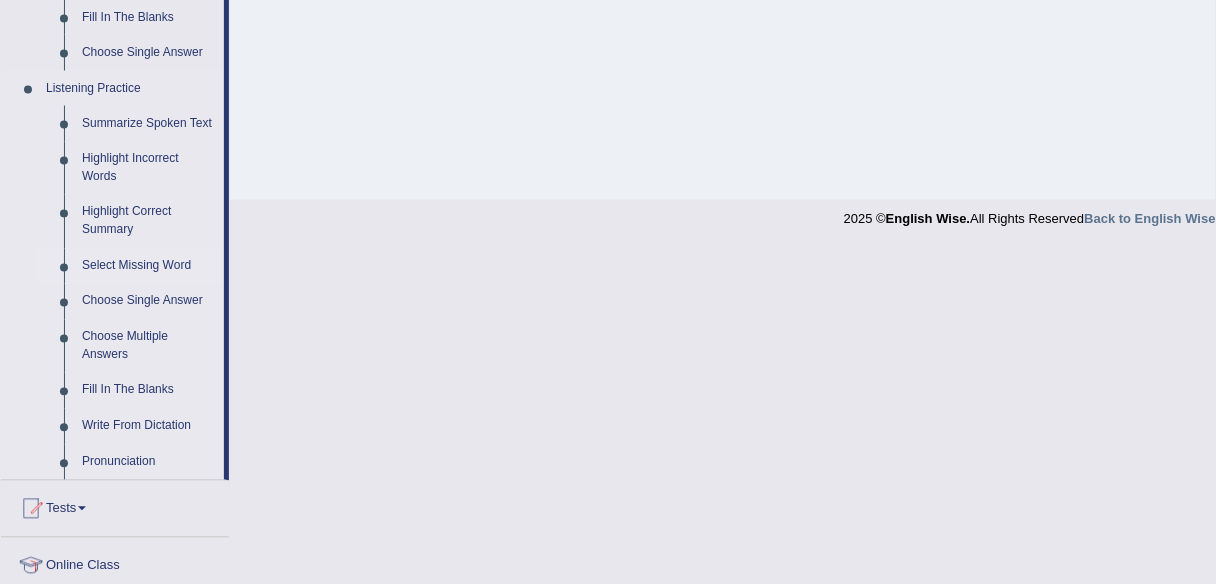 click on "Select Missing Word" at bounding box center [148, 267] 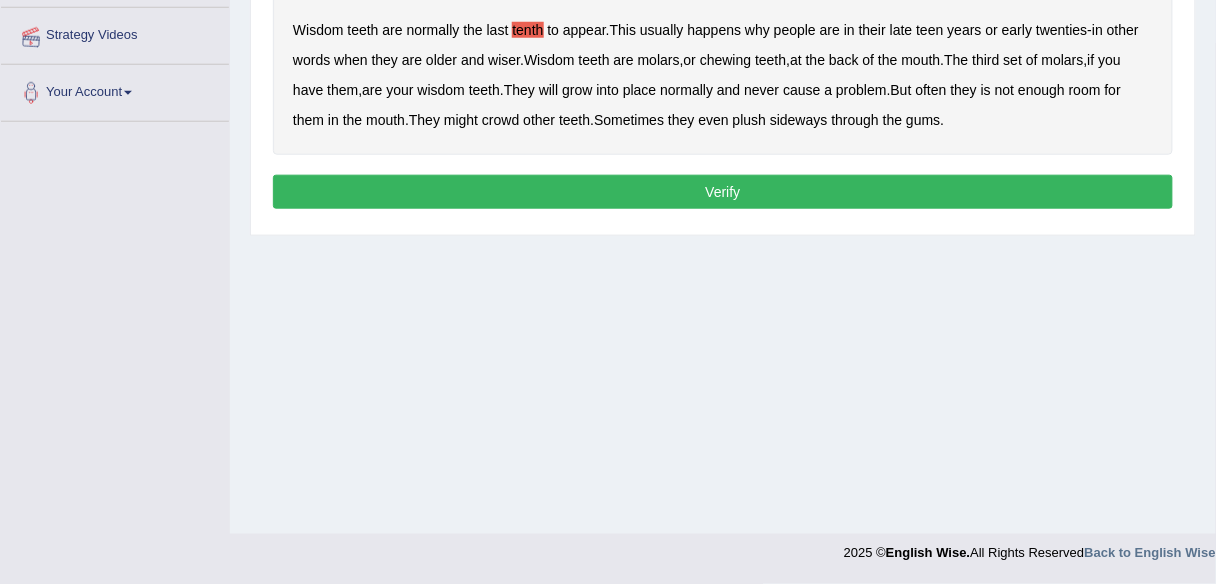 scroll, scrollTop: 320, scrollLeft: 0, axis: vertical 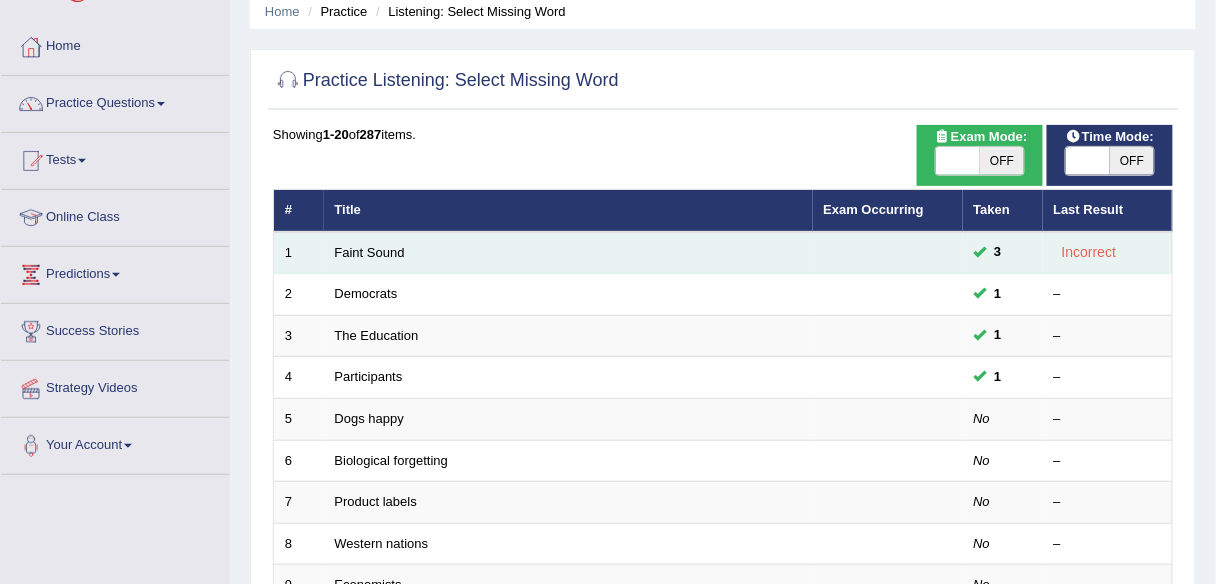 click on "Faint Sound" at bounding box center [568, 253] 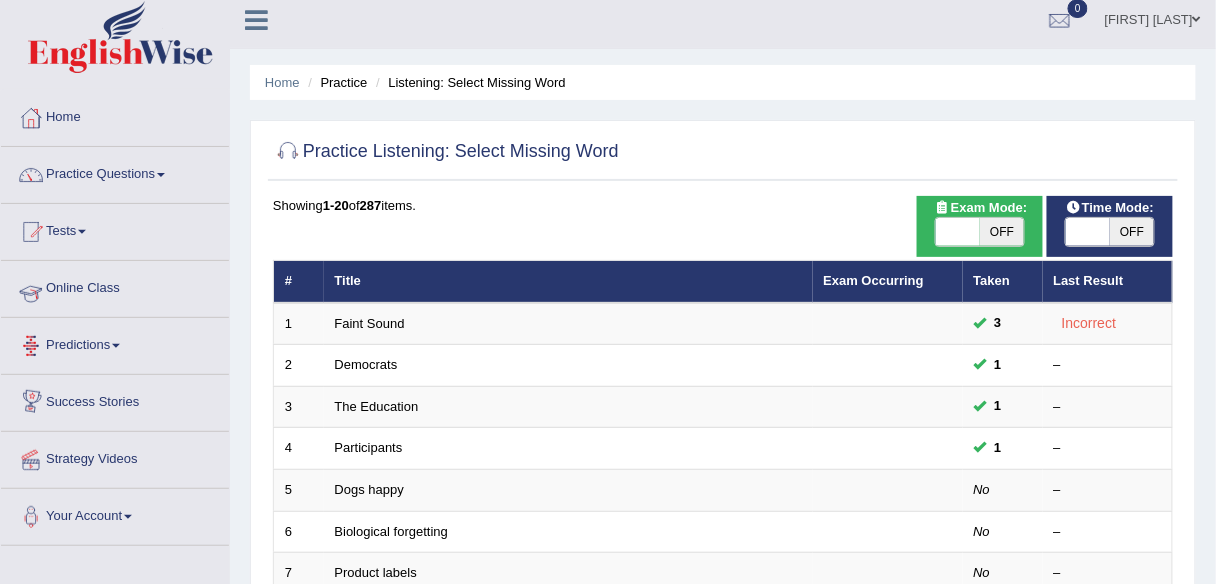 scroll, scrollTop: 0, scrollLeft: 0, axis: both 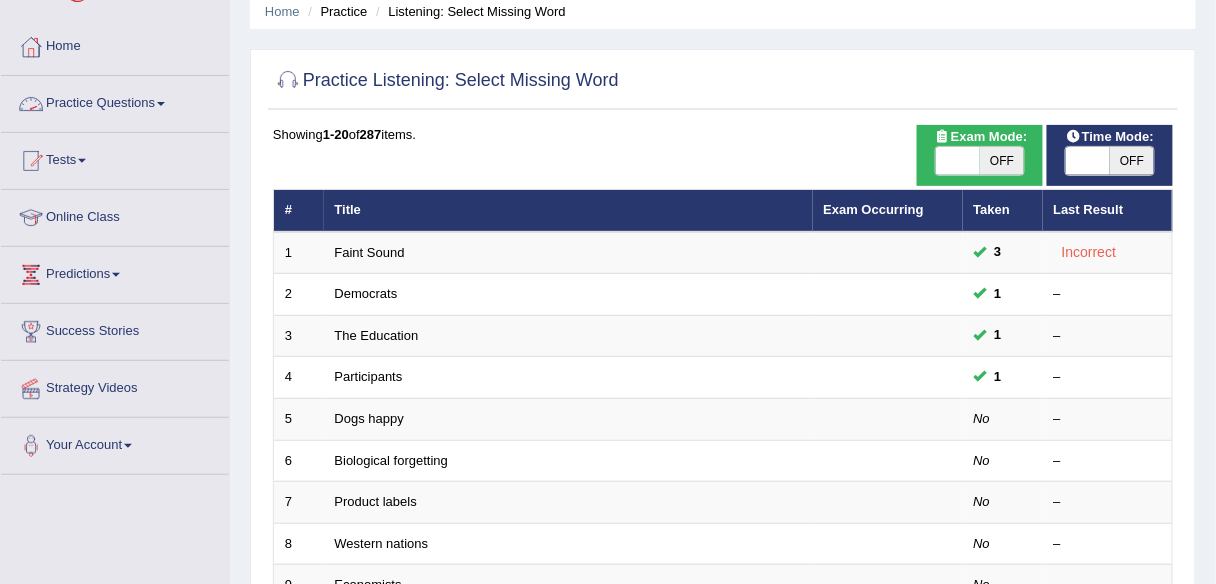 click on "Practice Questions" at bounding box center (115, 101) 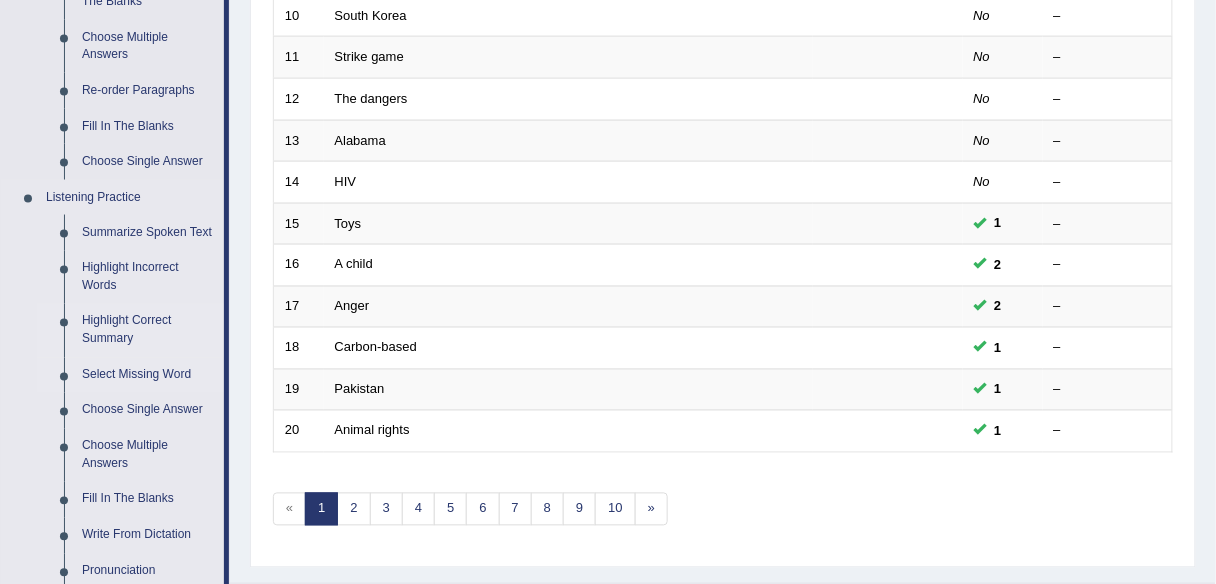 scroll, scrollTop: 720, scrollLeft: 0, axis: vertical 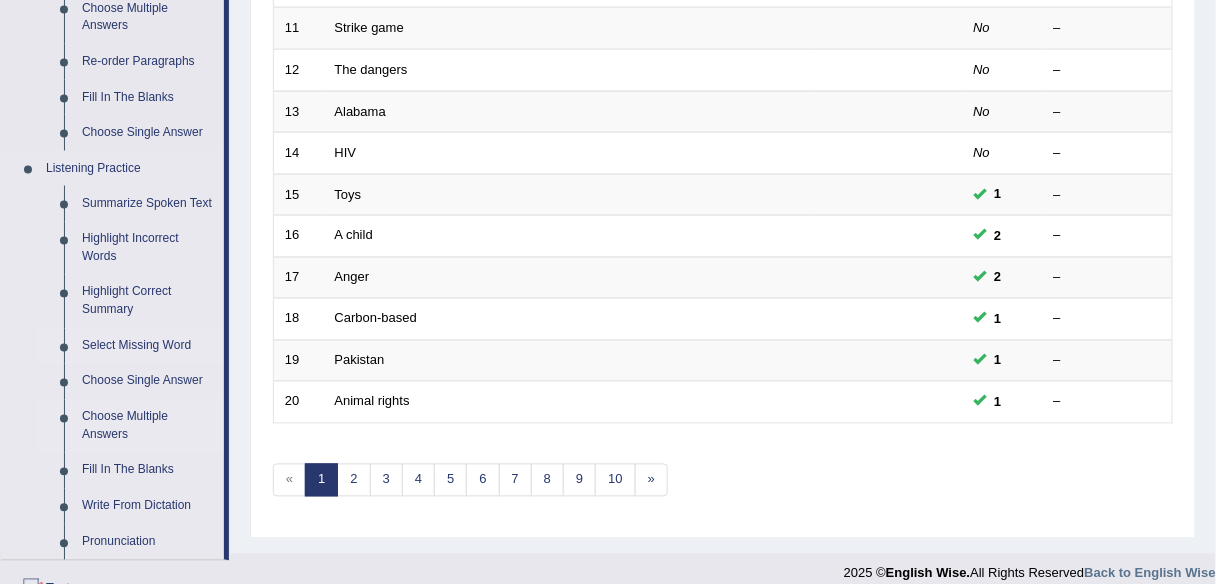 click on "Choose Multiple Answers" at bounding box center (148, 426) 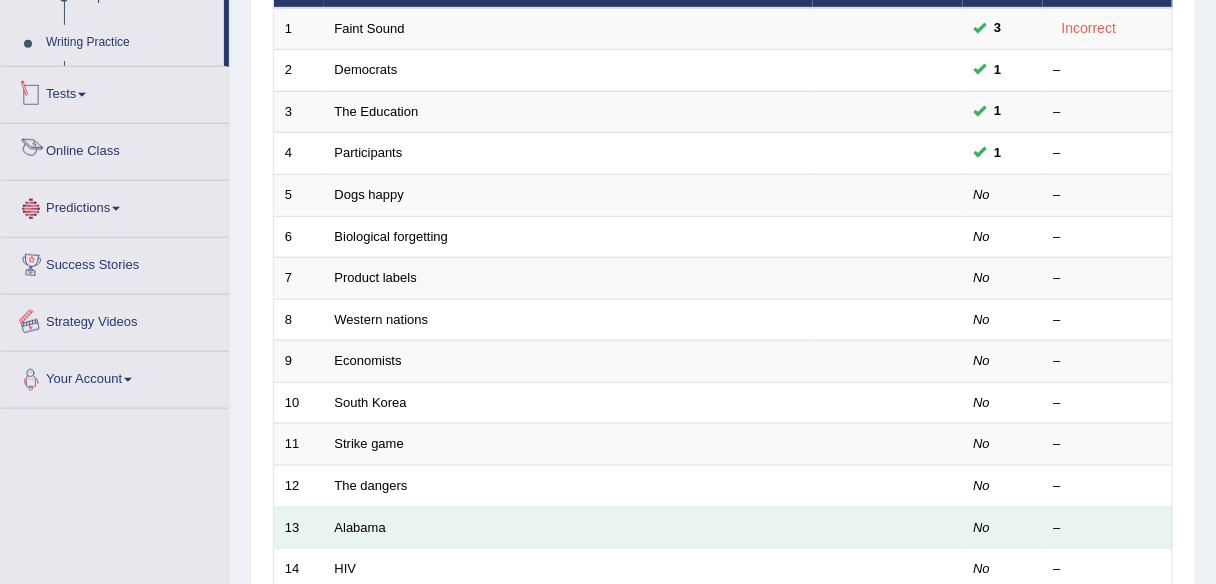 scroll, scrollTop: 493, scrollLeft: 0, axis: vertical 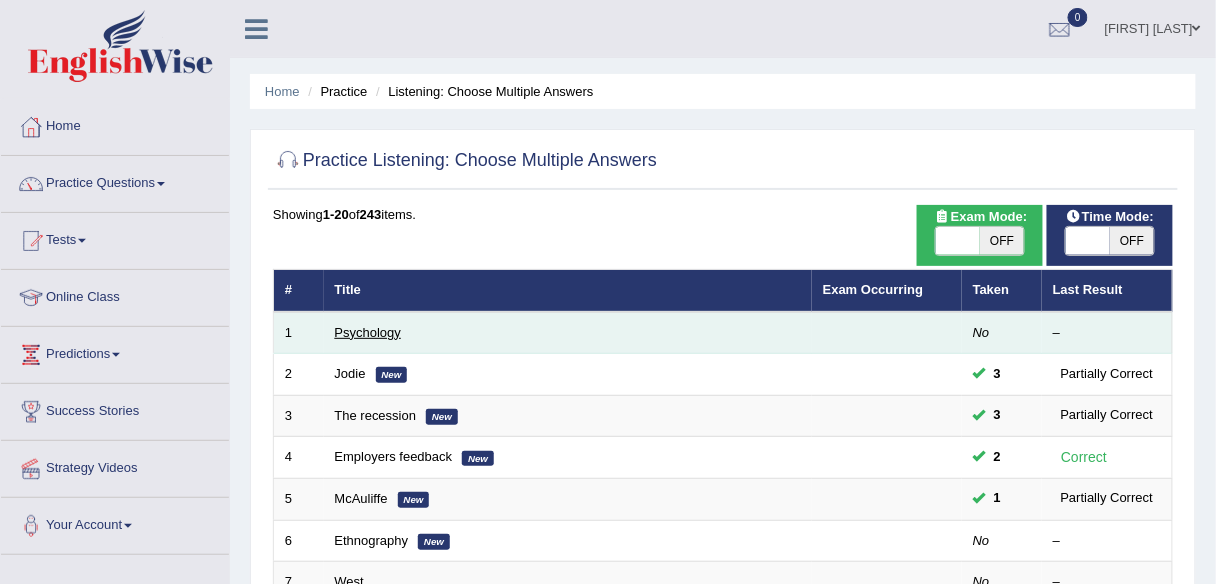 click on "Psychology" at bounding box center [368, 332] 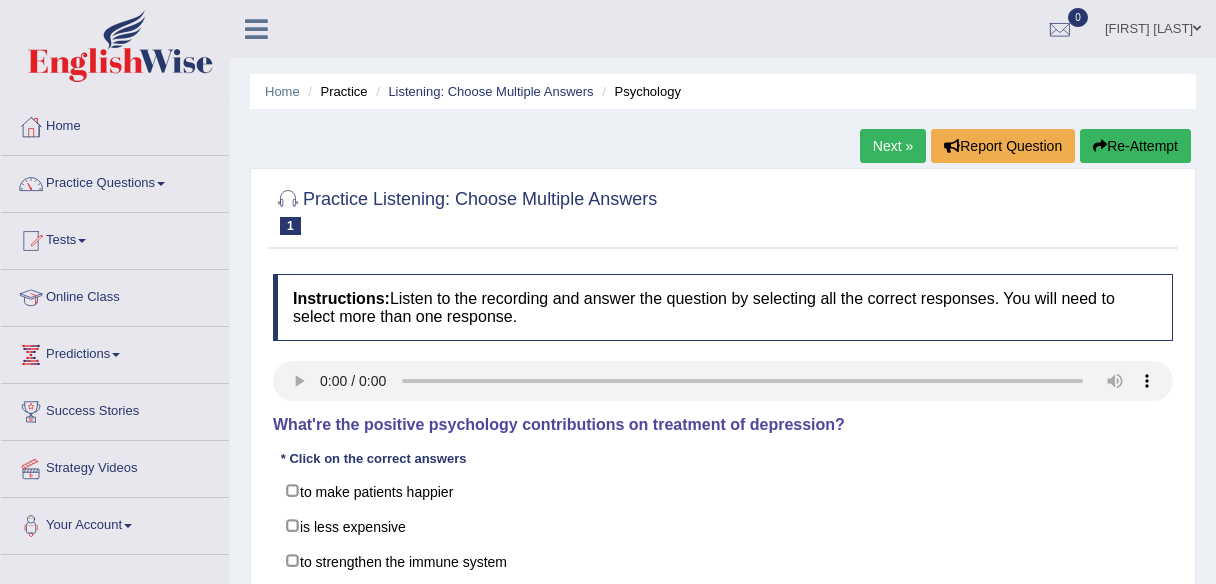 scroll, scrollTop: 163, scrollLeft: 0, axis: vertical 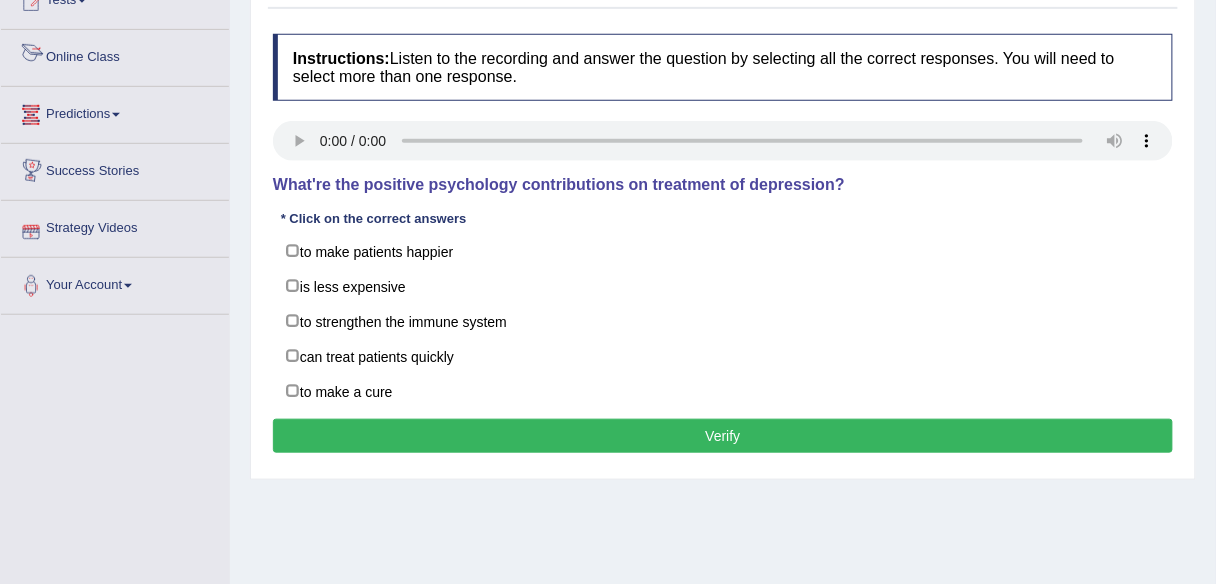 click on "Online Class" at bounding box center (115, 55) 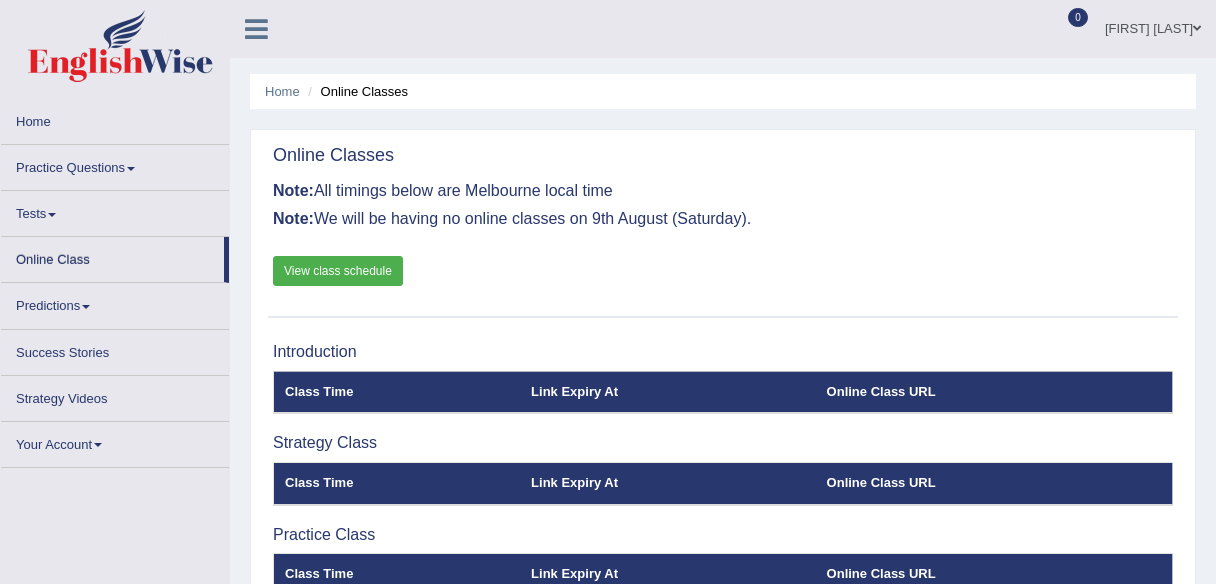 scroll, scrollTop: 0, scrollLeft: 0, axis: both 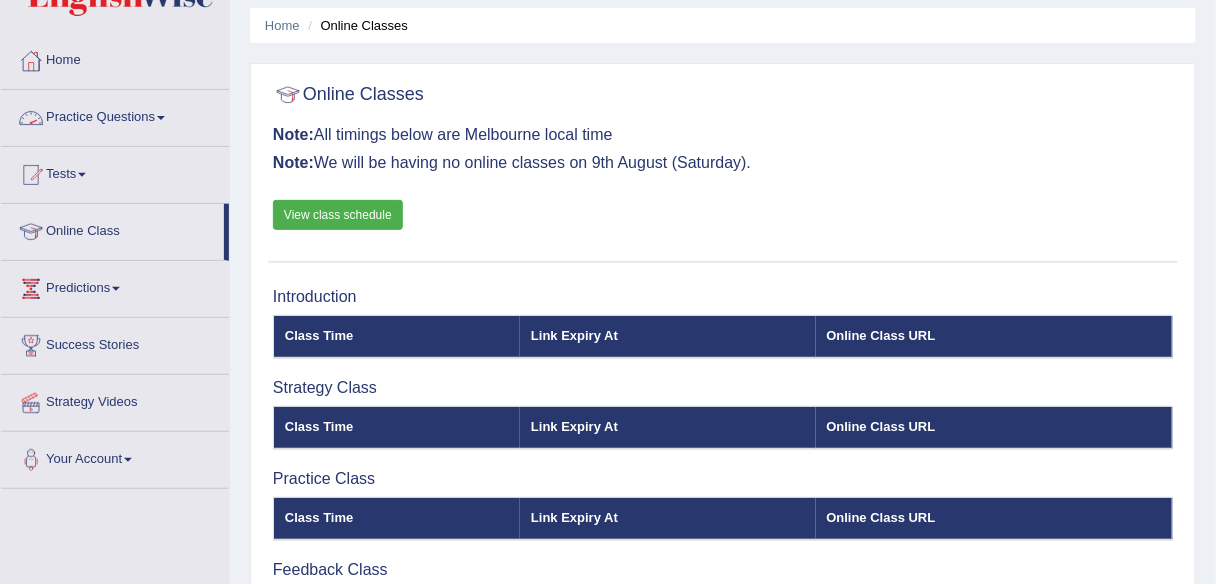 click on "Practice Questions" at bounding box center [115, 115] 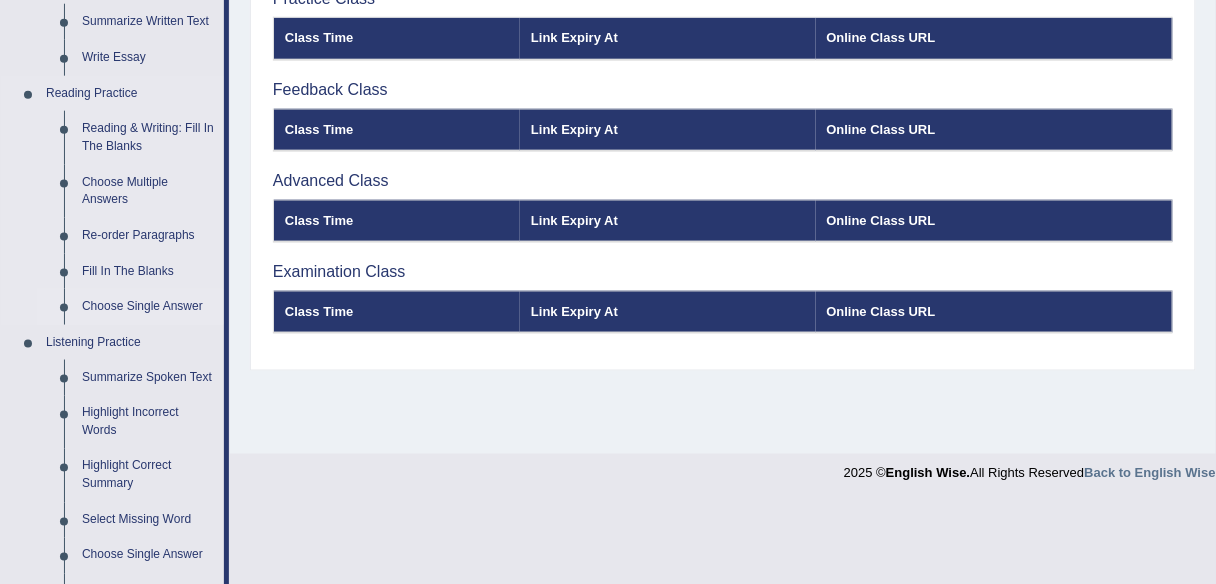 scroll, scrollTop: 466, scrollLeft: 0, axis: vertical 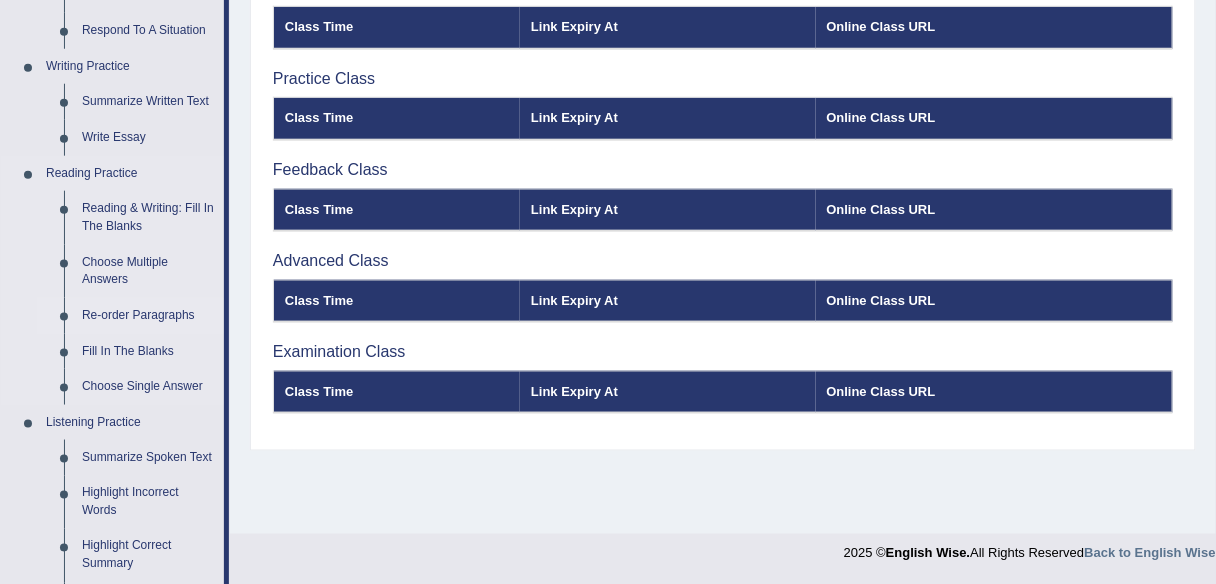 click on "Re-order Paragraphs" at bounding box center [148, 316] 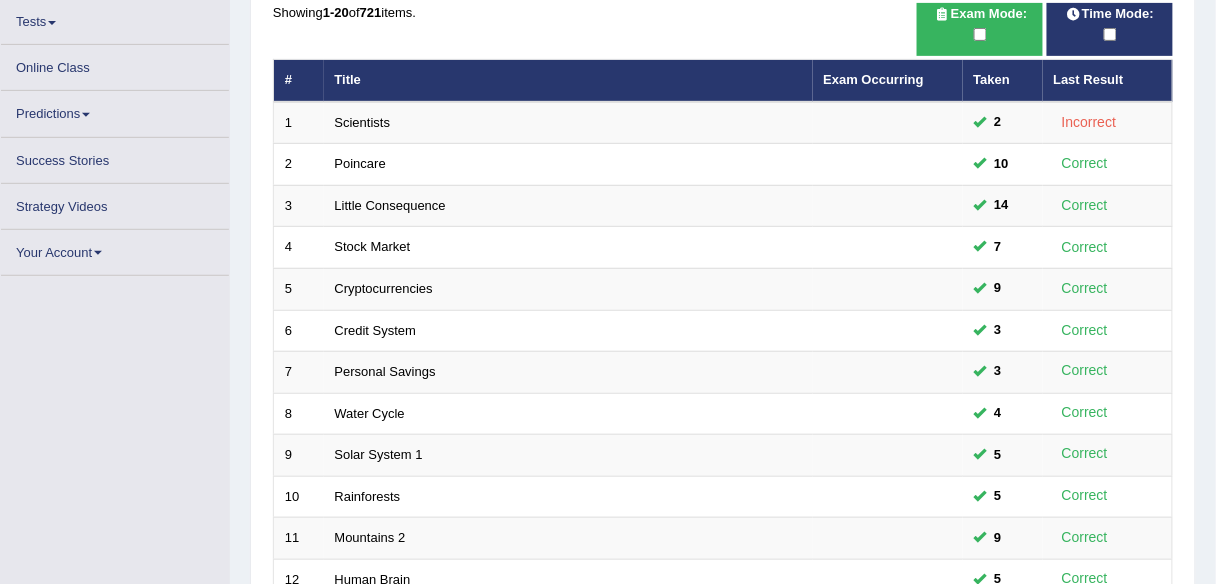 scroll, scrollTop: 0, scrollLeft: 0, axis: both 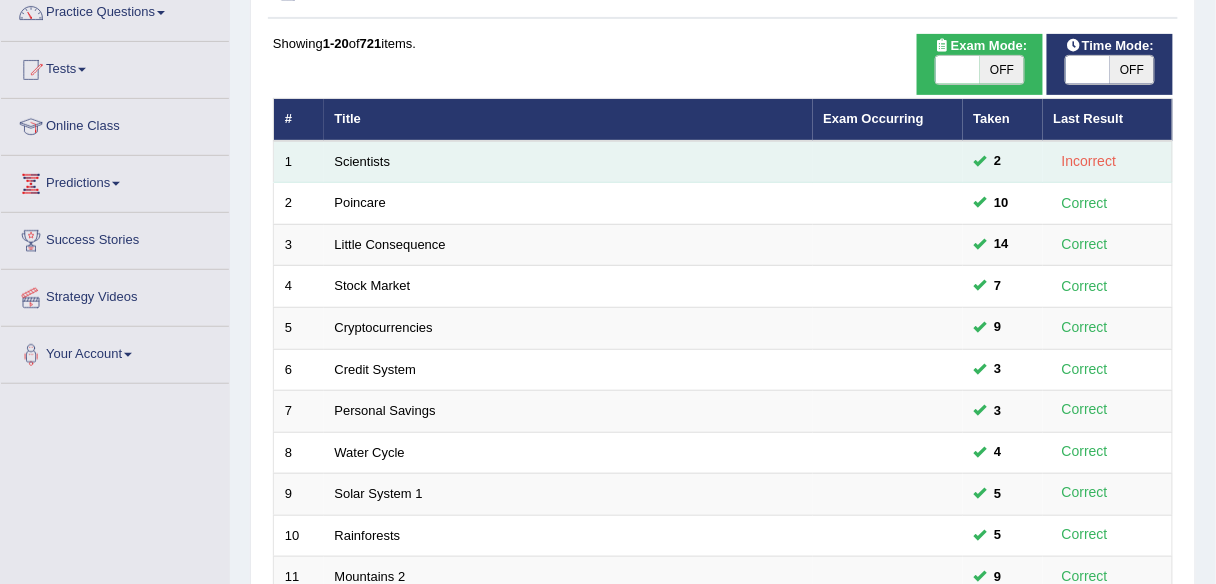 click on "Scientists" at bounding box center [363, 161] 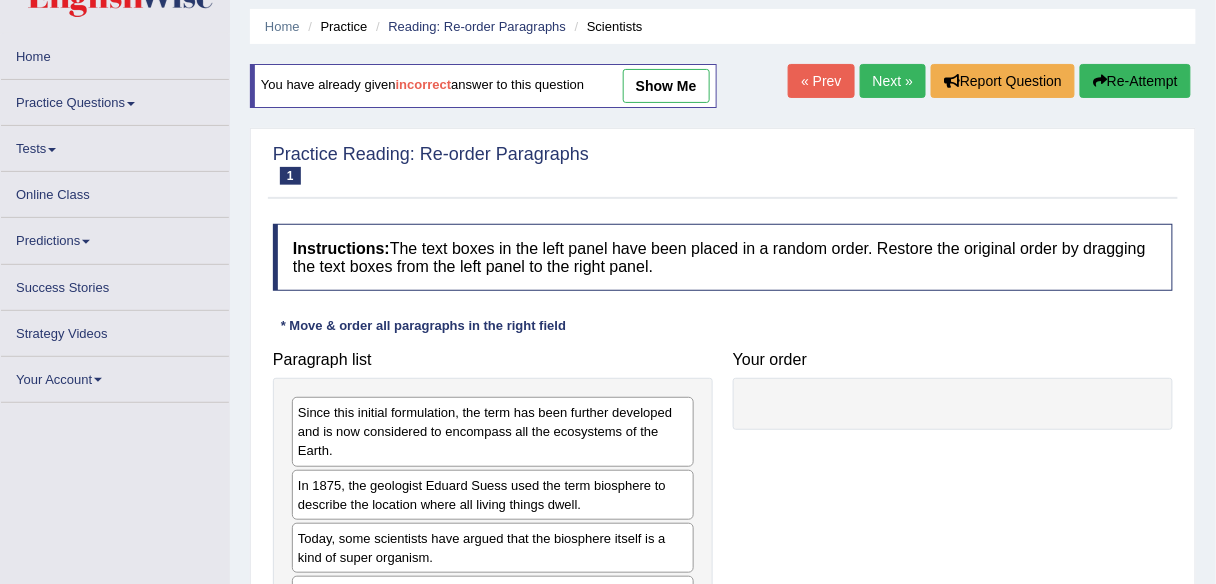 scroll, scrollTop: 0, scrollLeft: 0, axis: both 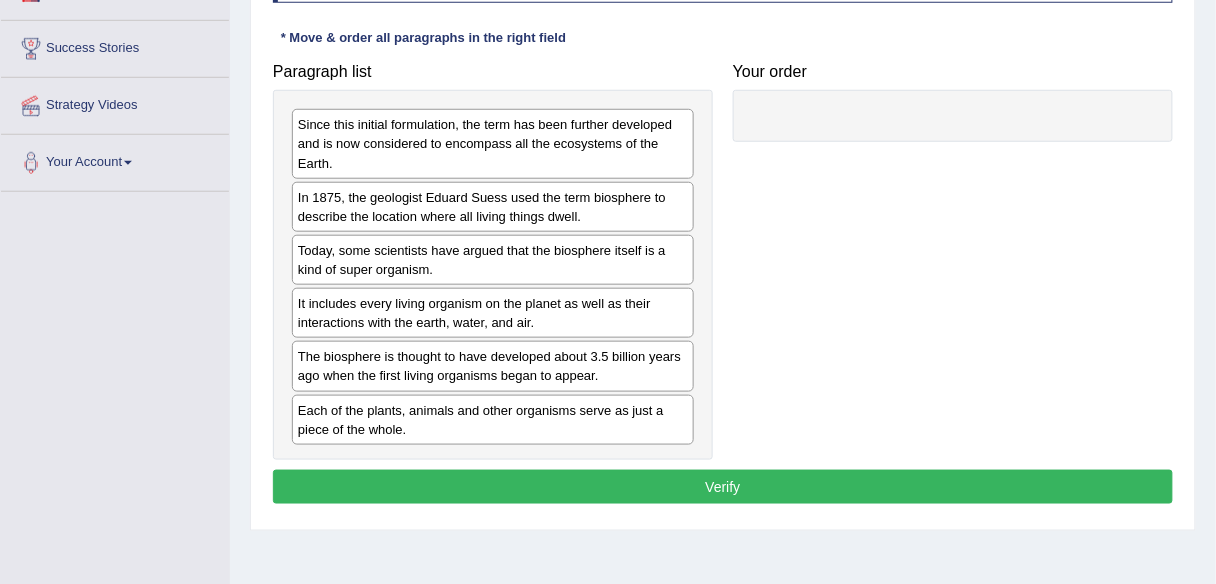 click on "The biosphere is thought to have developed about 3.5 billion years ago when the first living organisms began to appear." at bounding box center [493, 366] 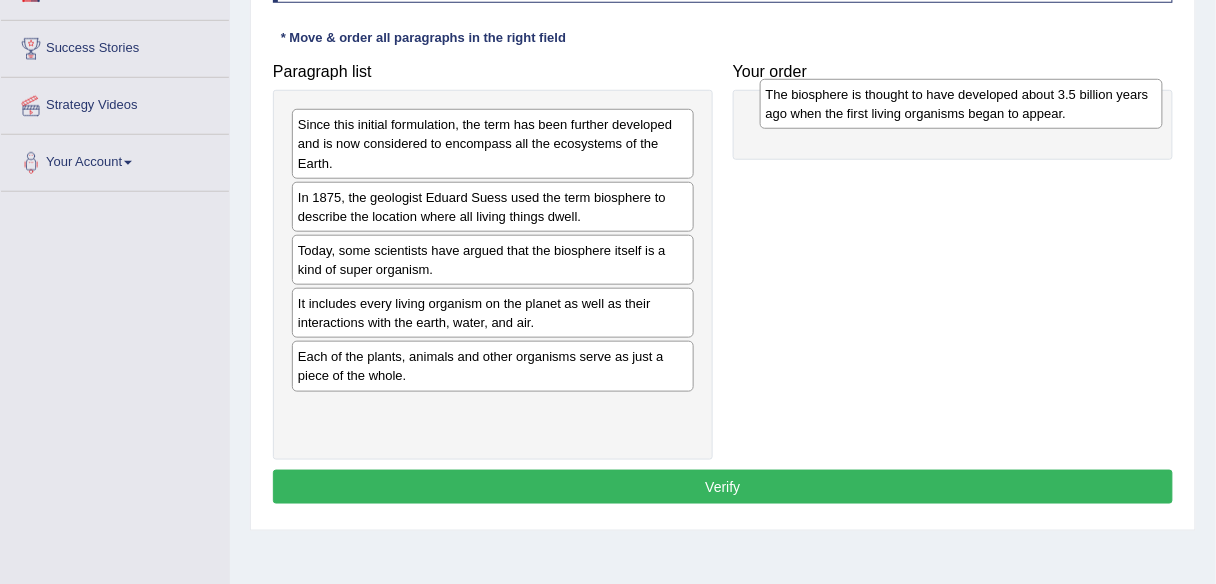 drag, startPoint x: 348, startPoint y: 370, endPoint x: 816, endPoint y: 111, distance: 534.8878 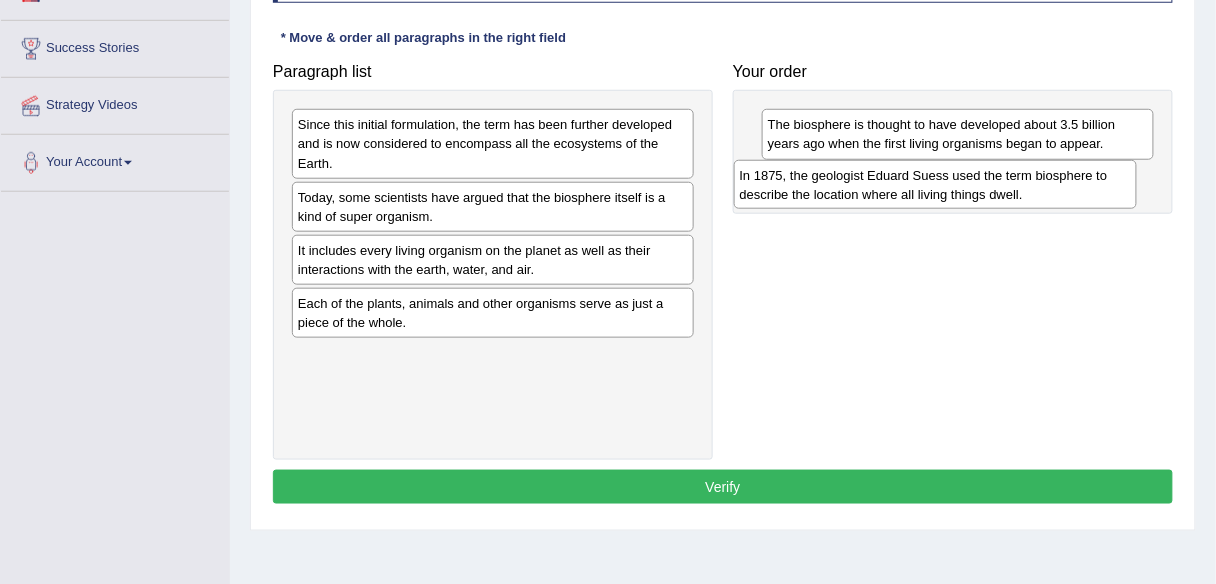 drag, startPoint x: 525, startPoint y: 204, endPoint x: 966, endPoint y: 183, distance: 441.49973 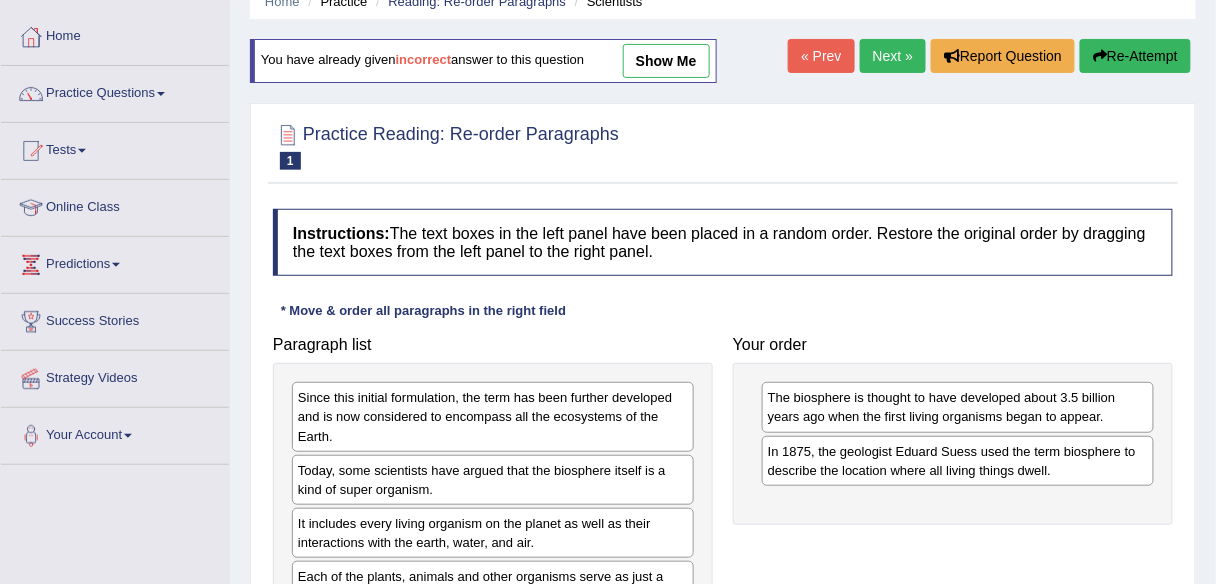 scroll, scrollTop: 43, scrollLeft: 0, axis: vertical 